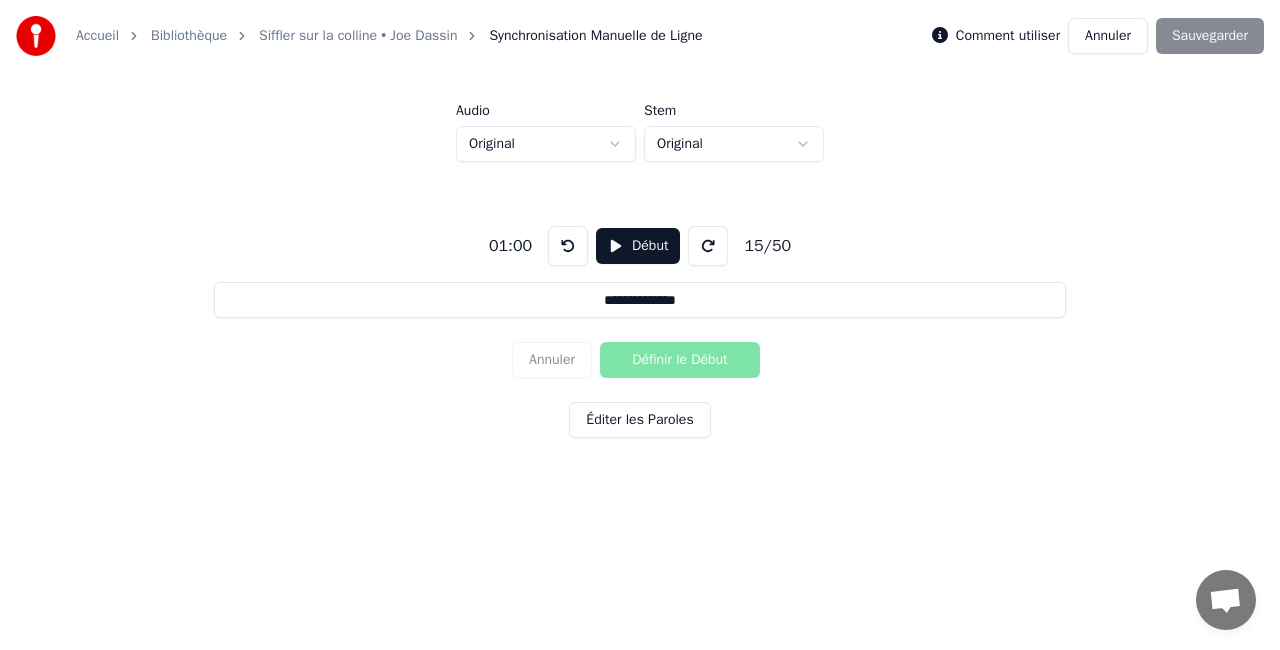 scroll, scrollTop: 0, scrollLeft: 0, axis: both 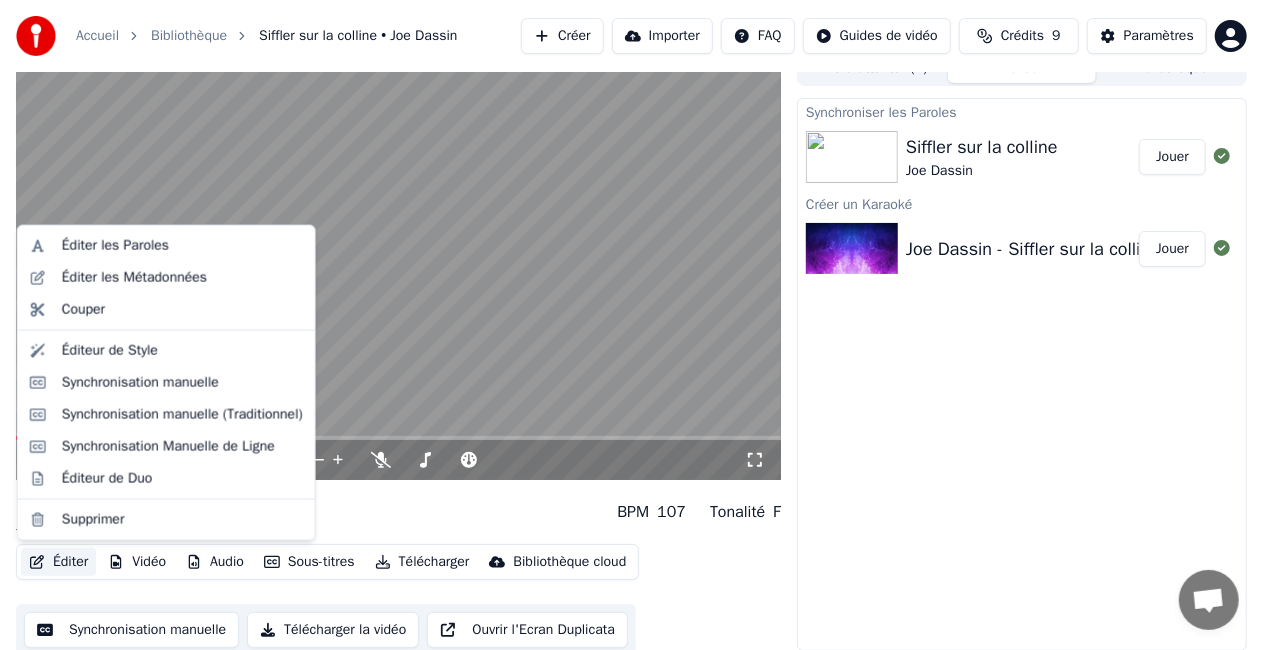 click 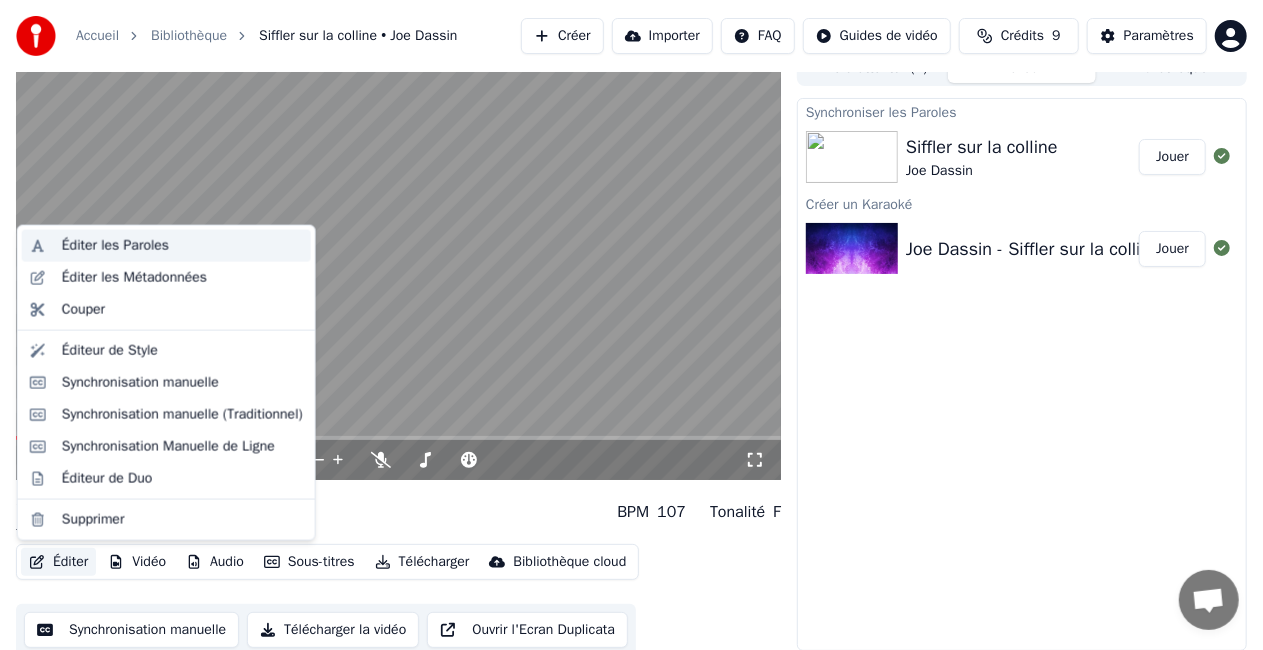 click on "Éditer les Paroles" at bounding box center (182, 246) 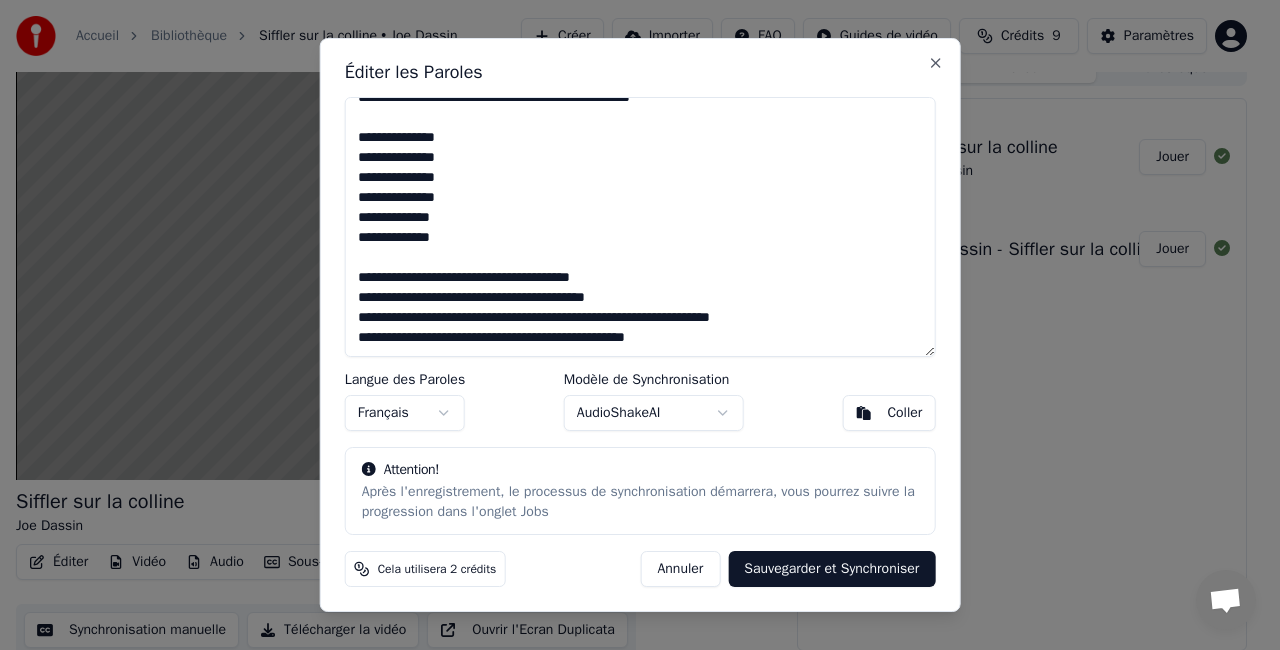 drag, startPoint x: 356, startPoint y: 114, endPoint x: 824, endPoint y: 586, distance: 664.6864 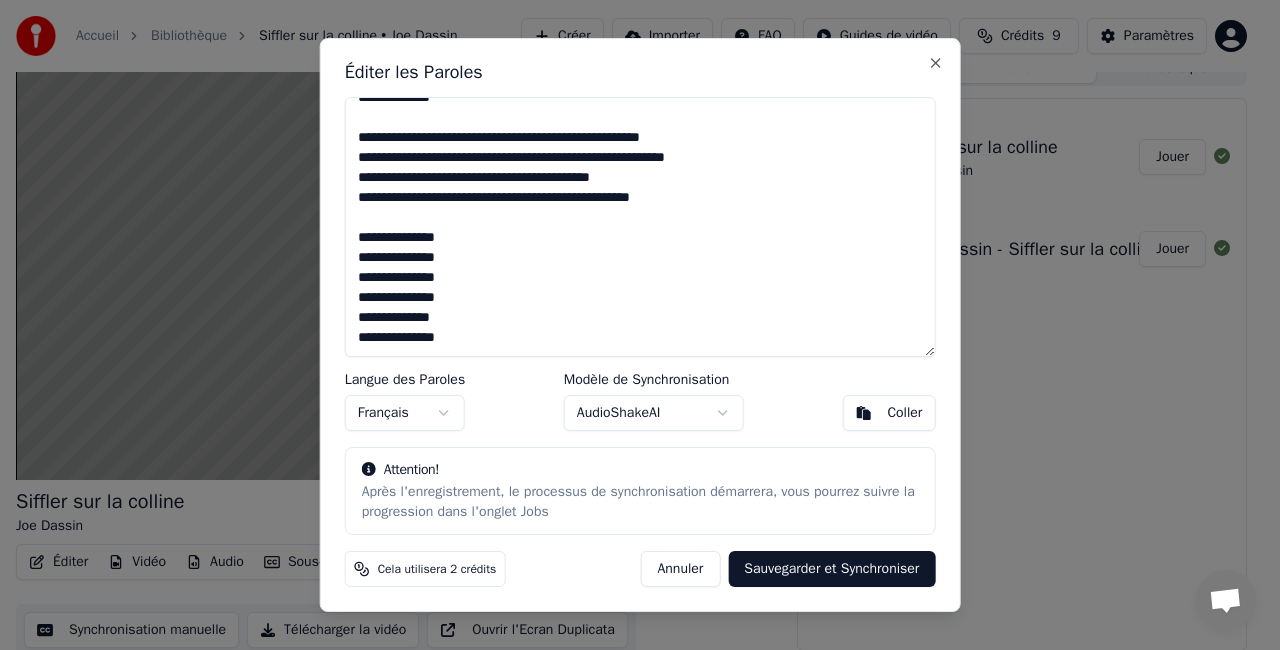 scroll, scrollTop: 688, scrollLeft: 0, axis: vertical 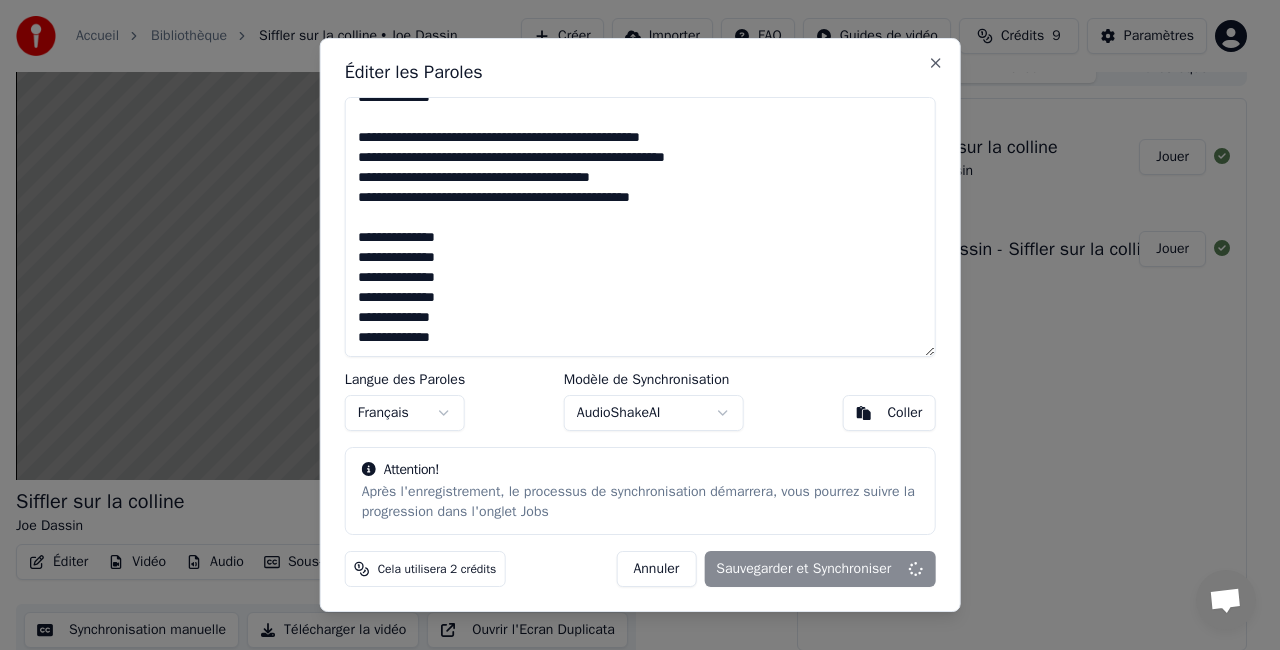 type on "**********" 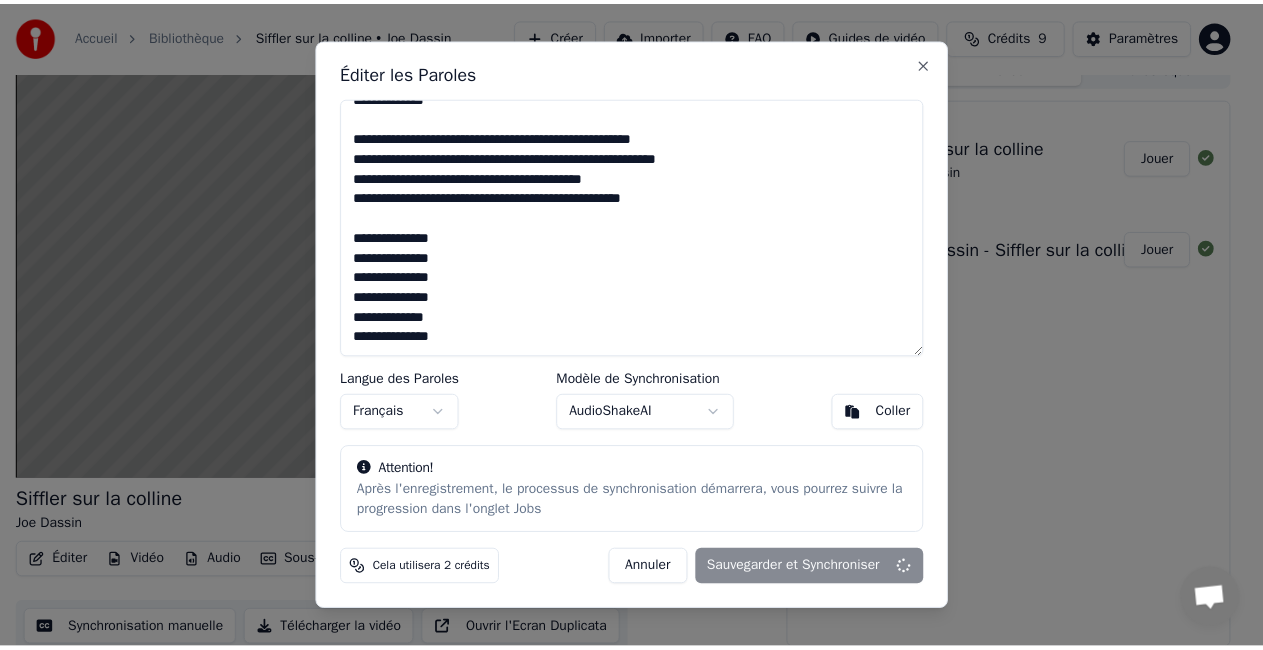 scroll, scrollTop: 688, scrollLeft: 0, axis: vertical 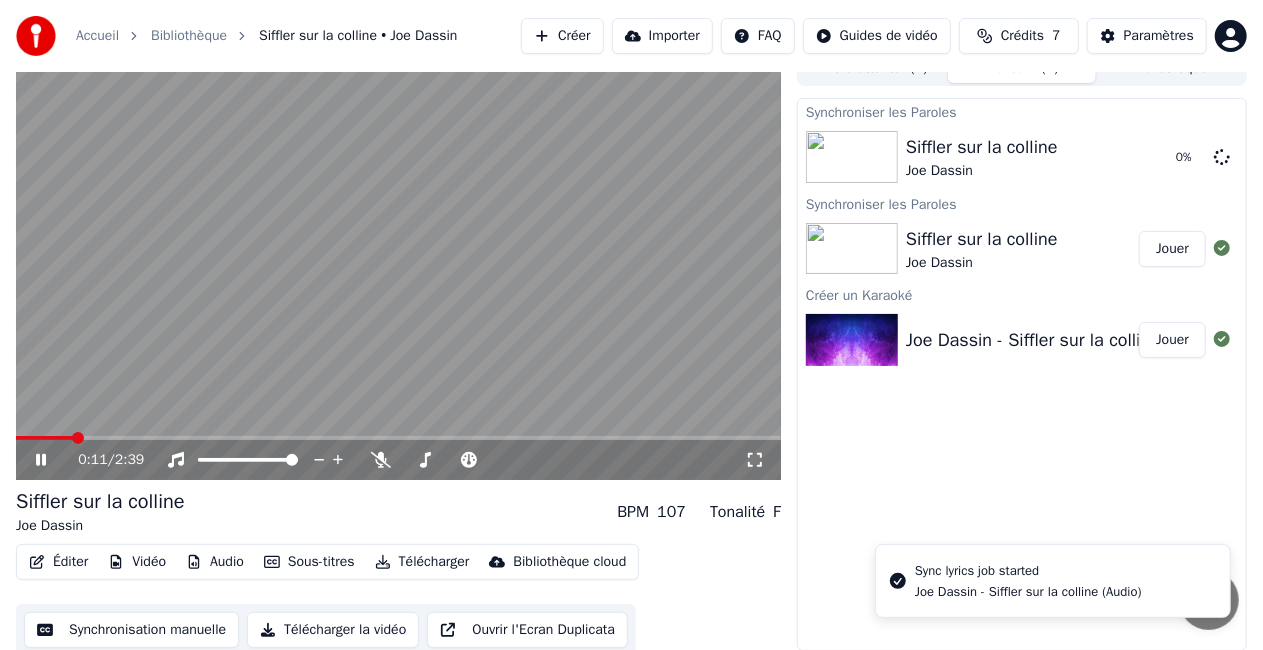 click on "0:11  /  2:39" at bounding box center [398, 460] 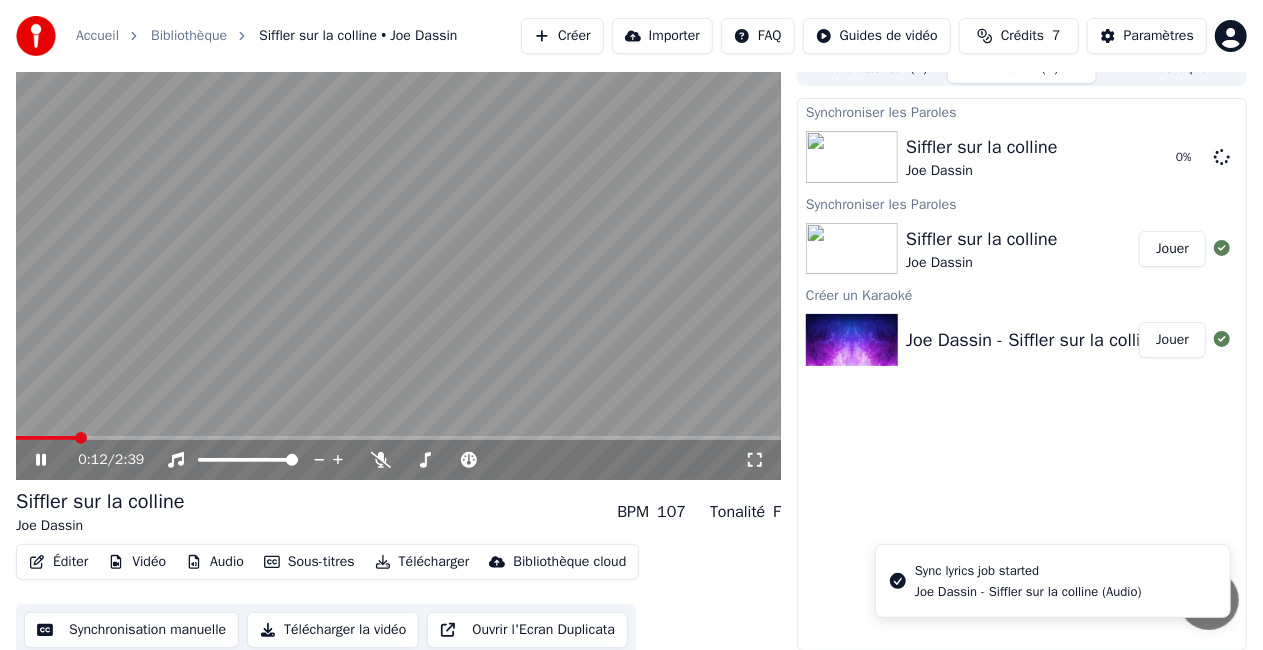 click 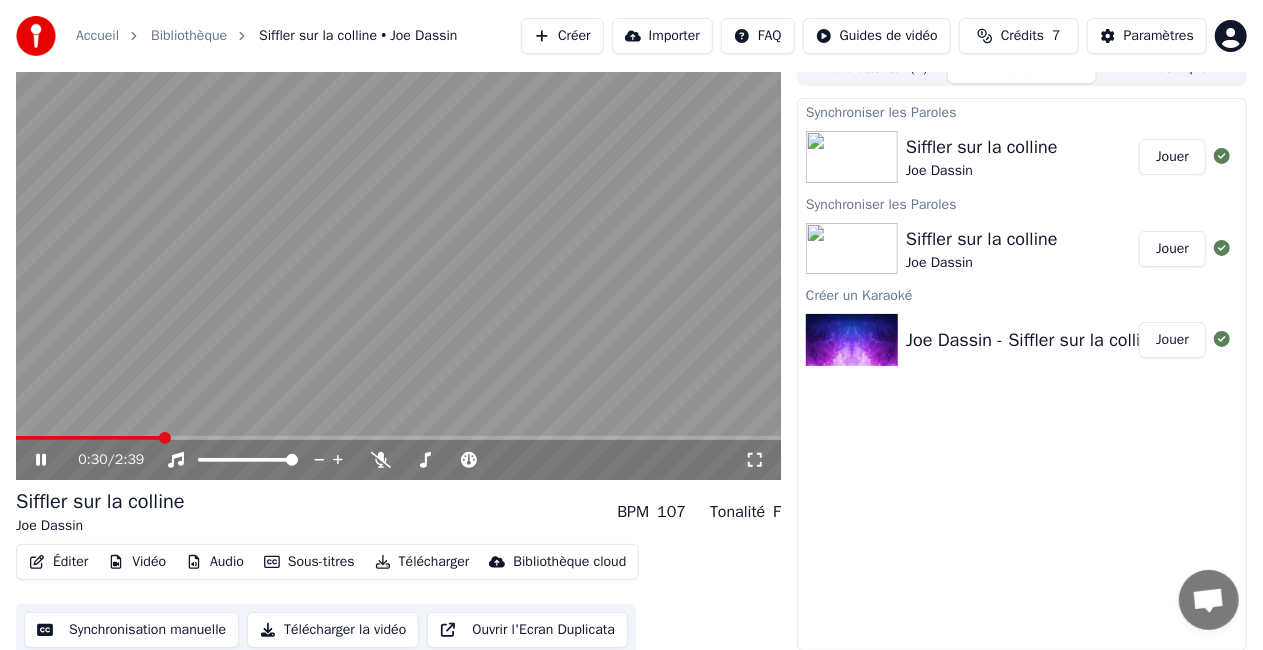 click 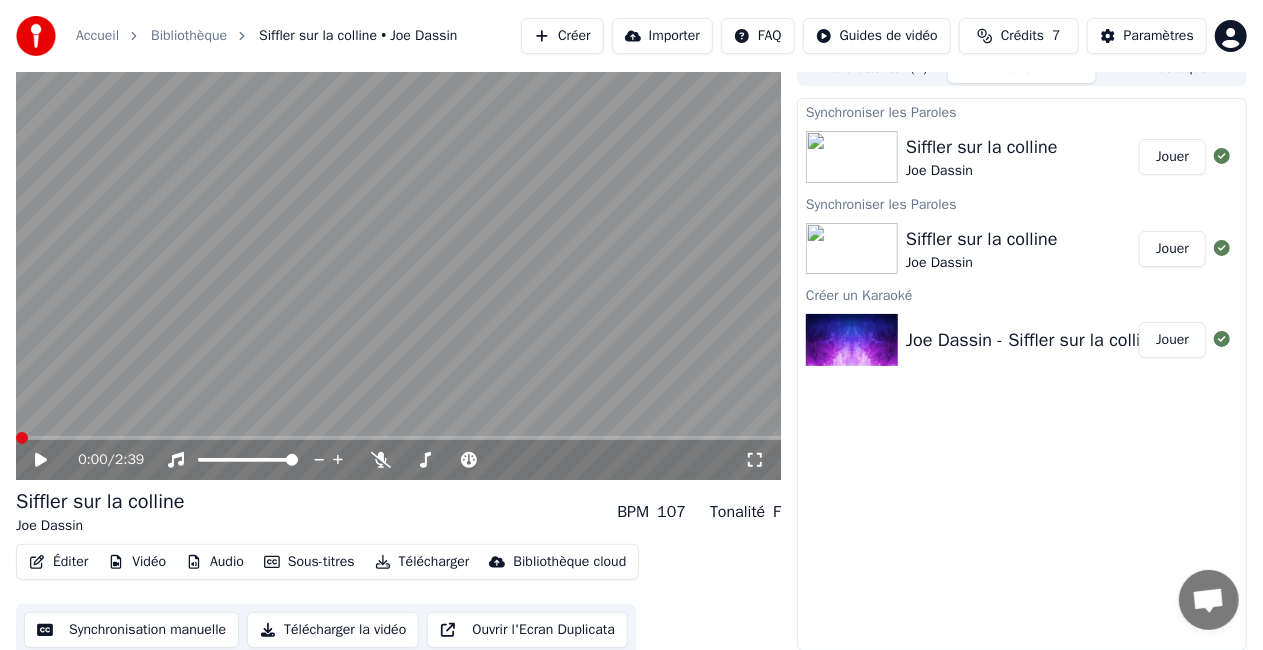 click at bounding box center (22, 438) 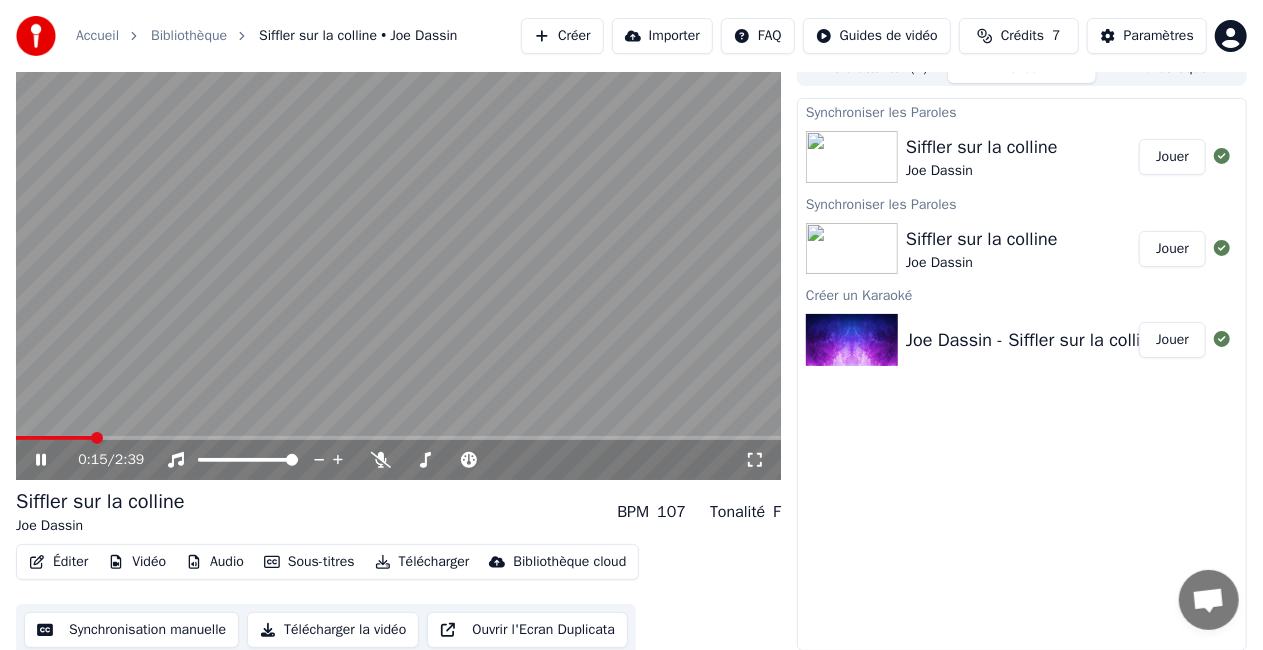 click 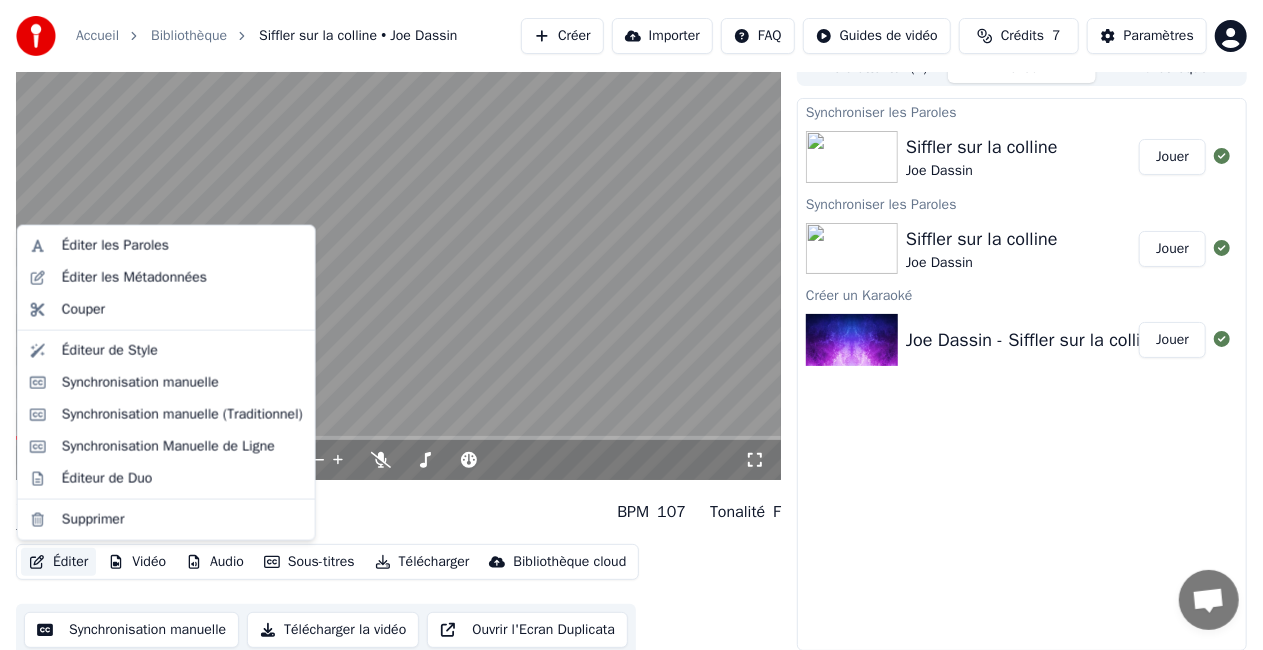 click on "Éditer" at bounding box center (58, 562) 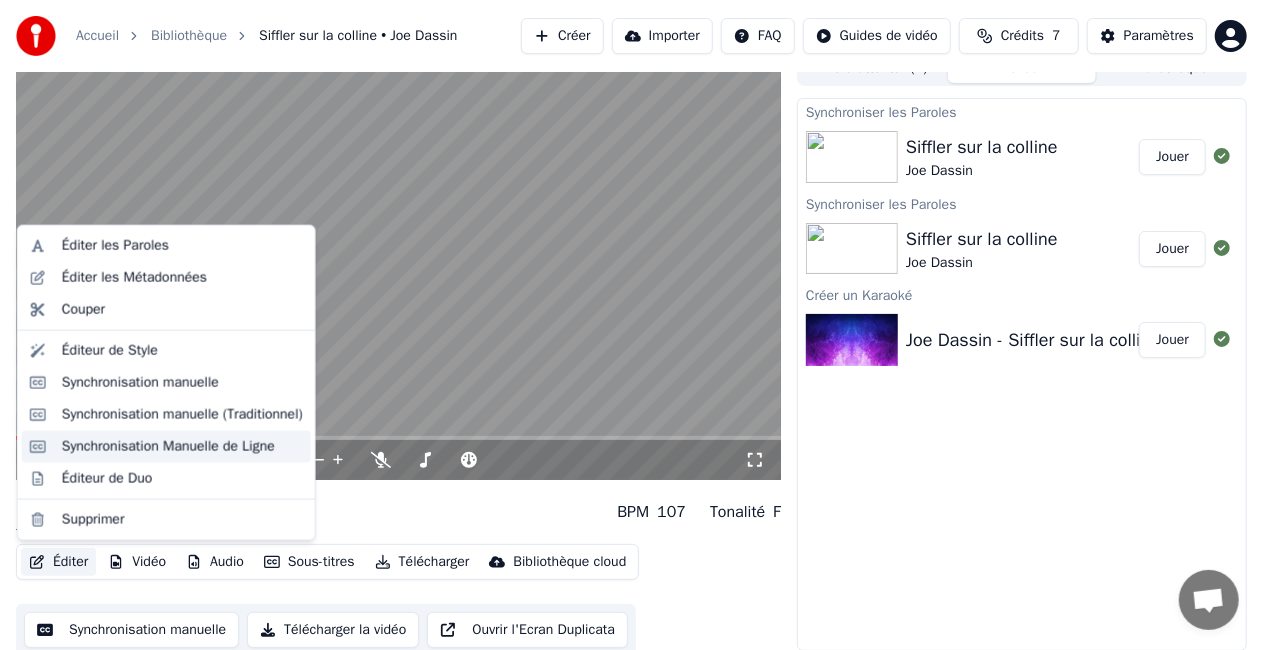 click on "Synchronisation Manuelle de Ligne" at bounding box center [168, 447] 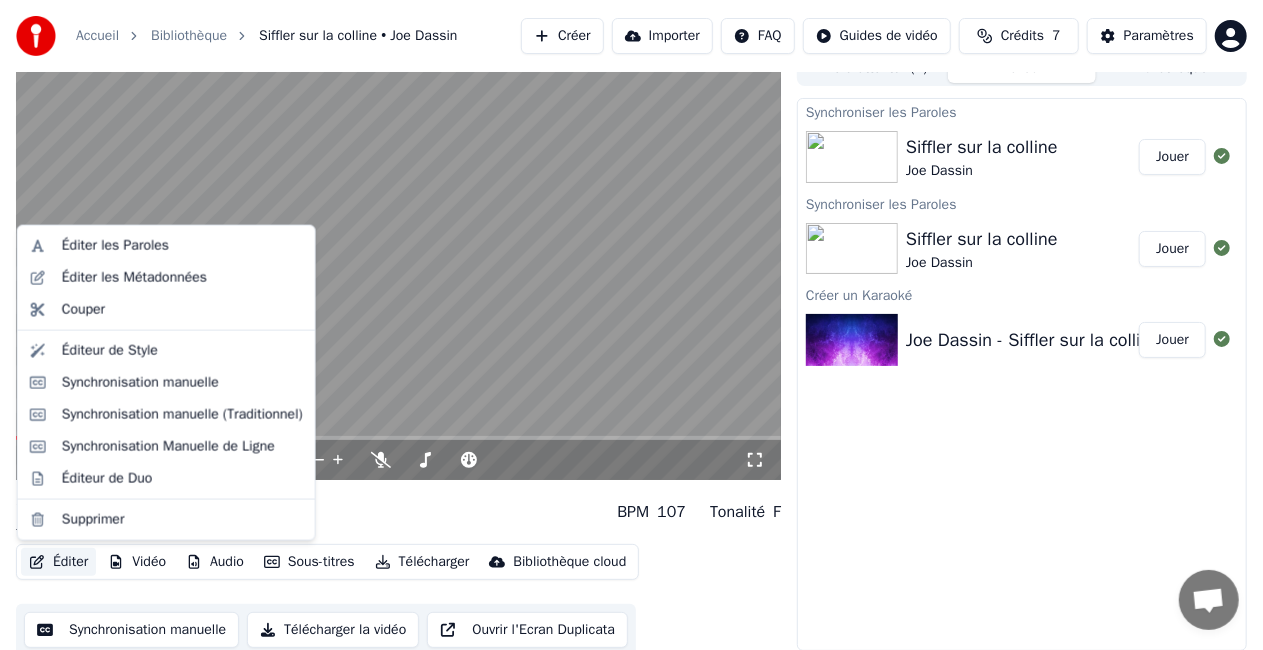 scroll, scrollTop: 0, scrollLeft: 0, axis: both 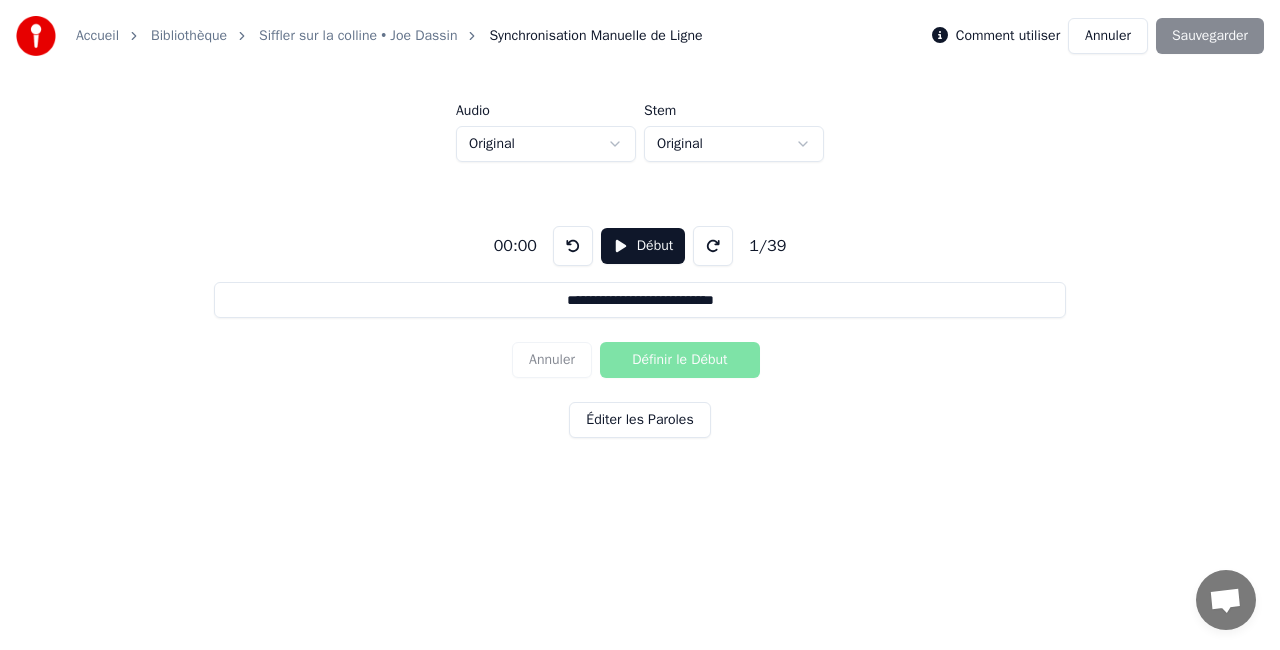 click on "Début" at bounding box center (643, 246) 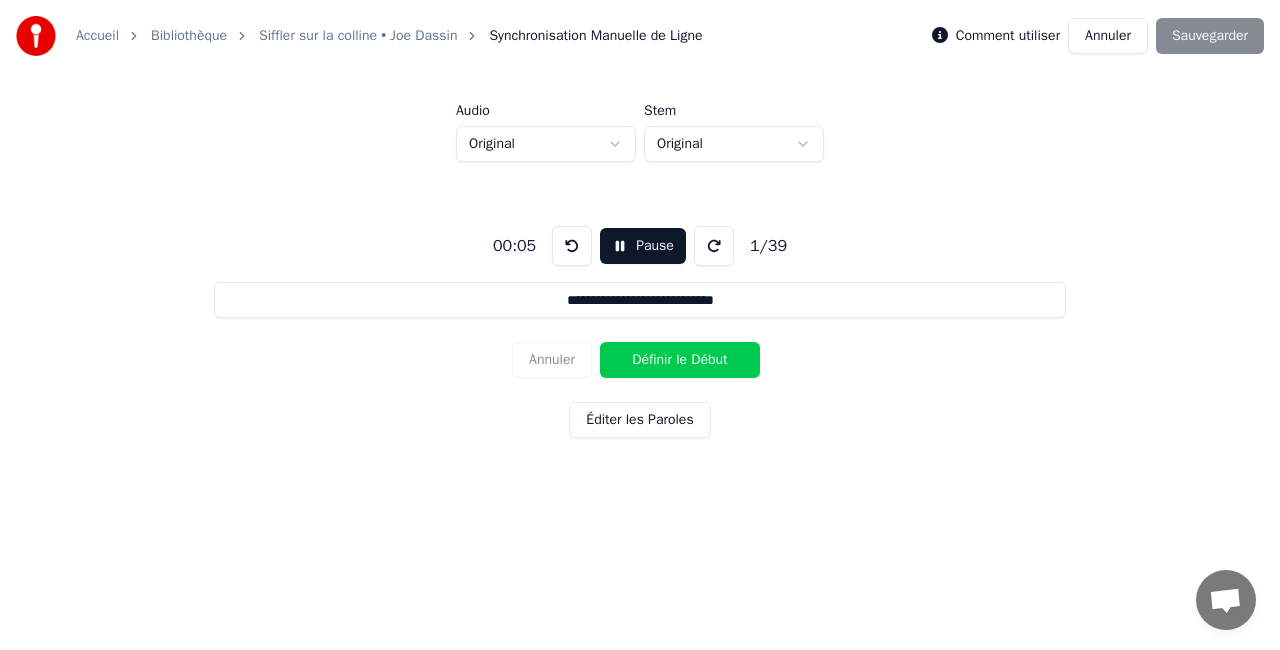 click on "Définir le Début" at bounding box center [680, 360] 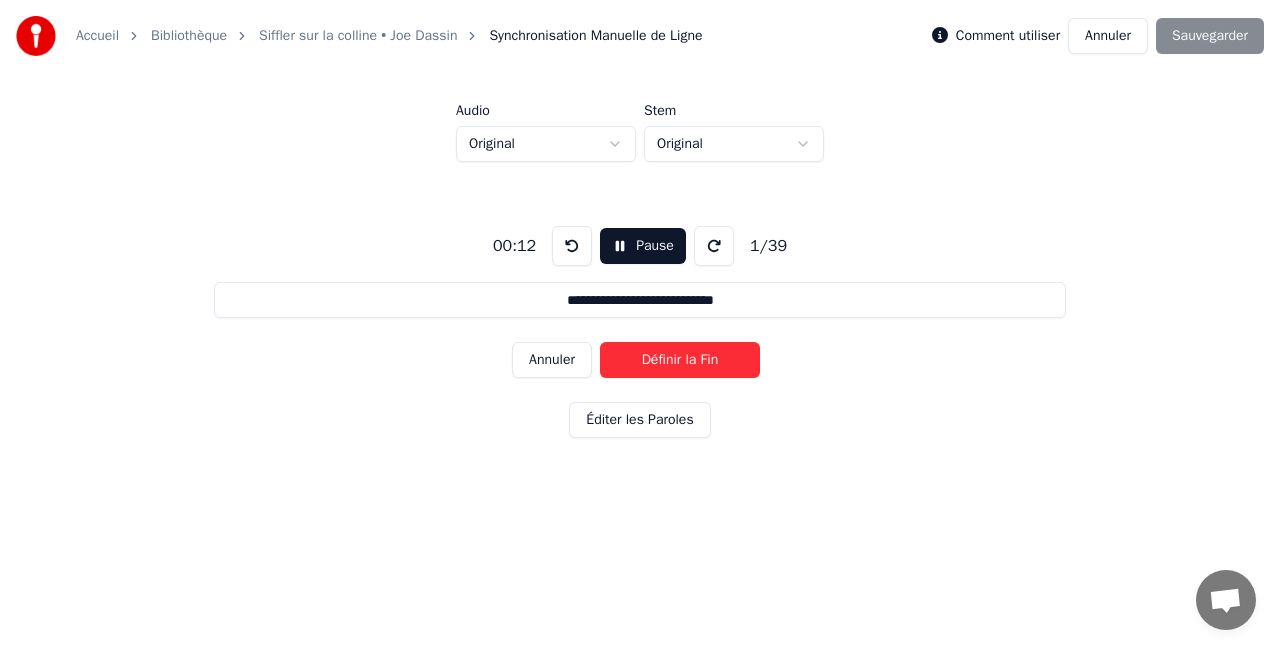 click on "Définir la Fin" at bounding box center (680, 360) 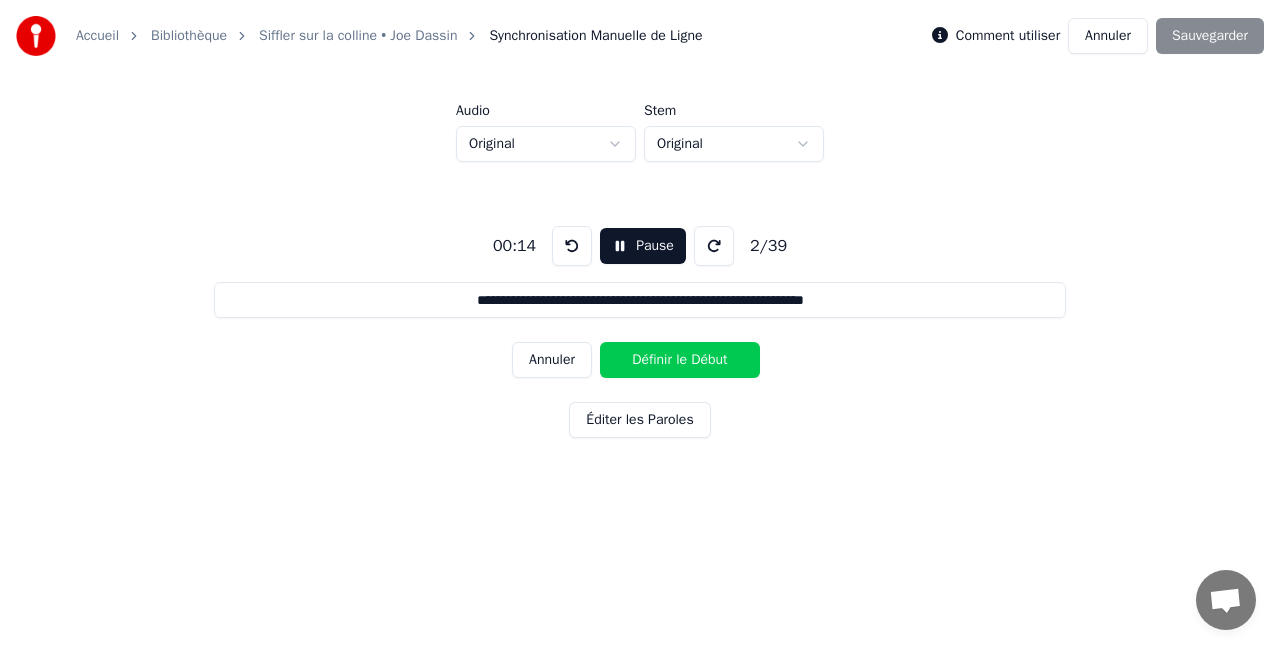 click on "Définir le Début" at bounding box center (680, 360) 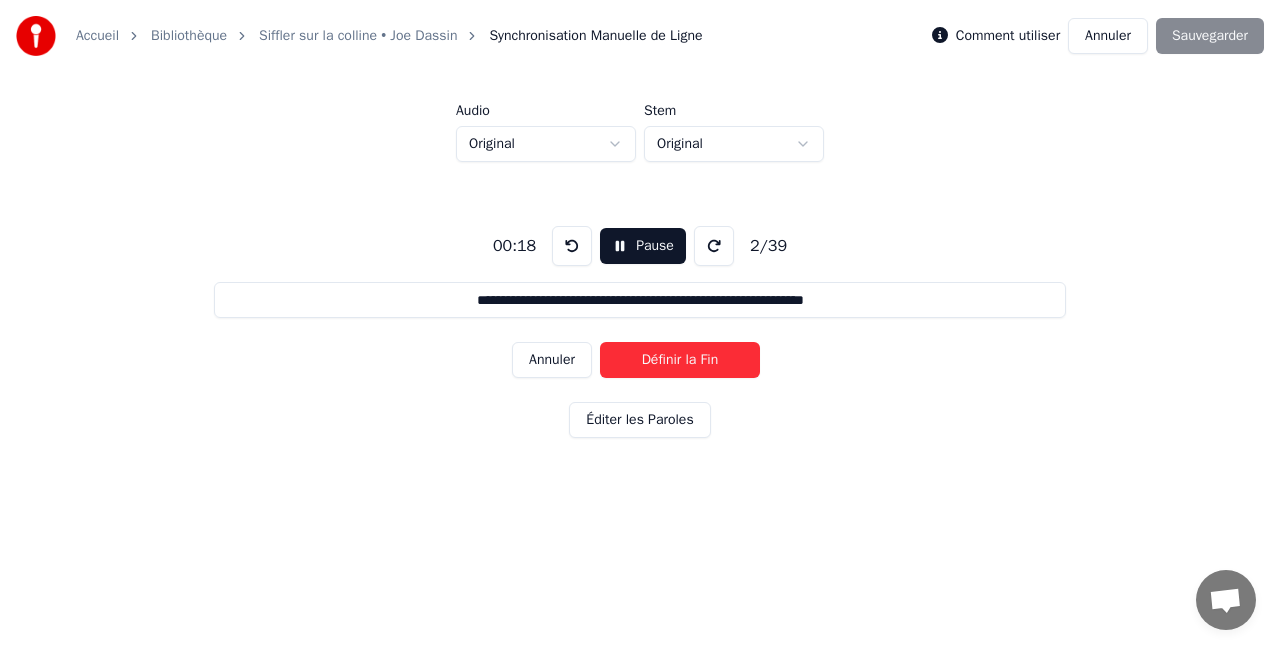 click on "Définir la Fin" at bounding box center [680, 360] 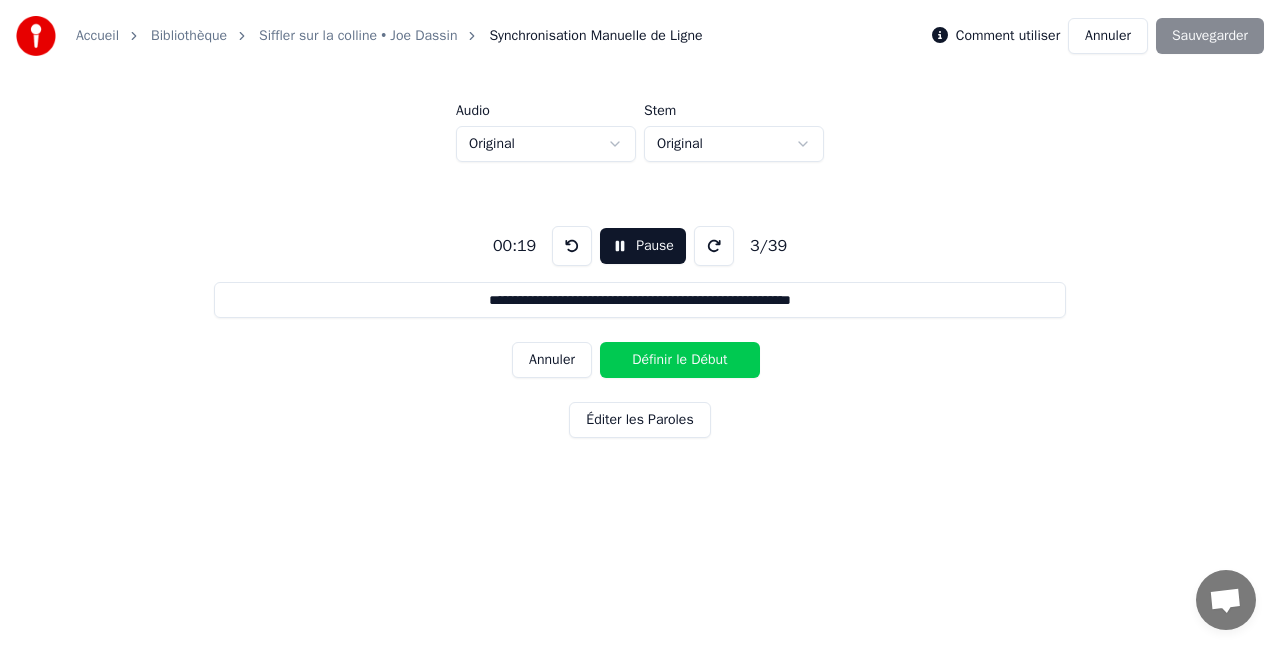 click on "Définir le Début" at bounding box center [680, 360] 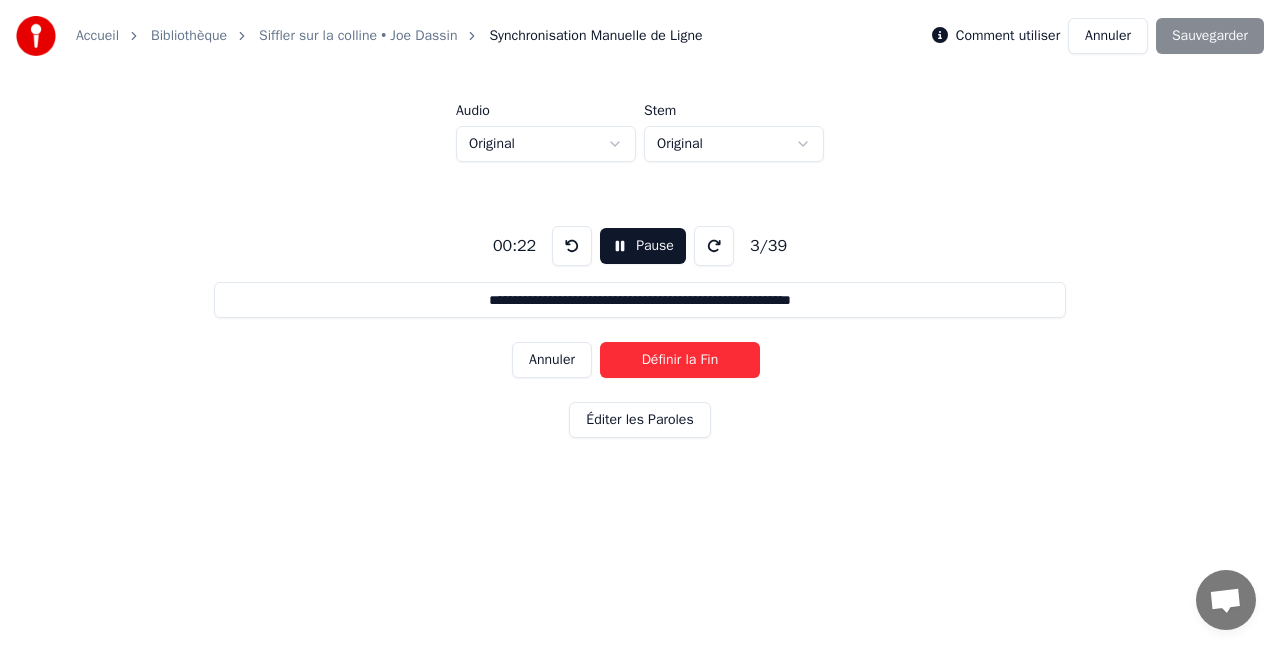 click on "Définir la Fin" at bounding box center [680, 360] 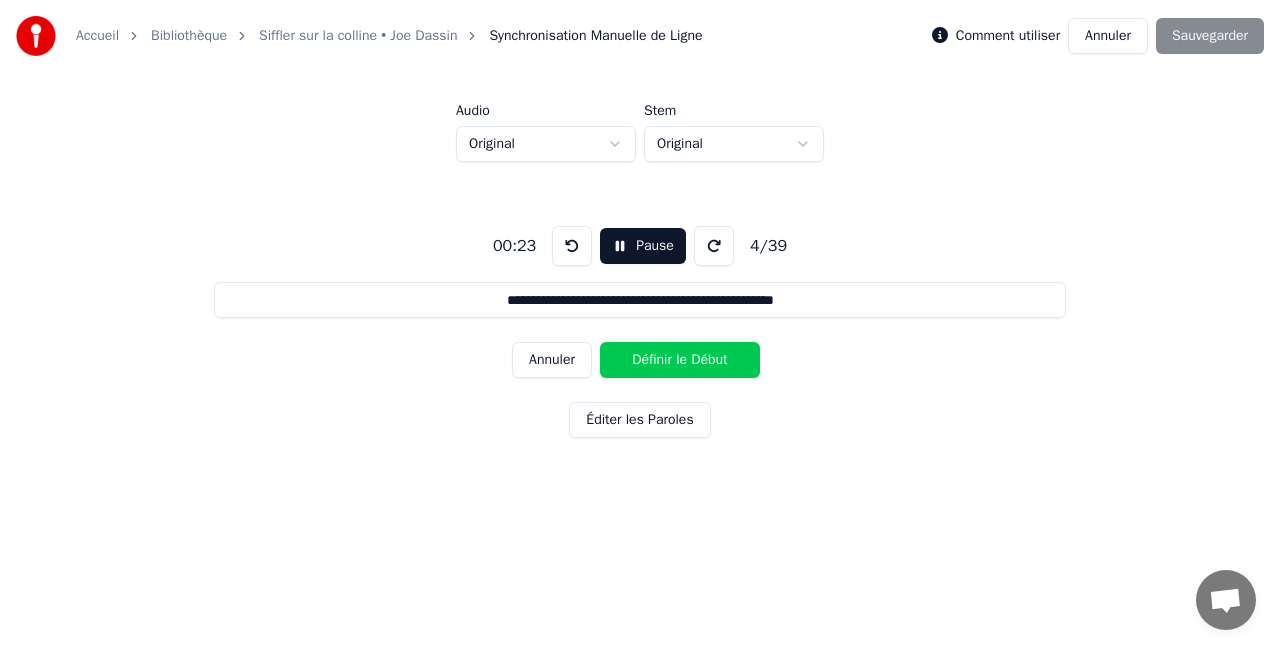click on "Définir le Début" at bounding box center [680, 360] 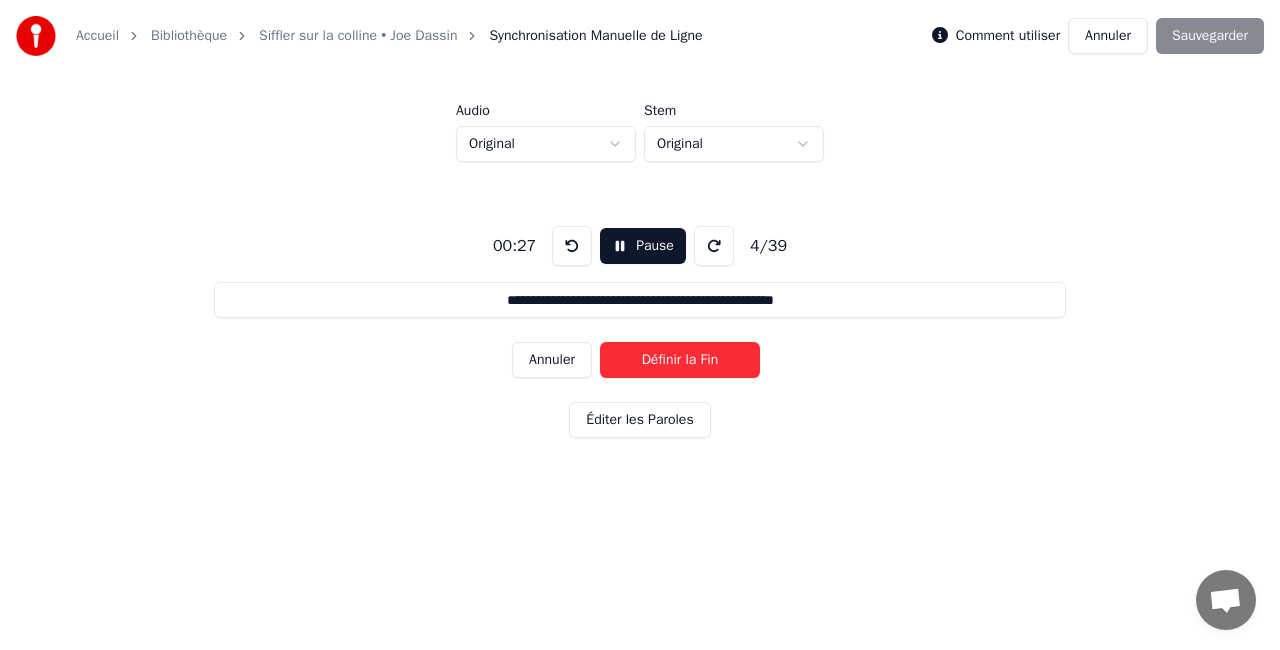 click on "Définir la Fin" at bounding box center [680, 360] 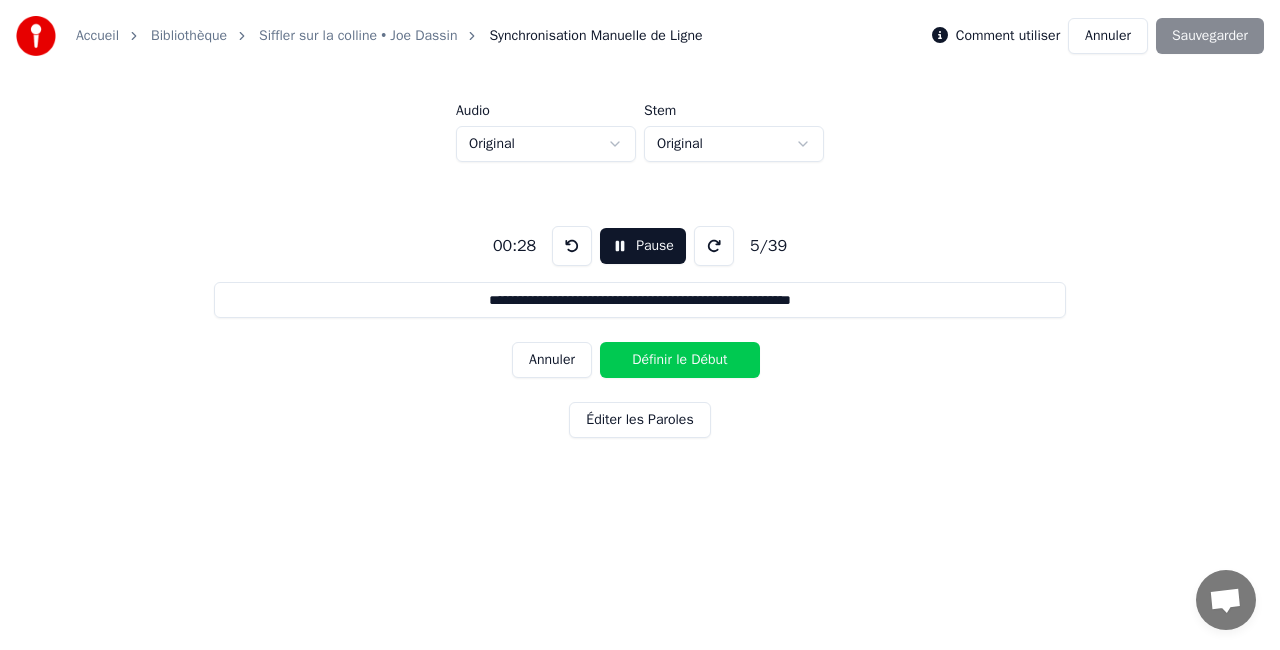 click on "Définir le Début" at bounding box center [680, 360] 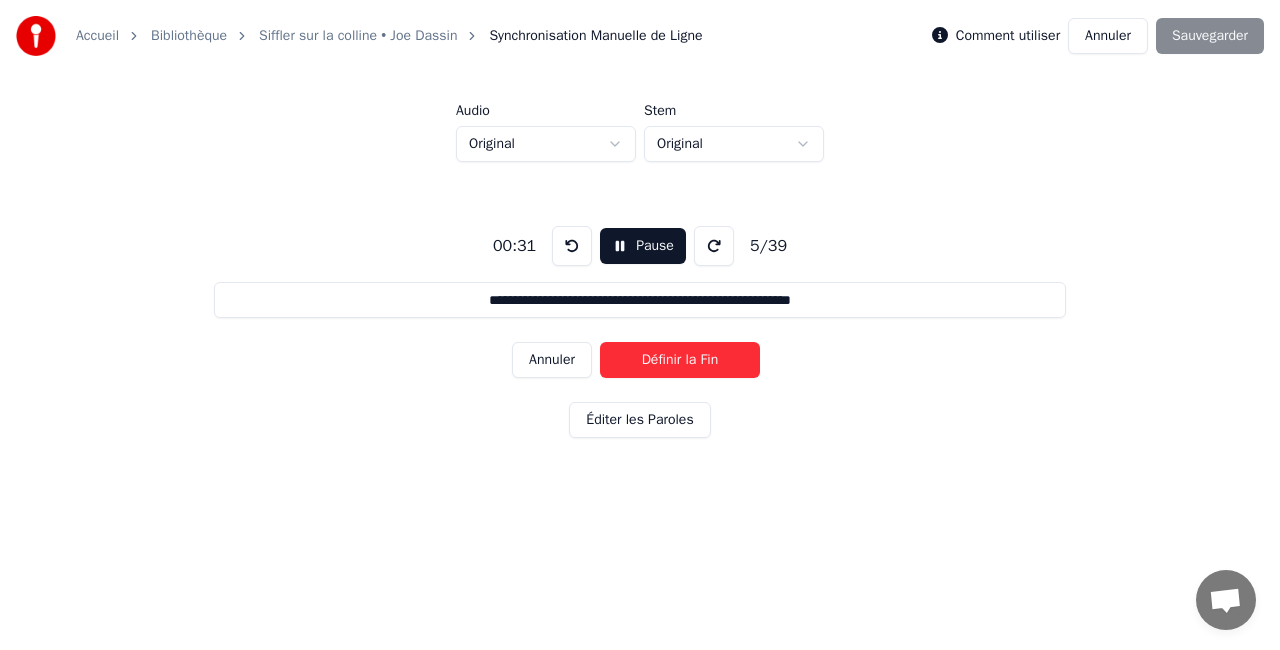 click on "Définir la Fin" at bounding box center (680, 360) 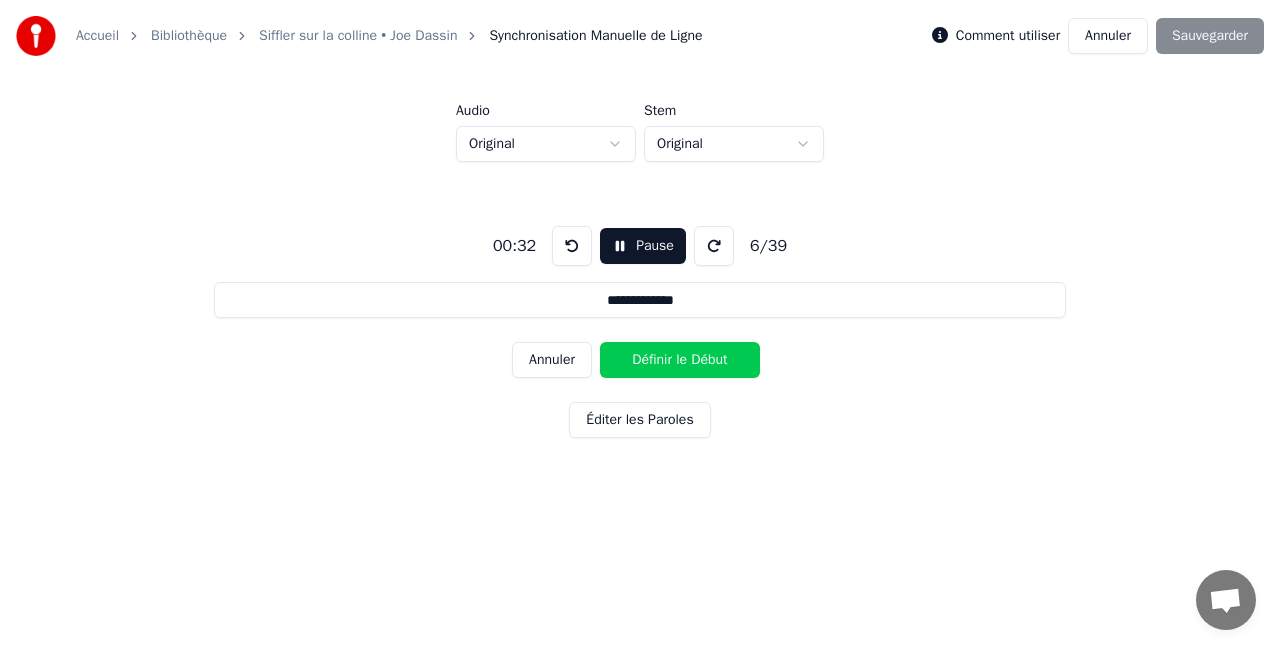 click on "Définir le Début" at bounding box center [680, 360] 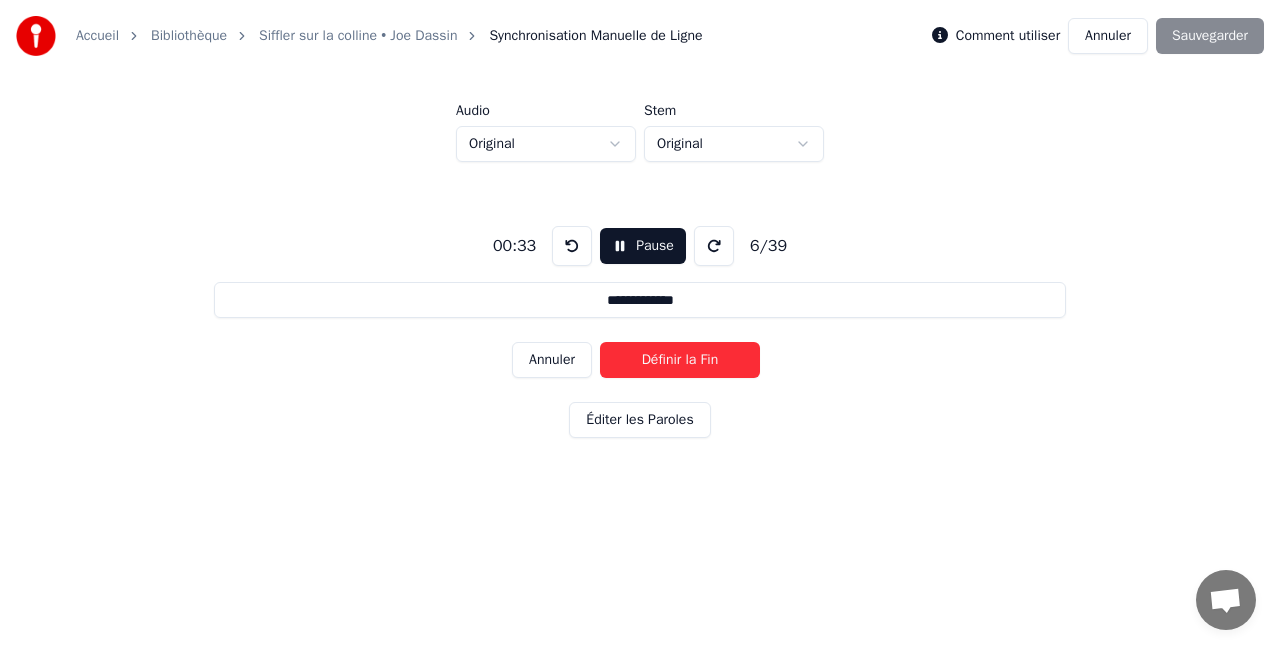 click on "Définir la Fin" at bounding box center [680, 360] 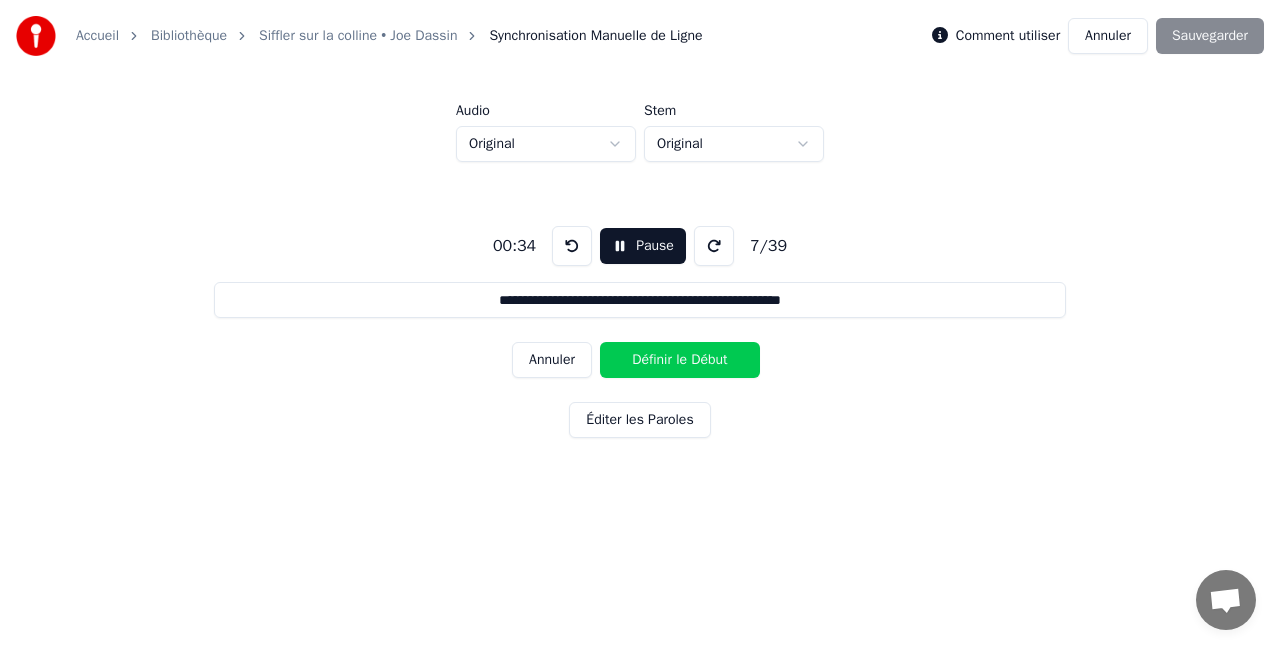 click on "Définir le Début" at bounding box center (680, 360) 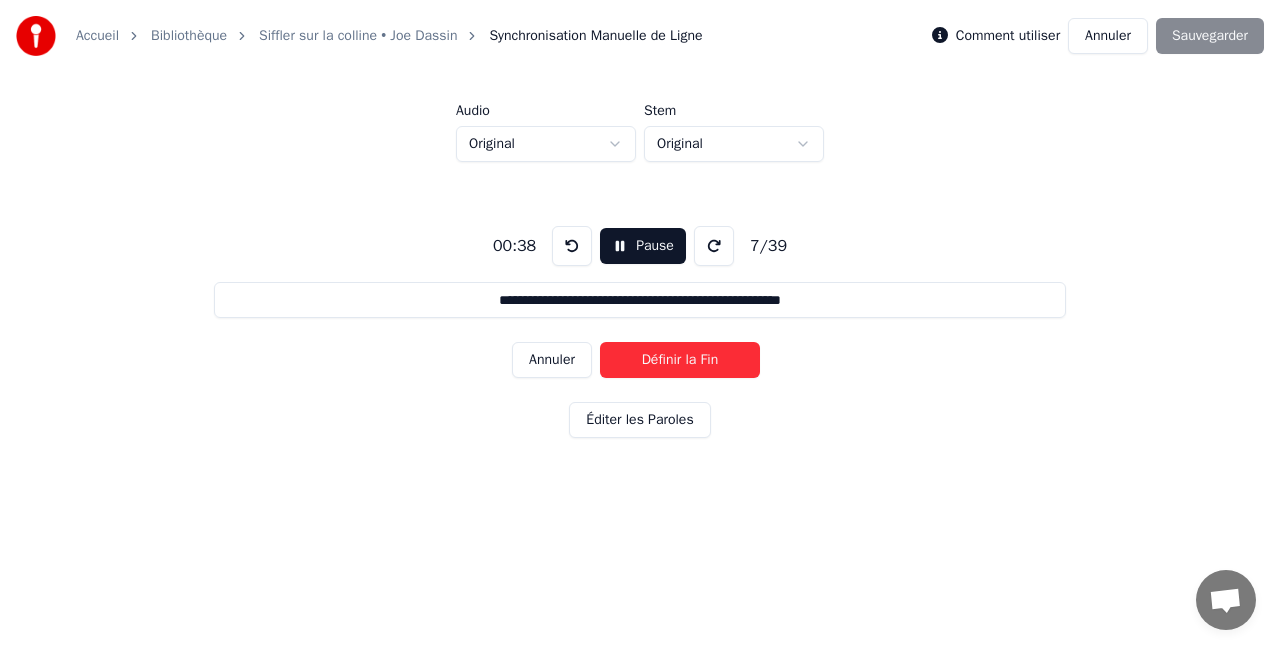click on "Définir la Fin" at bounding box center [680, 360] 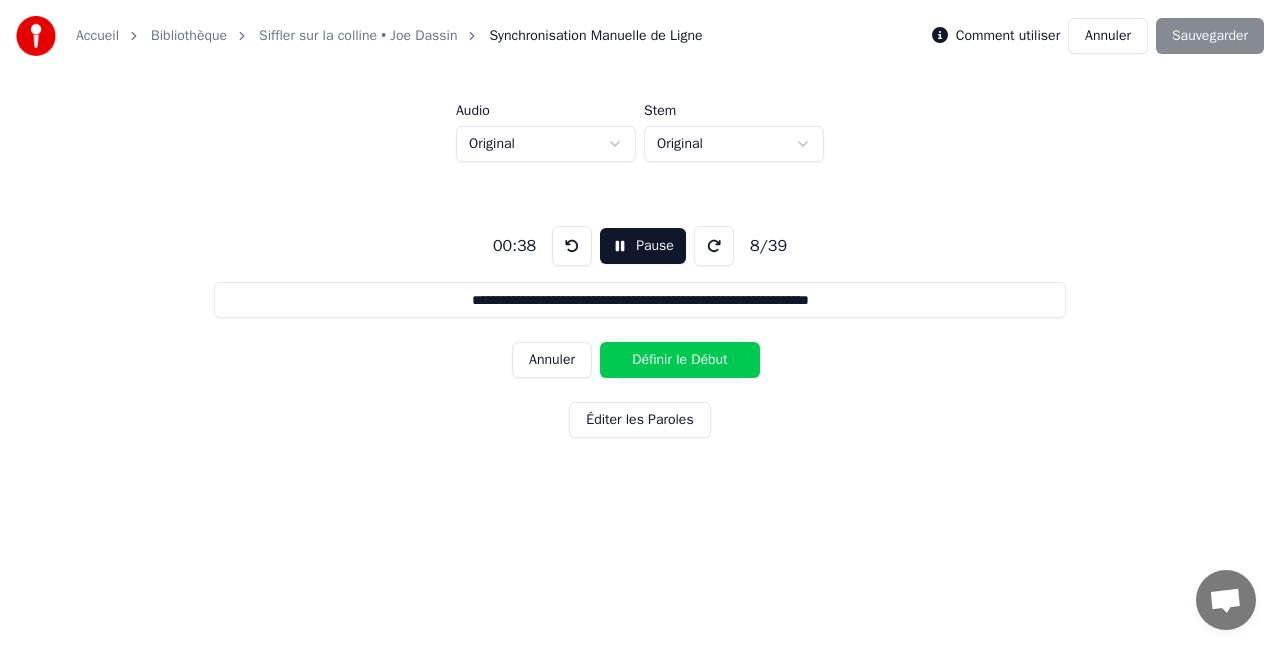 click on "Définir le Début" at bounding box center [680, 360] 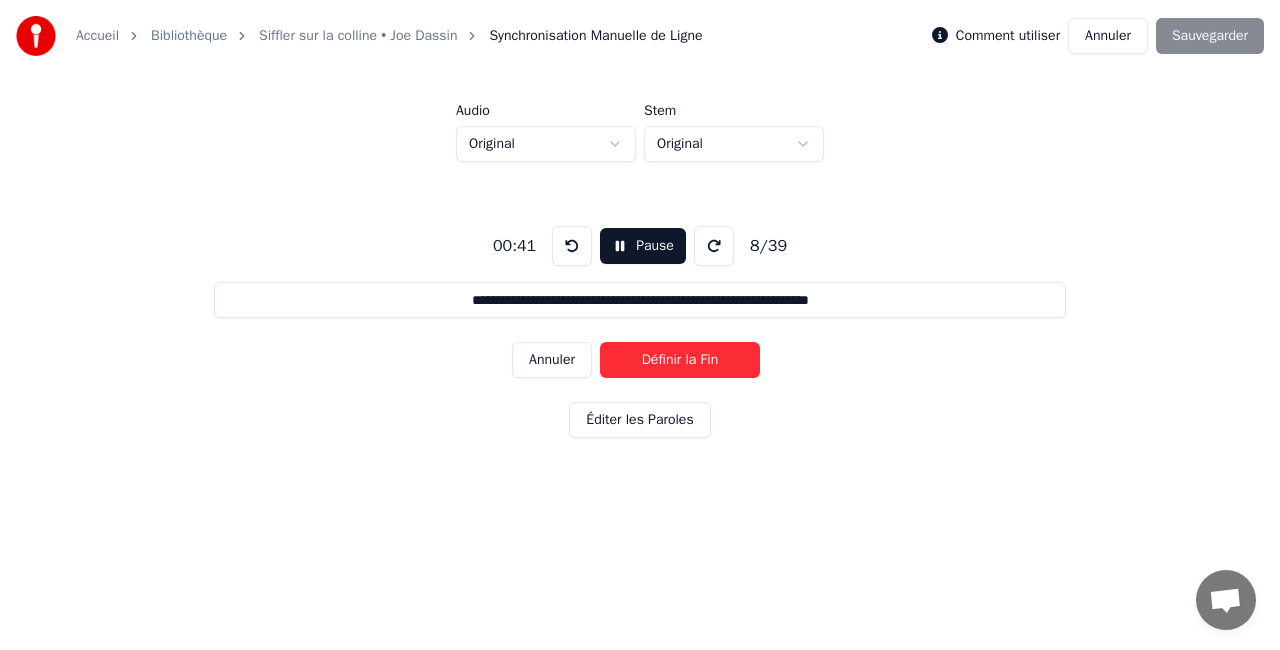 click on "Définir la Fin" at bounding box center [680, 360] 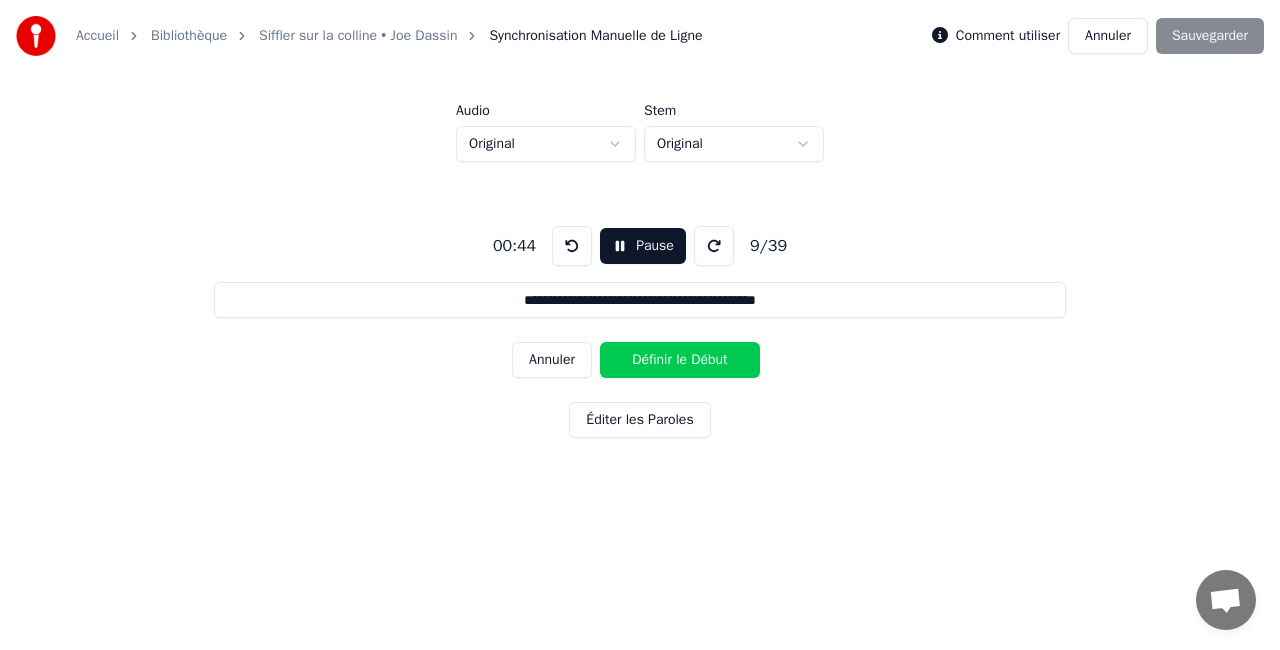 click on "Définir le Début" at bounding box center [680, 360] 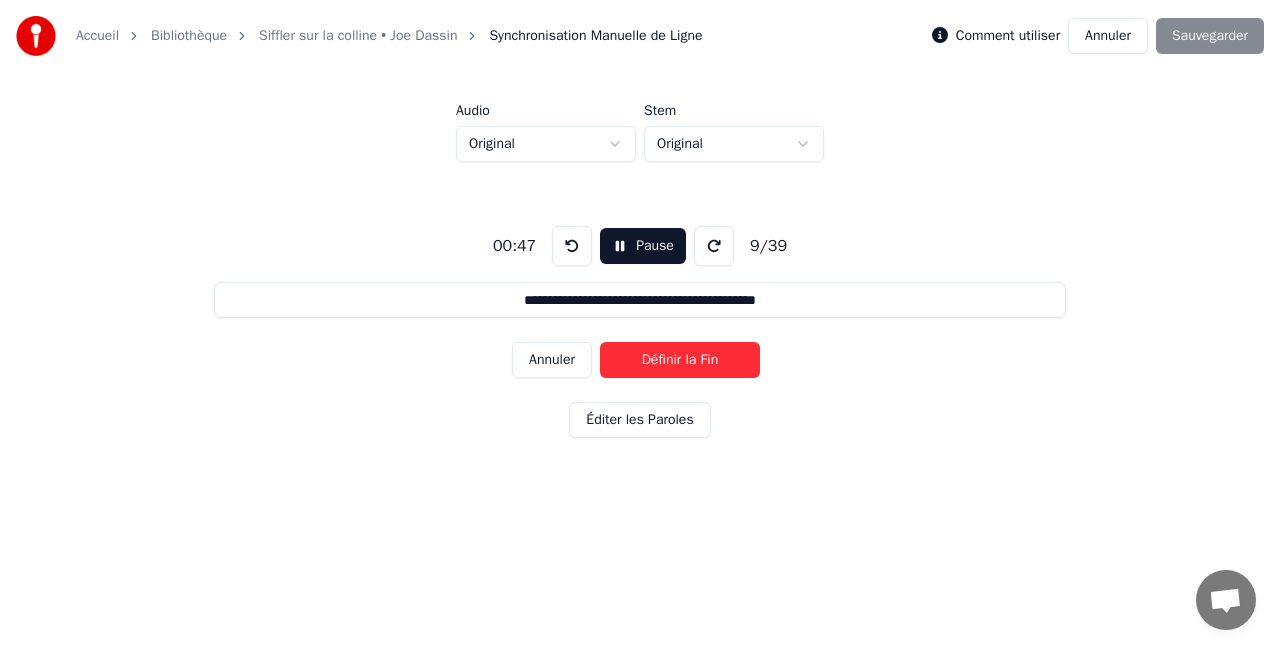 click on "Définir la Fin" at bounding box center [680, 360] 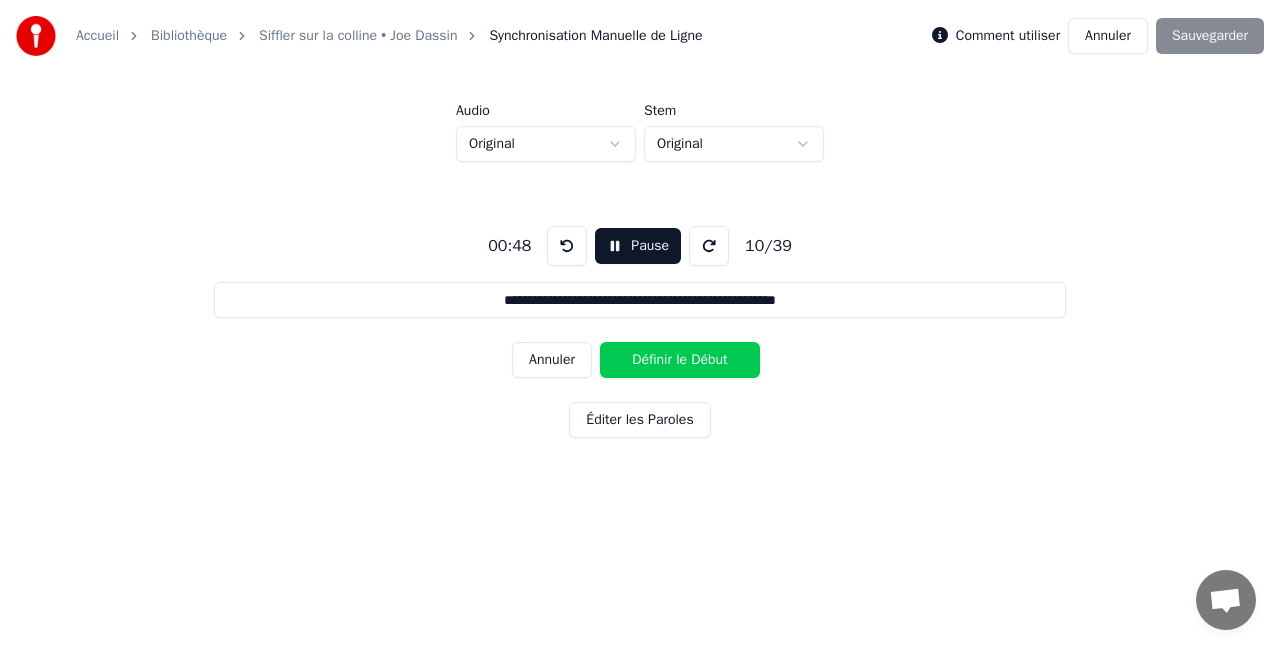 click on "Définir le Début" at bounding box center [680, 360] 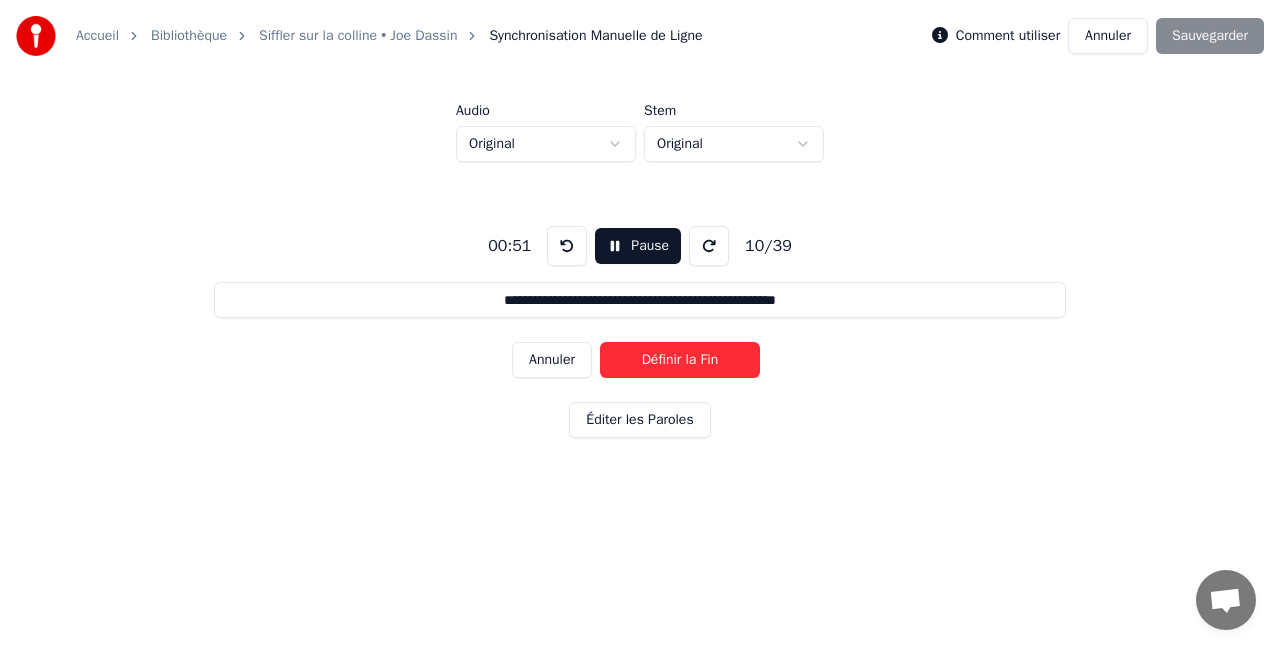 click on "Définir la Fin" at bounding box center [680, 360] 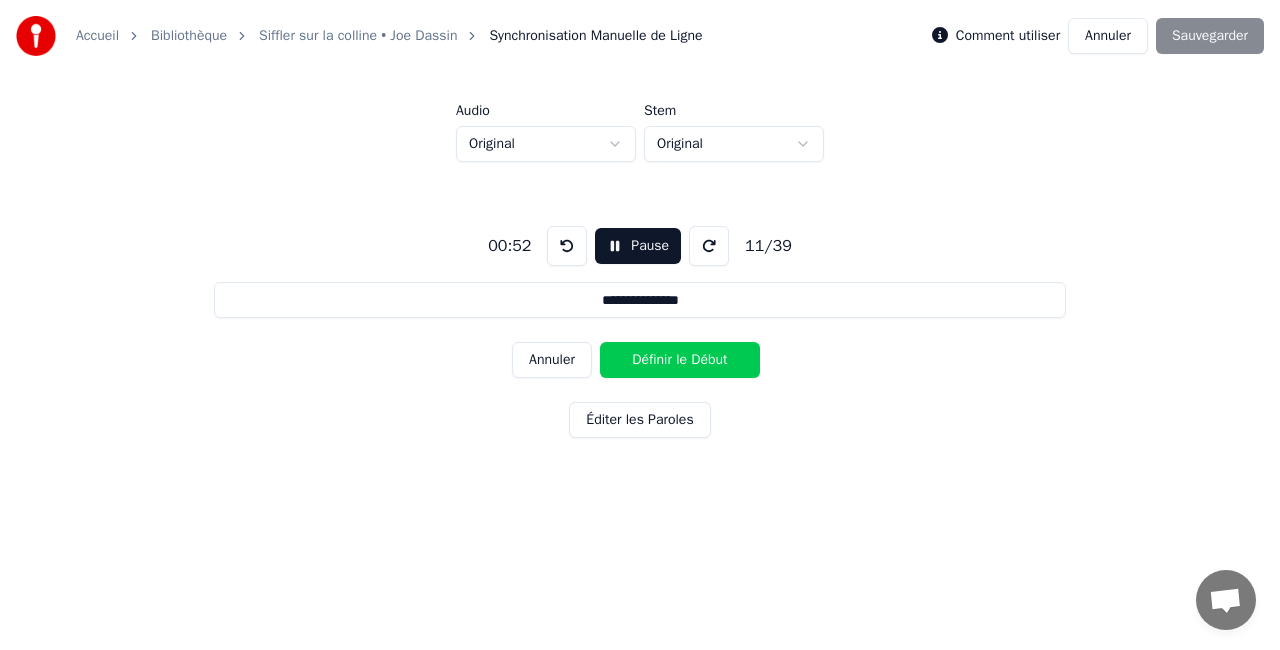 click on "Définir le Début" at bounding box center (680, 360) 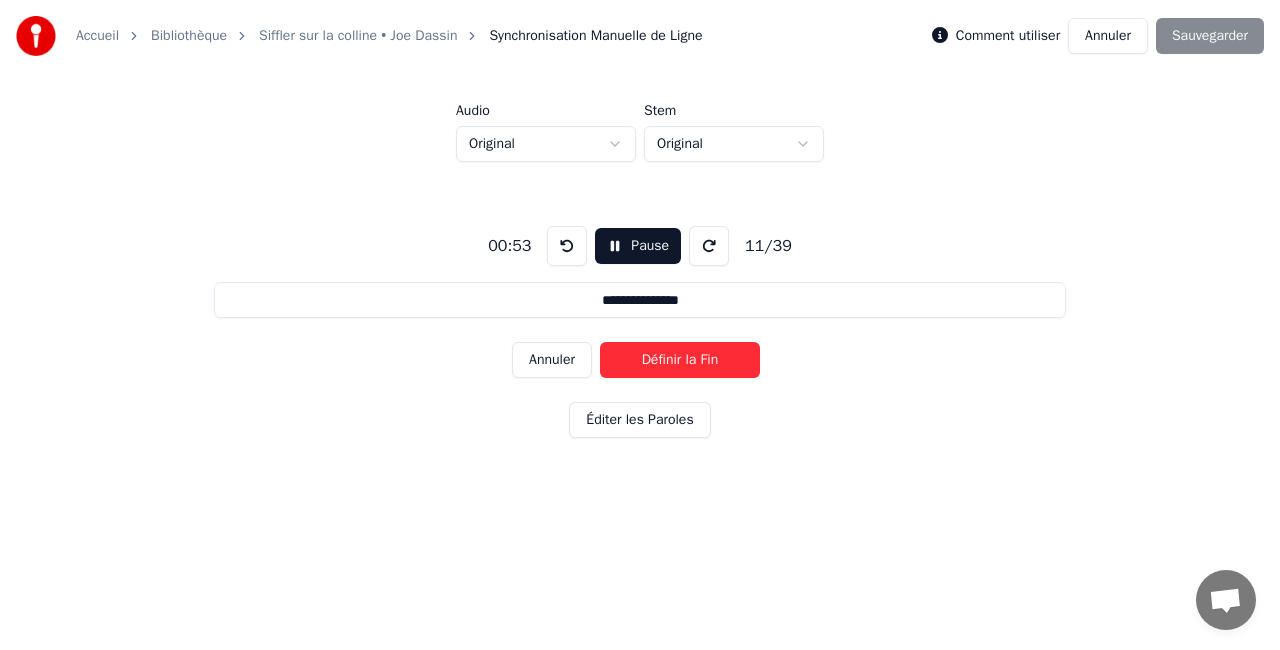 click on "Définir la Fin" at bounding box center (680, 360) 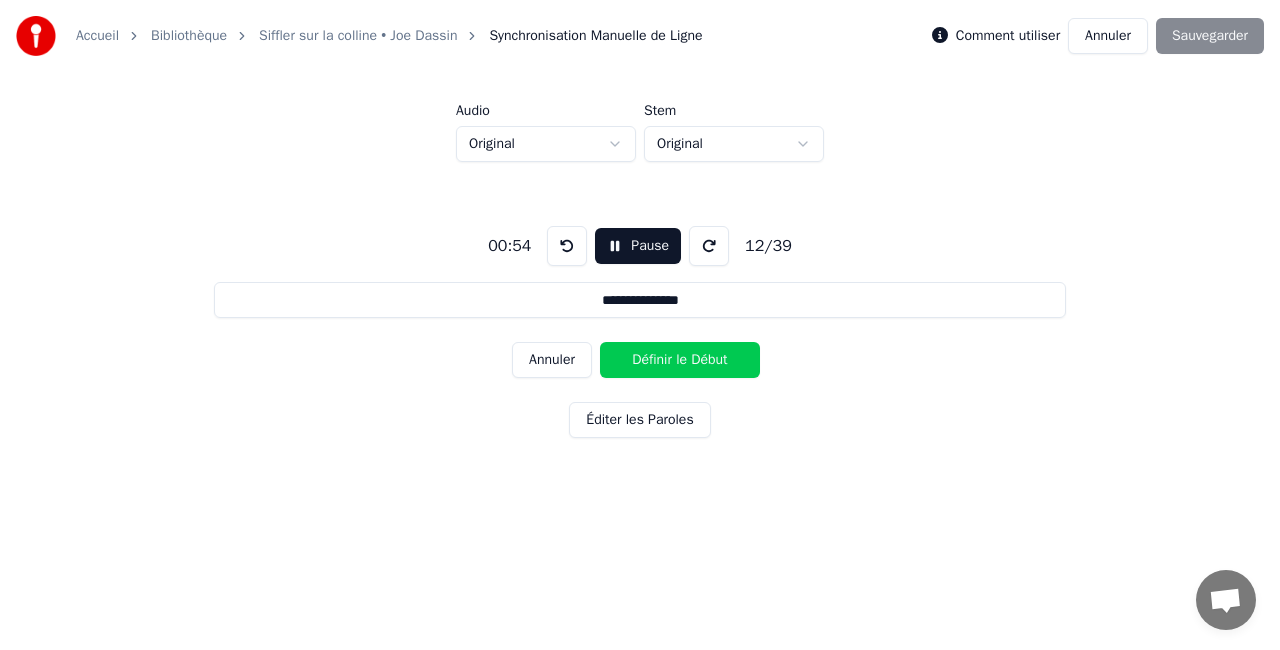 click on "Définir le Début" at bounding box center (680, 360) 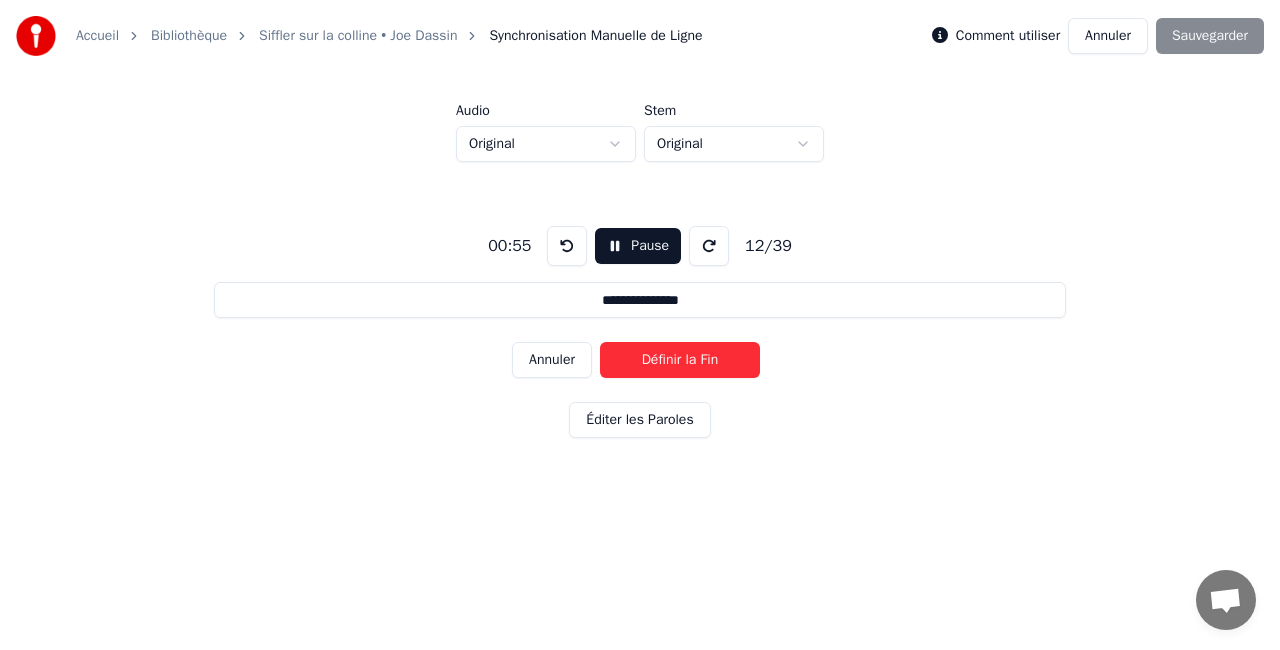 click on "Définir la Fin" at bounding box center (680, 360) 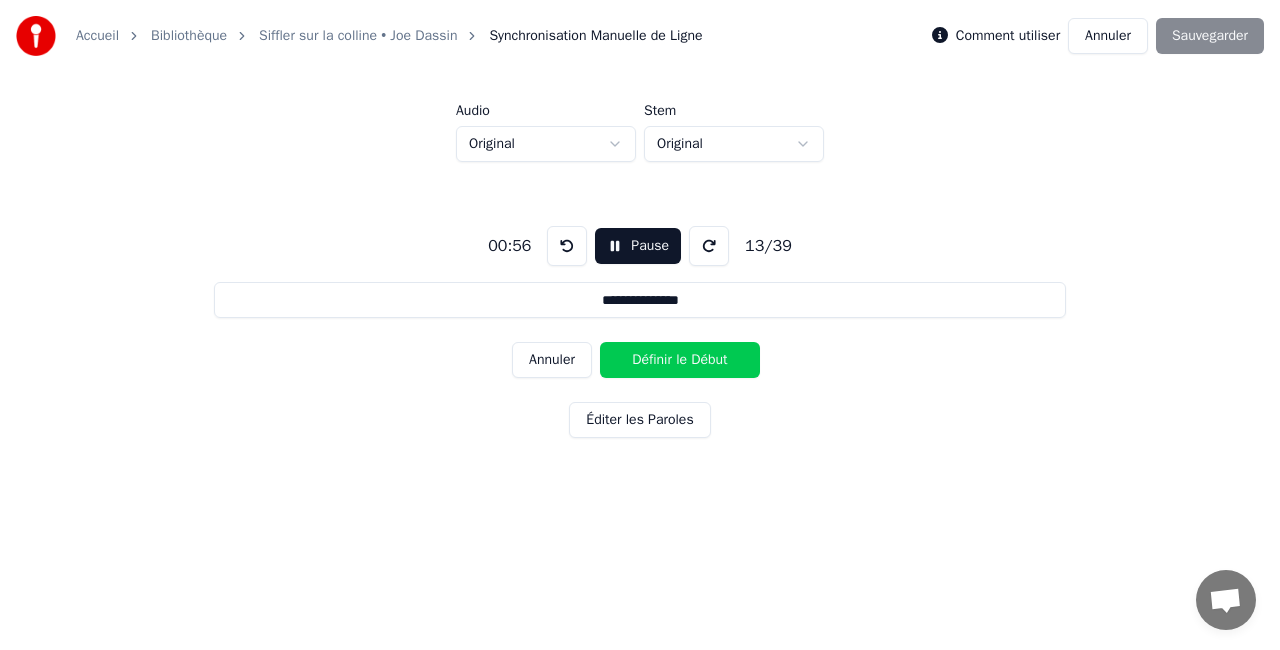 click on "Définir le Début" at bounding box center [680, 360] 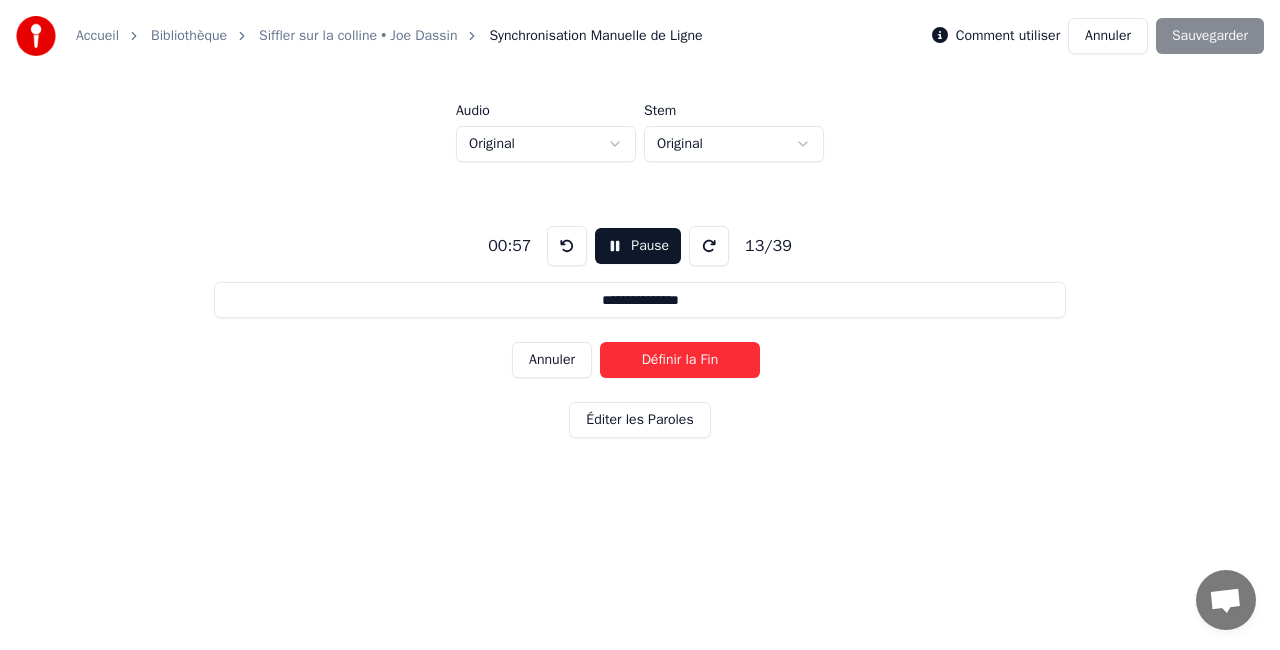 click on "Définir la Fin" at bounding box center (680, 360) 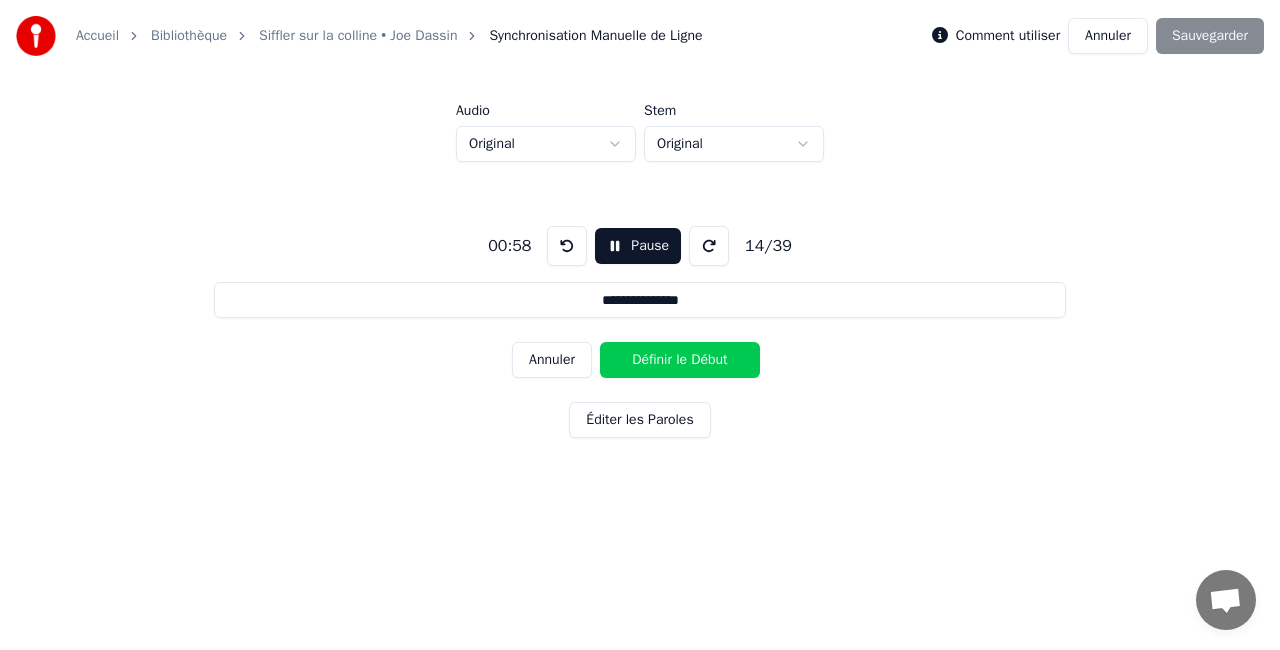 click on "Définir le Début" at bounding box center (680, 360) 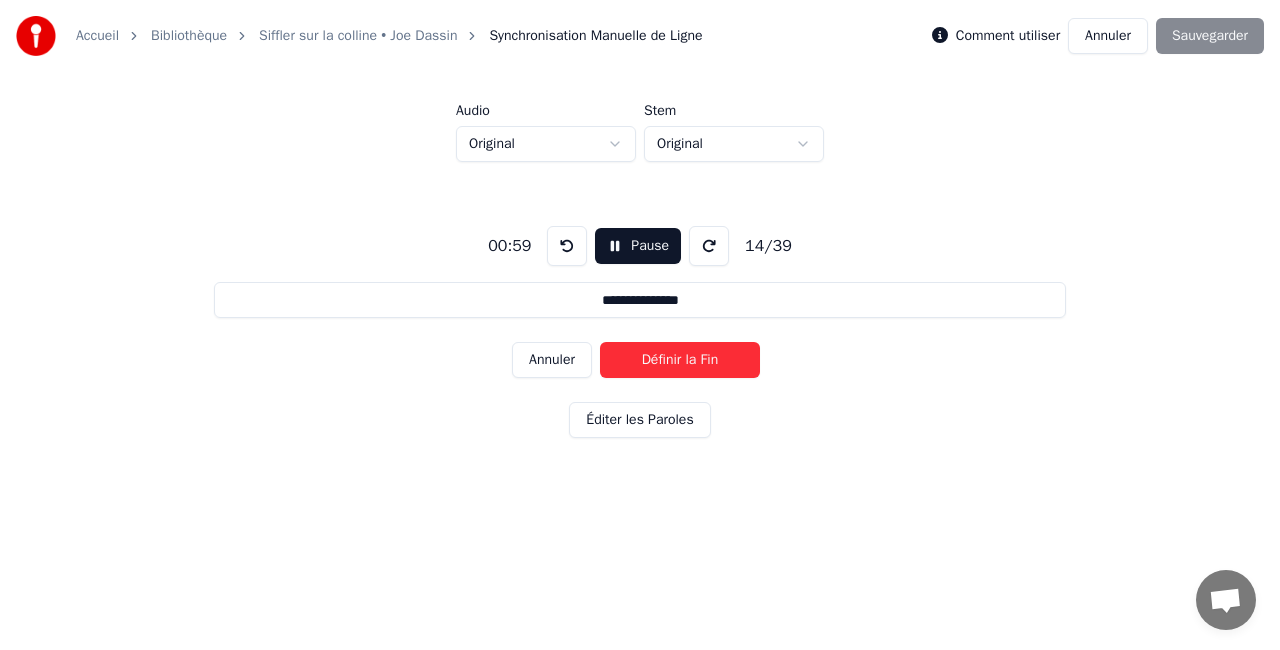 click on "Définir la Fin" at bounding box center [680, 360] 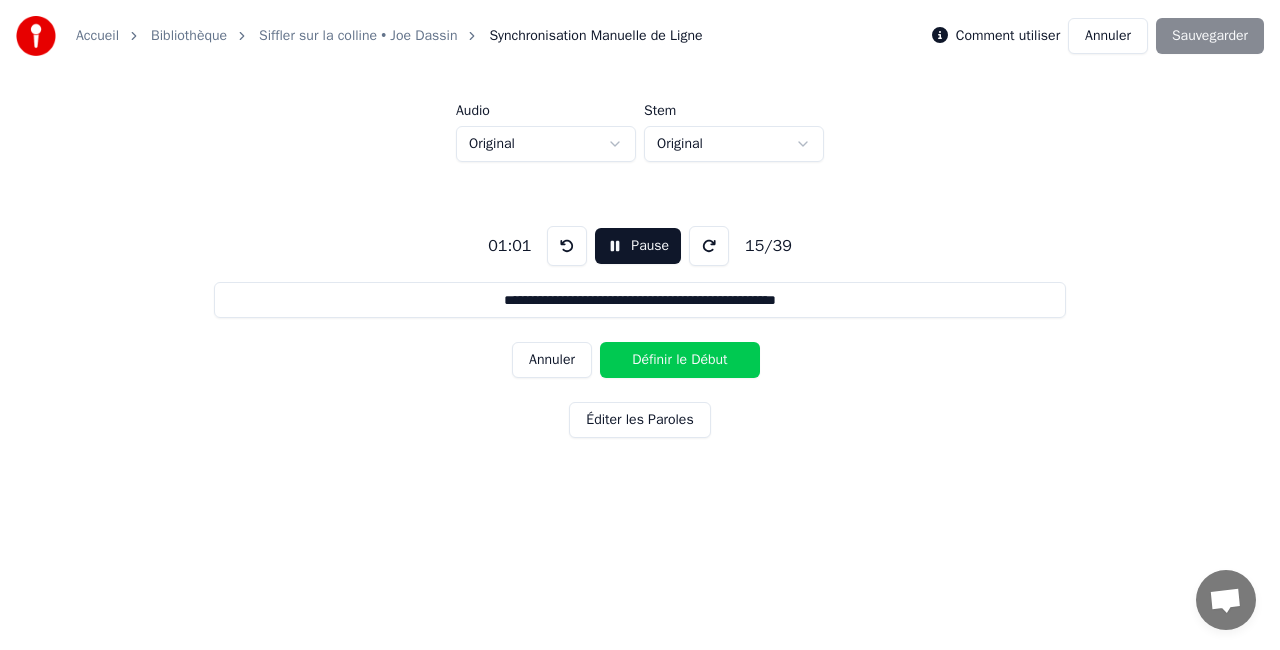 click on "Définir le Début" at bounding box center [680, 360] 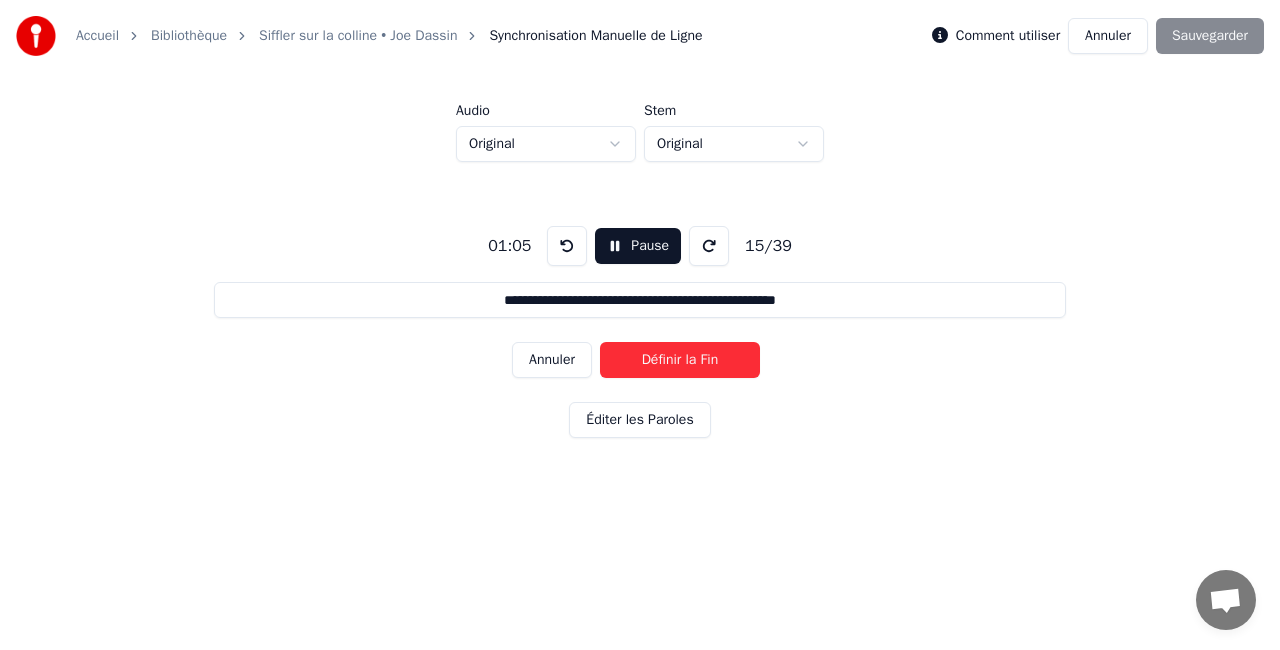 click on "Définir la Fin" at bounding box center [680, 360] 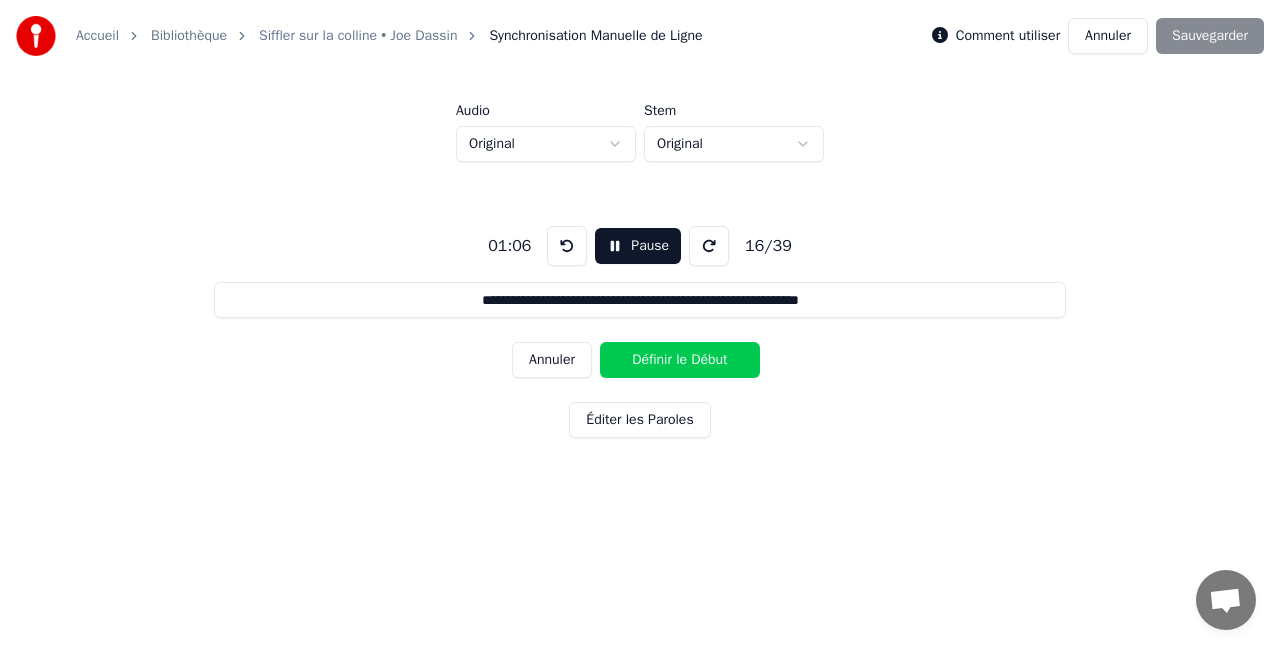 click on "Définir le Début" at bounding box center (680, 360) 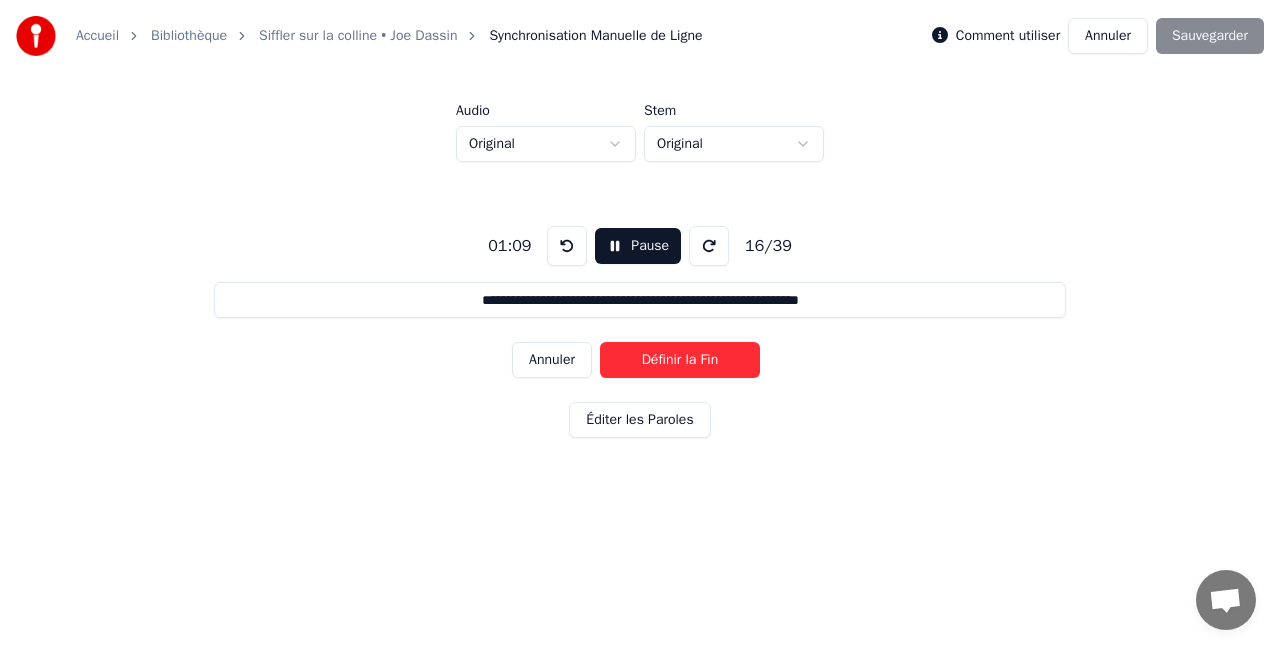 click on "Définir la Fin" at bounding box center (680, 360) 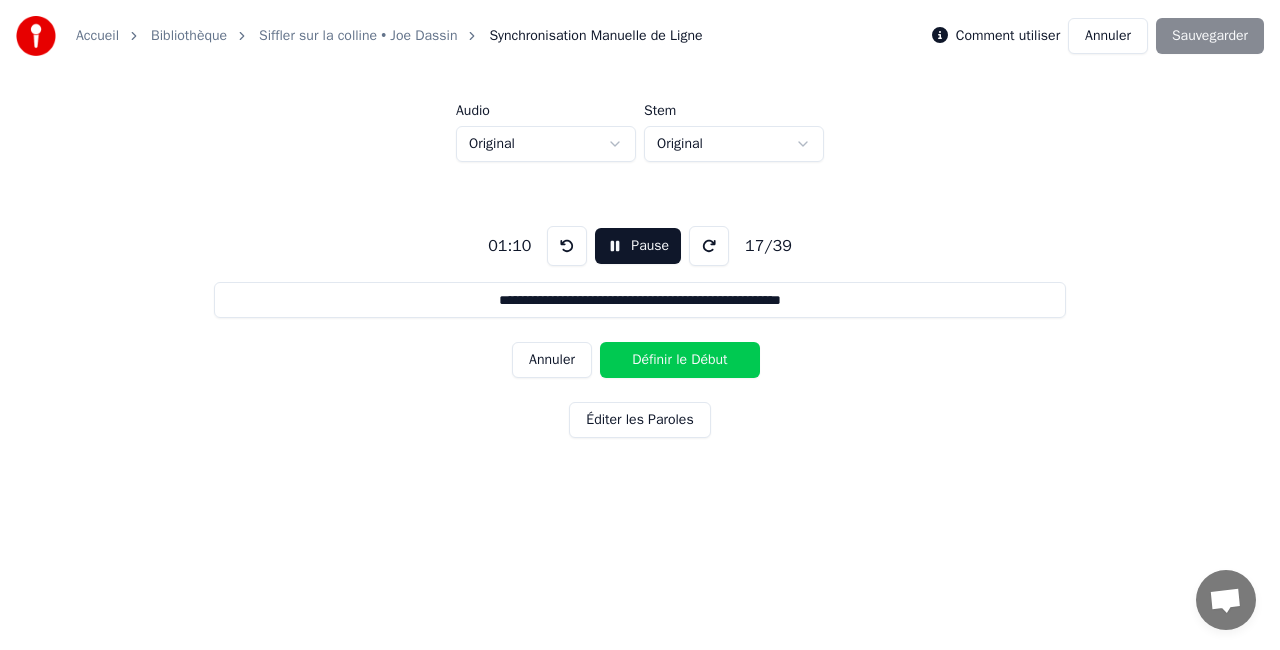 click on "Définir le Début" at bounding box center (680, 360) 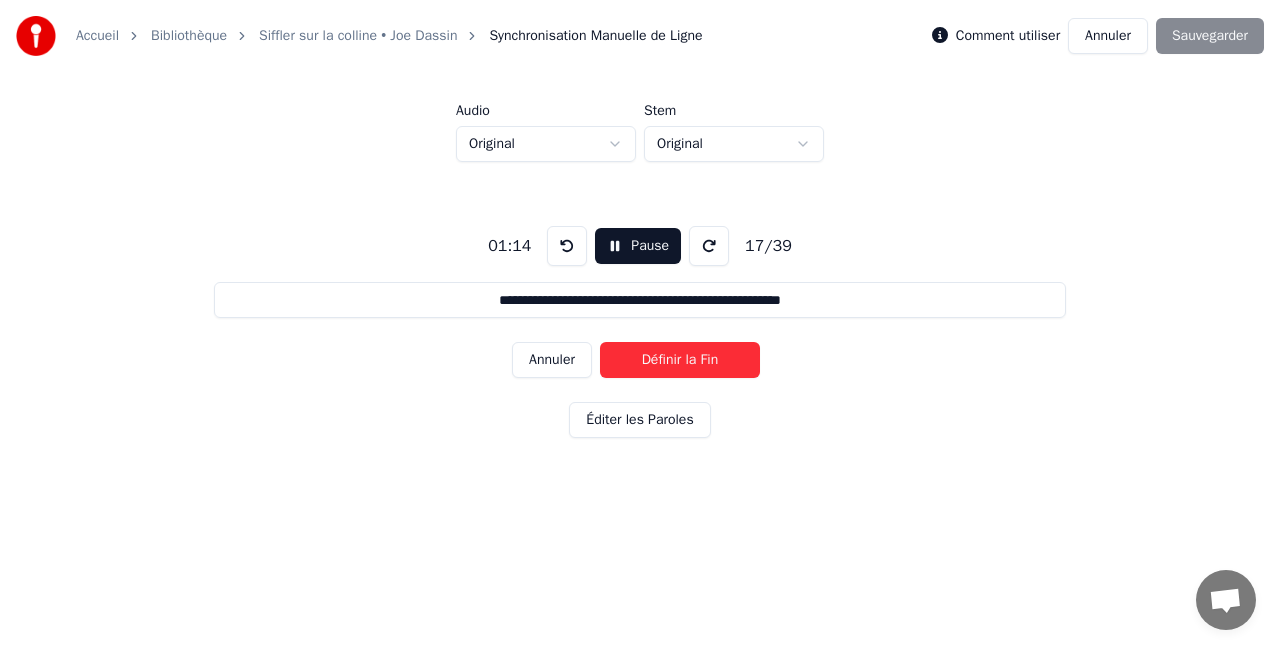 click on "Définir la Fin" at bounding box center (680, 360) 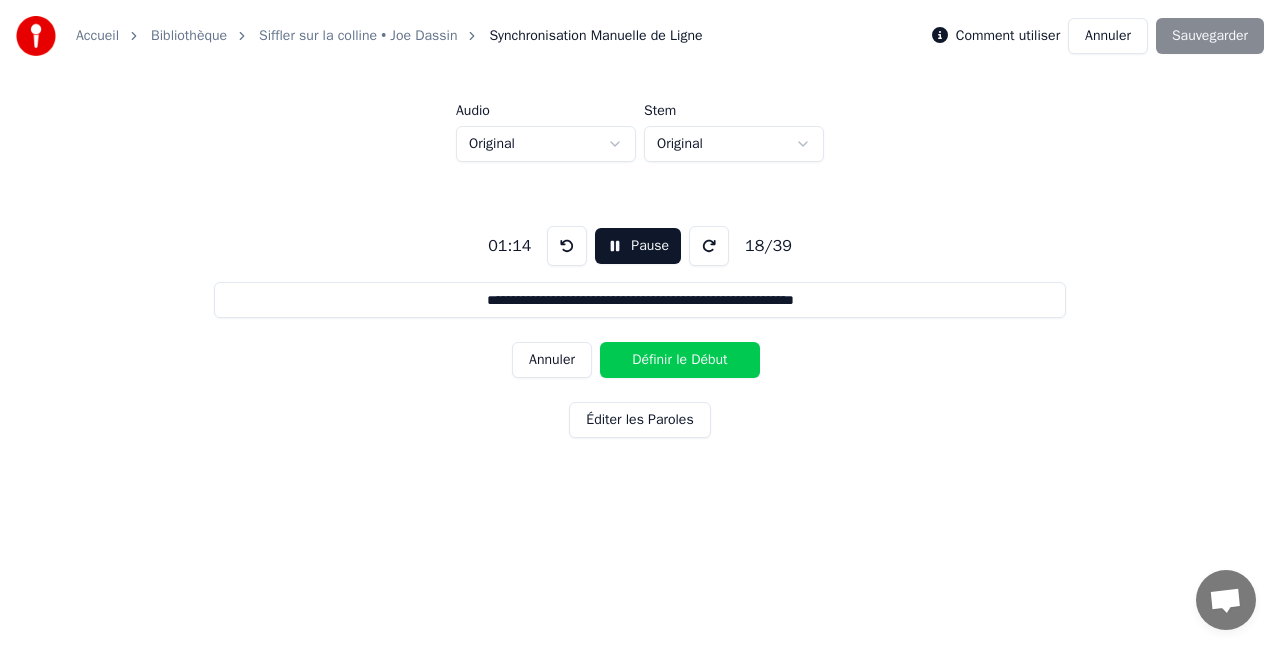 click on "Définir le Début" at bounding box center (680, 360) 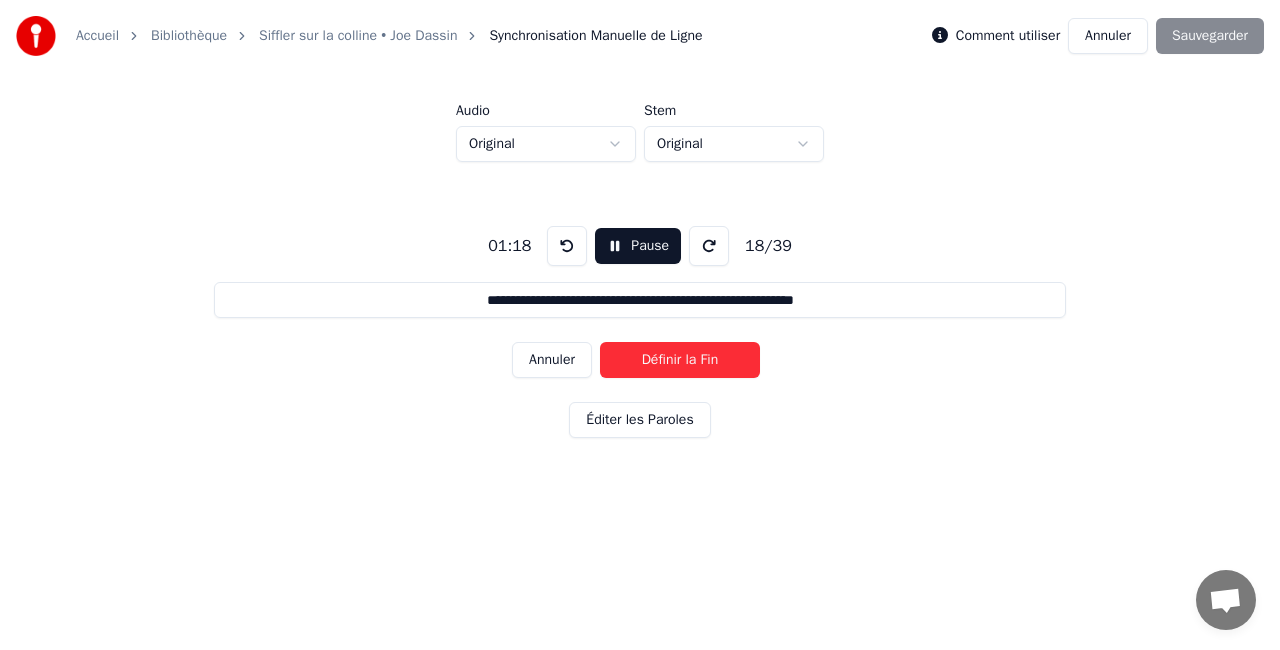 click on "Définir la Fin" at bounding box center [680, 360] 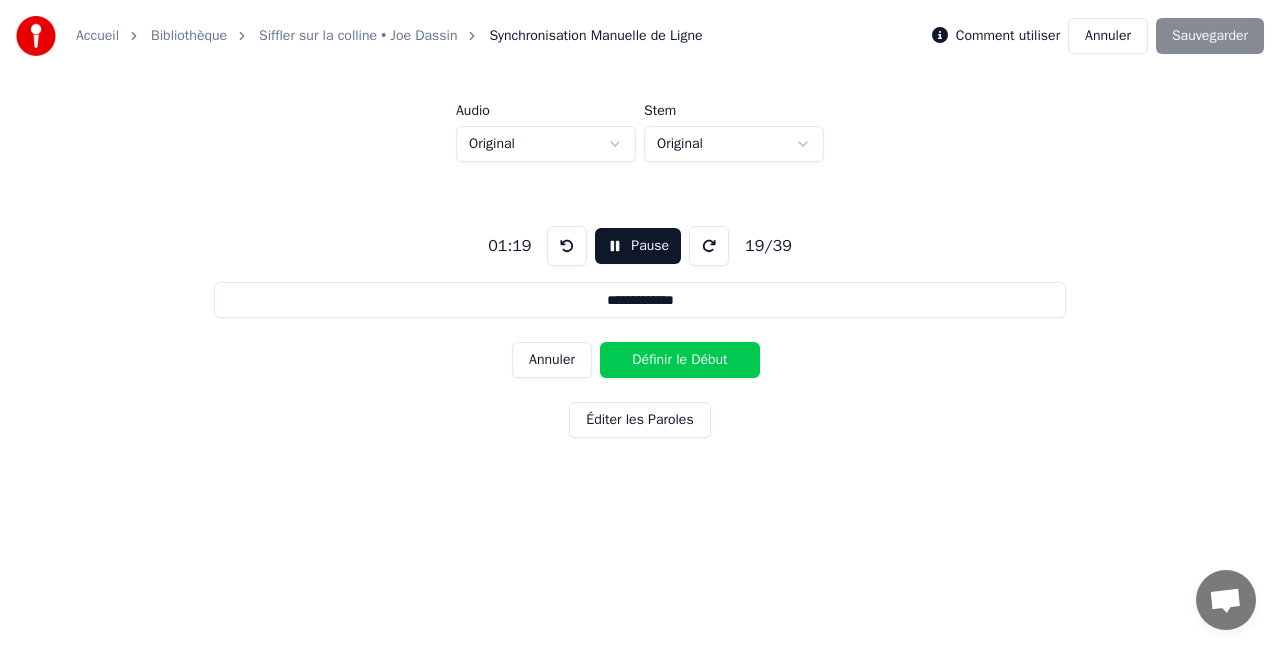 click on "Définir le Début" at bounding box center (680, 360) 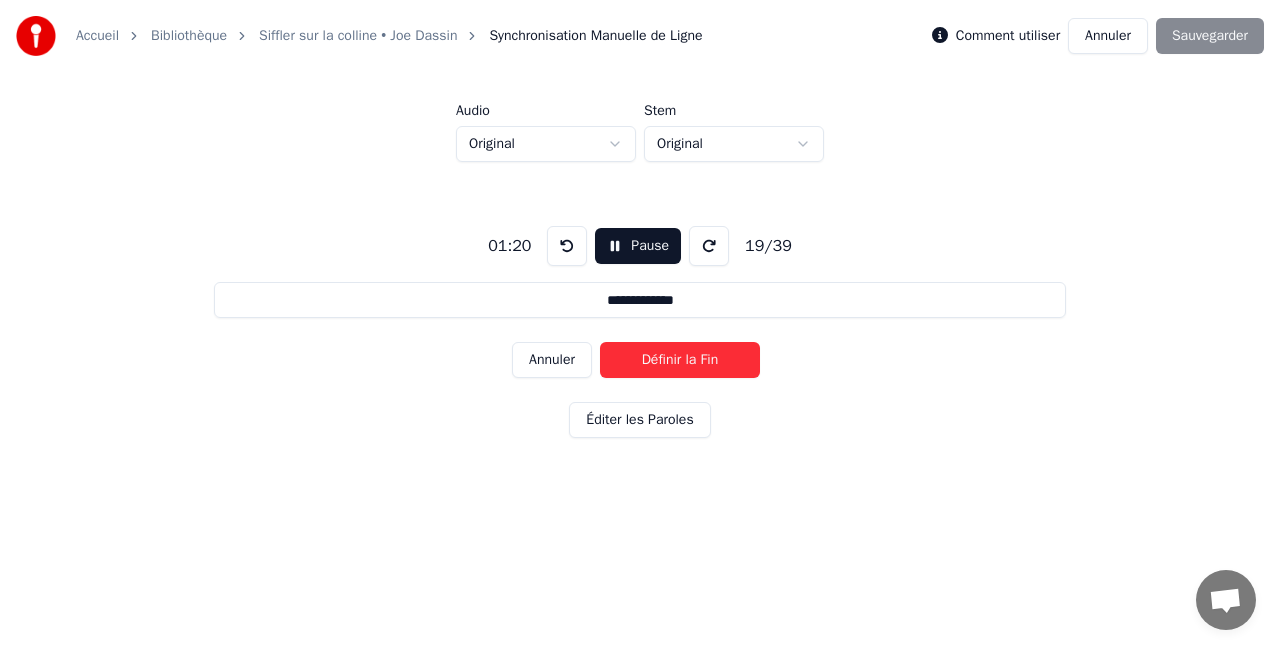 click on "Définir la Fin" at bounding box center [680, 360] 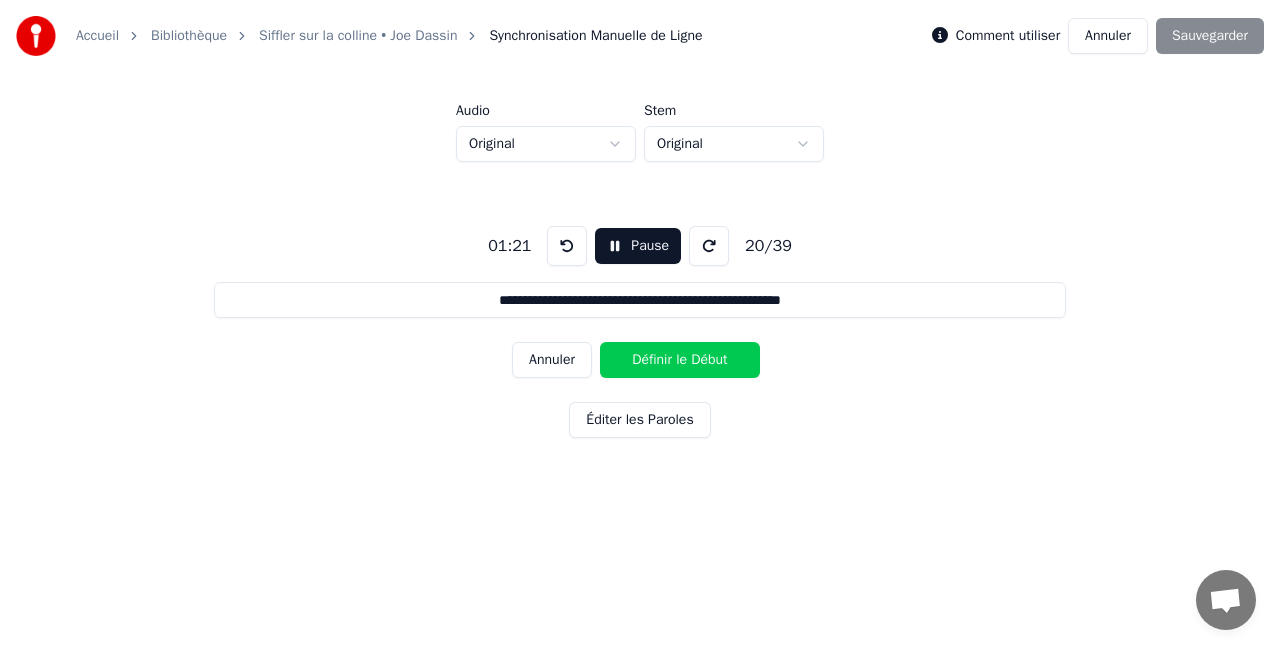 click on "Définir le Début" at bounding box center (680, 360) 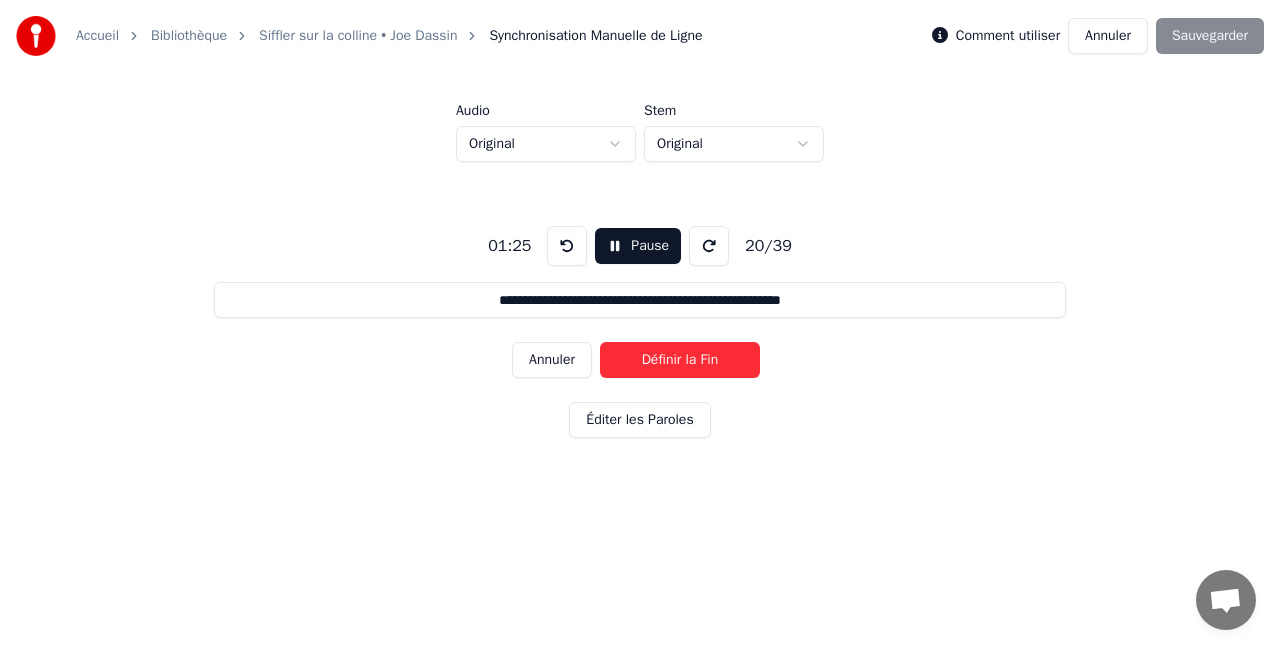 click on "Définir la Fin" at bounding box center (680, 360) 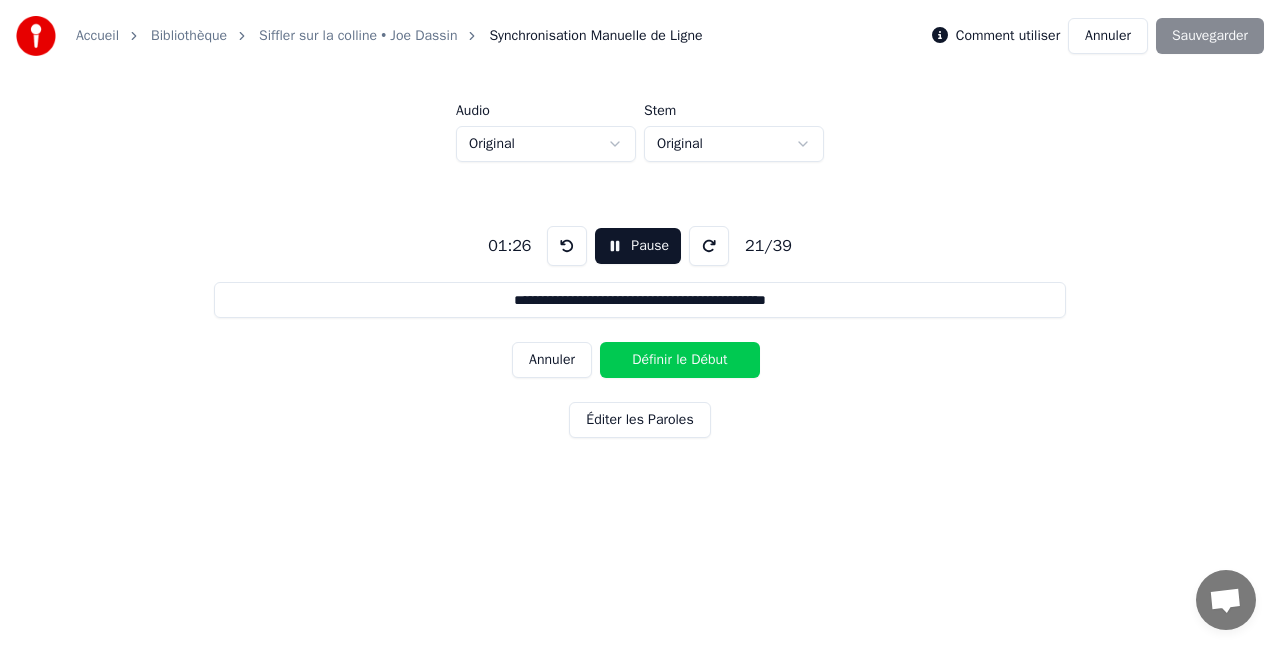 click on "Définir le Début" at bounding box center [680, 360] 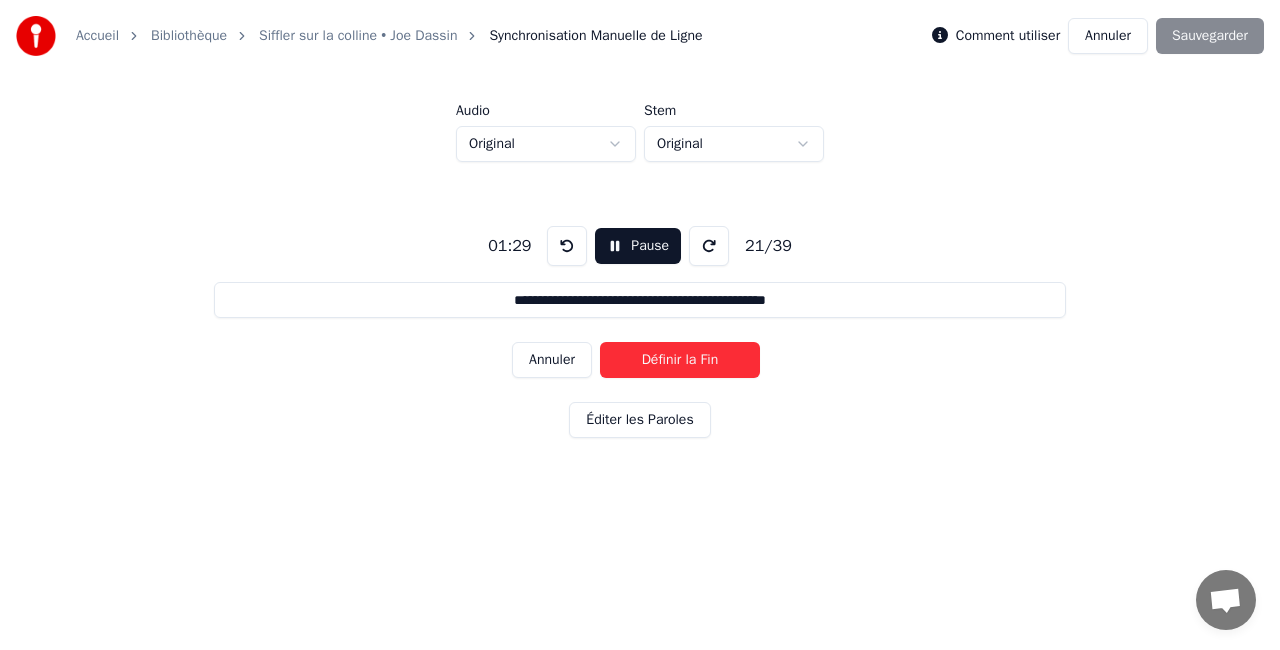 click on "Définir la Fin" at bounding box center (680, 360) 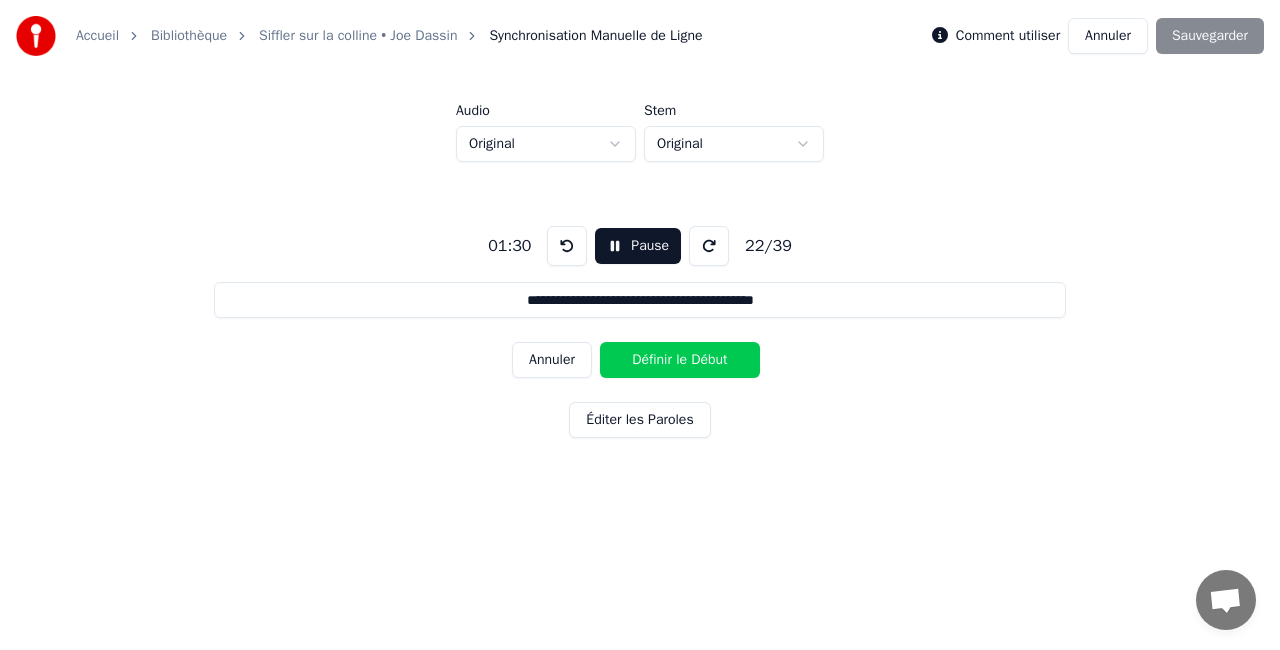 click on "Définir le Début" at bounding box center [680, 360] 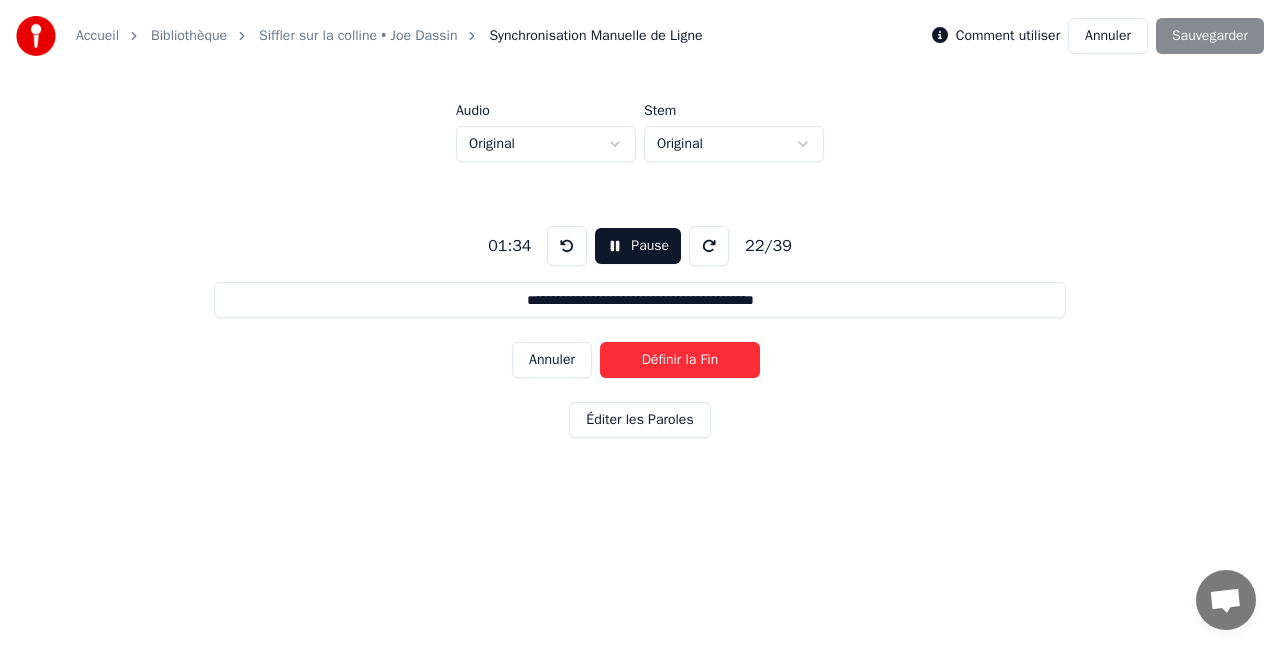 click on "Définir la Fin" at bounding box center [680, 360] 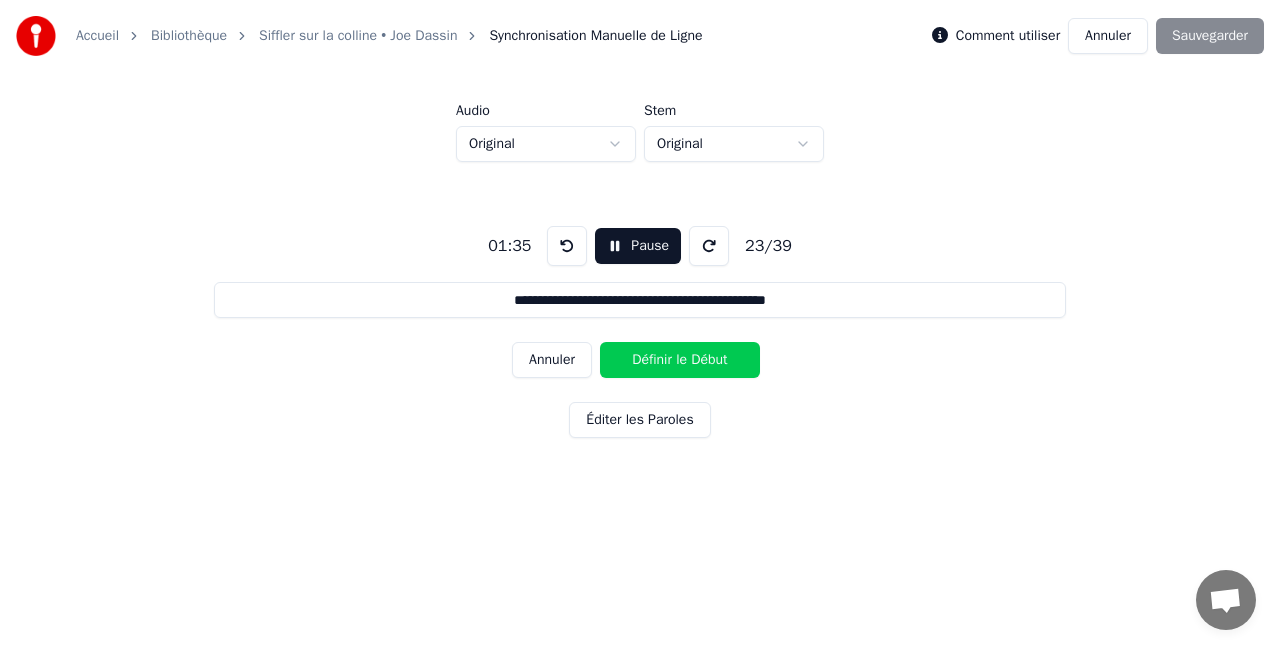 click on "Définir le Début" at bounding box center [680, 360] 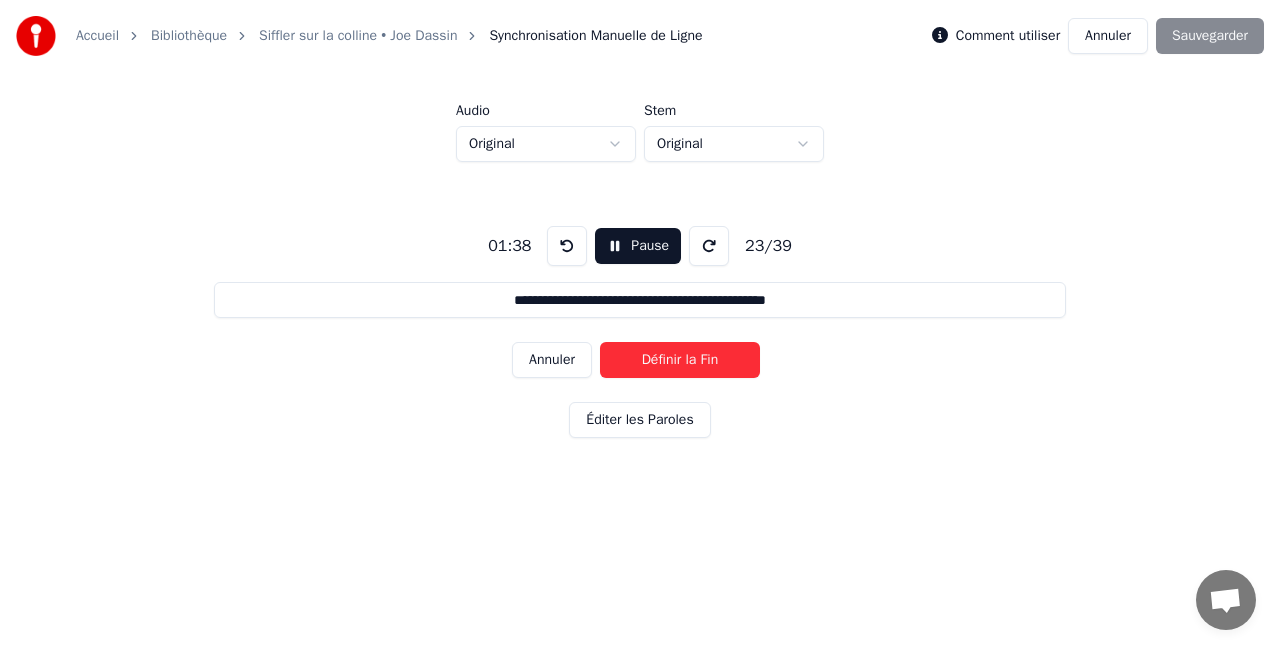click on "Définir la Fin" at bounding box center (680, 360) 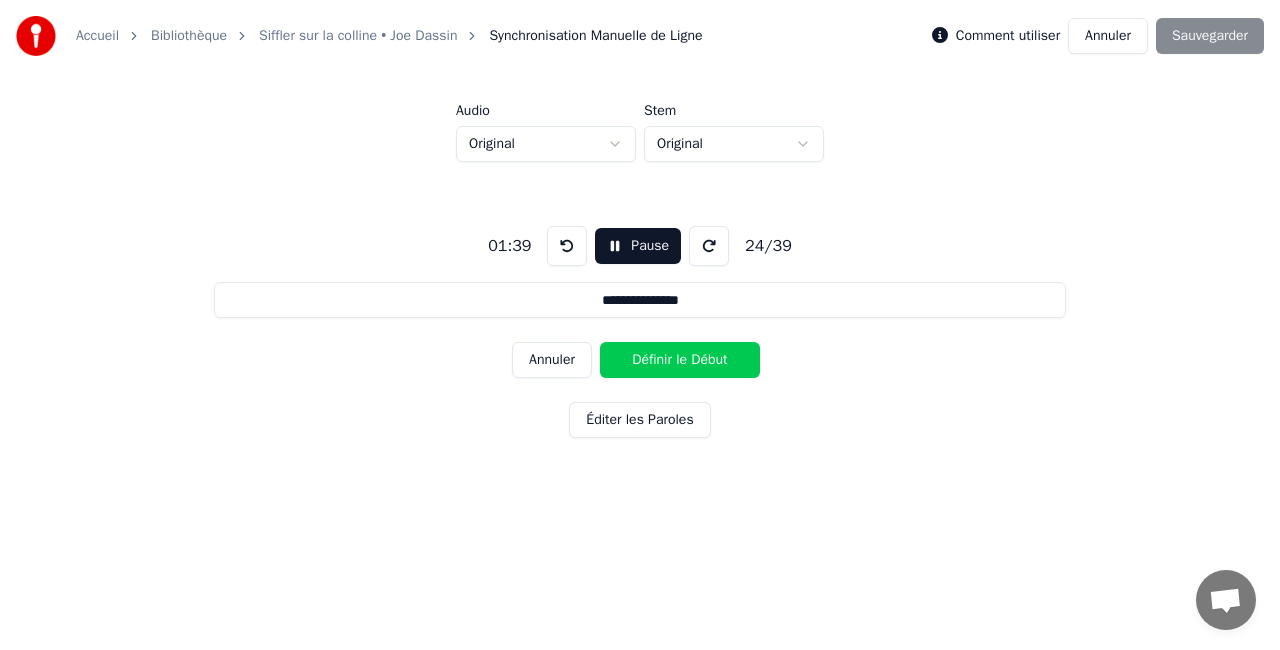 click on "Définir le Début" at bounding box center [680, 360] 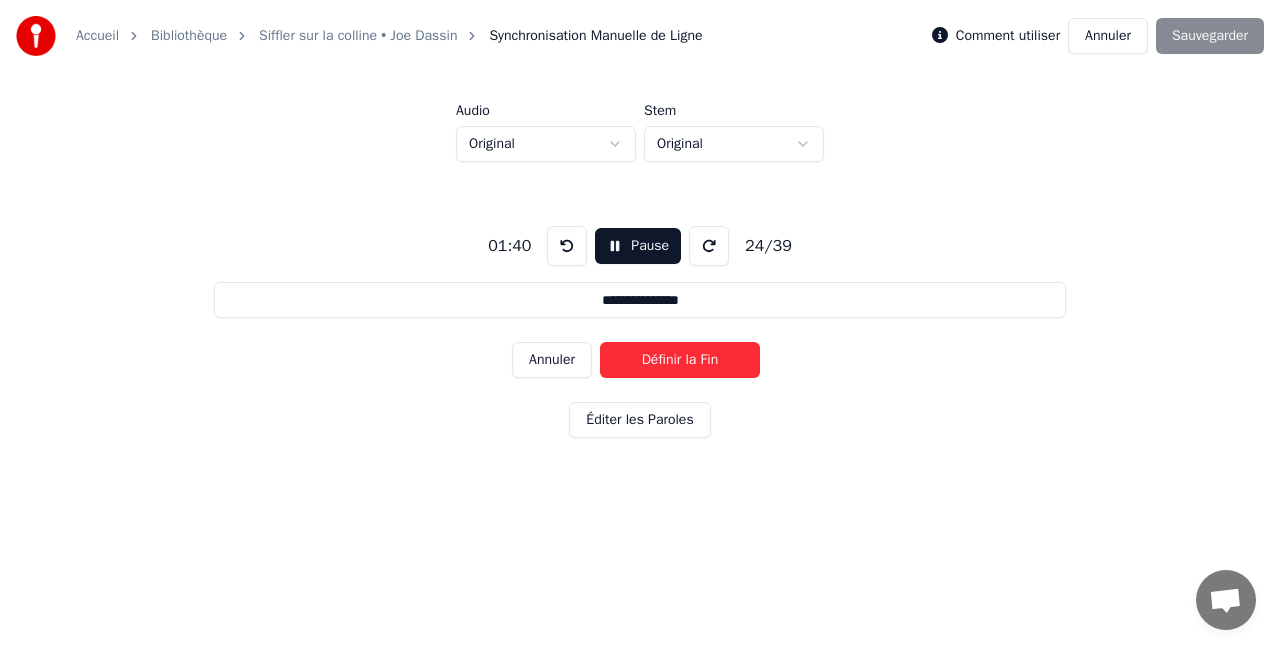 click on "Définir la Fin" at bounding box center [680, 360] 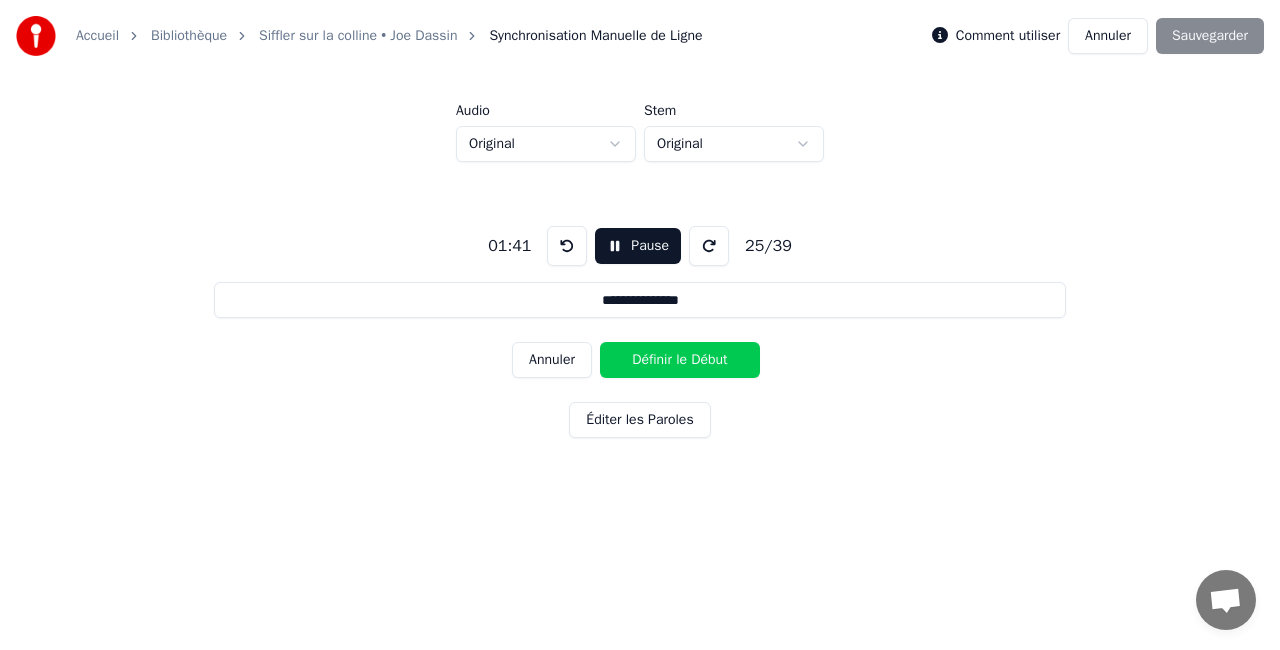 click on "Définir le Début" at bounding box center [680, 360] 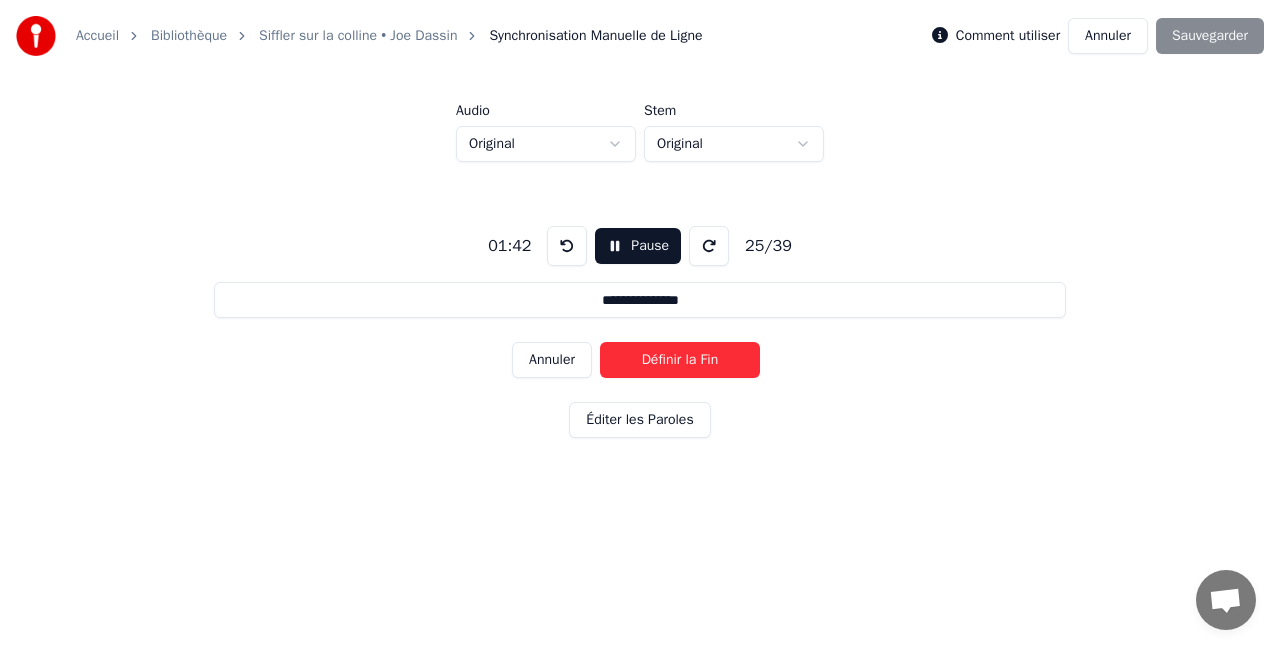 click on "Définir la Fin" at bounding box center (680, 360) 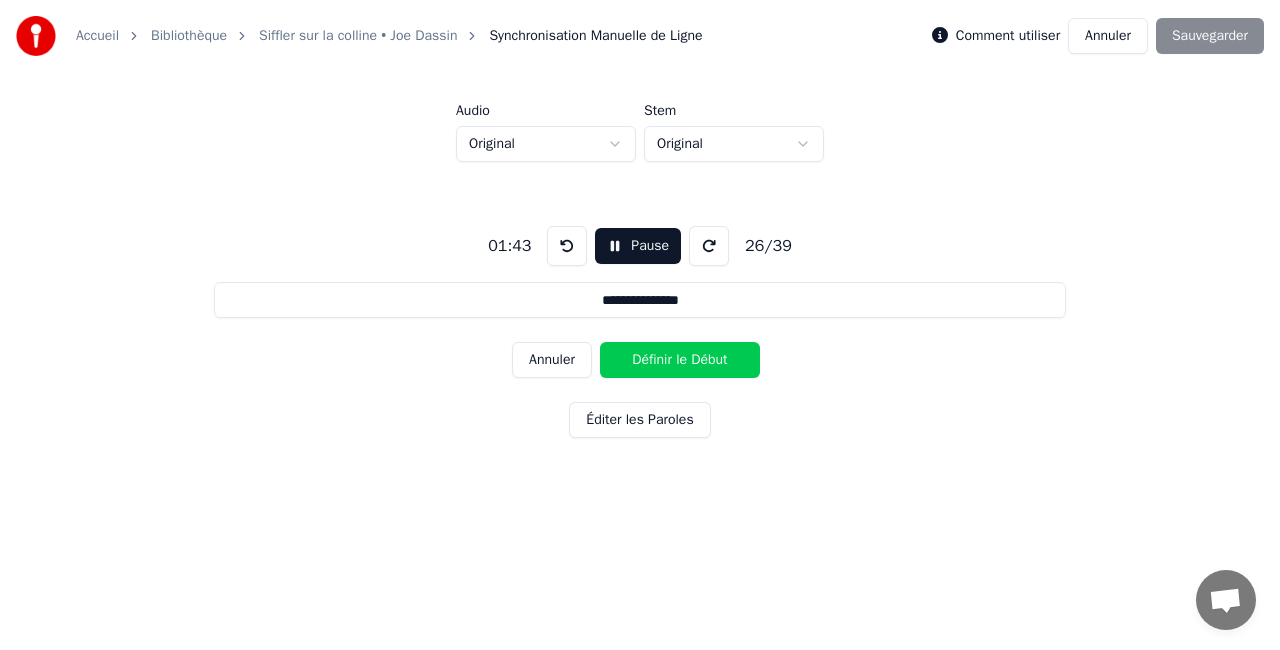 click on "Définir le Début" at bounding box center [680, 360] 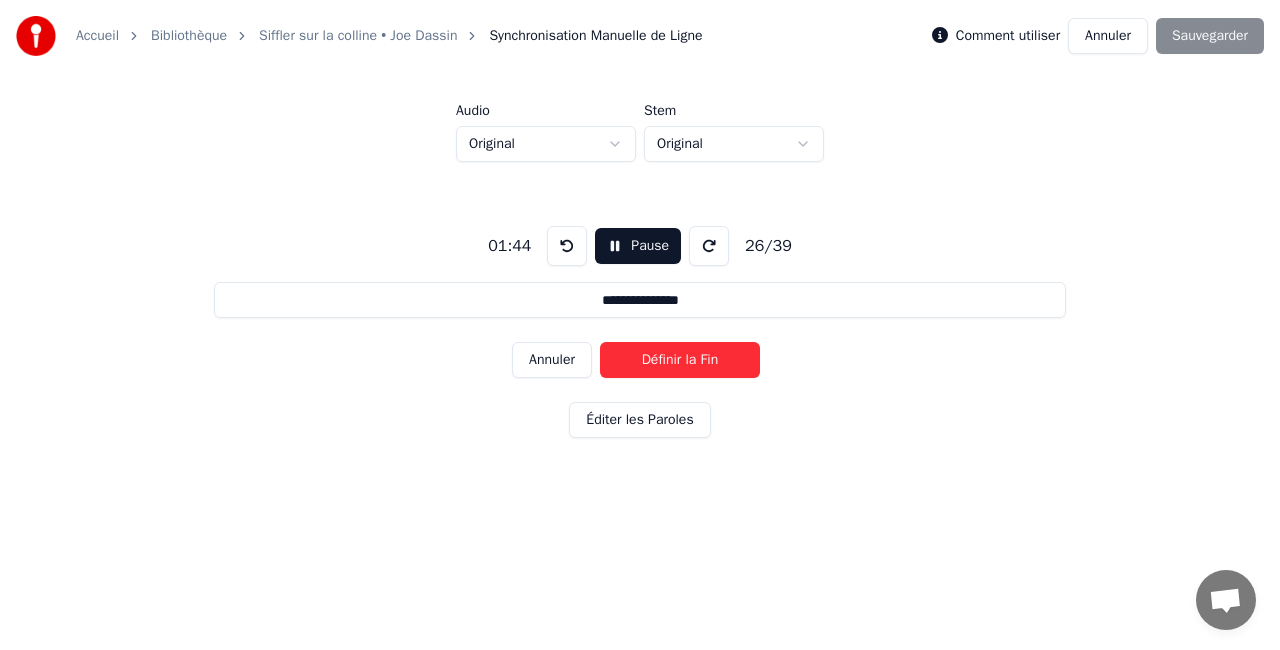 click on "Définir la Fin" at bounding box center (680, 360) 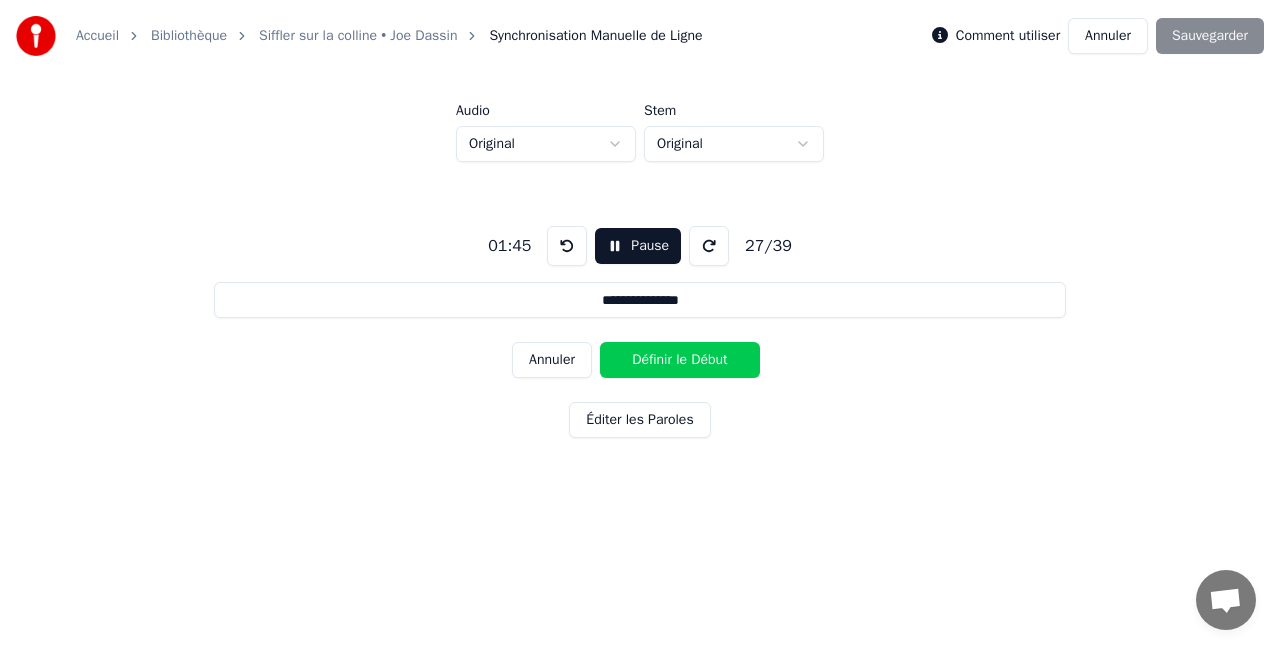 click on "Définir le Début" at bounding box center (680, 360) 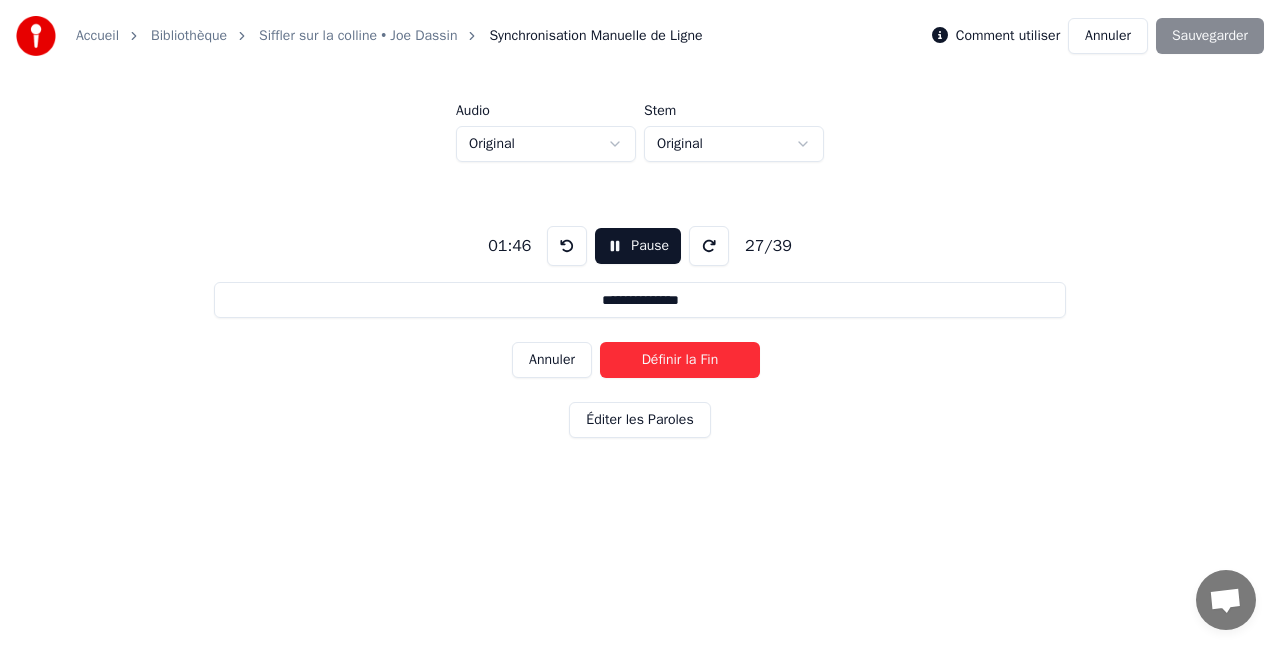 click on "Définir la Fin" at bounding box center [680, 360] 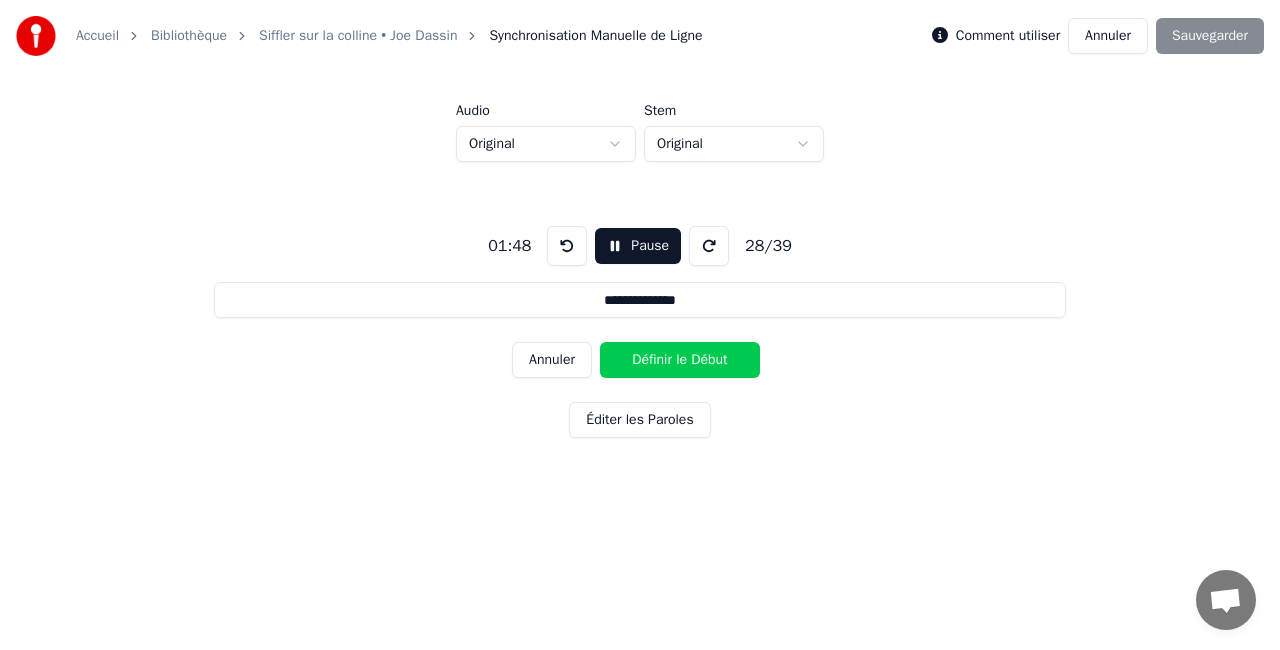click on "Définir le Début" at bounding box center (680, 360) 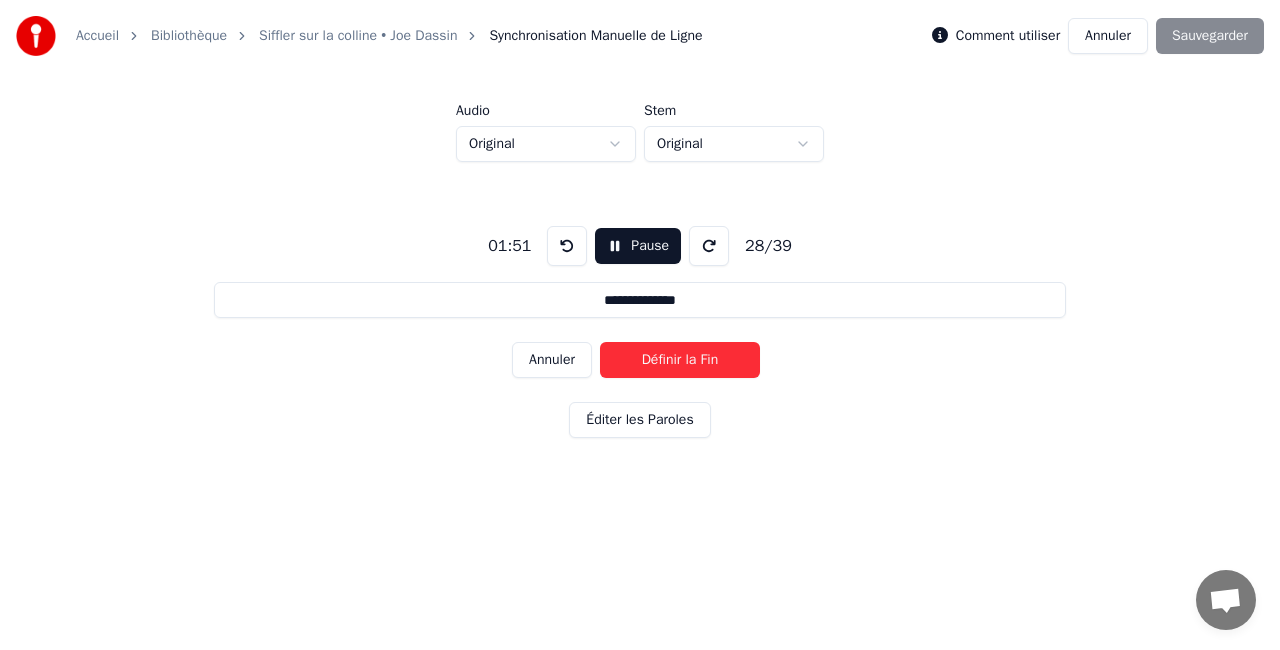 click on "Définir la Fin" at bounding box center [680, 360] 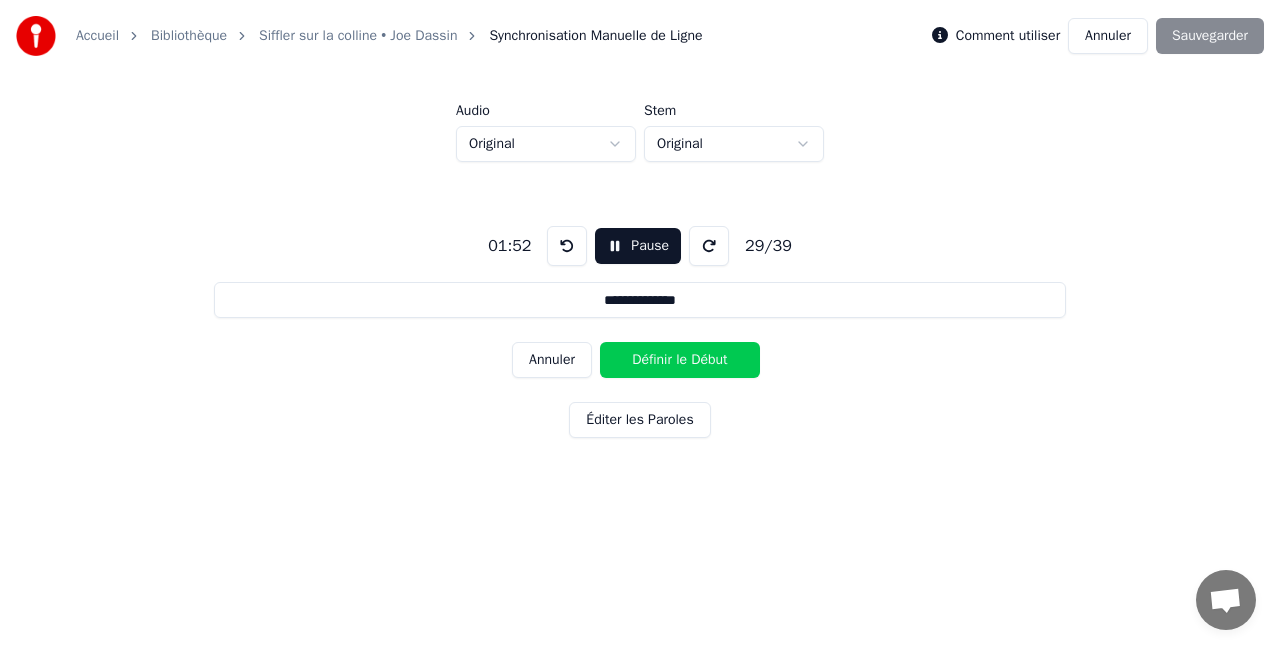 click on "Définir le Début" at bounding box center (680, 360) 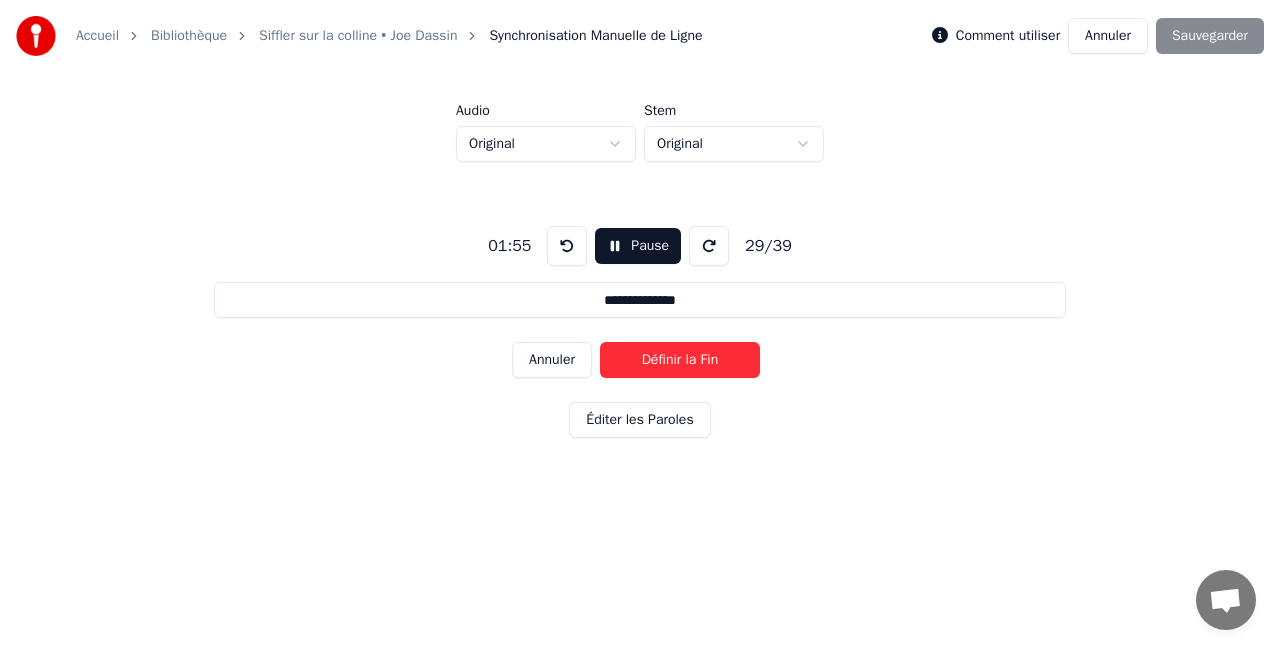 click on "Définir la Fin" at bounding box center (680, 360) 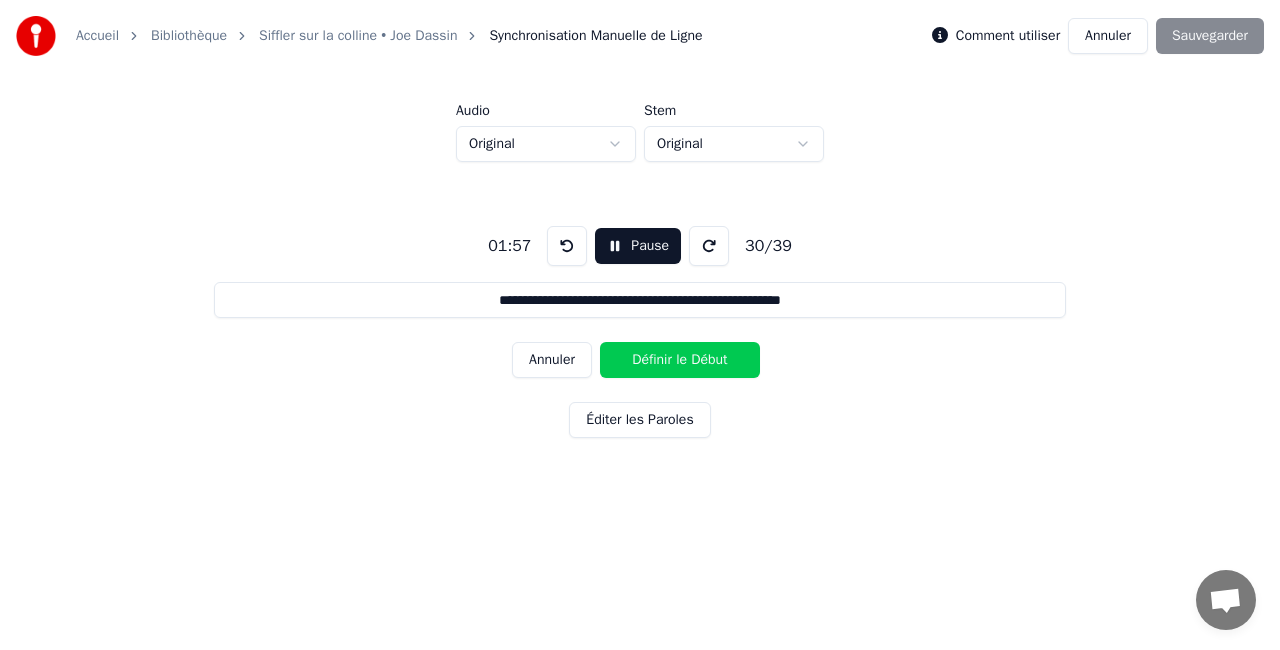 click on "Définir le Début" at bounding box center (680, 360) 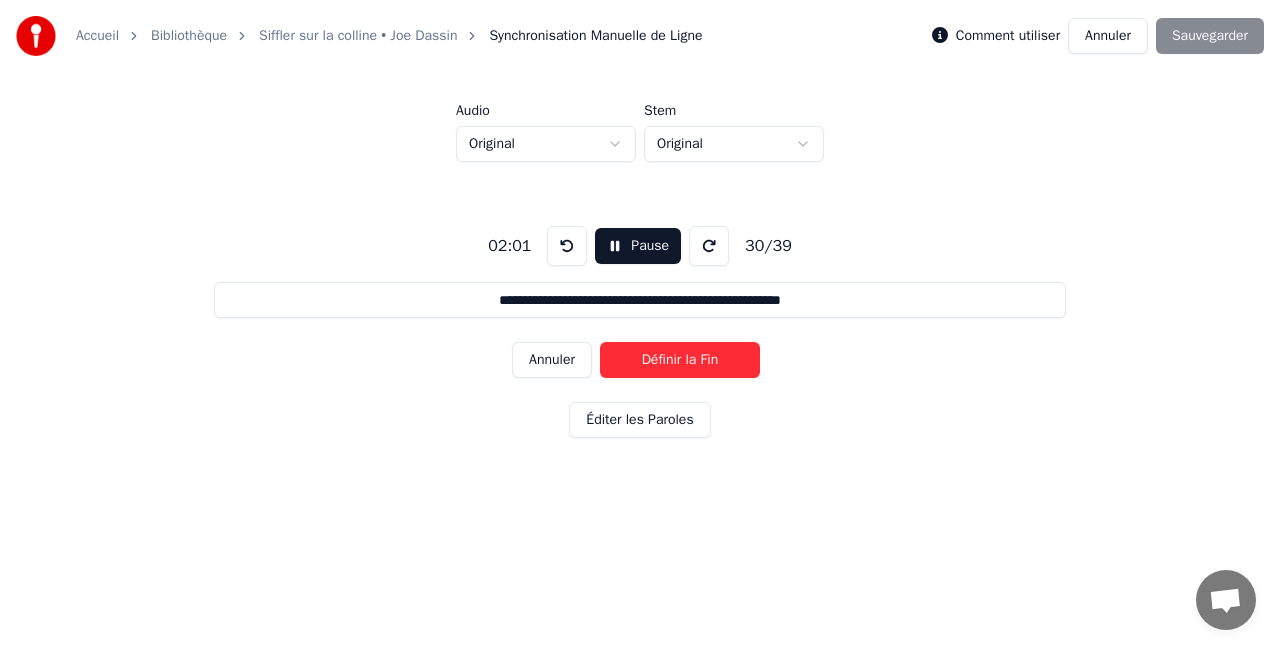 click on "Définir la Fin" at bounding box center (680, 360) 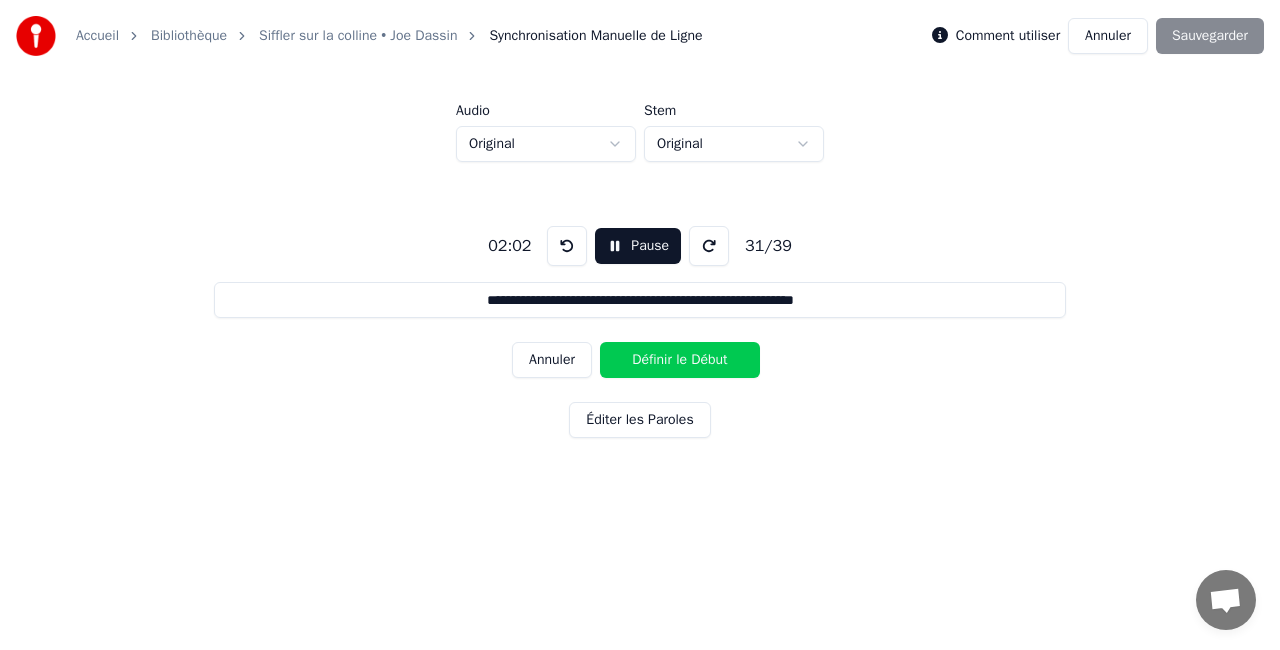 click on "Définir le Début" at bounding box center (680, 360) 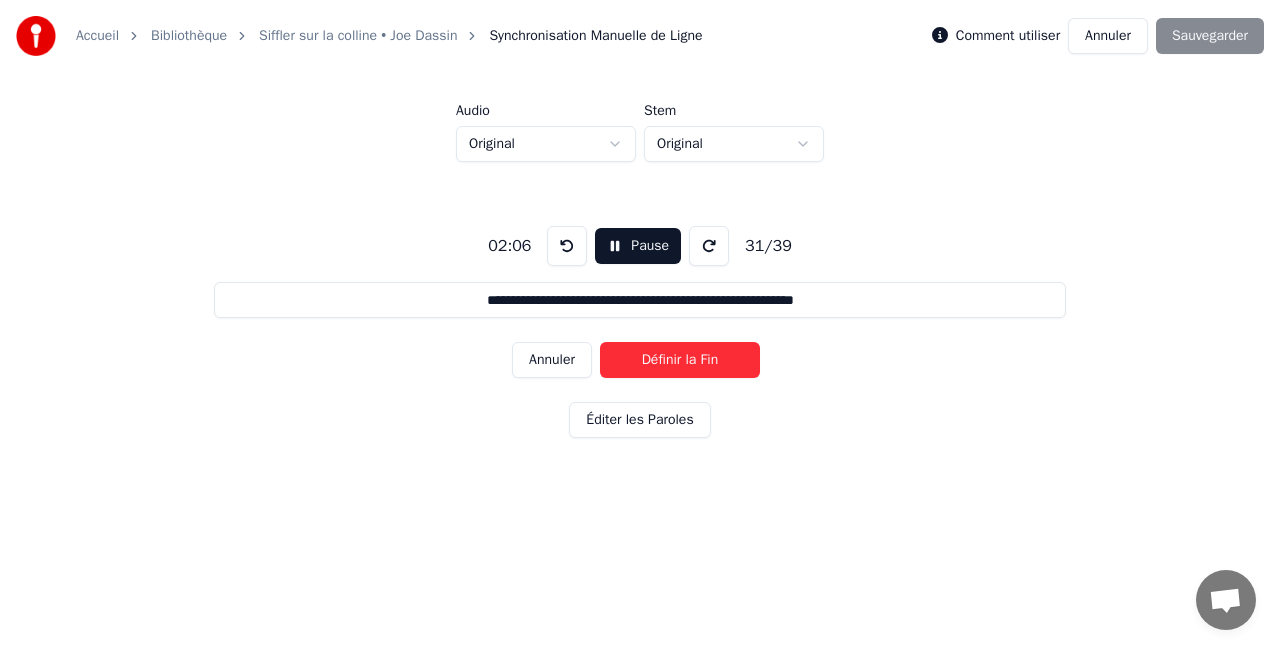 click on "Définir la Fin" at bounding box center (680, 360) 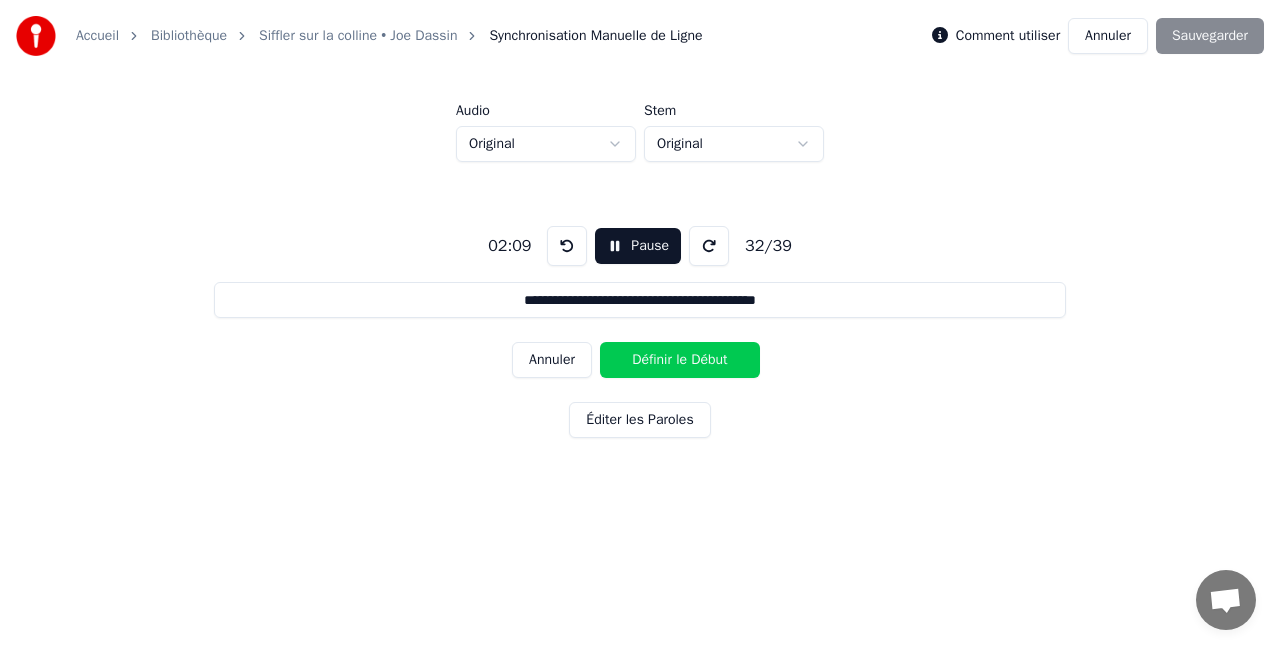 click on "Définir le Début" at bounding box center (680, 360) 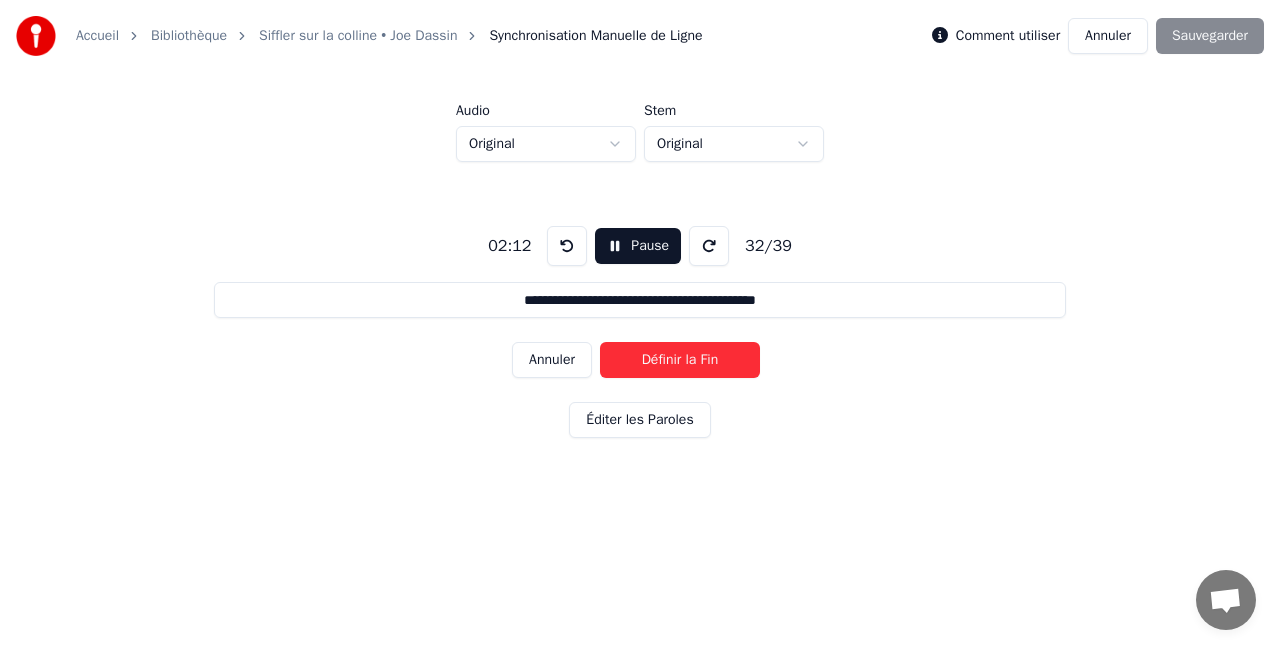 click on "Définir la Fin" at bounding box center (680, 360) 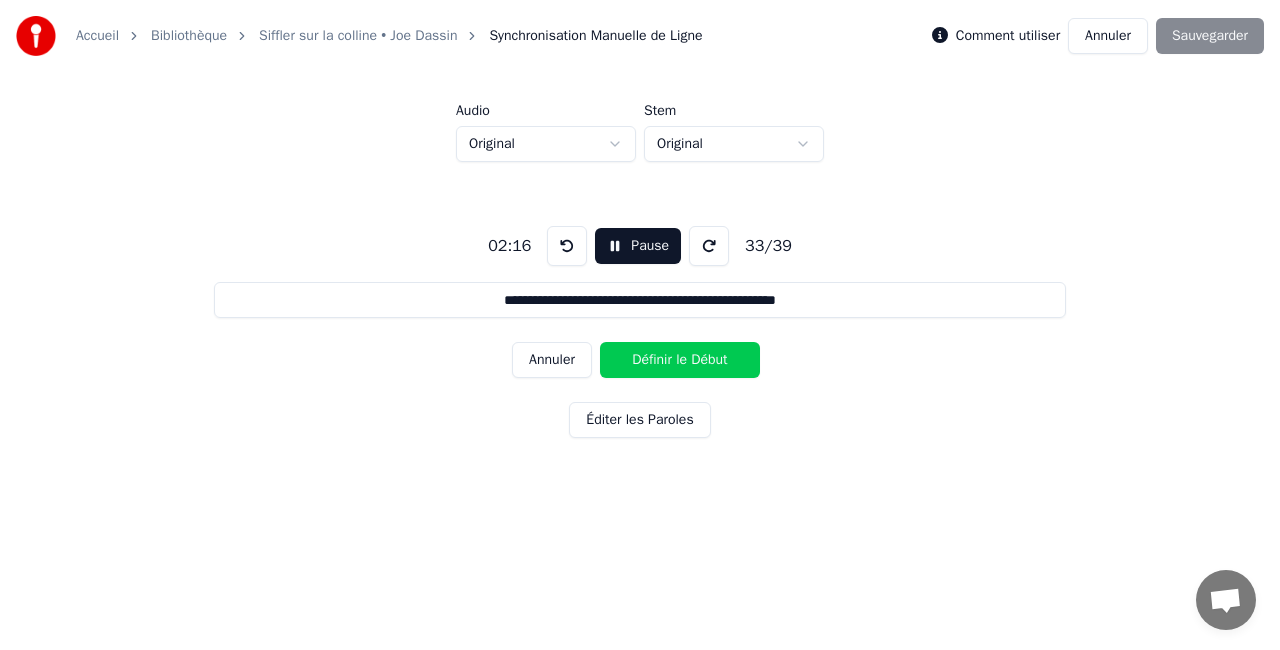 click on "Définir le Début" at bounding box center (680, 360) 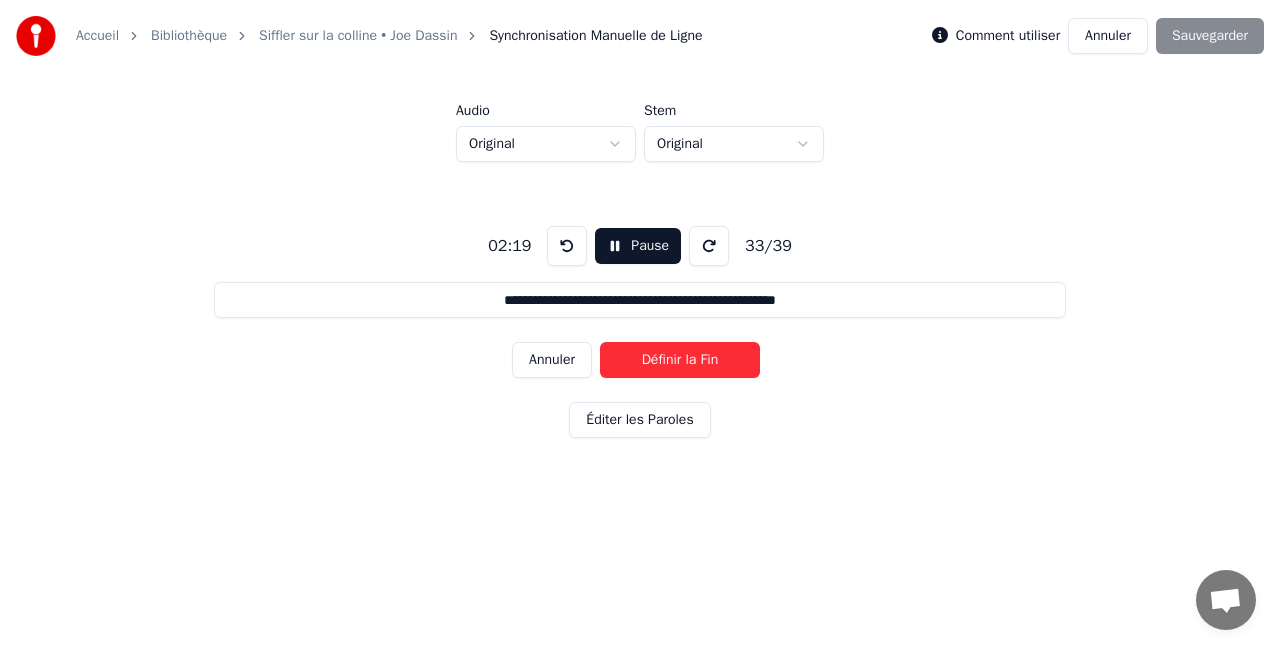 click on "Annuler" at bounding box center (552, 360) 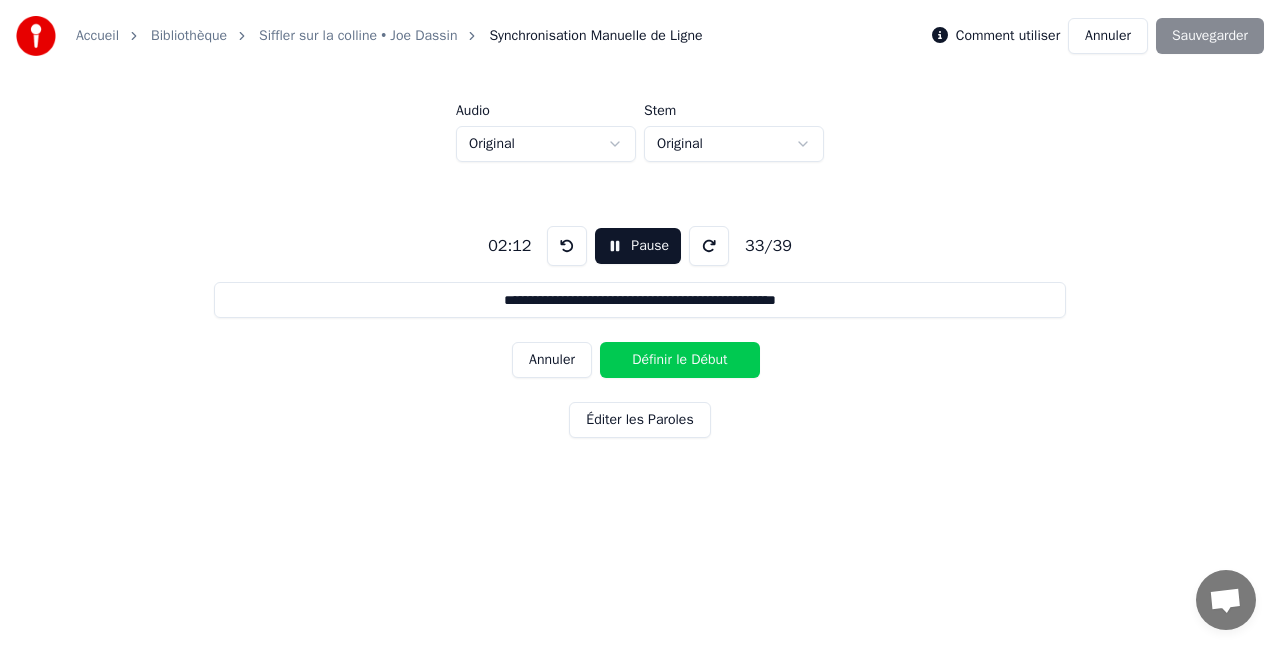 click on "Annuler" at bounding box center (552, 360) 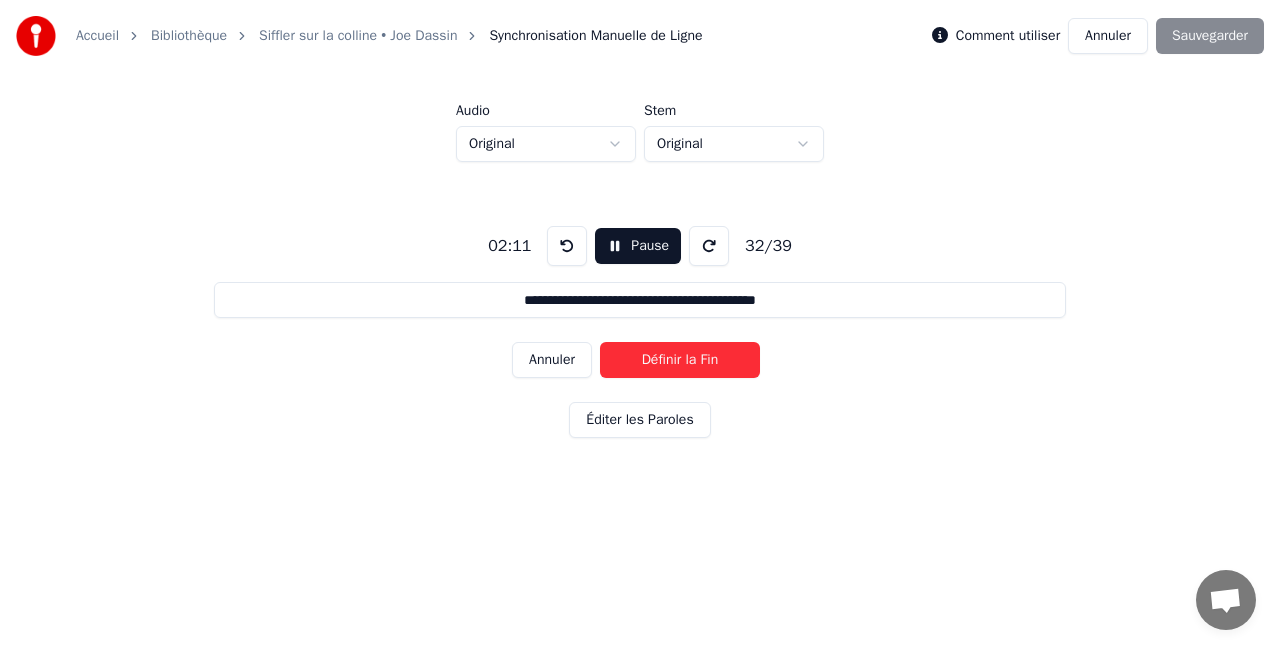 click on "Définir la Fin" at bounding box center [680, 360] 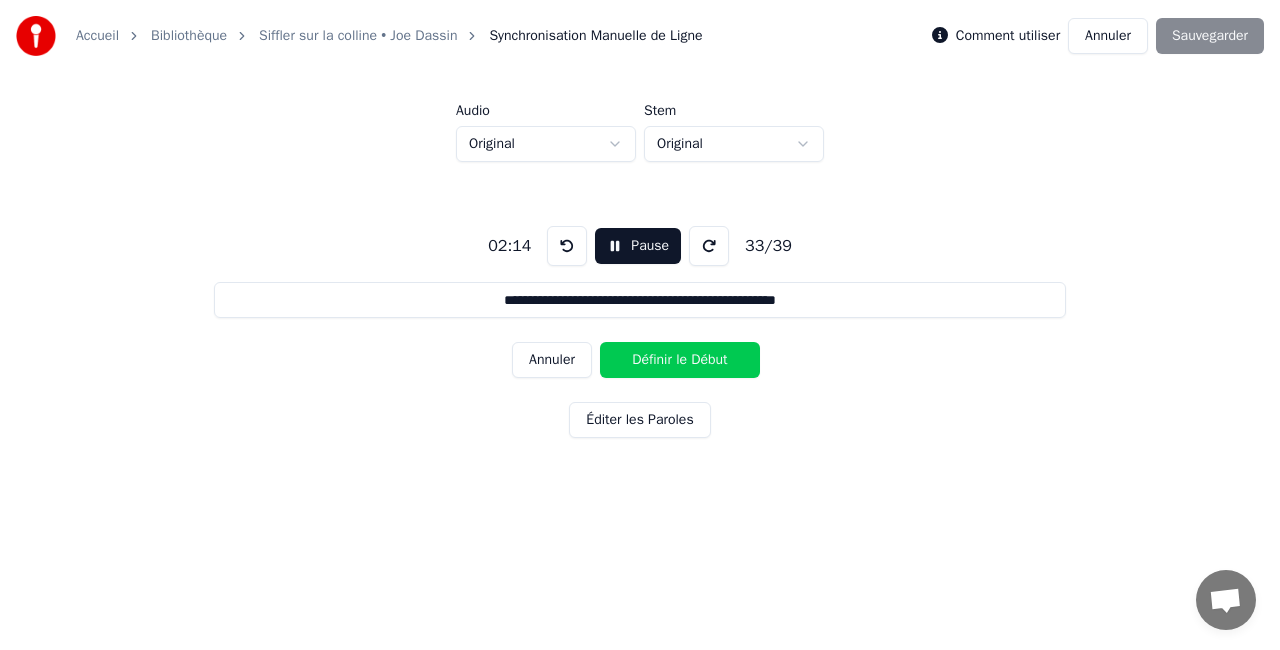 click on "Annuler" at bounding box center [552, 360] 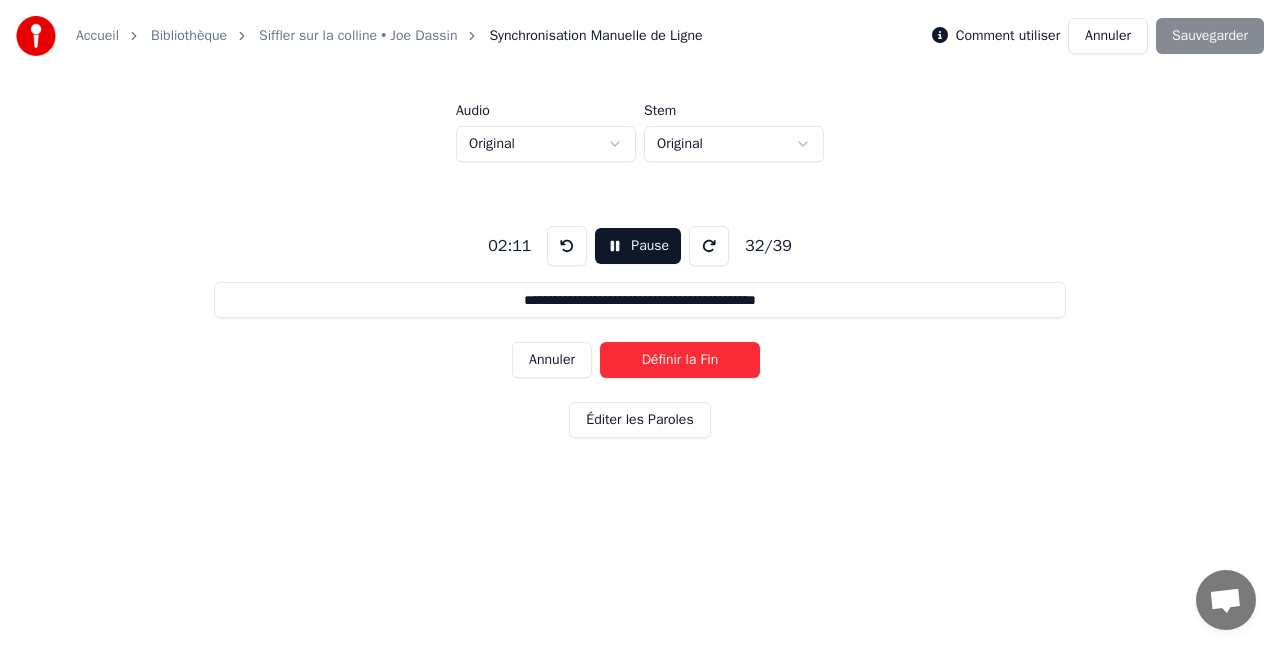 click on "Définir la Fin" at bounding box center (680, 360) 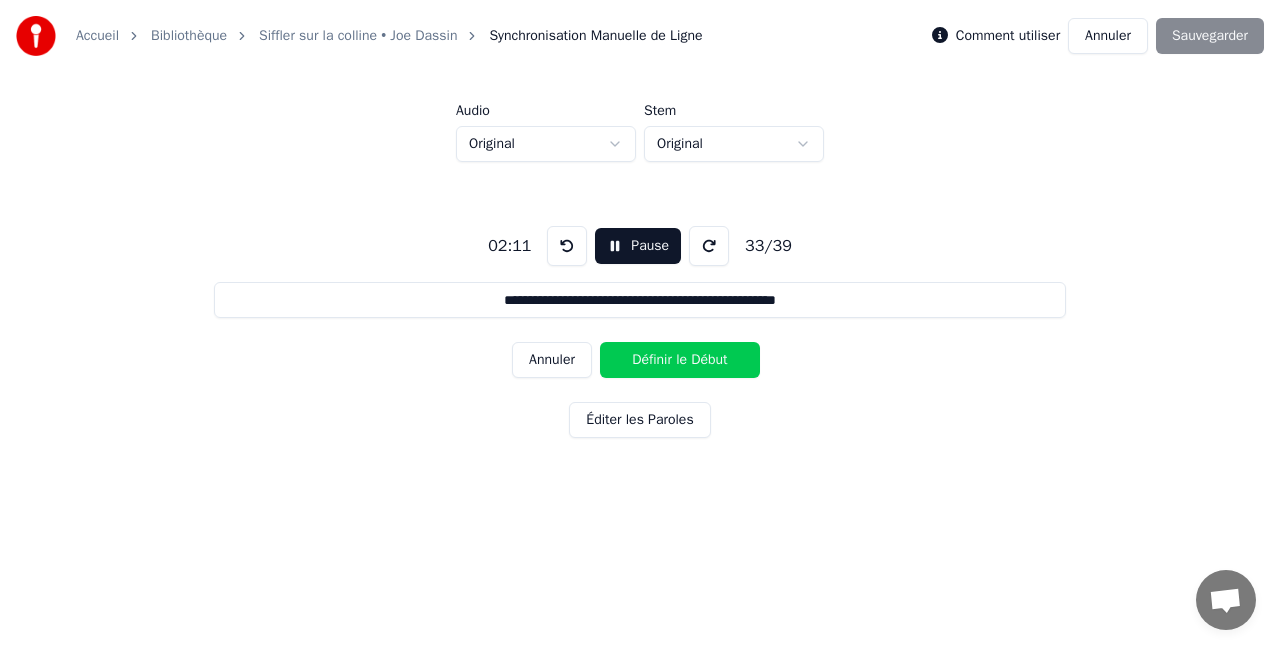 click on "Définir le Début" at bounding box center (680, 360) 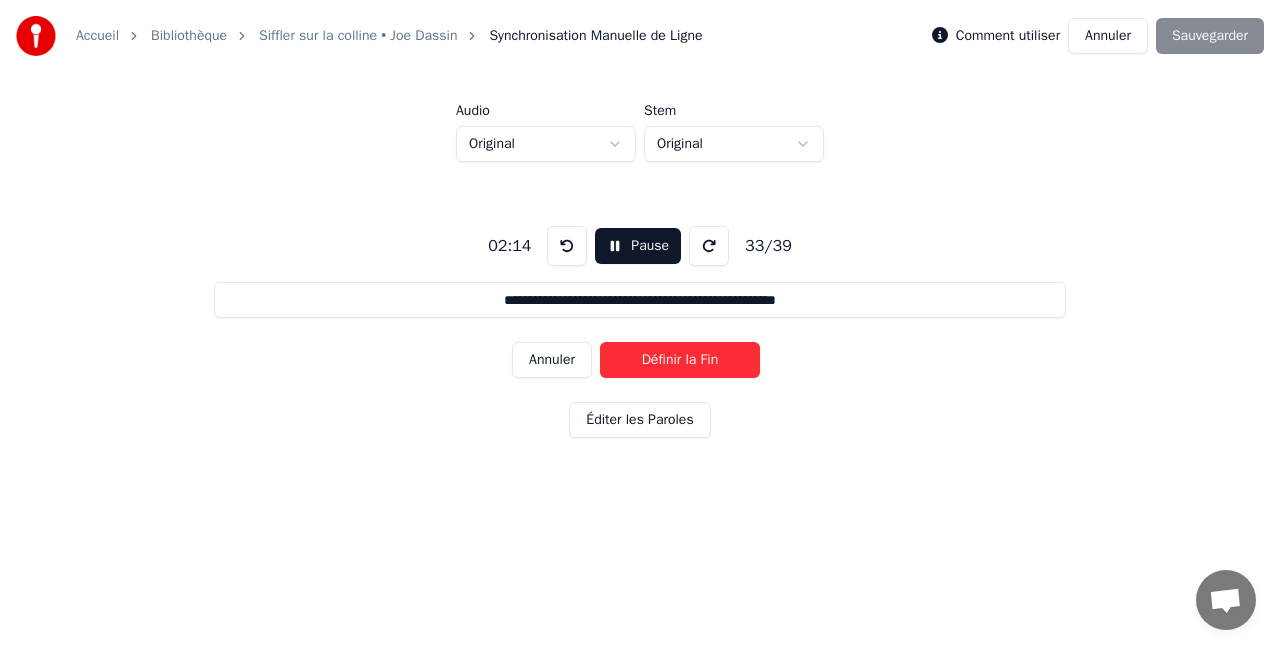 click on "Définir la Fin" at bounding box center (680, 360) 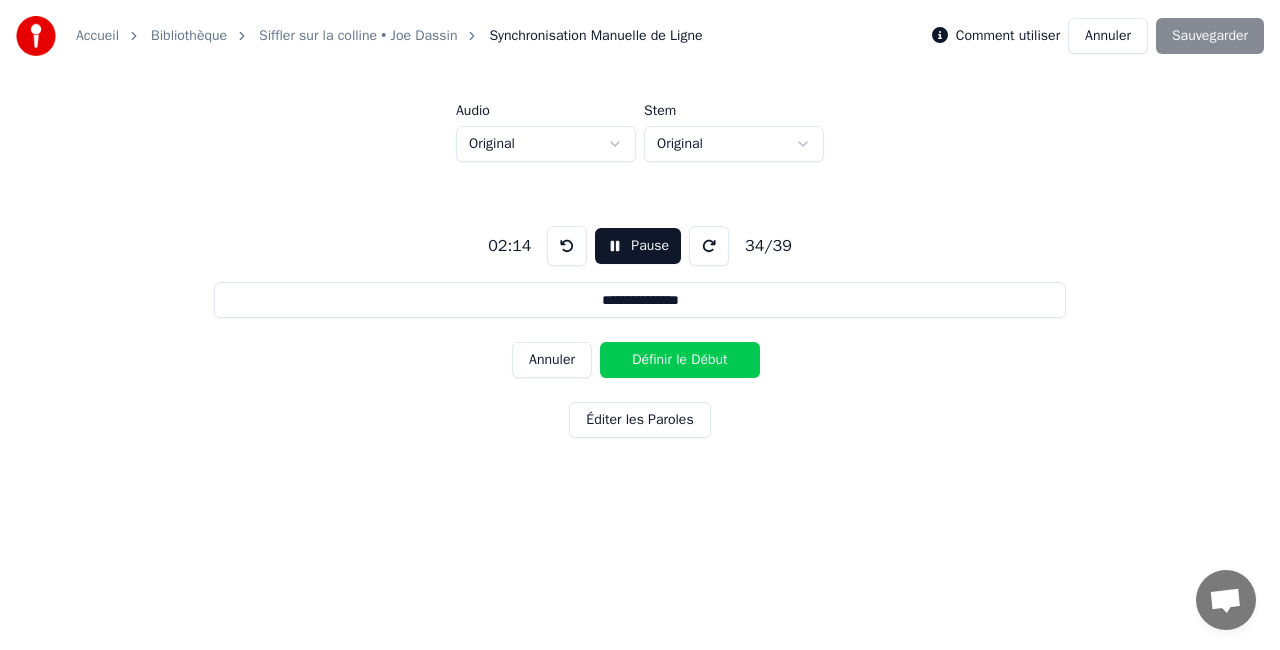 click on "Définir le Début" at bounding box center (680, 360) 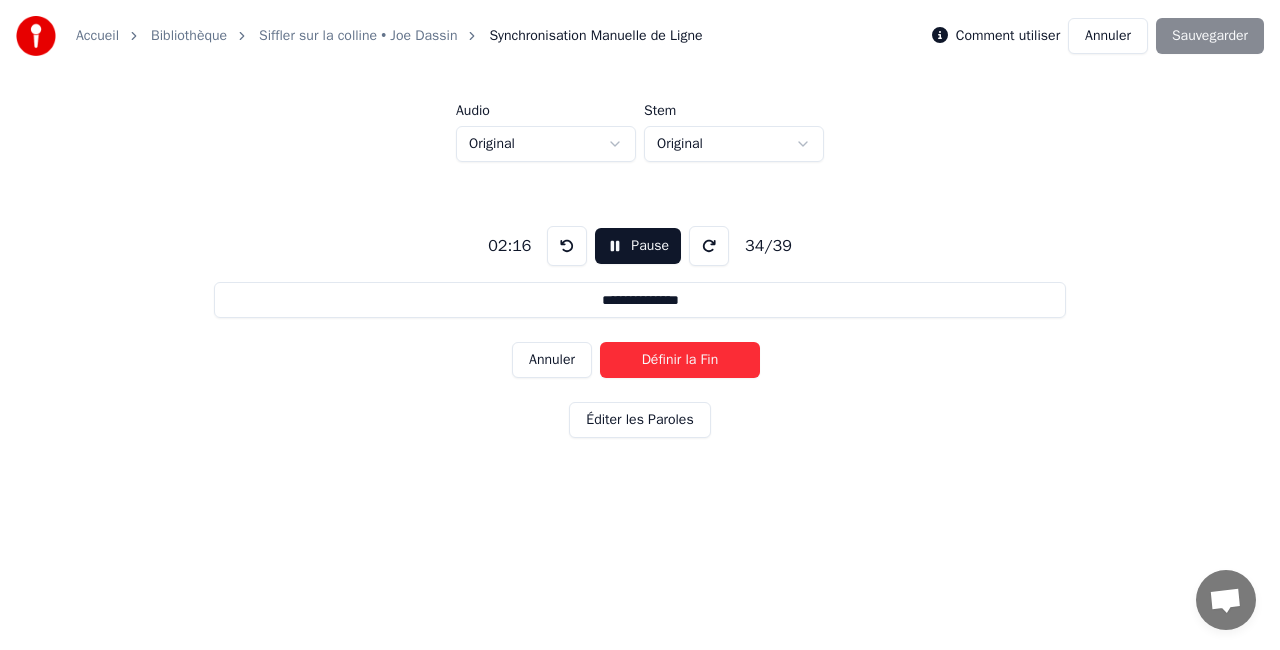 click on "Définir la Fin" at bounding box center [680, 360] 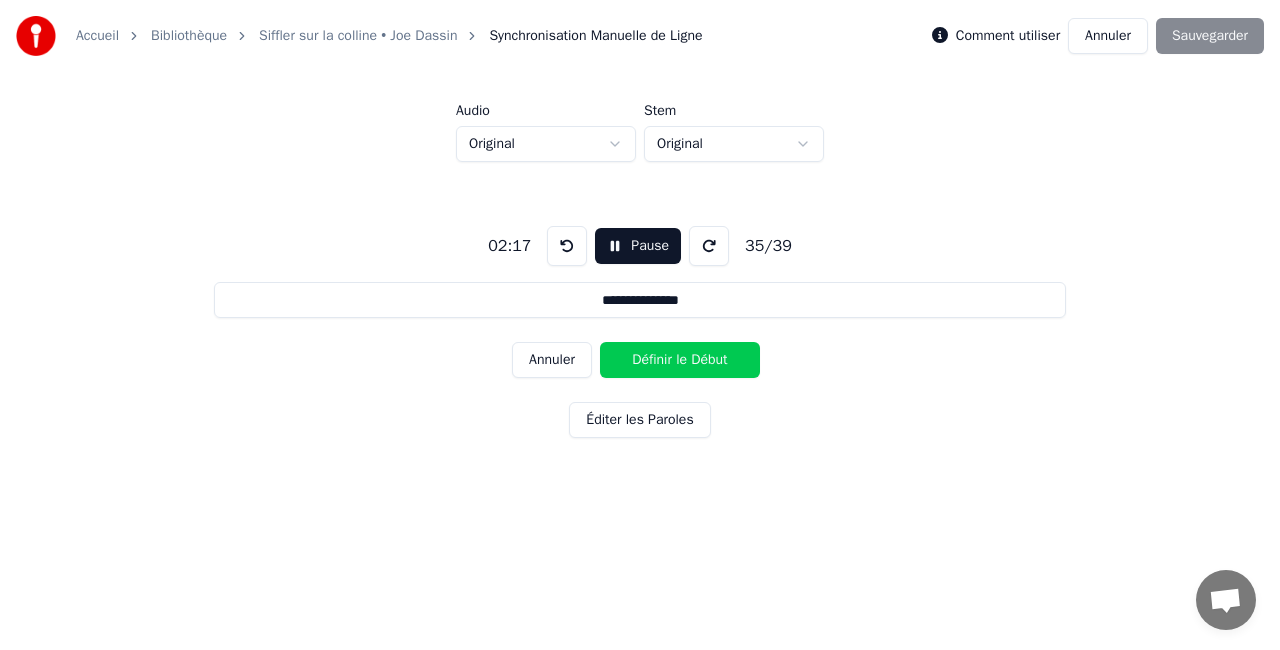 click on "Définir le Début" at bounding box center (680, 360) 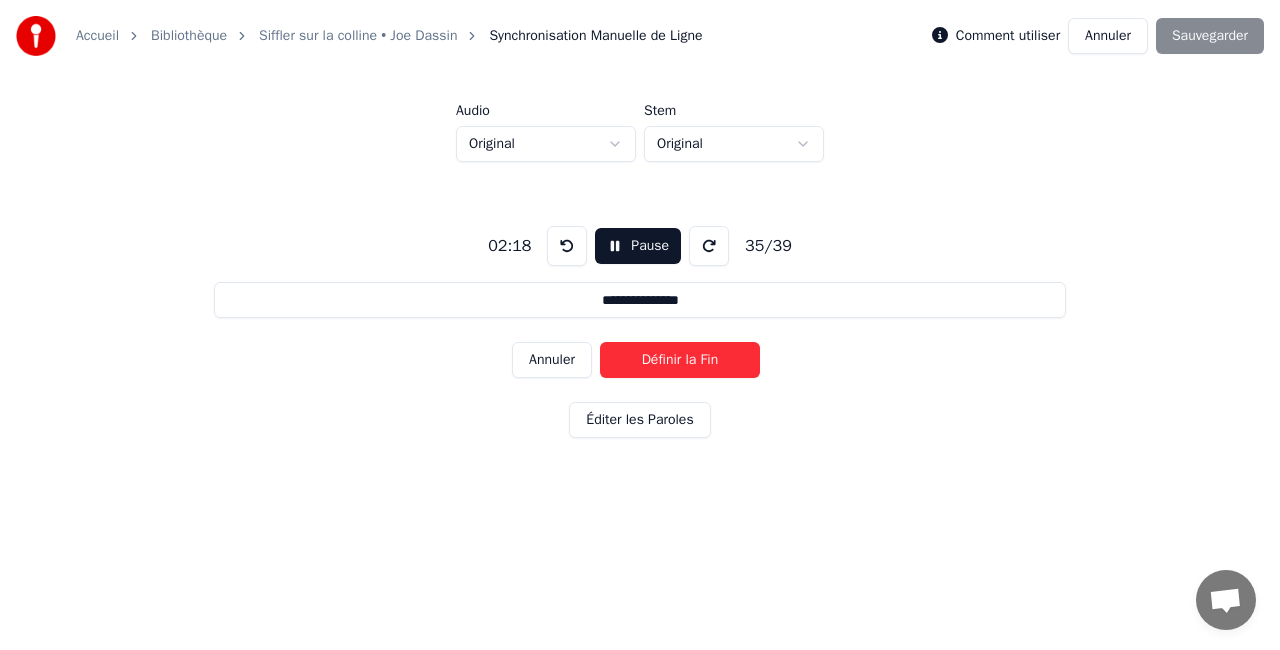 click on "Définir la Fin" at bounding box center [680, 360] 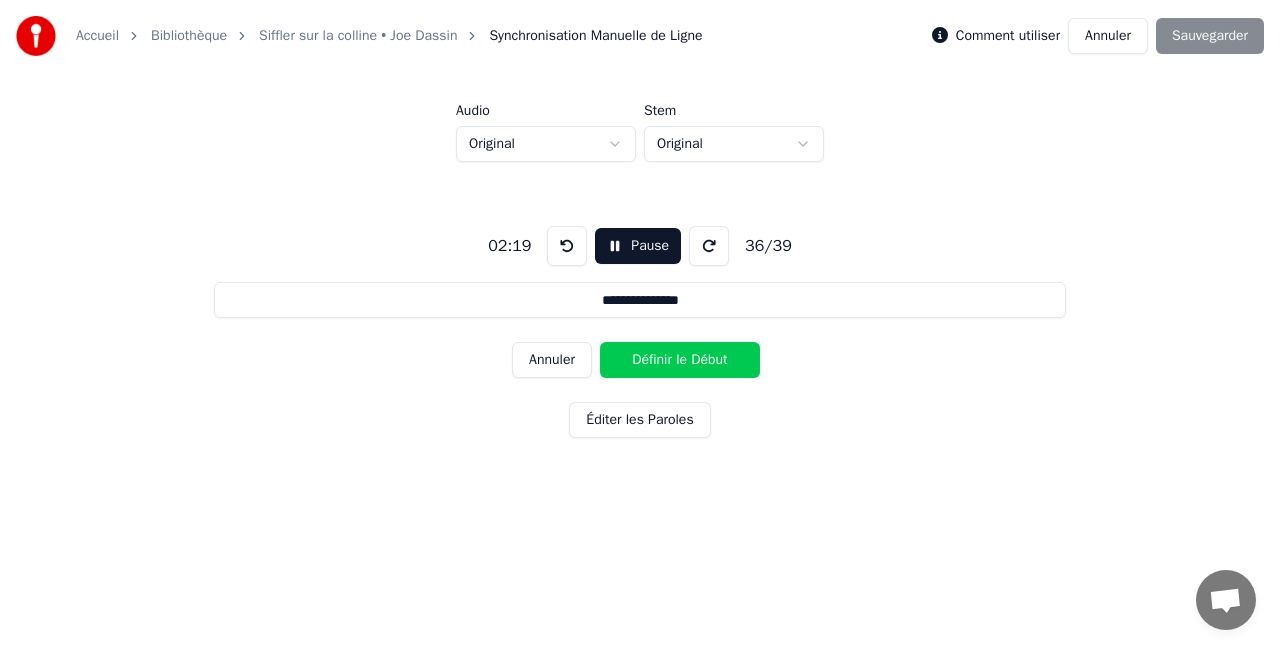 click on "Définir le Début" at bounding box center (680, 360) 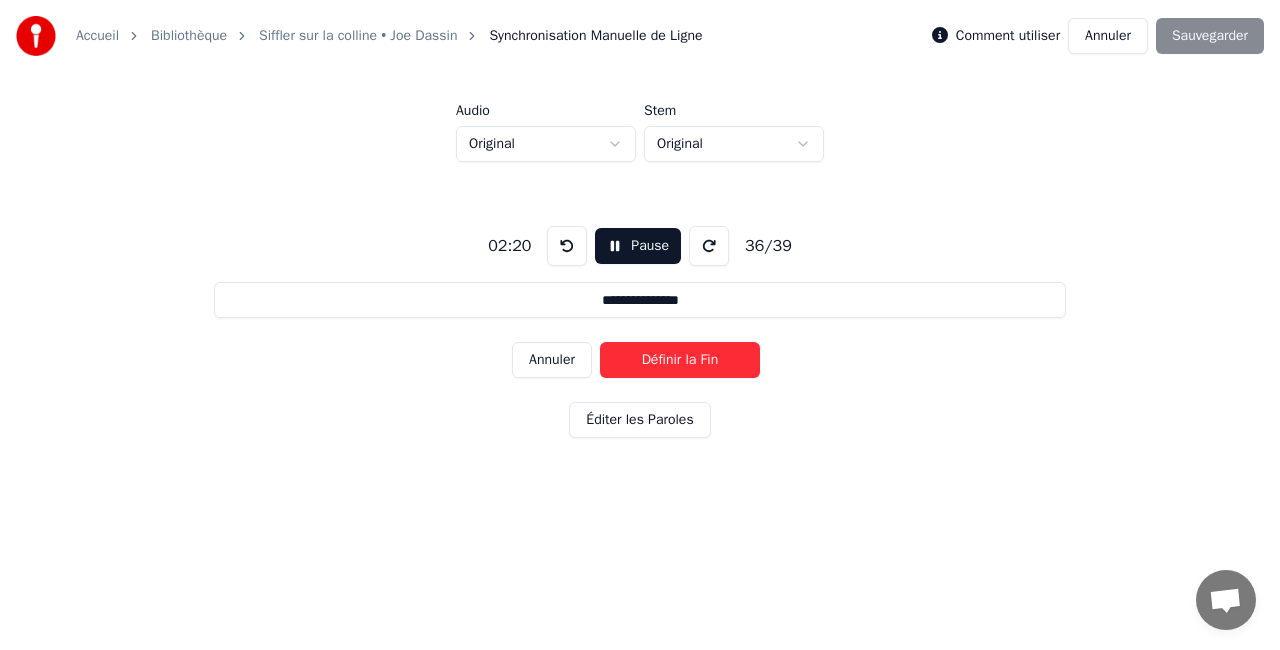 click on "Définir la Fin" at bounding box center (680, 360) 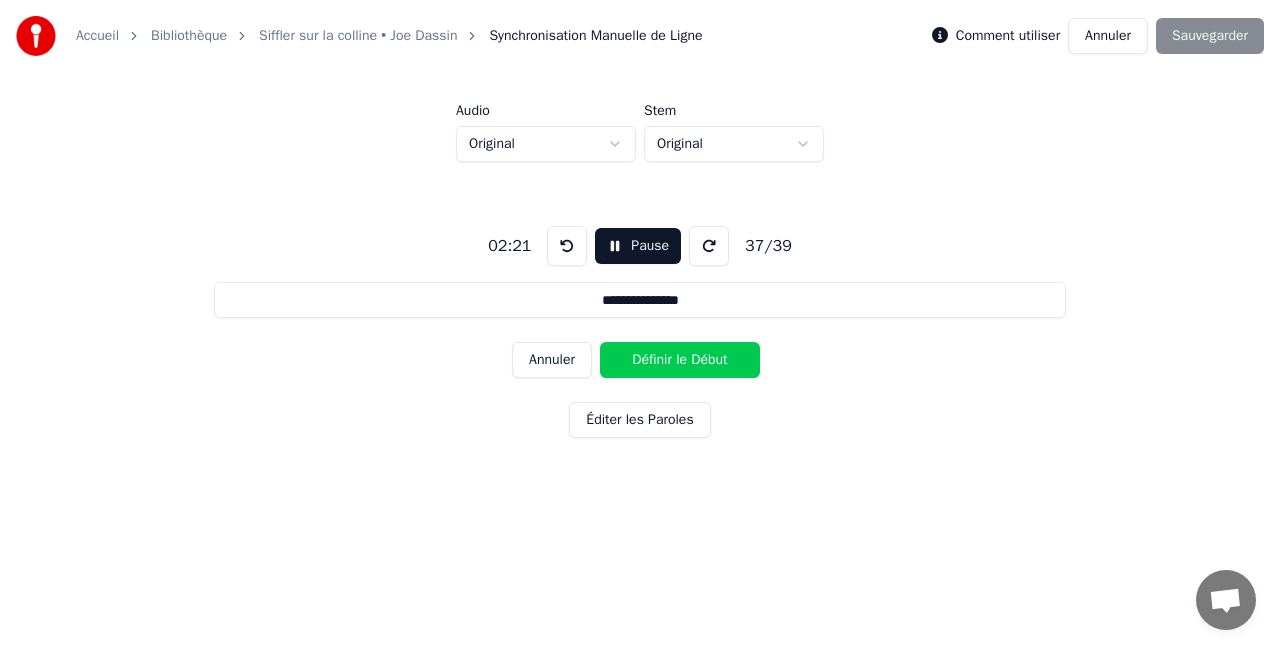 click on "Définir le Début" at bounding box center [680, 360] 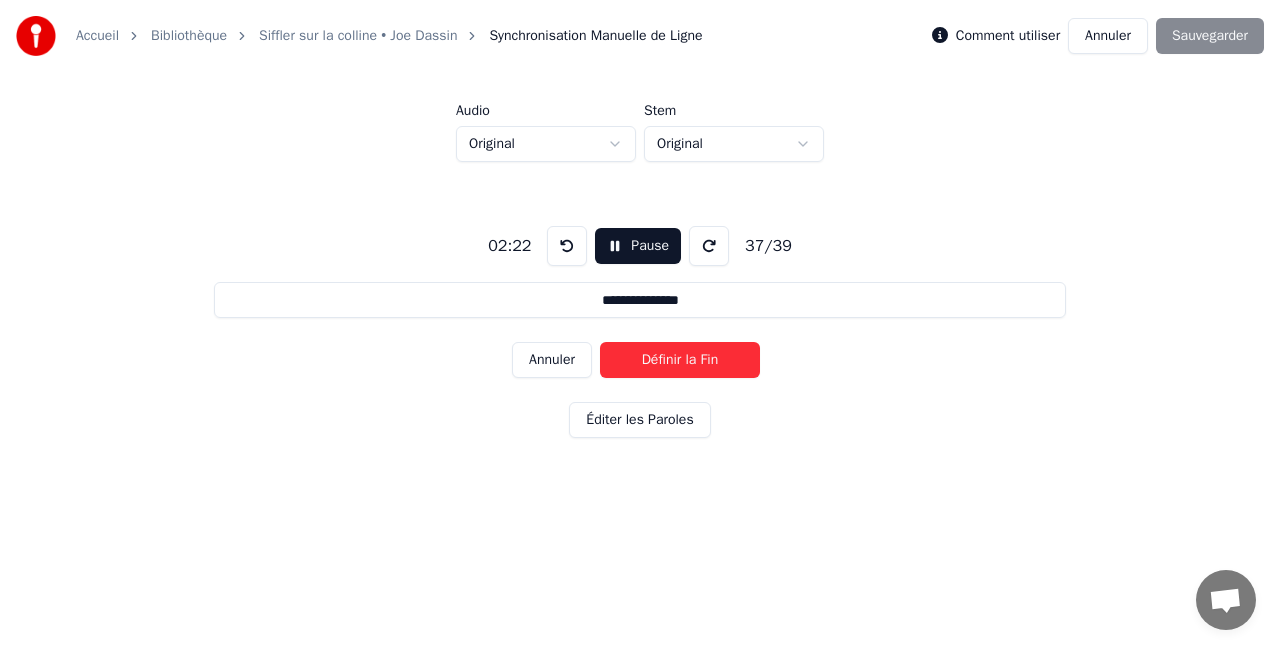 click on "Définir la Fin" at bounding box center (680, 360) 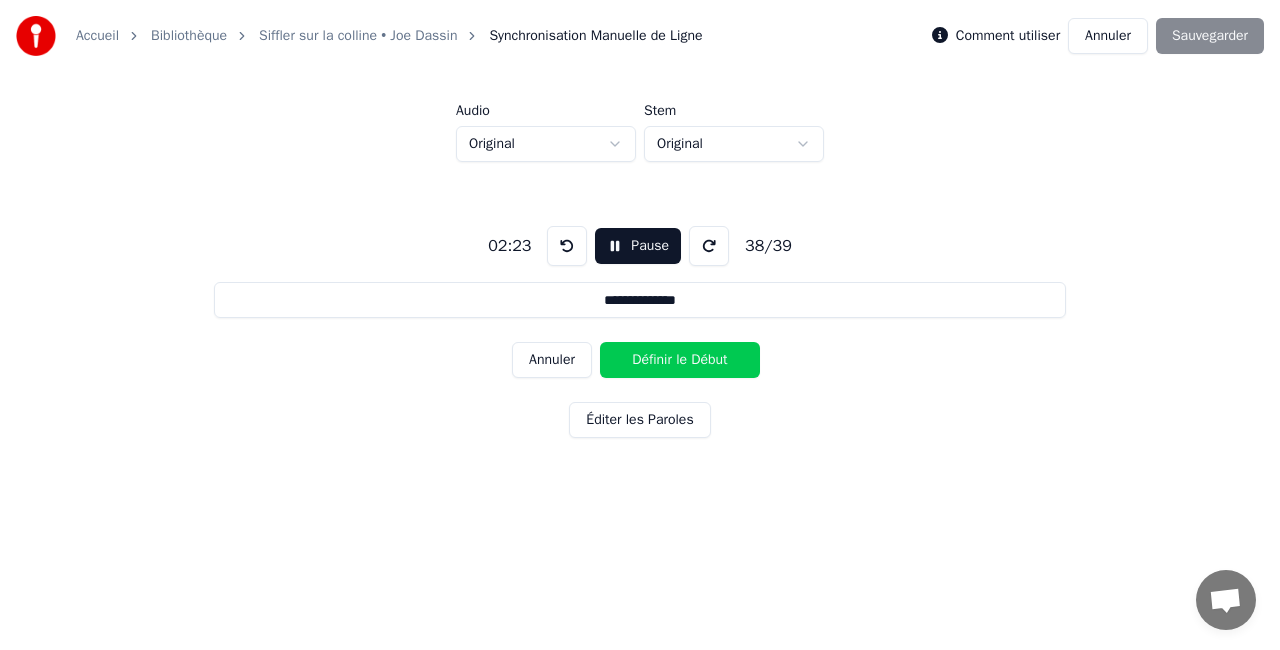 click on "Définir le Début" at bounding box center (680, 360) 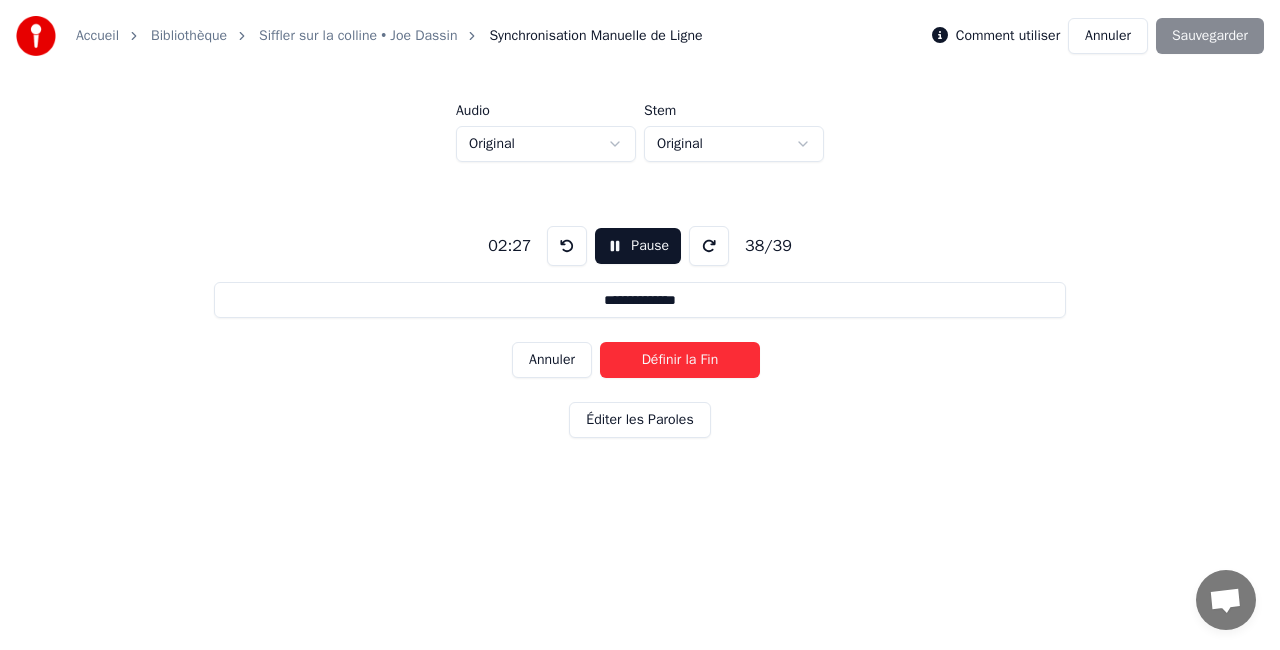 click on "Définir la Fin" at bounding box center (680, 360) 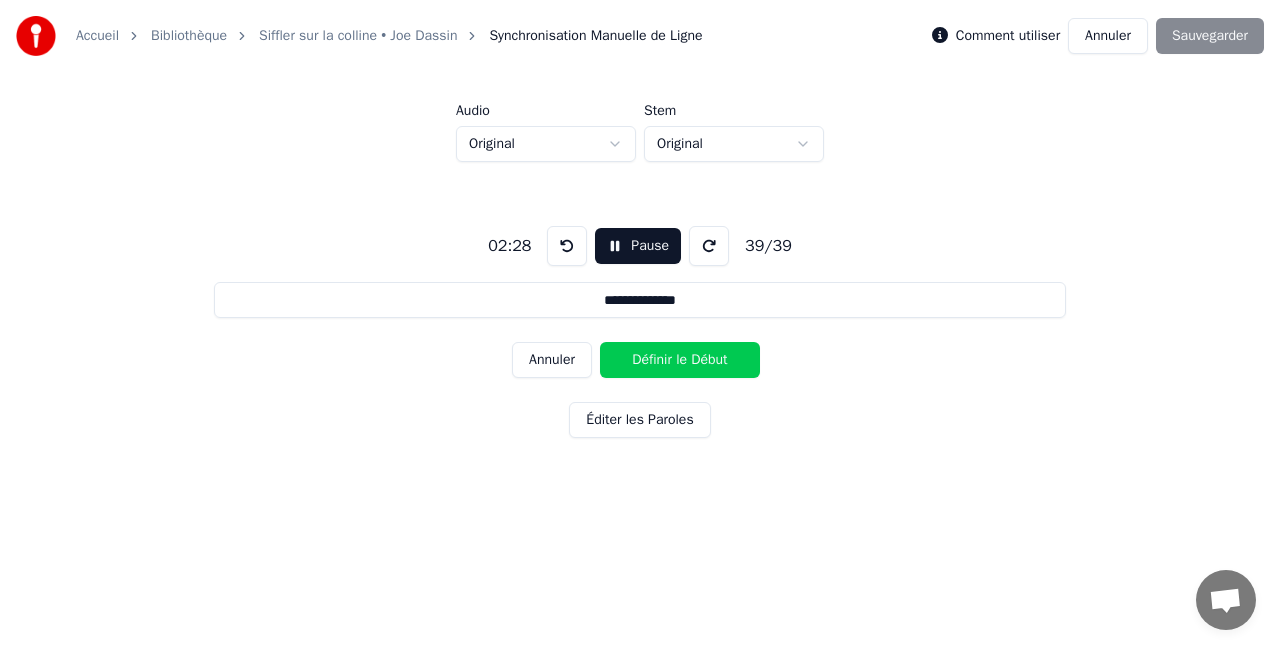 click on "Définir le Début" at bounding box center [680, 360] 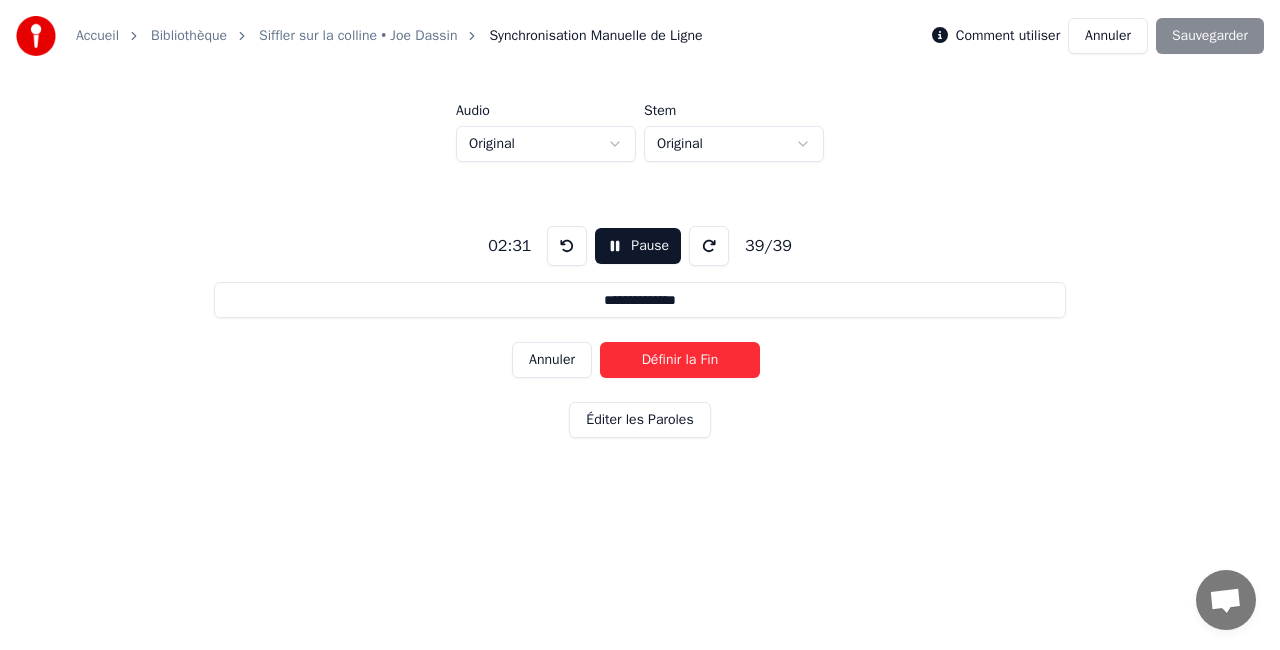 click on "Définir la Fin" at bounding box center [680, 360] 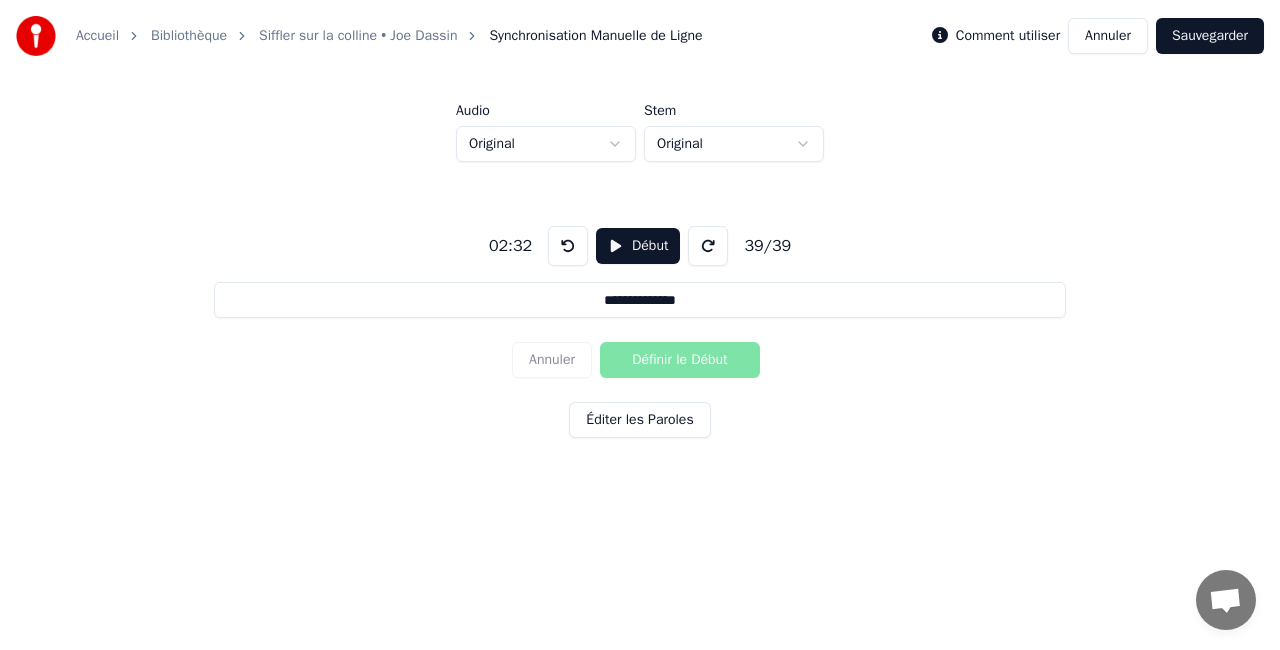 click on "Sauvegarder" at bounding box center (1210, 36) 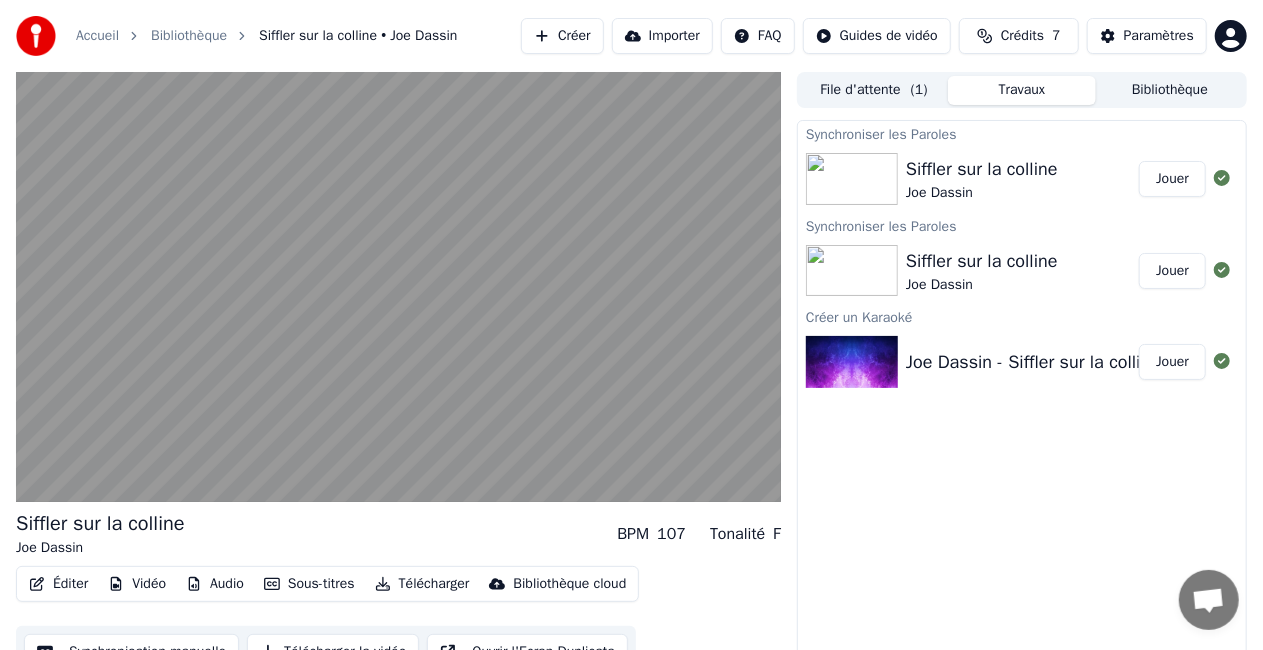 click at bounding box center [398, 287] 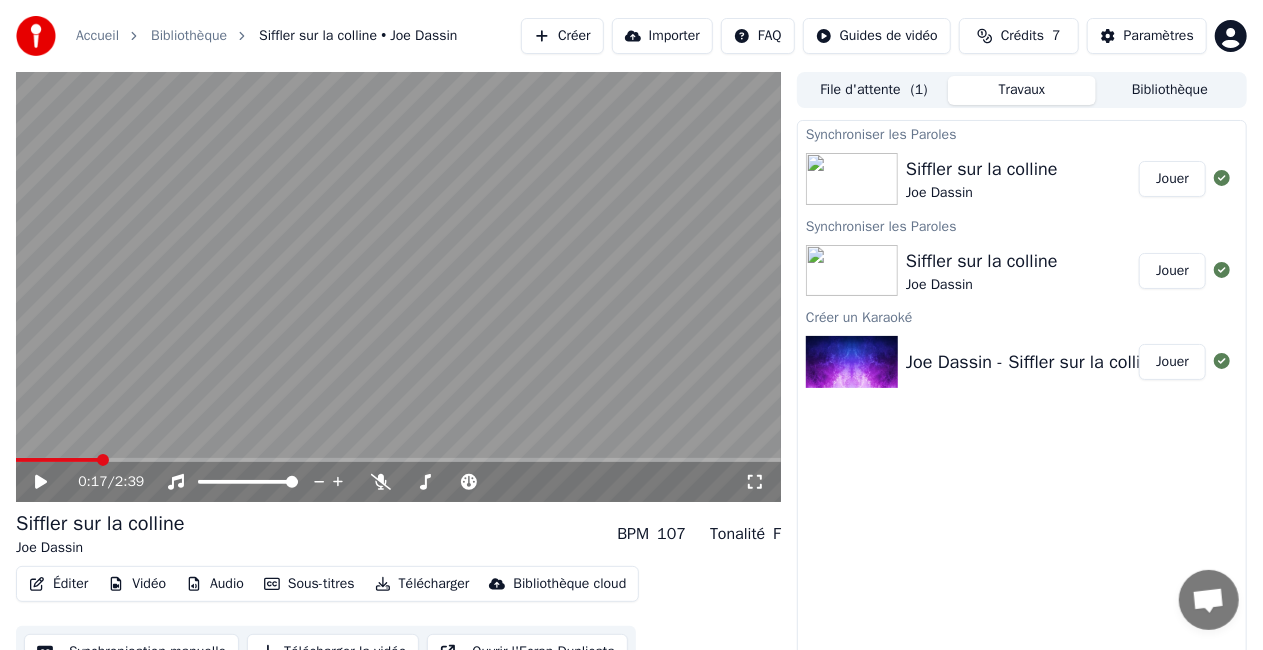scroll, scrollTop: 28, scrollLeft: 0, axis: vertical 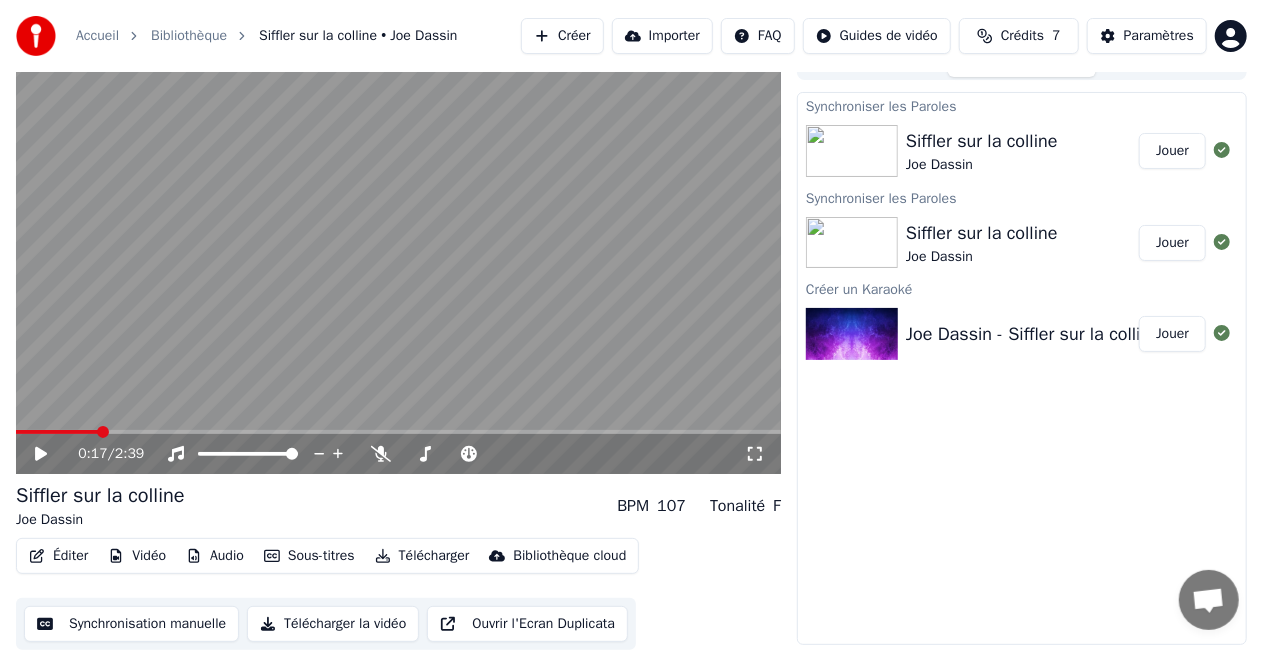 click at bounding box center (398, 259) 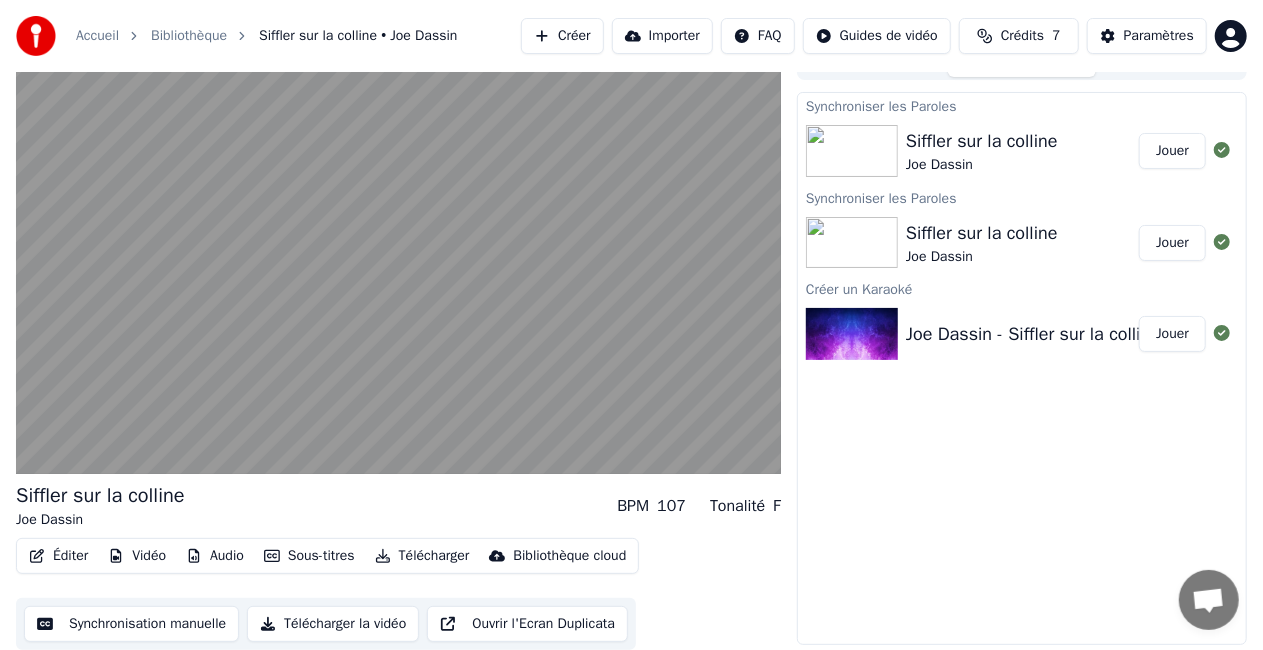 click at bounding box center (398, 259) 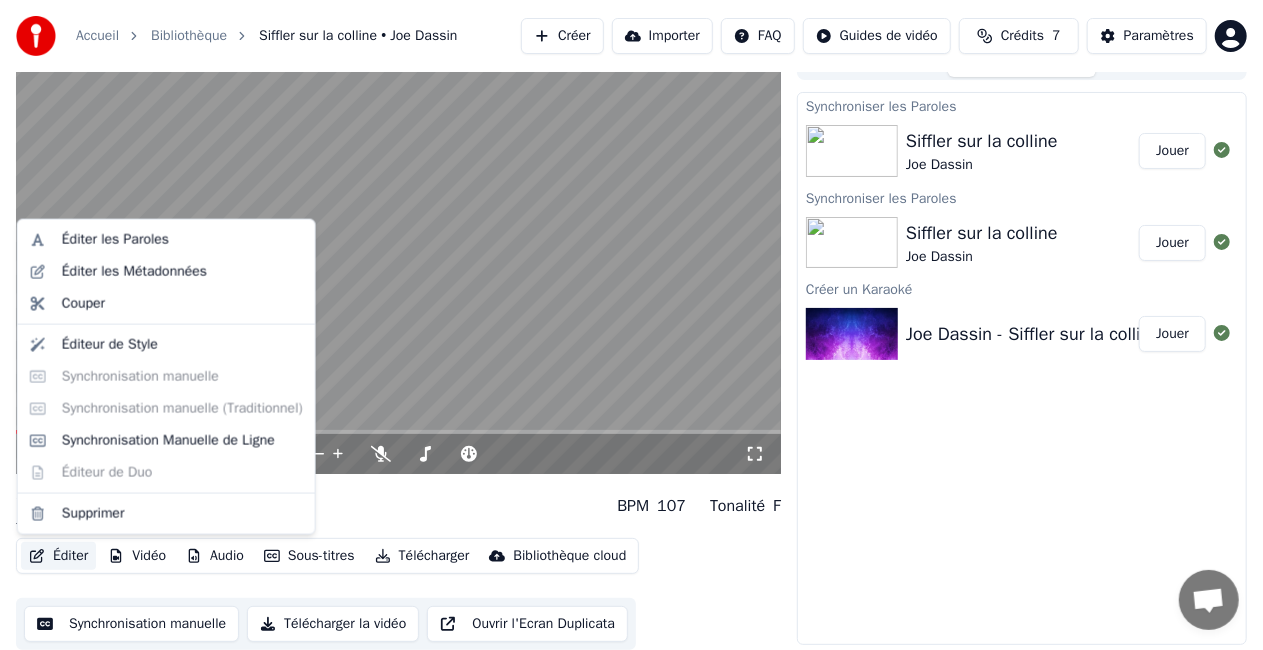 click on "Éditer" at bounding box center (58, 556) 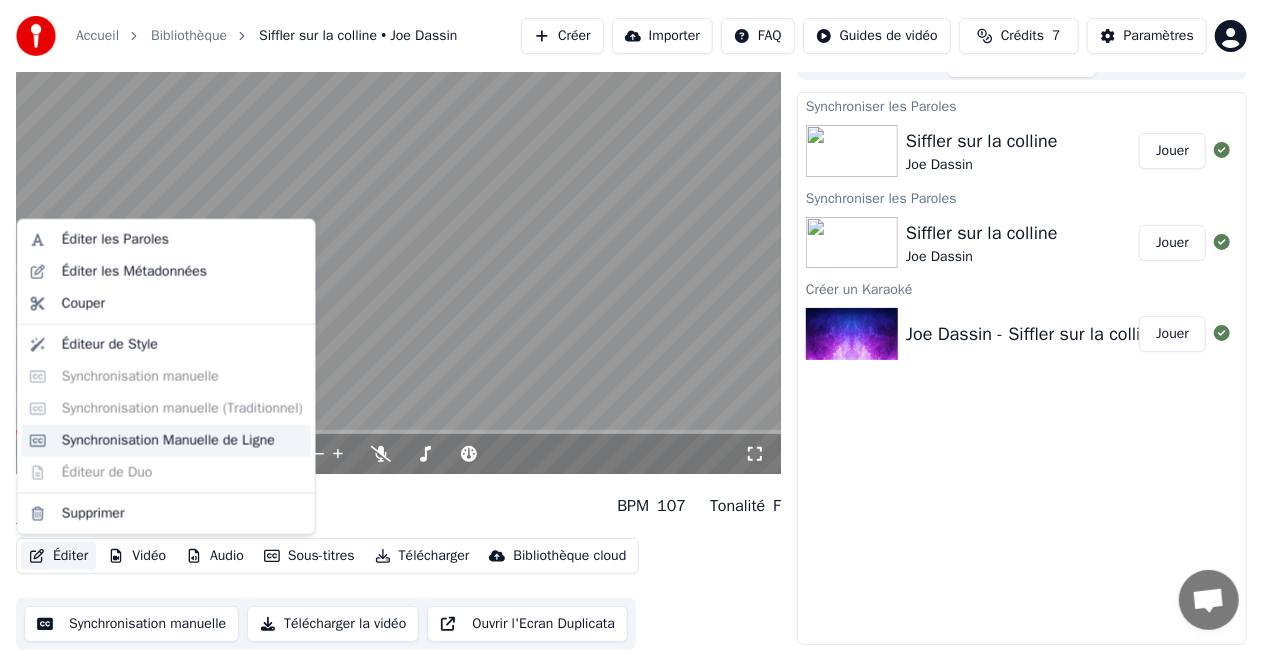 click on "Synchronisation Manuelle de Ligne" at bounding box center [168, 441] 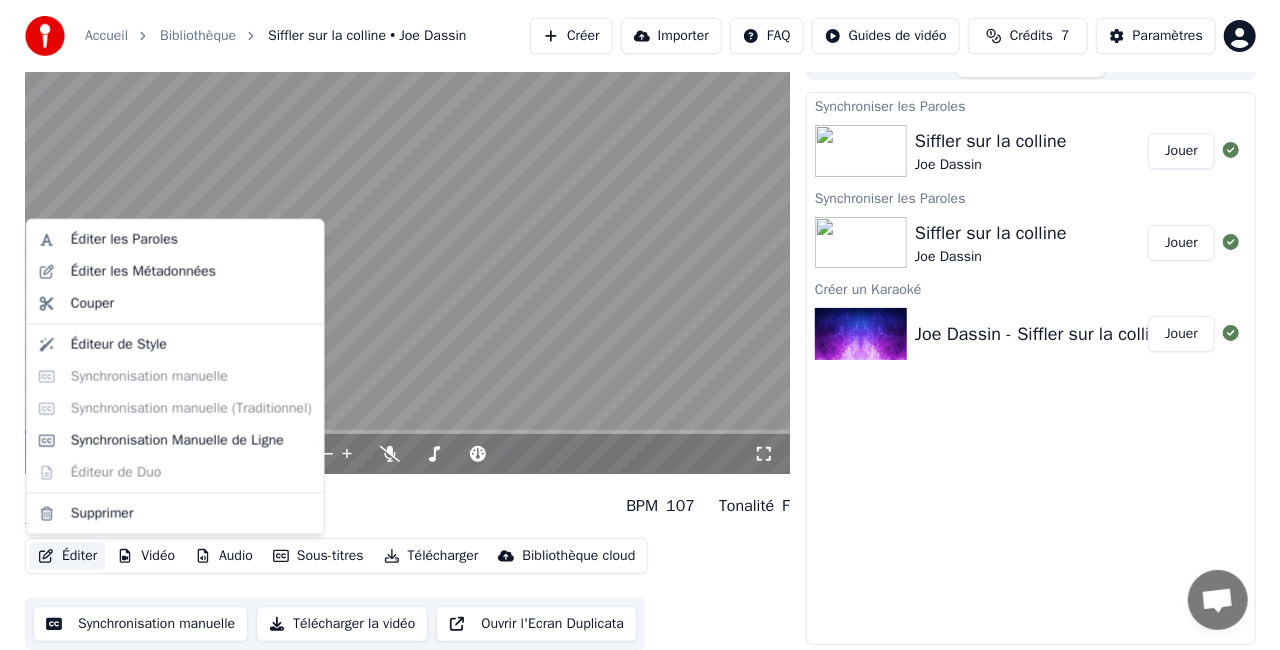 scroll, scrollTop: 0, scrollLeft: 0, axis: both 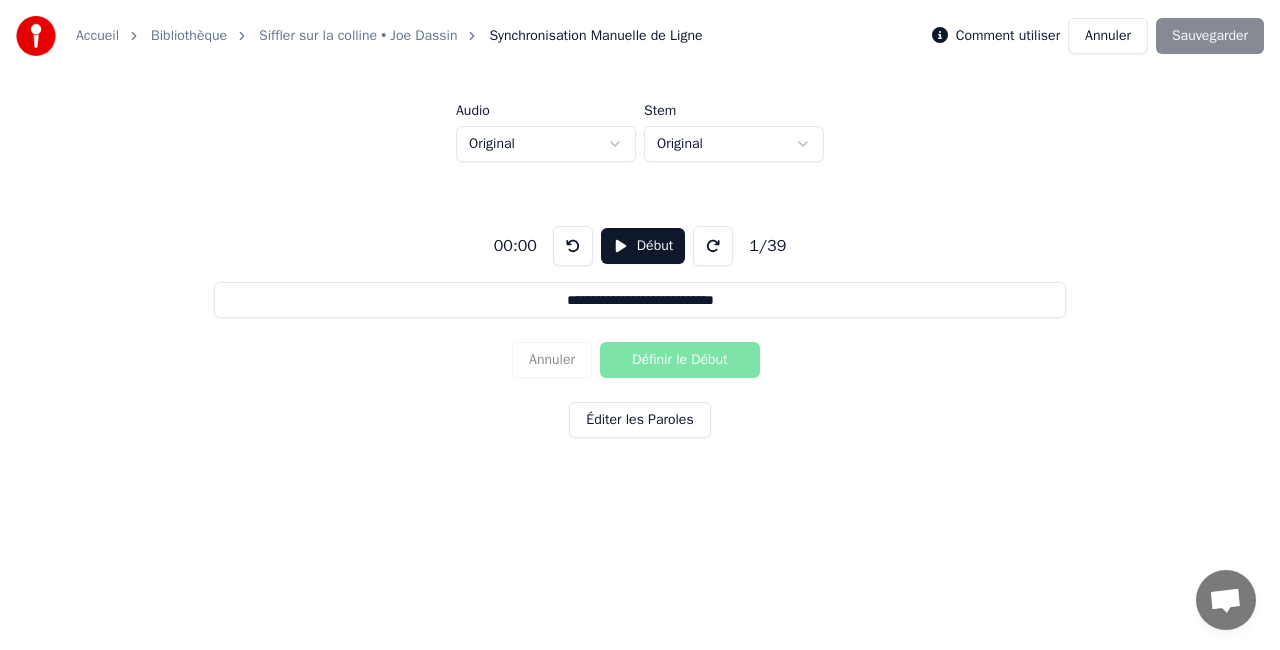 click on "Comment utiliser Annuler Sauvegarder" at bounding box center [1098, 36] 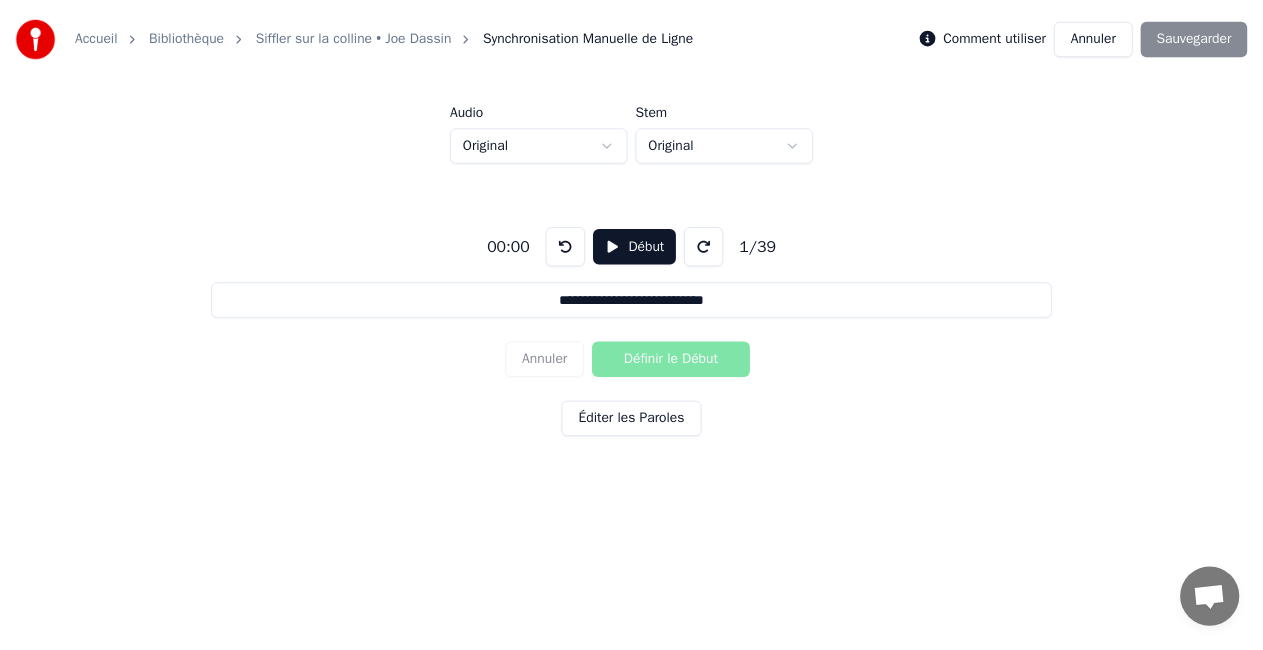 scroll, scrollTop: 28, scrollLeft: 0, axis: vertical 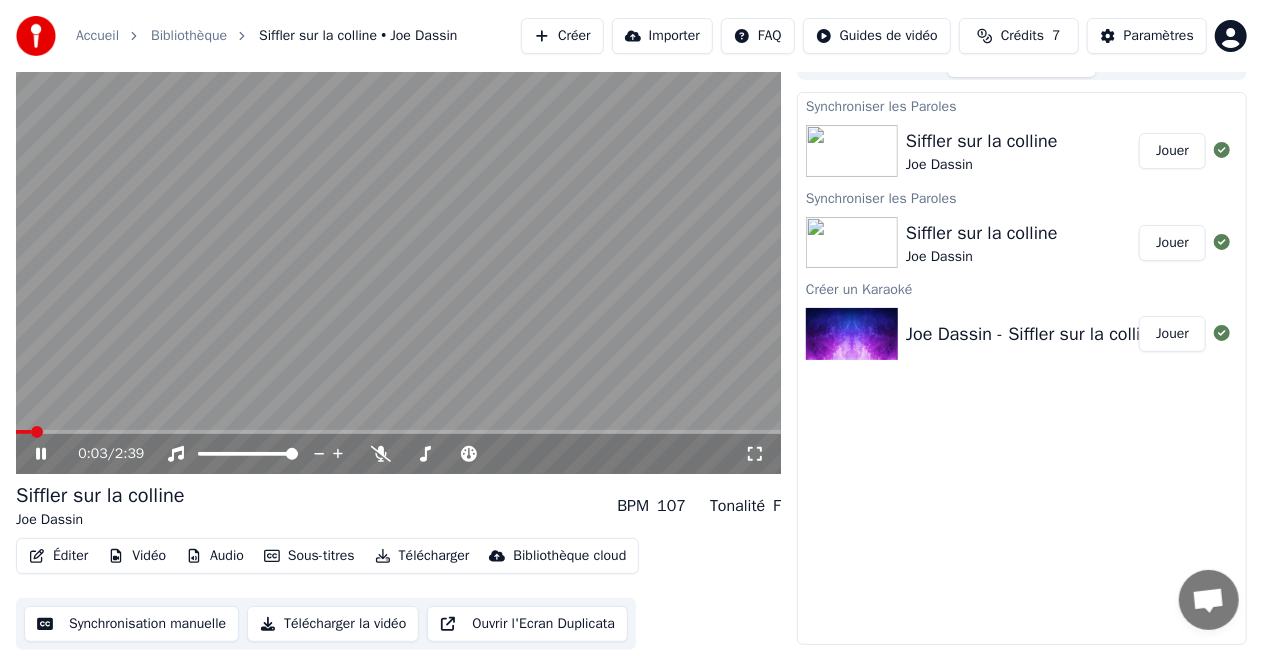 click 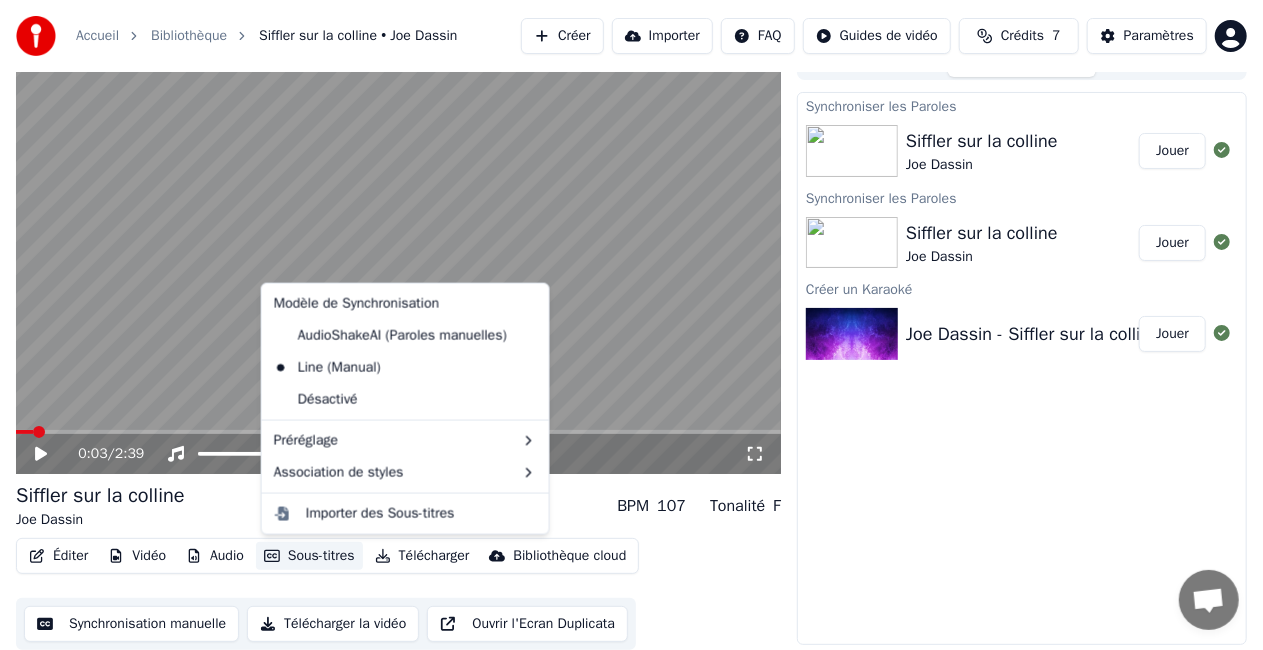 click on "Sous-titres" at bounding box center (309, 556) 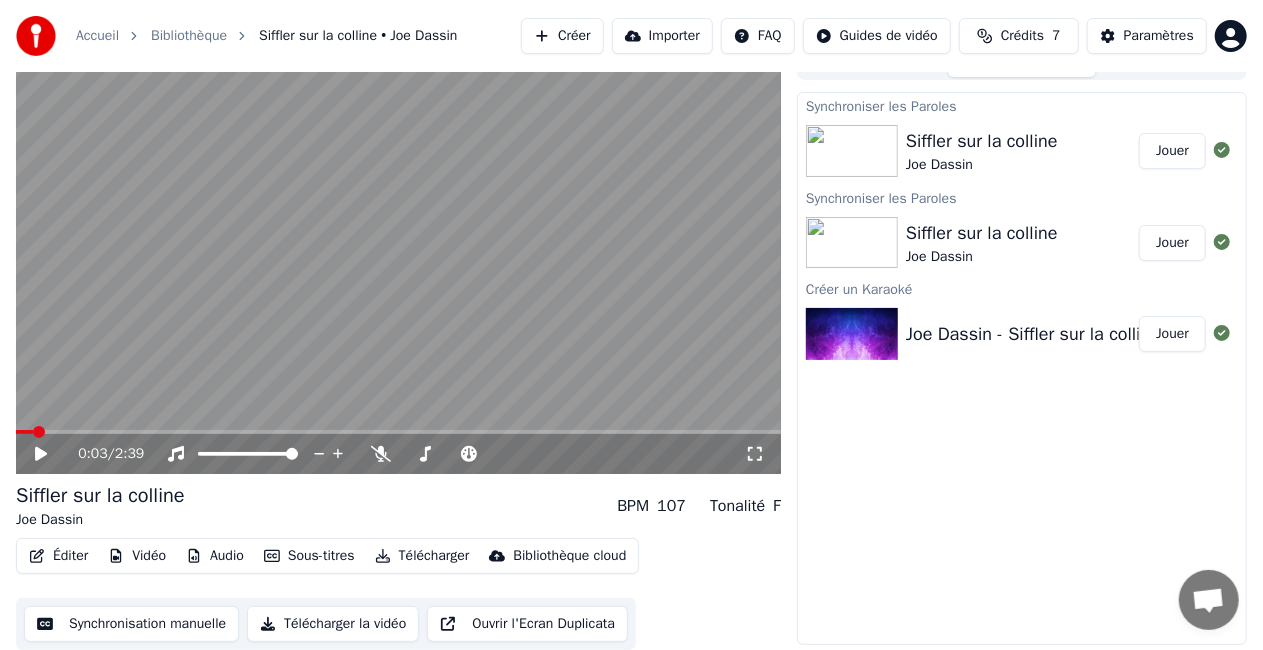 click on "Synchronisation manuelle" at bounding box center (131, 624) 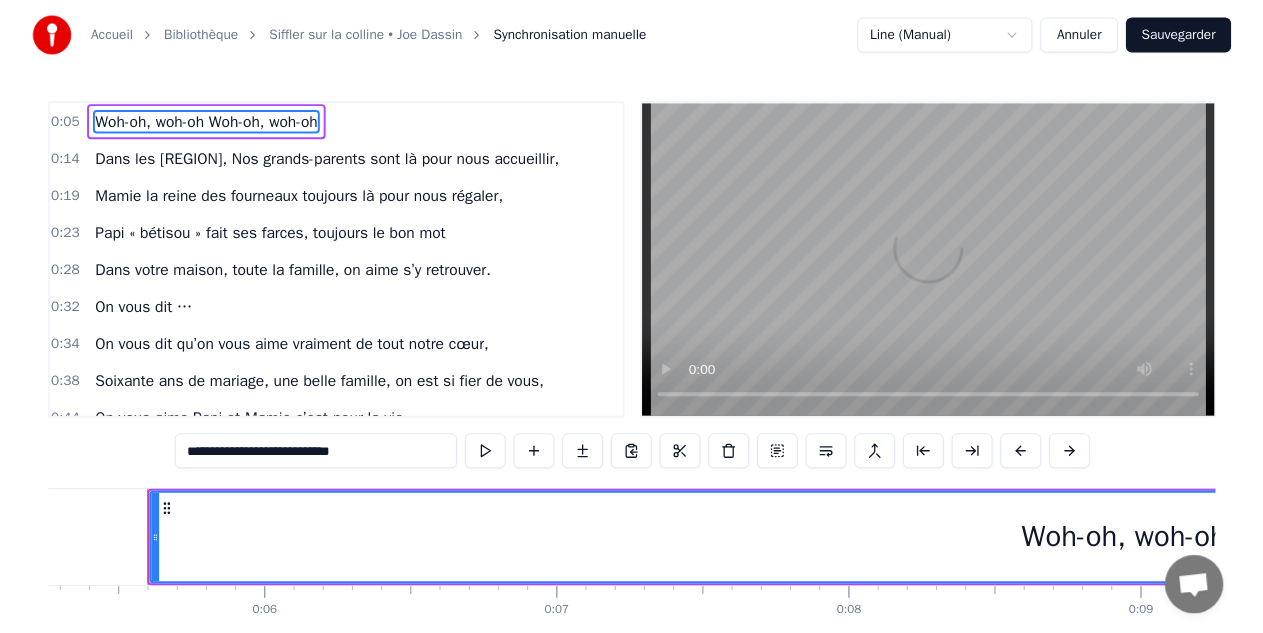 scroll, scrollTop: 0, scrollLeft: 1580, axis: horizontal 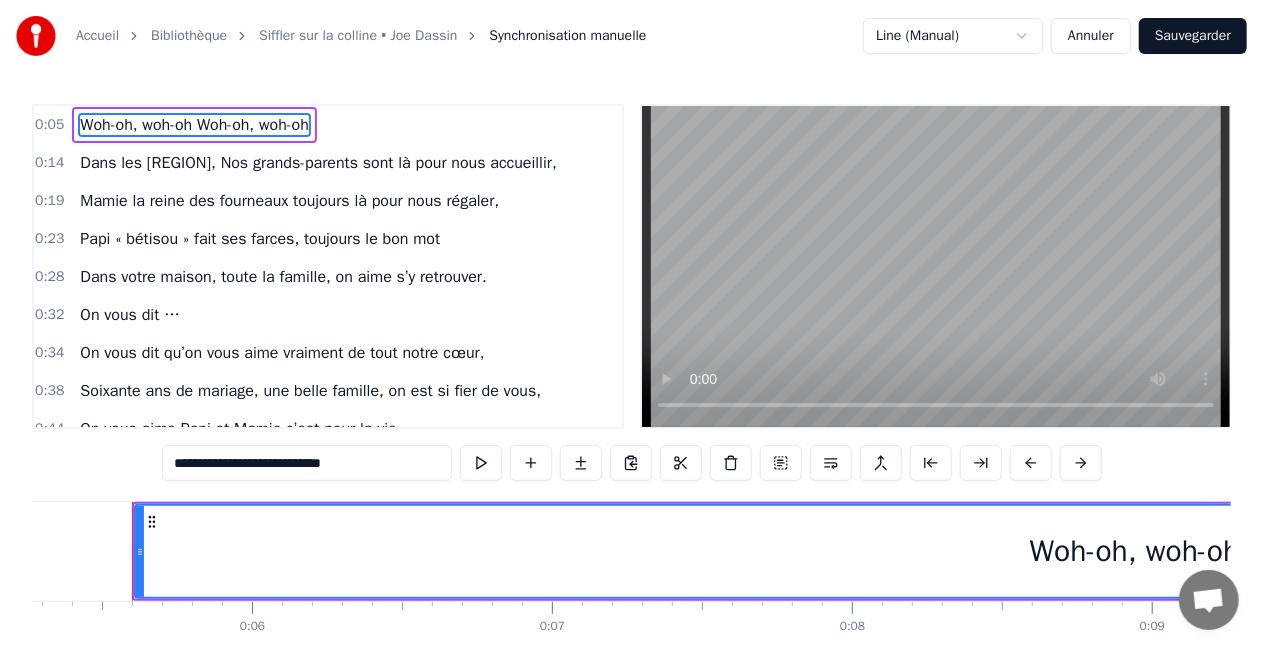 click on "Dans les [REGION], Nos grands-parents sont là pour nous accueillir," at bounding box center (318, 163) 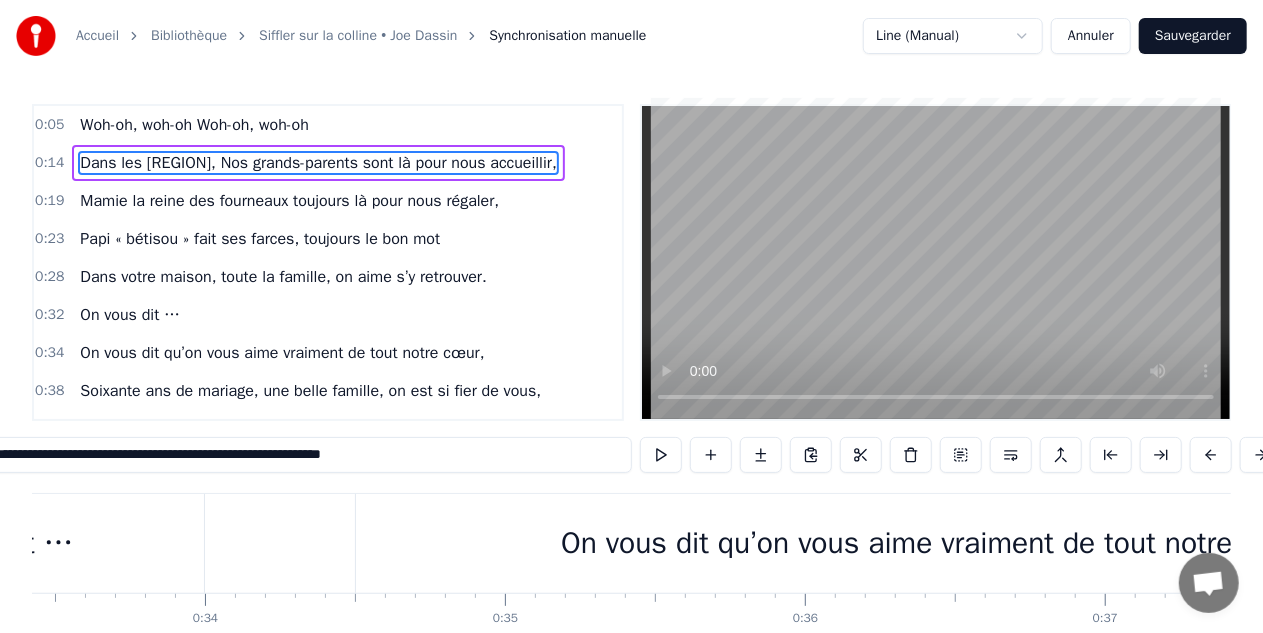 scroll, scrollTop: 0, scrollLeft: 10026, axis: horizontal 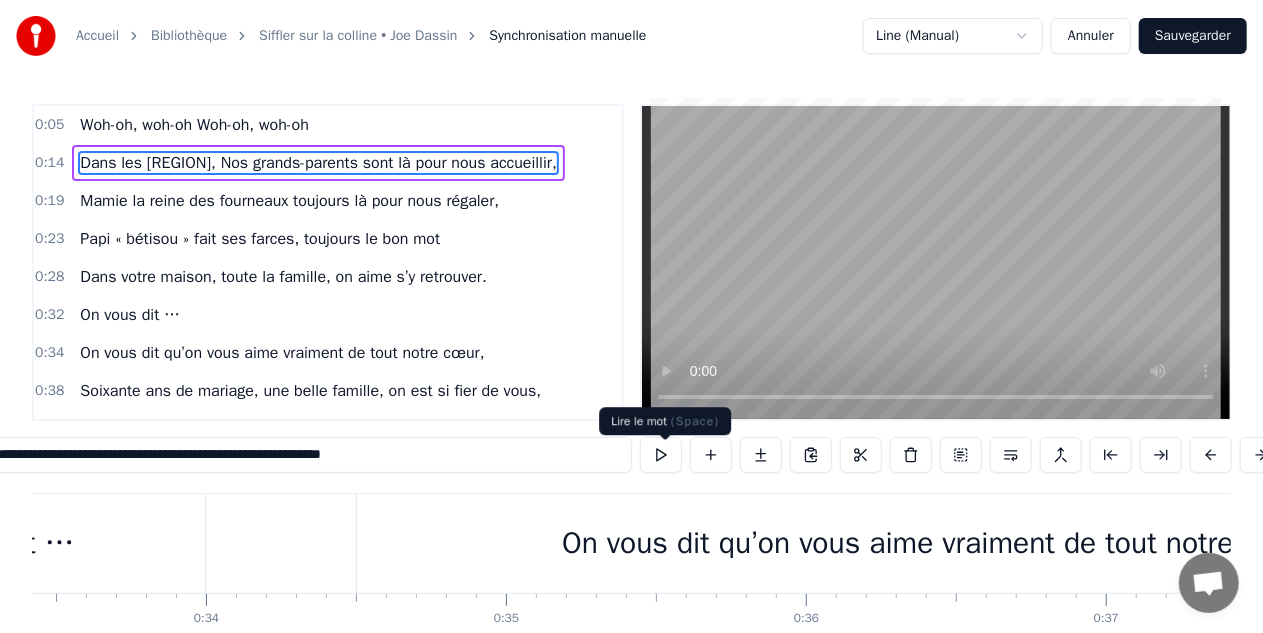 click at bounding box center (661, 455) 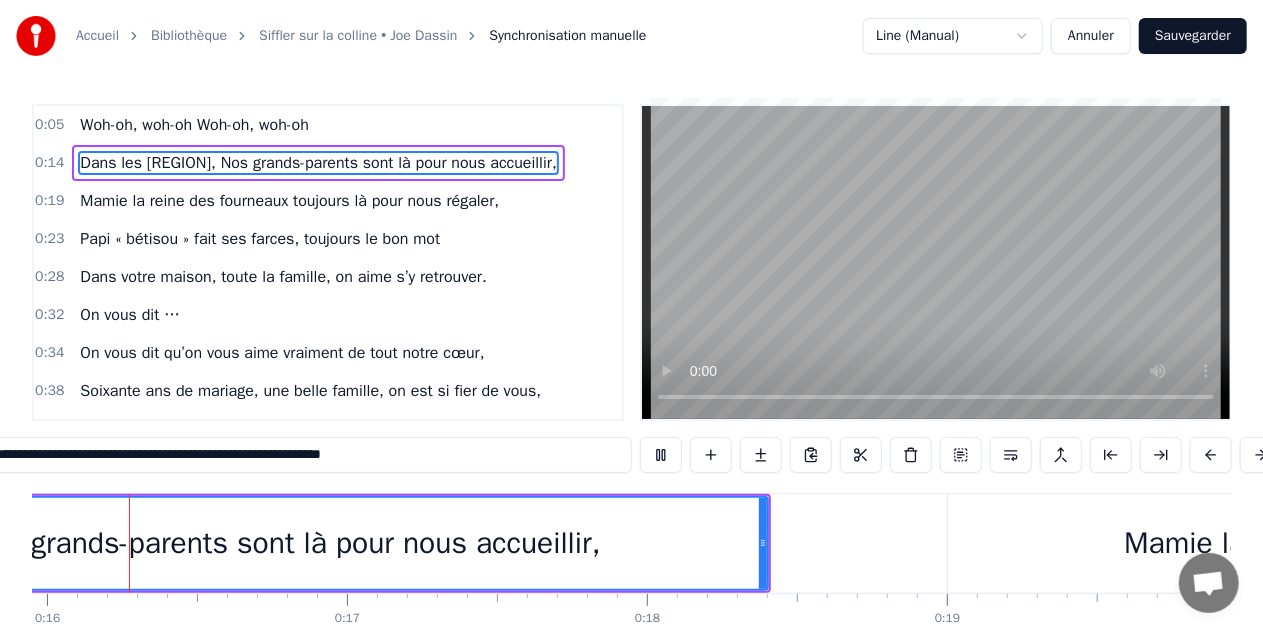 scroll, scrollTop: 0, scrollLeft: 4732, axis: horizontal 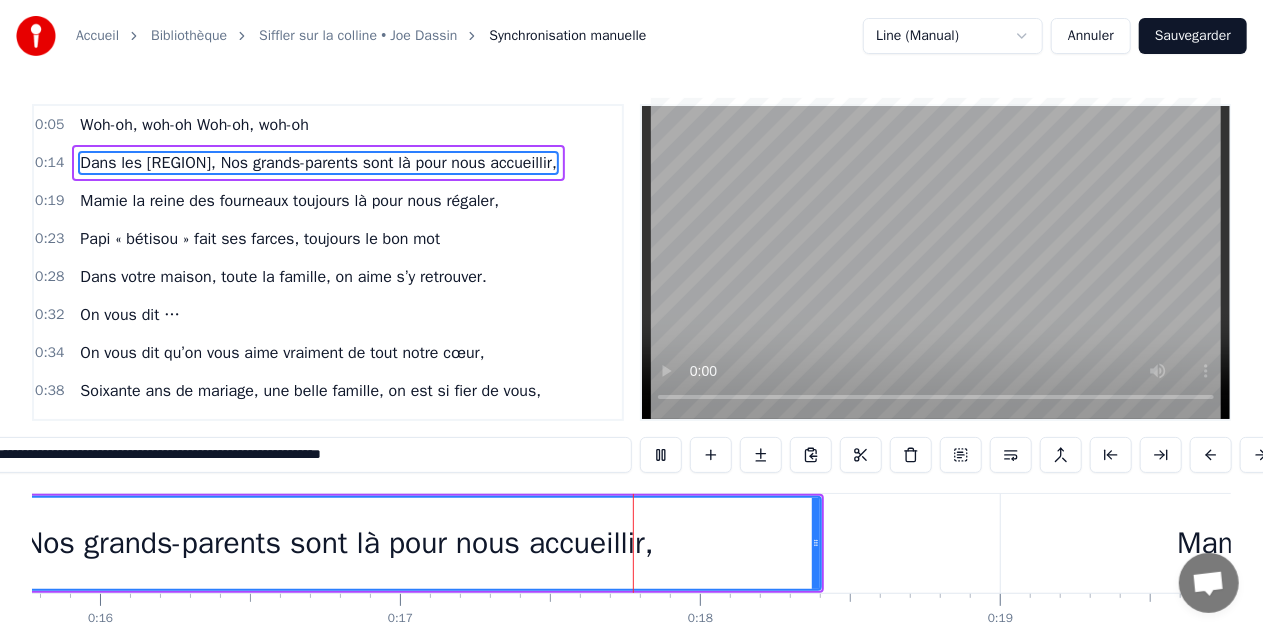 click at bounding box center [661, 455] 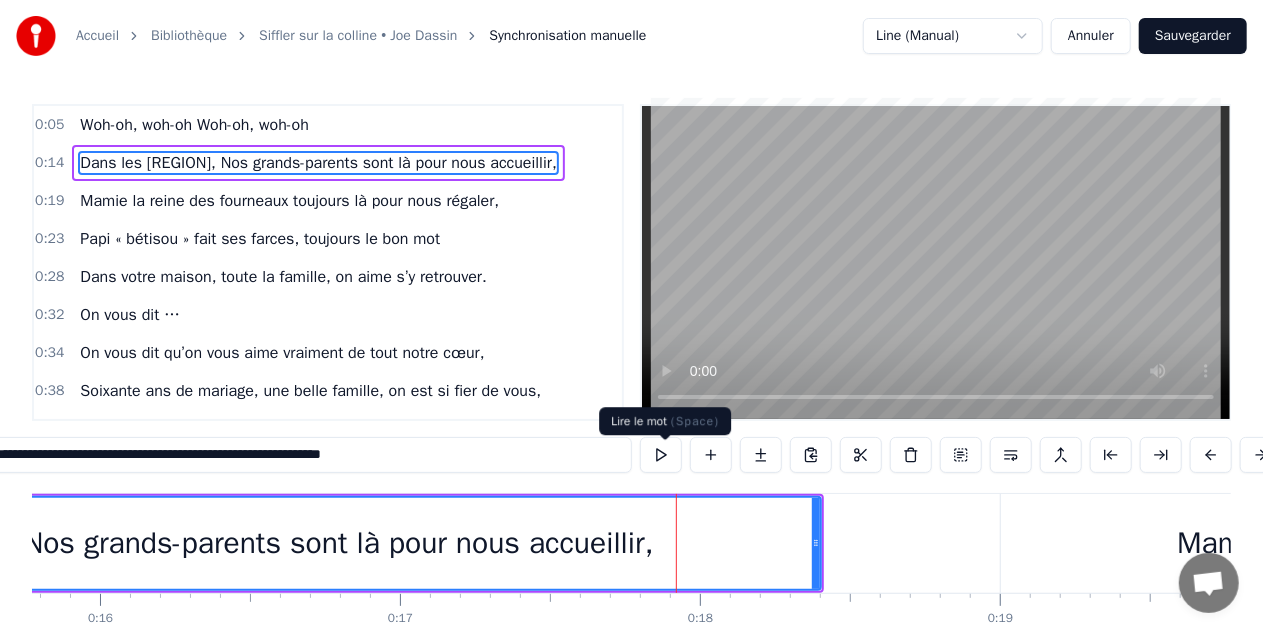 click at bounding box center [661, 455] 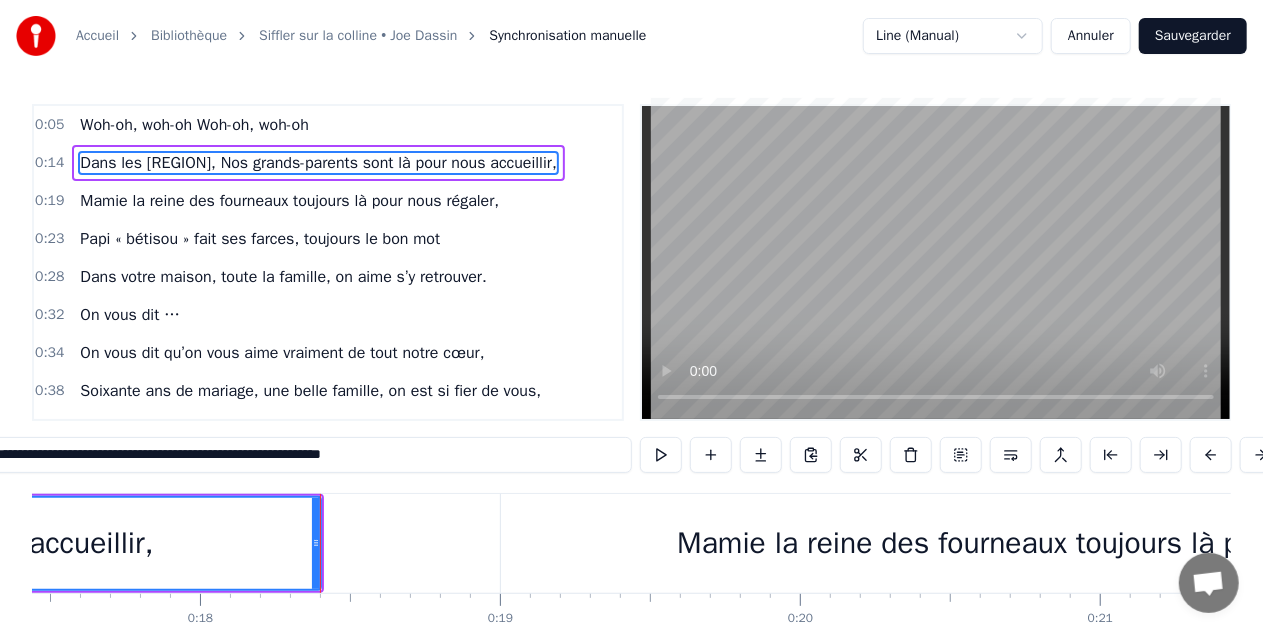scroll, scrollTop: 0, scrollLeft: 5286, axis: horizontal 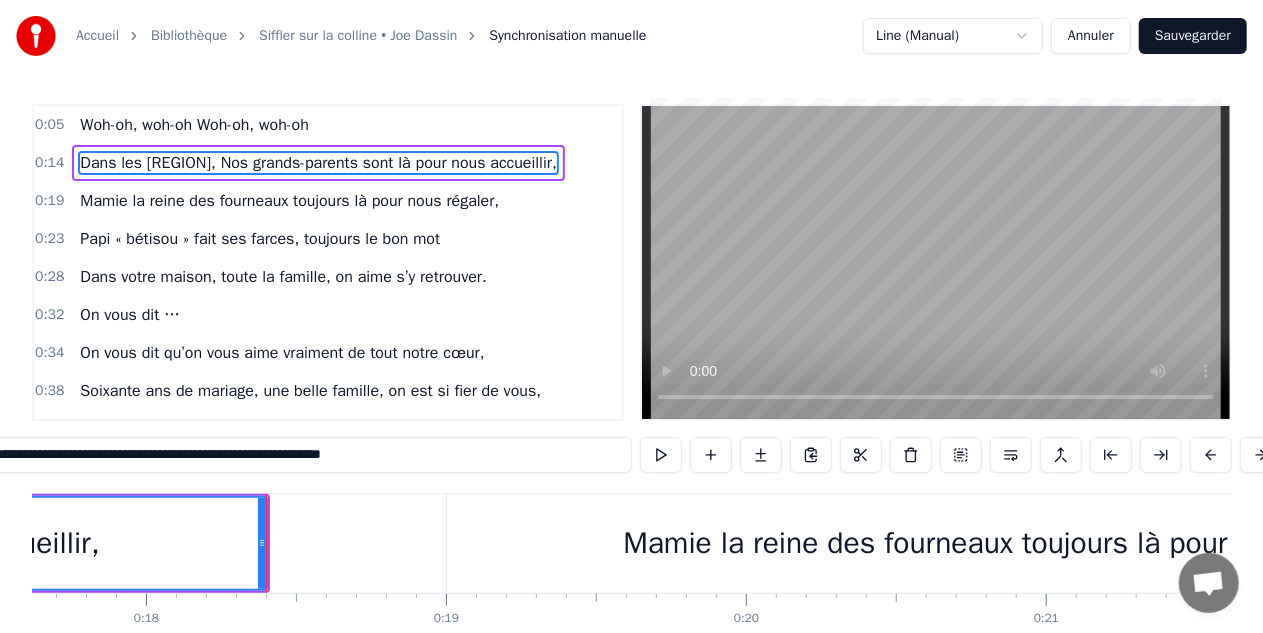 type 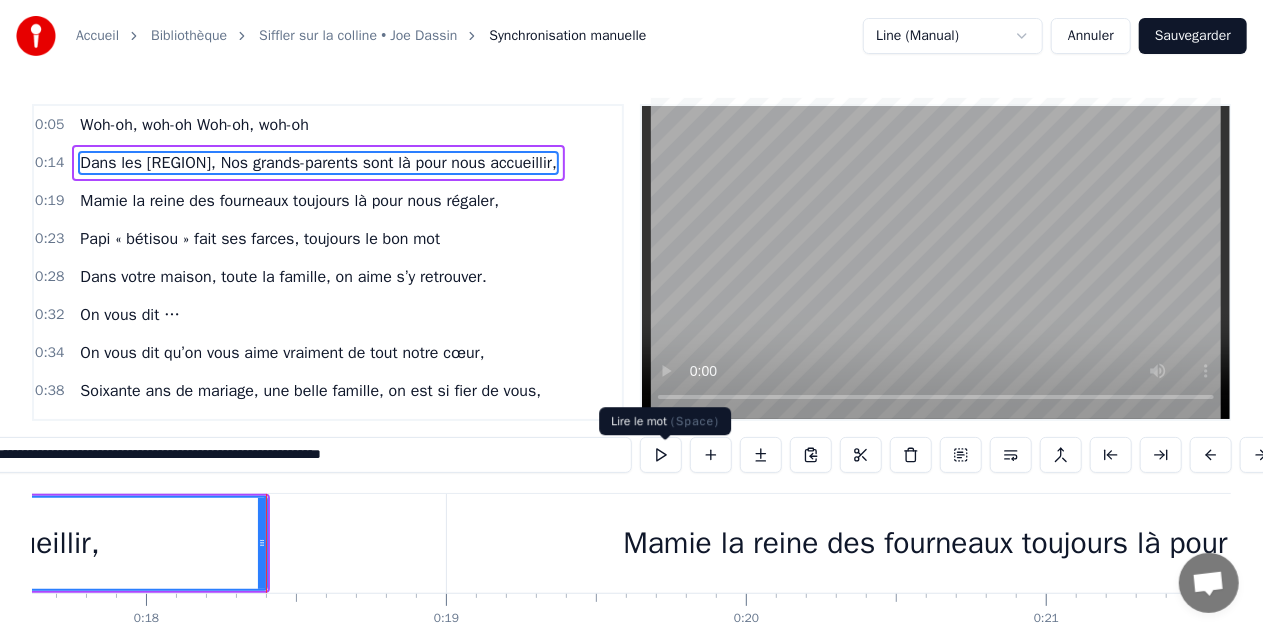 click at bounding box center [661, 455] 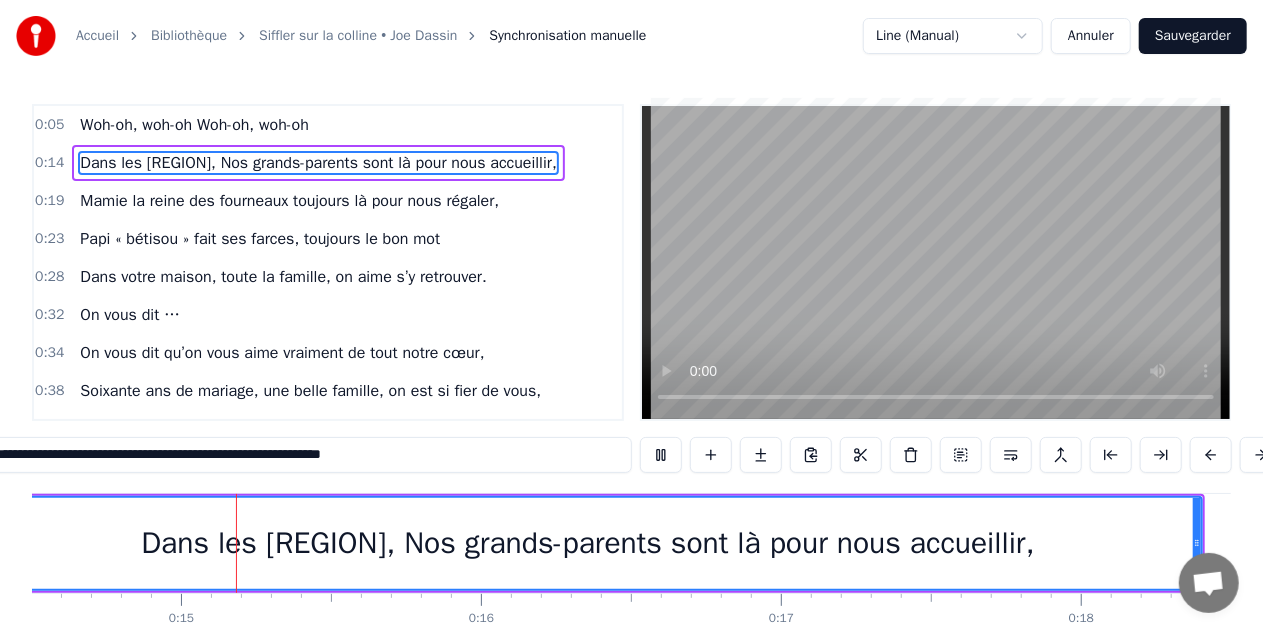 scroll, scrollTop: 0, scrollLeft: 4331, axis: horizontal 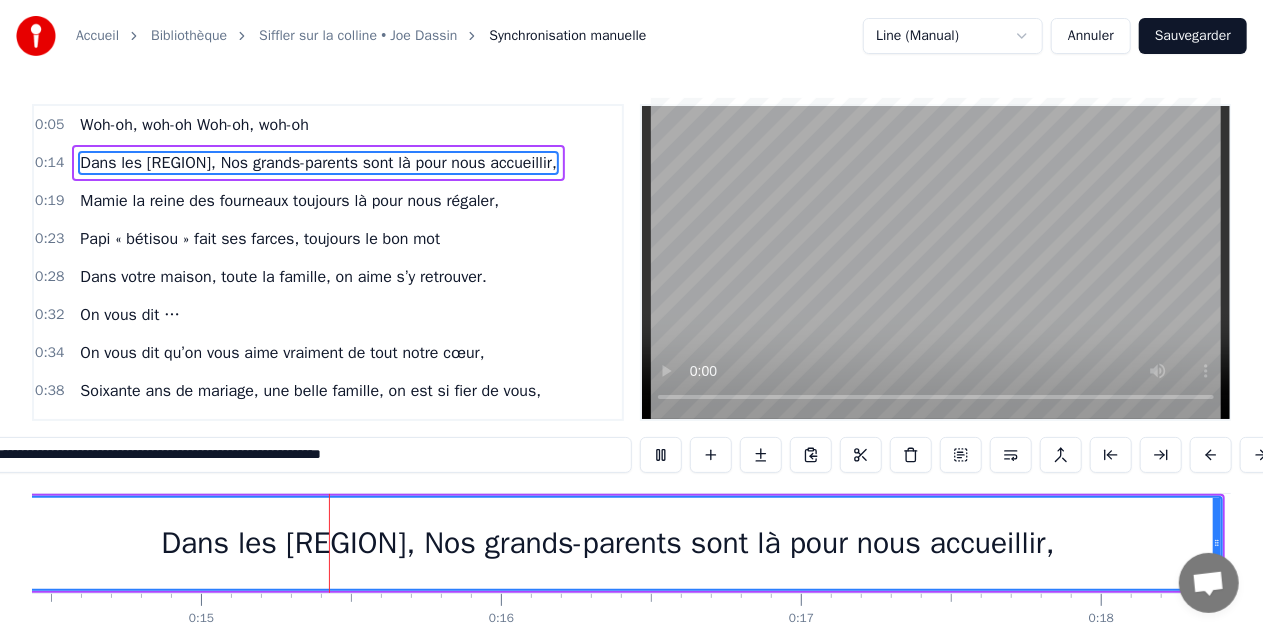 click at bounding box center [661, 455] 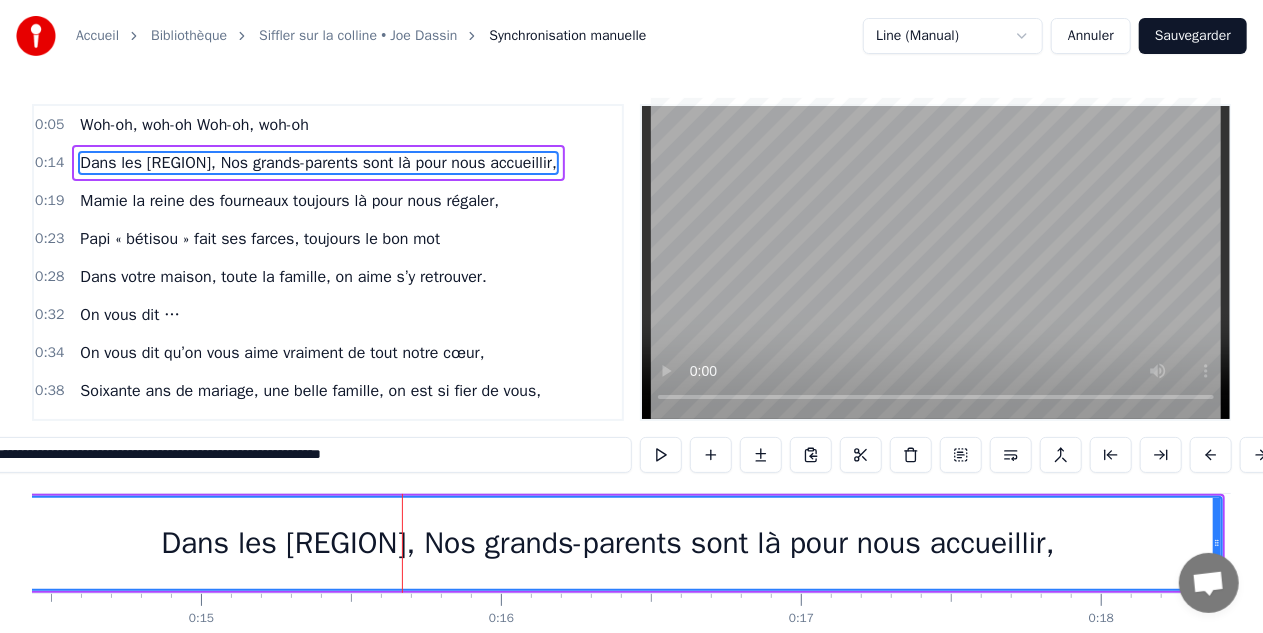 click on "Annuler" at bounding box center (1091, 36) 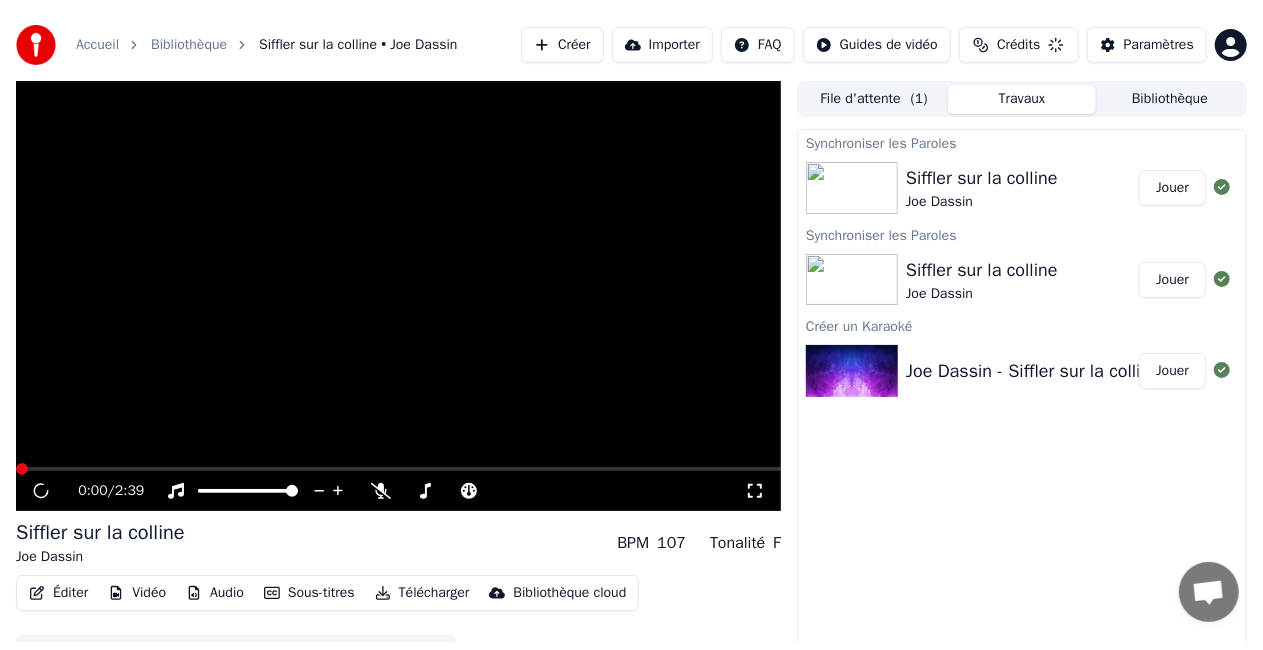 scroll, scrollTop: 22, scrollLeft: 0, axis: vertical 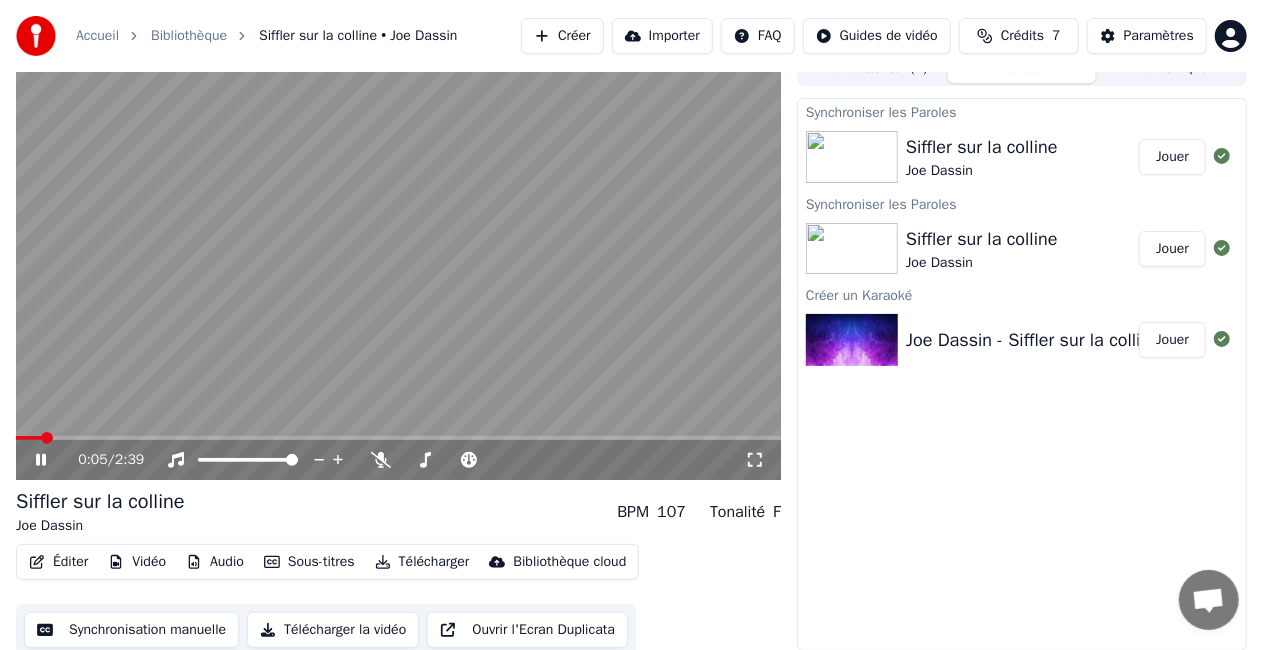 click 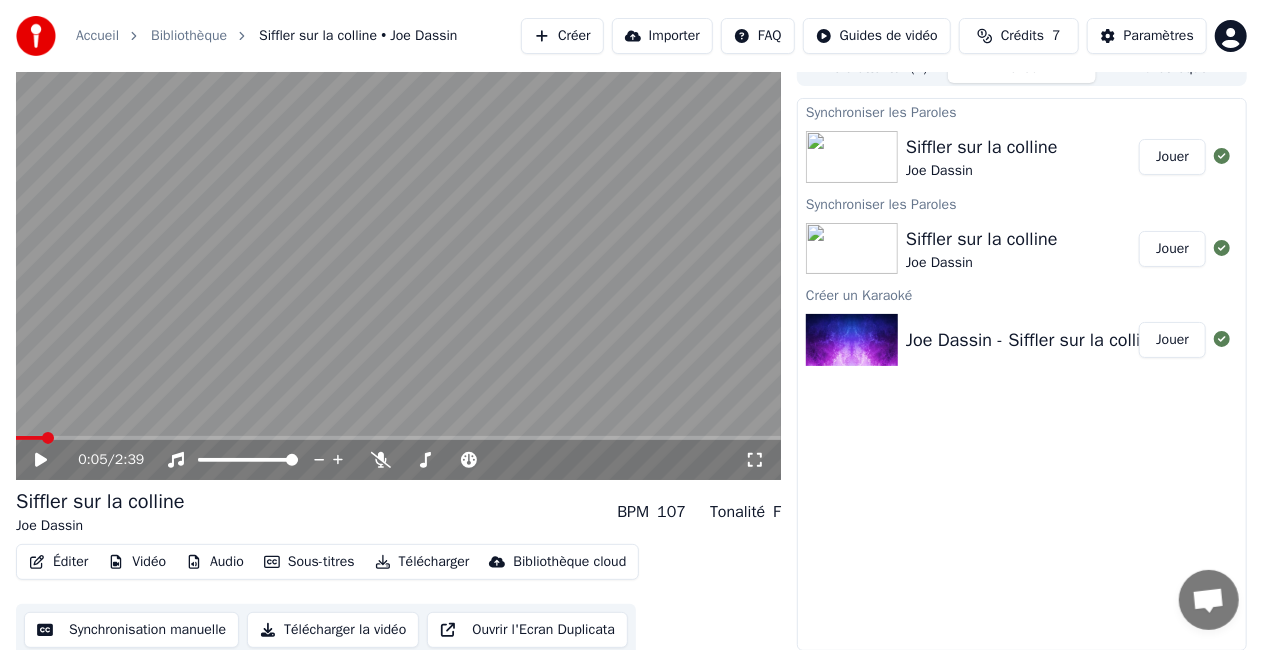 click 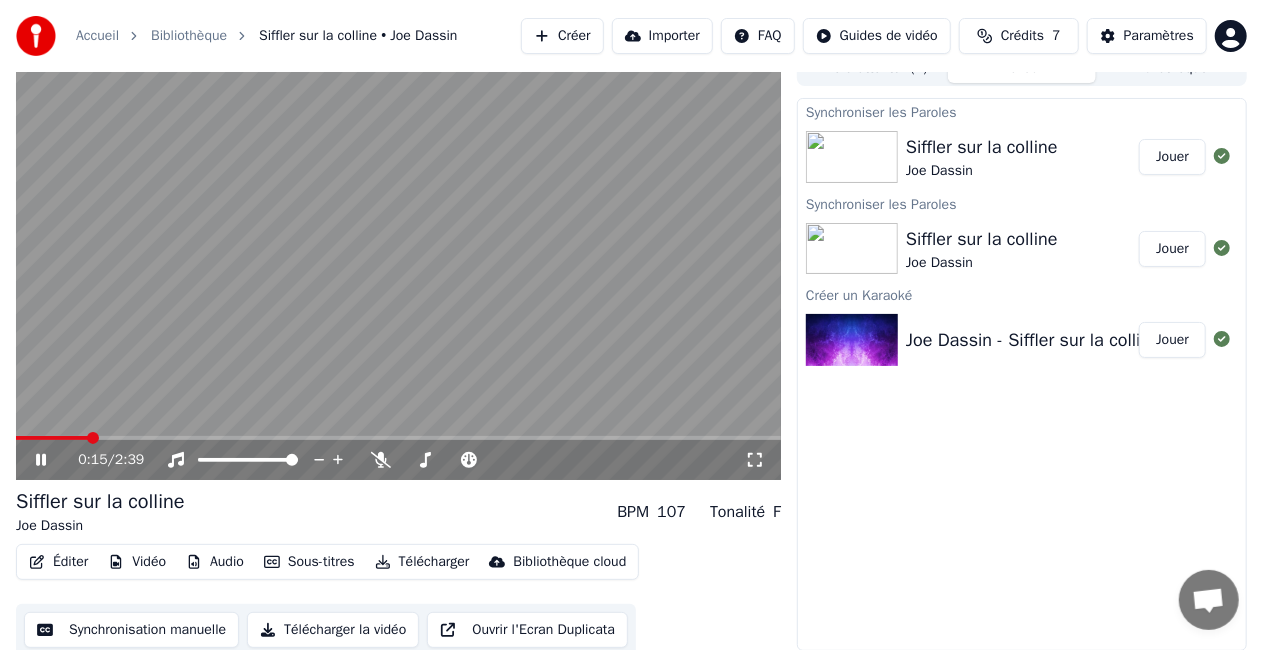 click at bounding box center (93, 438) 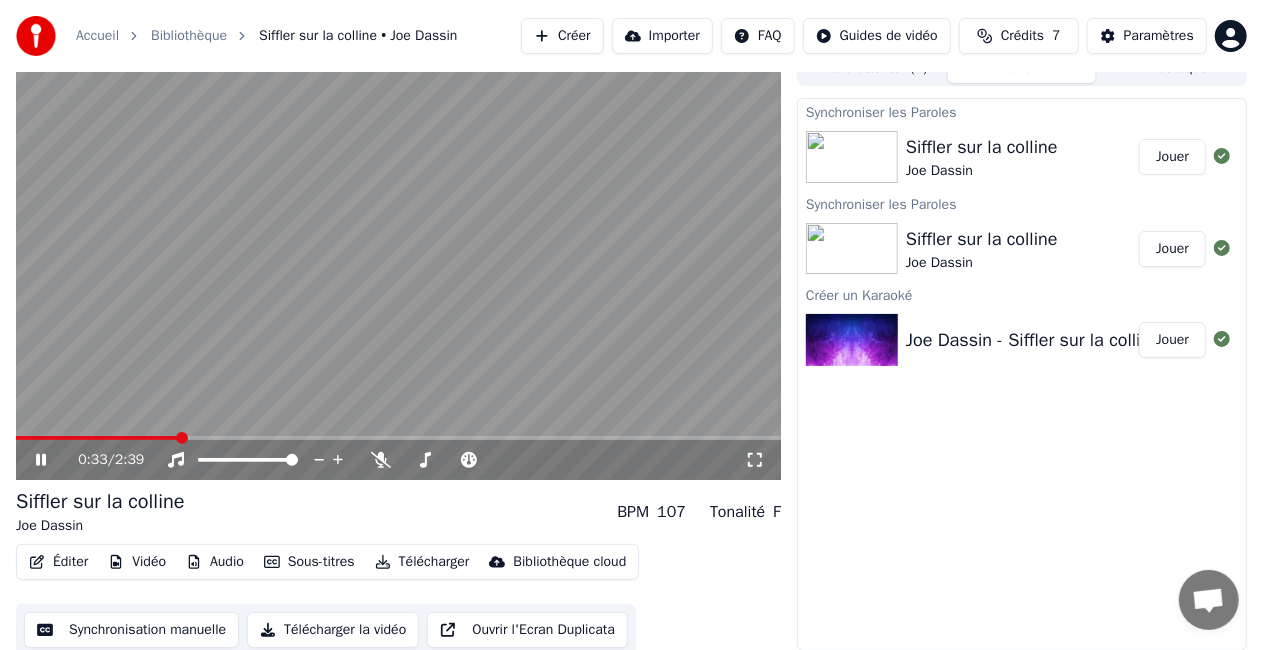 click 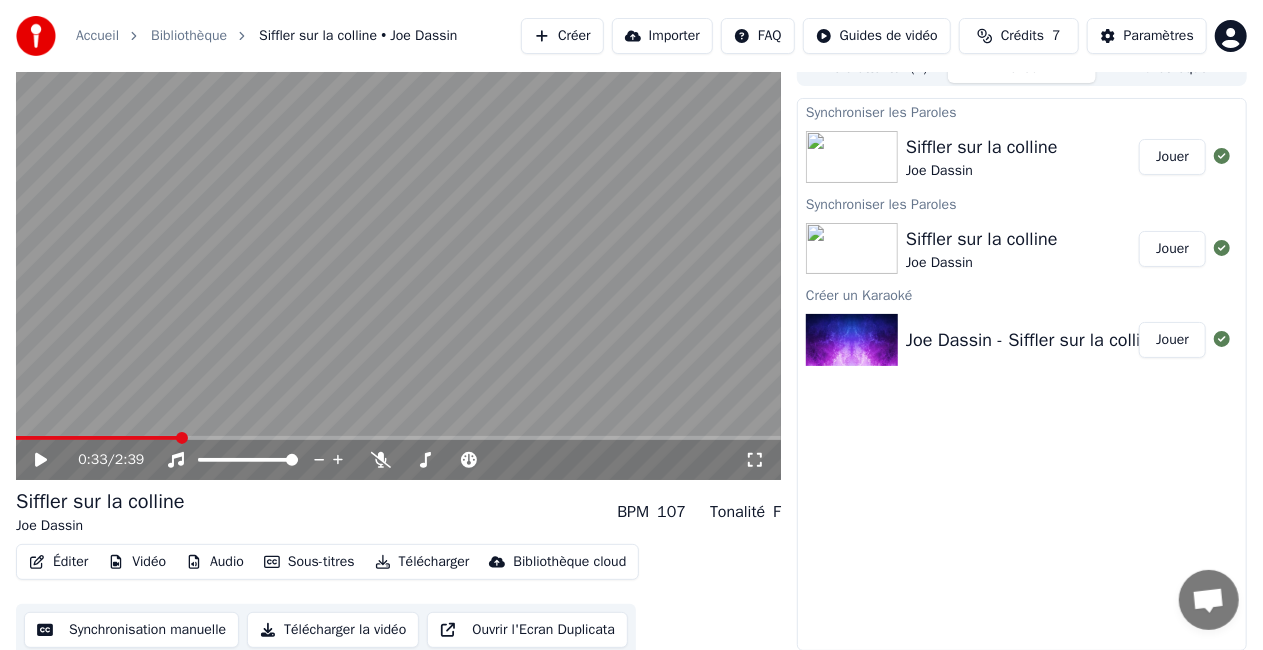 click 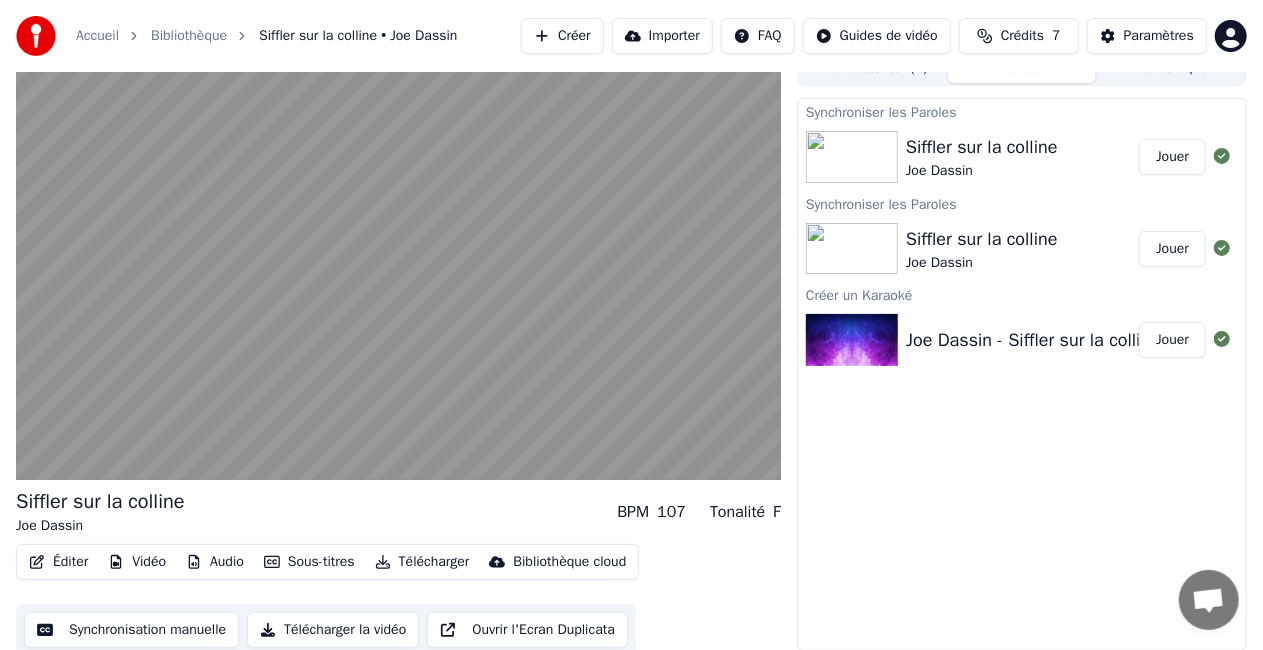 click on "Synchroniser les Paroles Siffler sur la colline Joe Dassin Jouer Synchroniser les Paroles Siffler sur la colline Joe Dassin Jouer Synchroniser les Paroles Siffler sur la colline Joe Dassin Jouer Créer un Karaoké Joe Dassin - Siffler sur la colline (Audio) Jouer" at bounding box center [1022, 374] 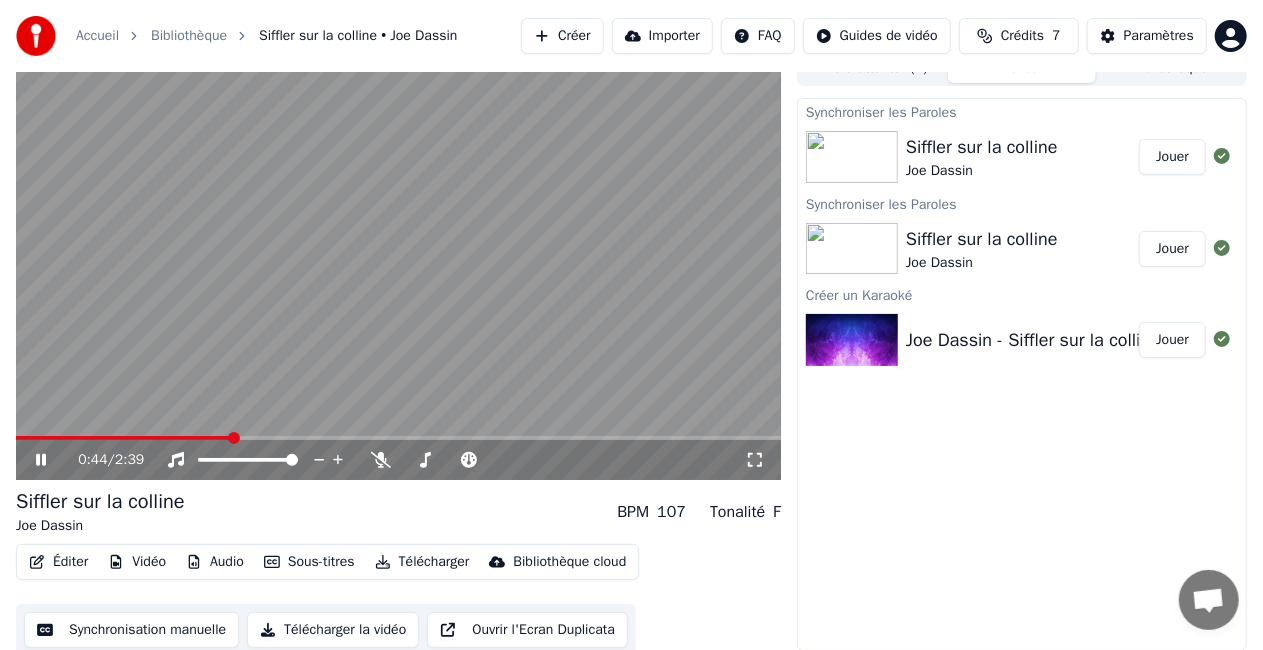 click at bounding box center [398, 265] 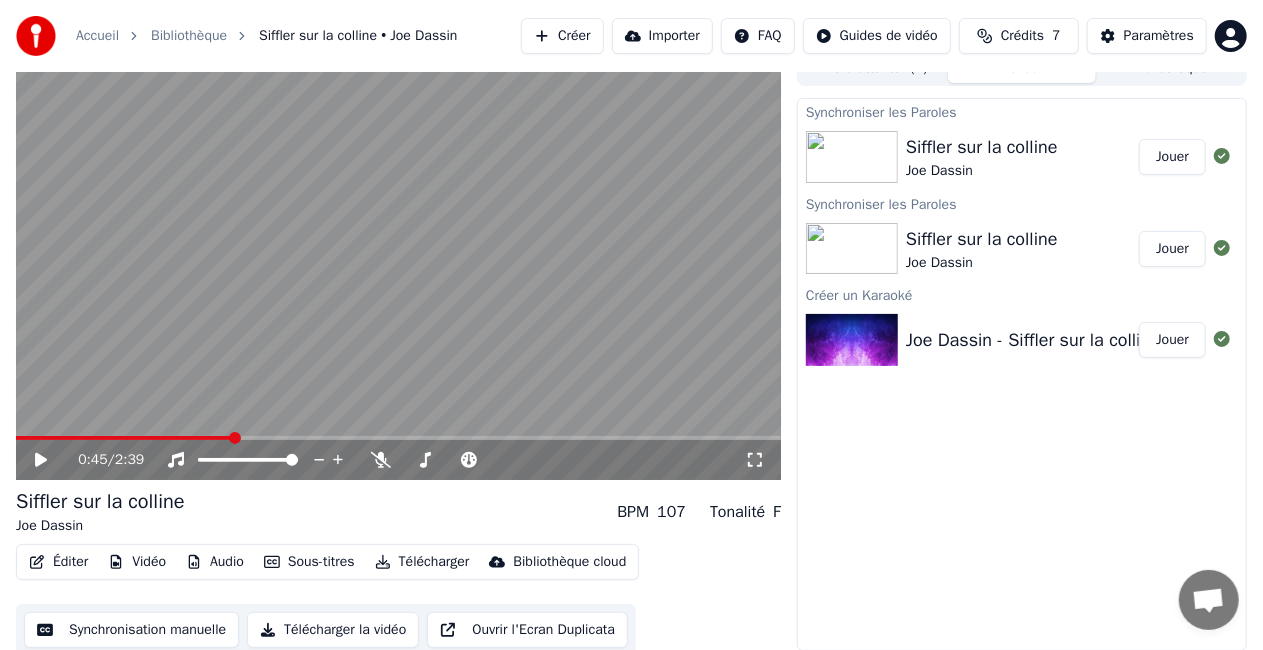 click at bounding box center [398, 438] 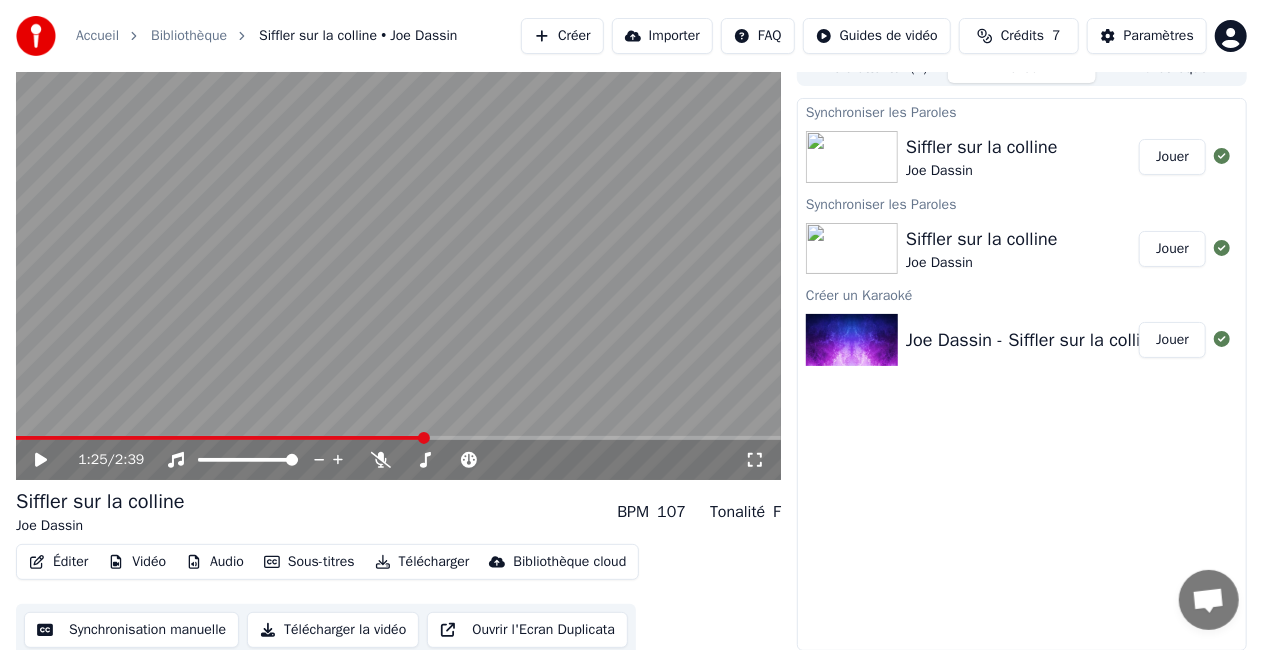 click at bounding box center [220, 438] 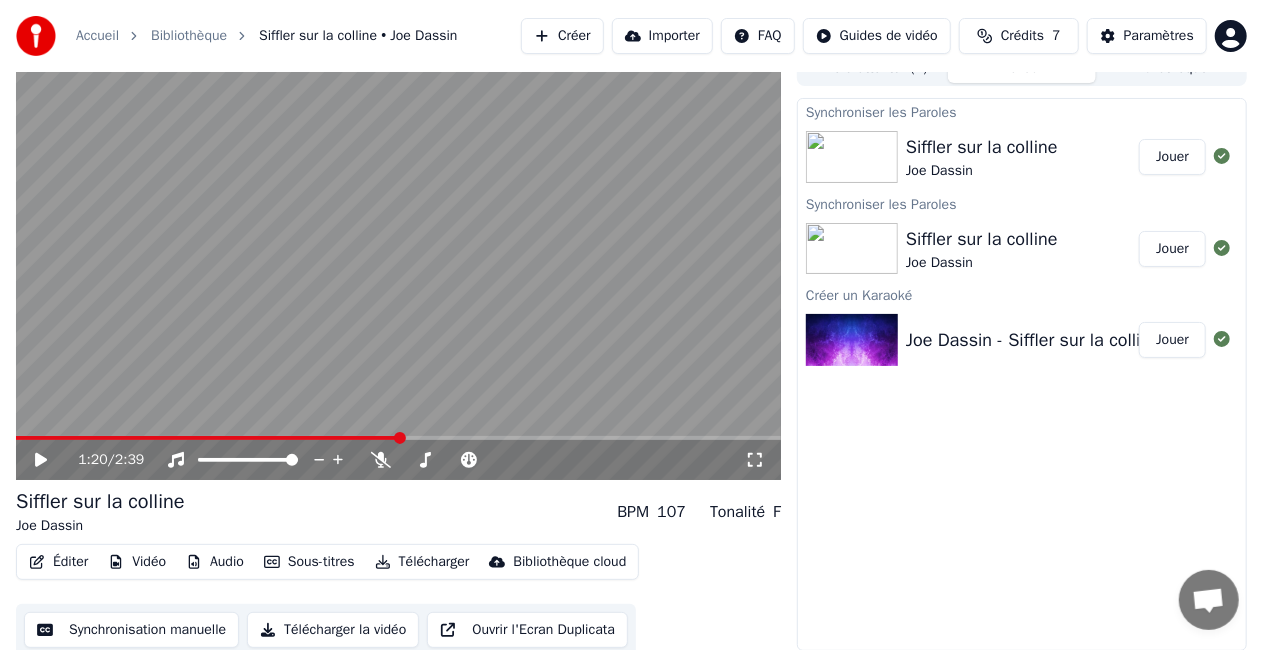 click at bounding box center [398, 265] 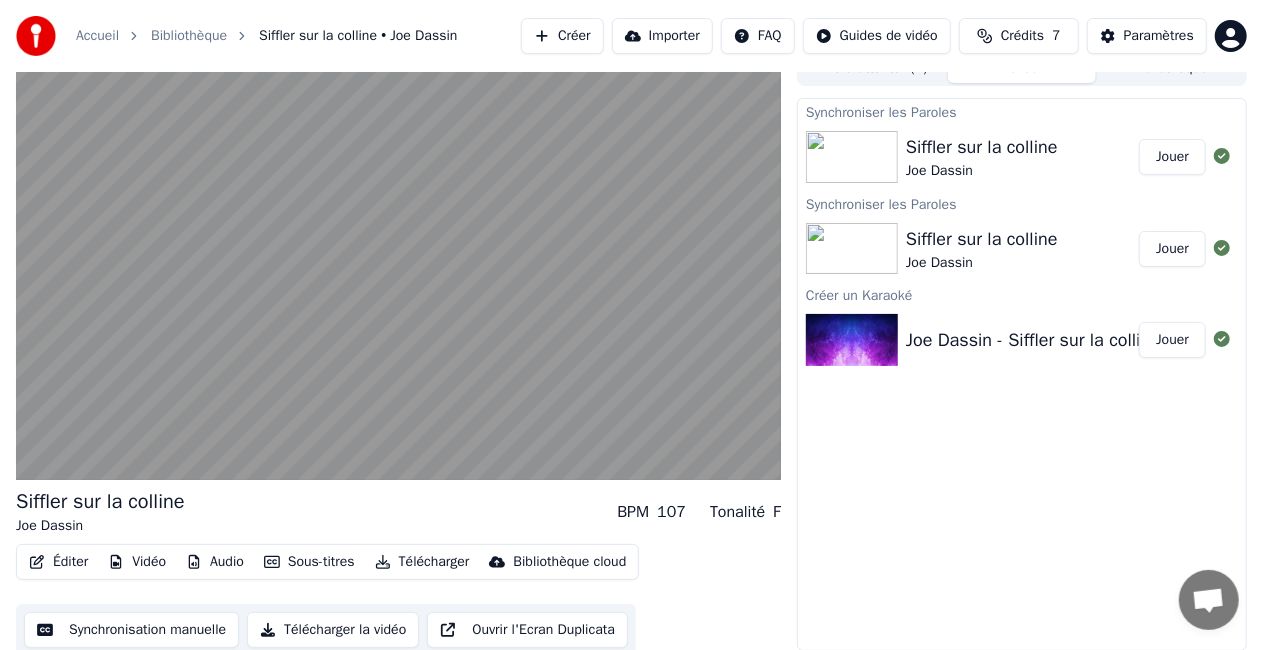 scroll, scrollTop: 28, scrollLeft: 0, axis: vertical 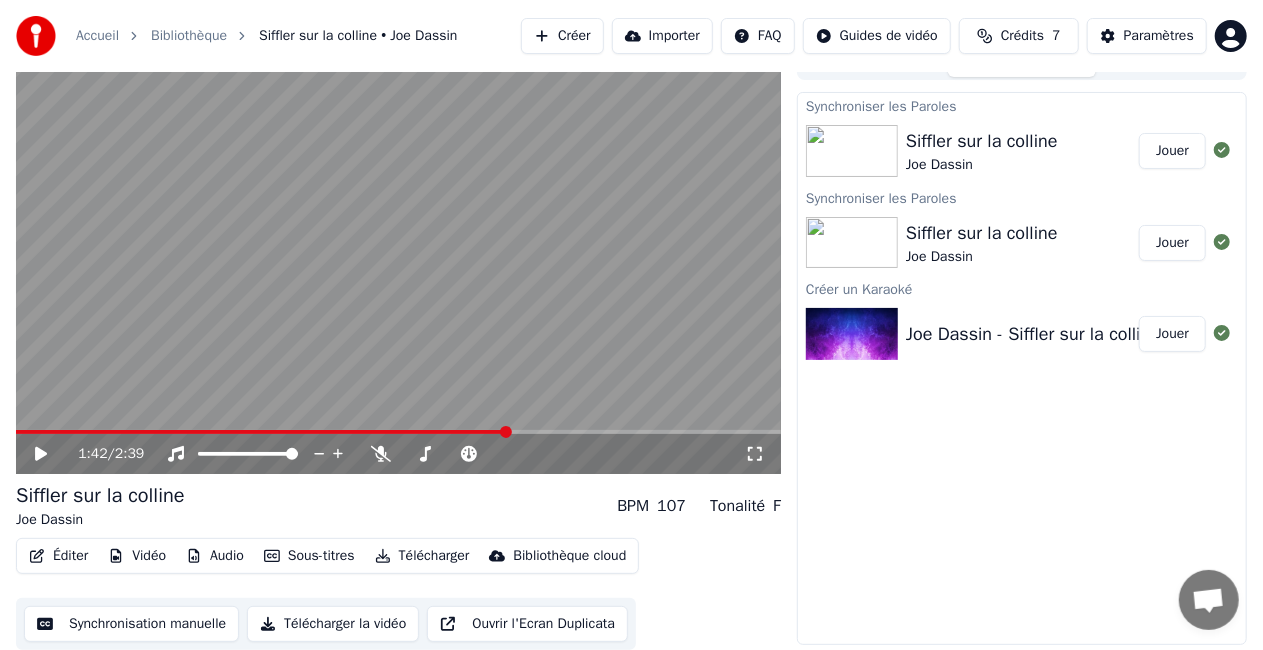 click at bounding box center [398, 259] 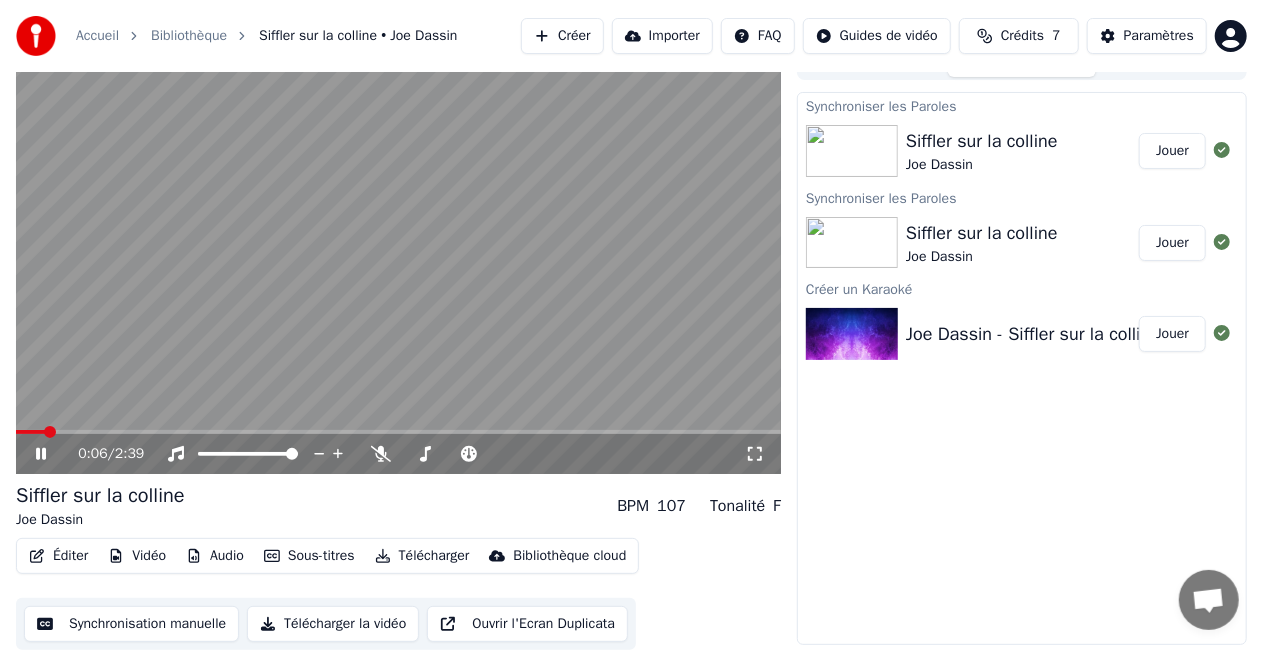 click at bounding box center [50, 432] 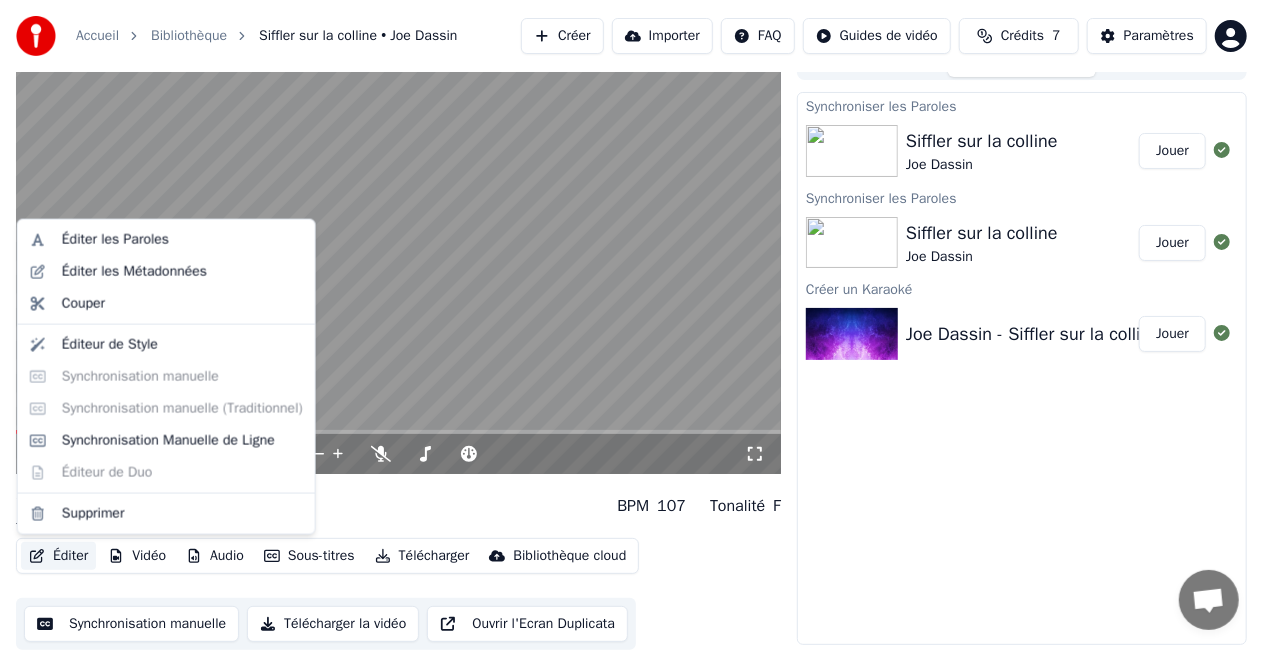 click on "Éditer" at bounding box center [58, 556] 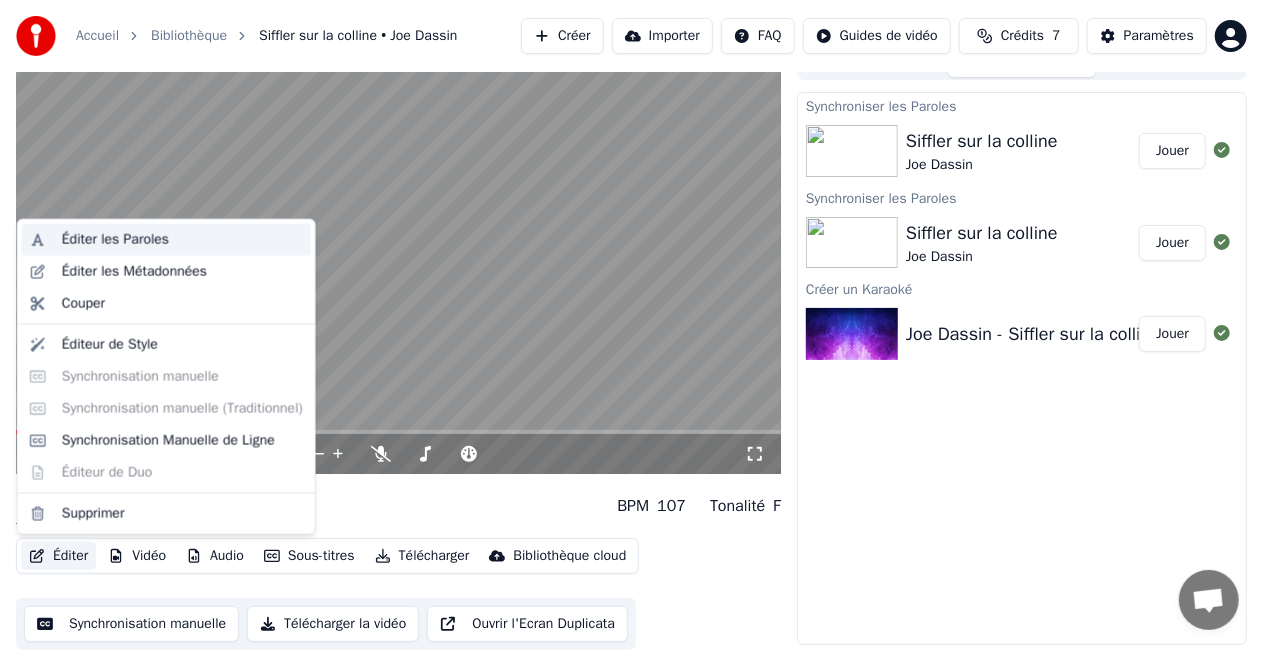 click on "Éditer les Paroles" at bounding box center (115, 240) 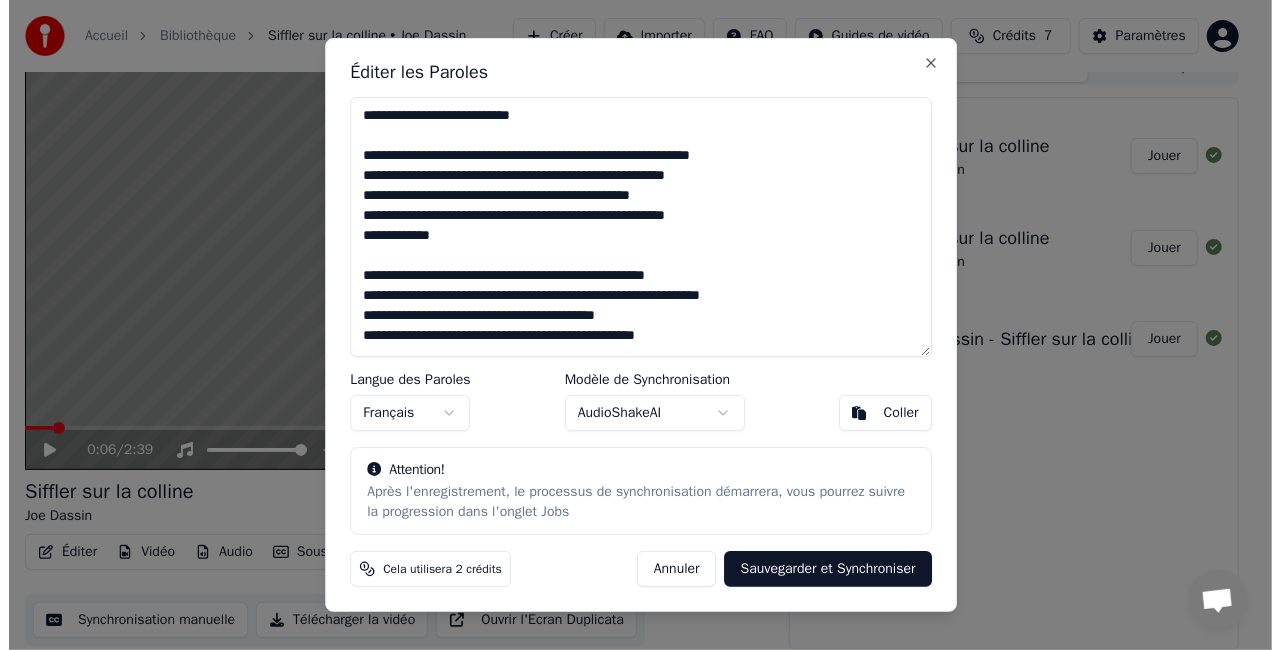 scroll, scrollTop: 28, scrollLeft: 0, axis: vertical 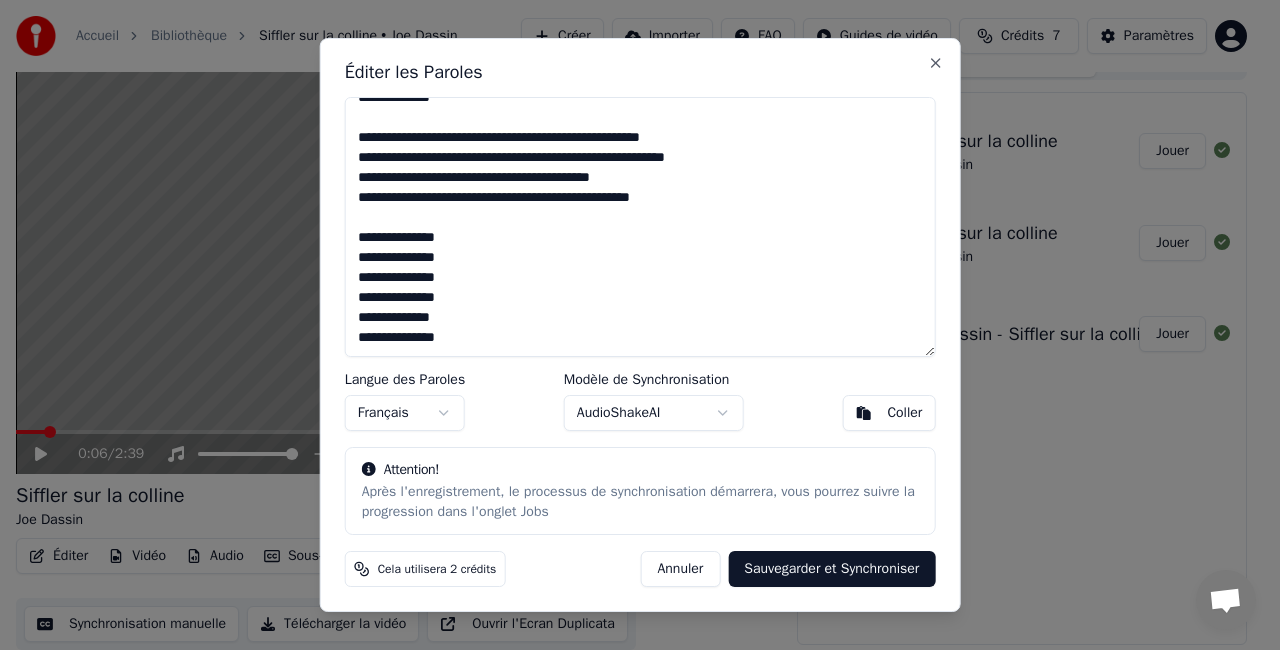 drag, startPoint x: 356, startPoint y: 113, endPoint x: 888, endPoint y: 472, distance: 641.7983 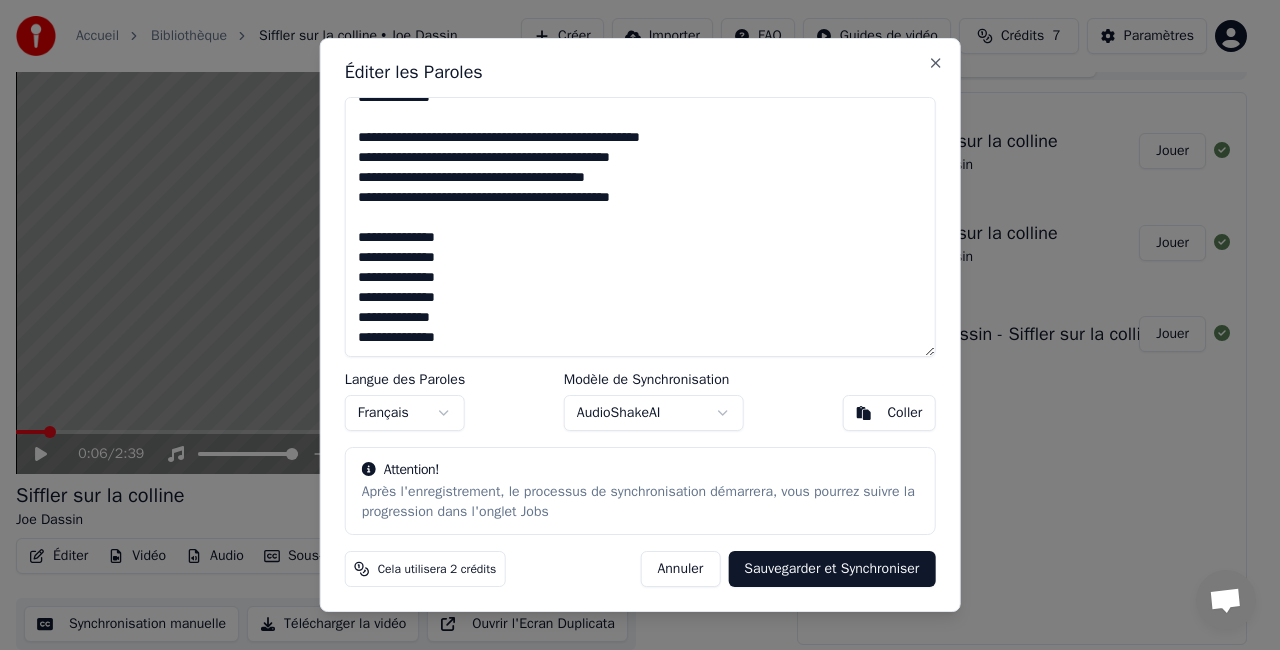 scroll, scrollTop: 688, scrollLeft: 0, axis: vertical 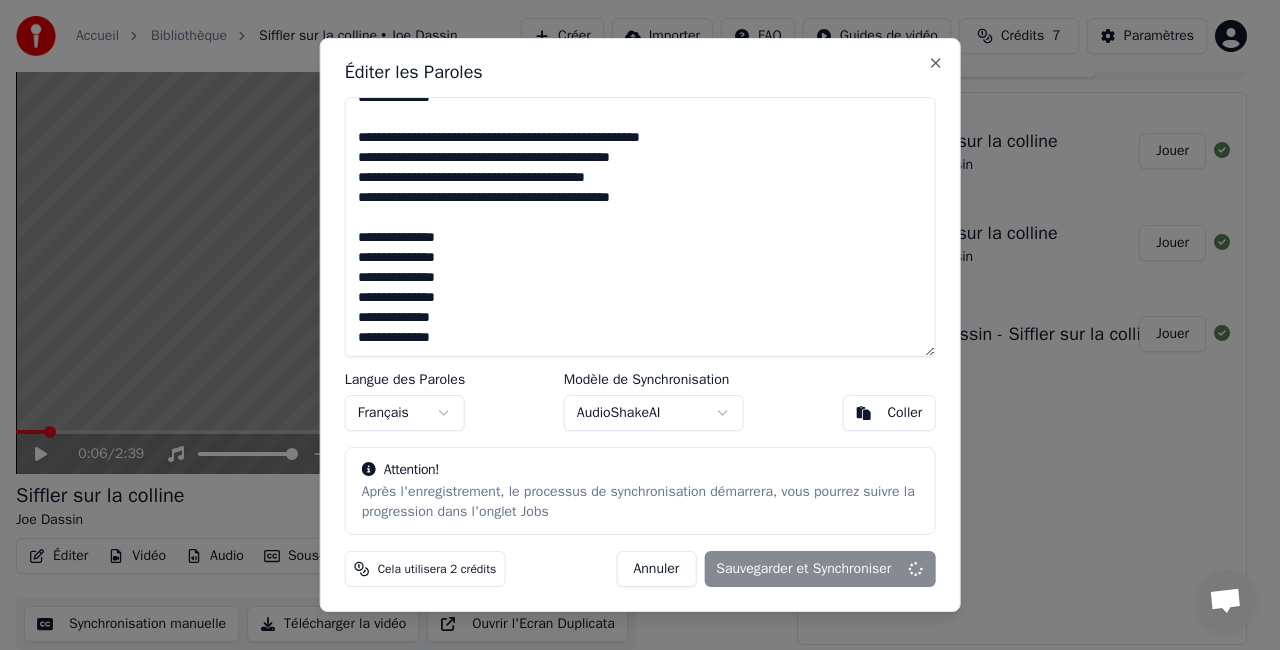 type on "**********" 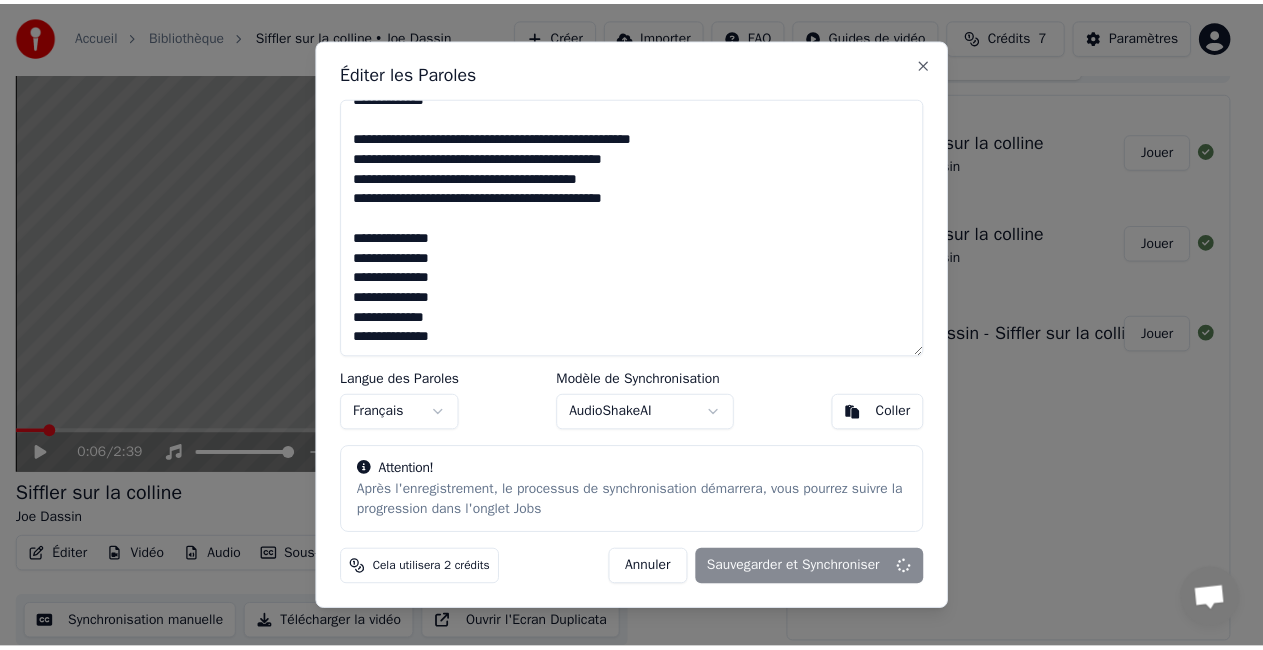 scroll, scrollTop: 688, scrollLeft: 0, axis: vertical 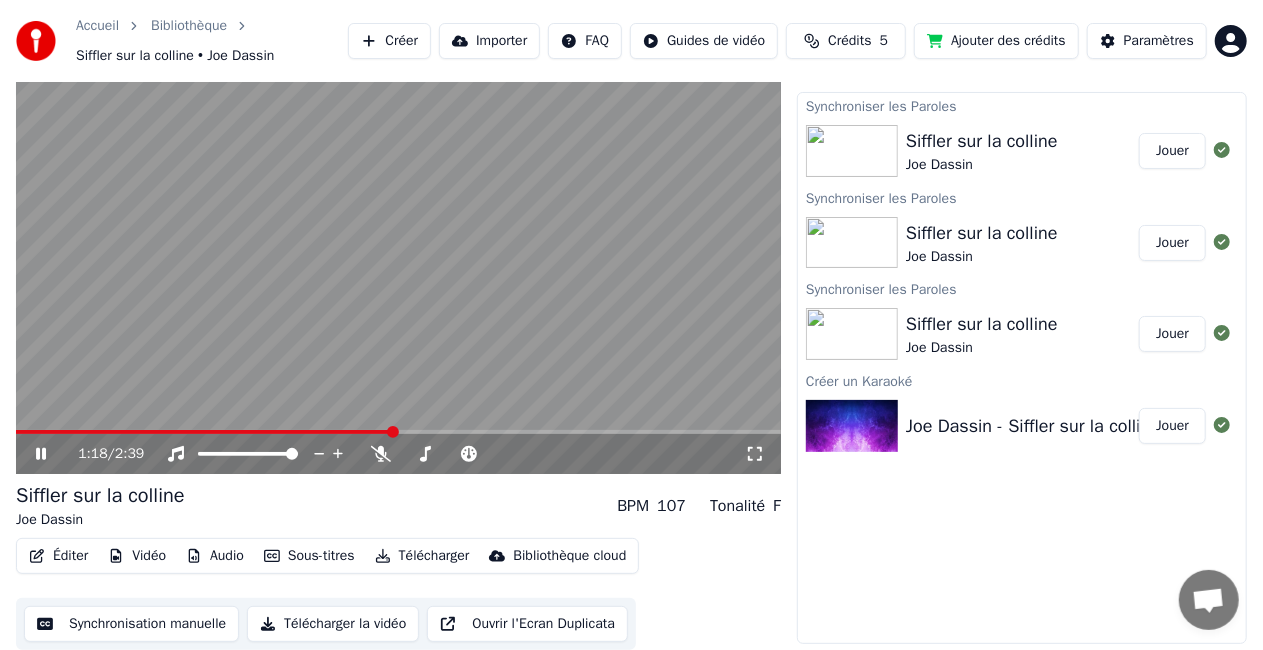 click on "Éditer" at bounding box center [58, 556] 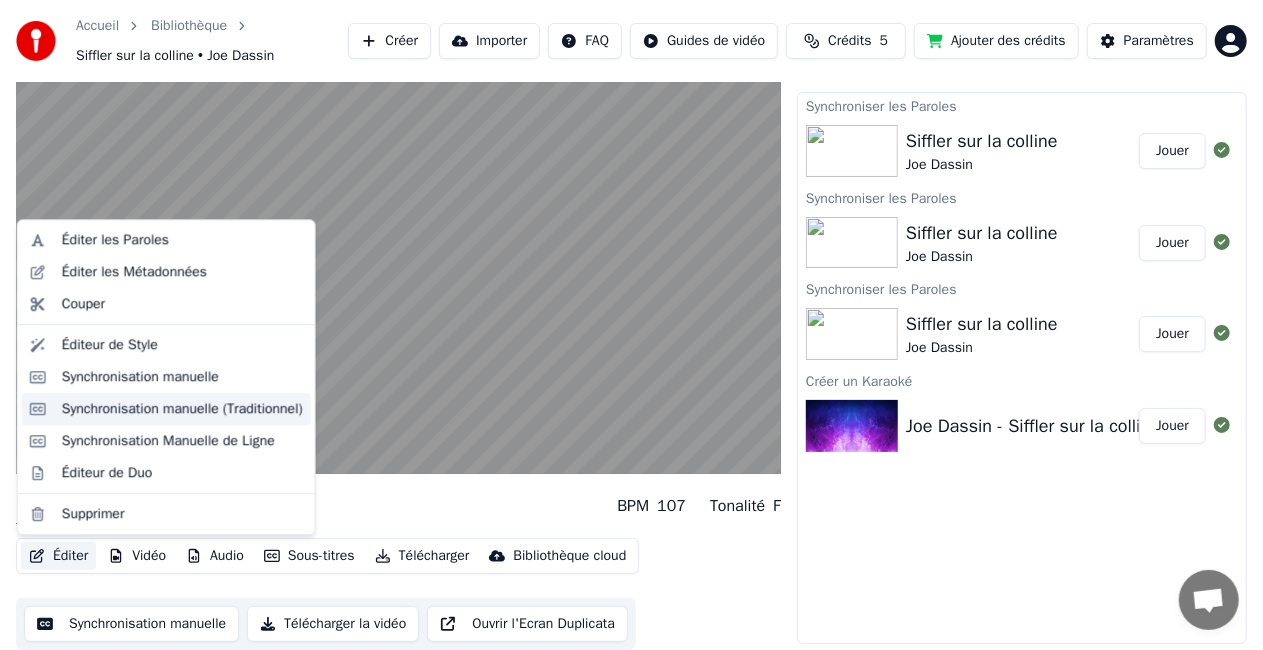 click on "Synchronisation manuelle (Traditionnel)" at bounding box center (182, 409) 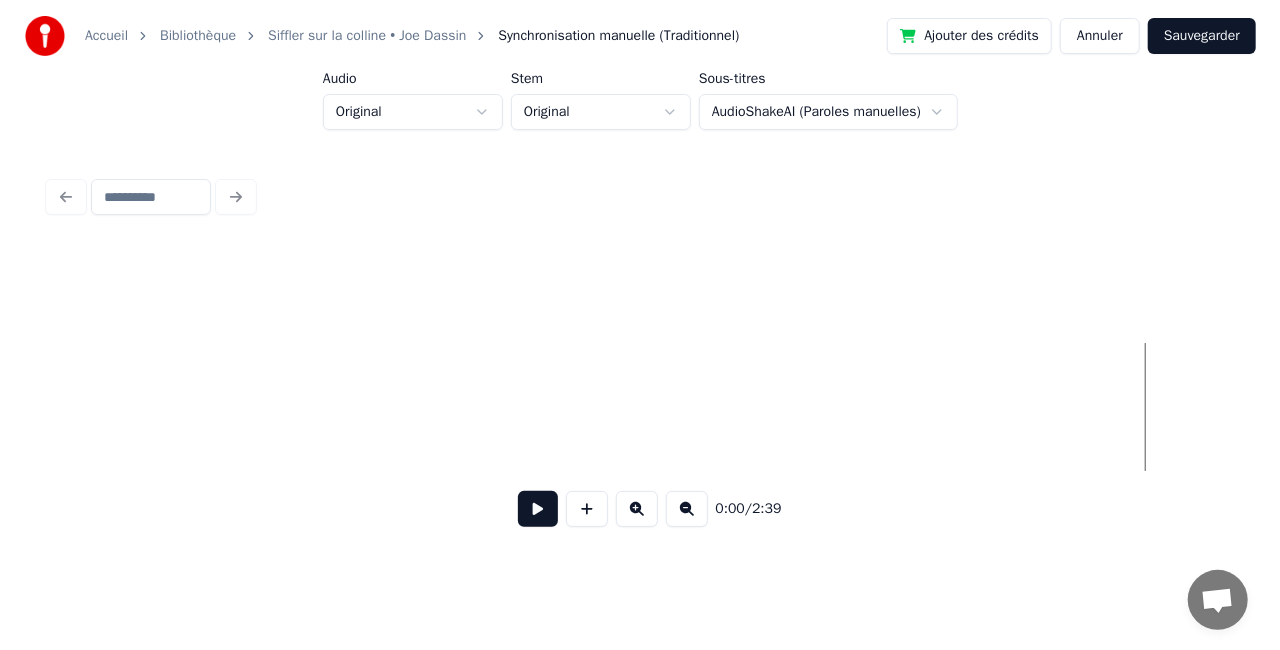 scroll, scrollTop: 0, scrollLeft: 0, axis: both 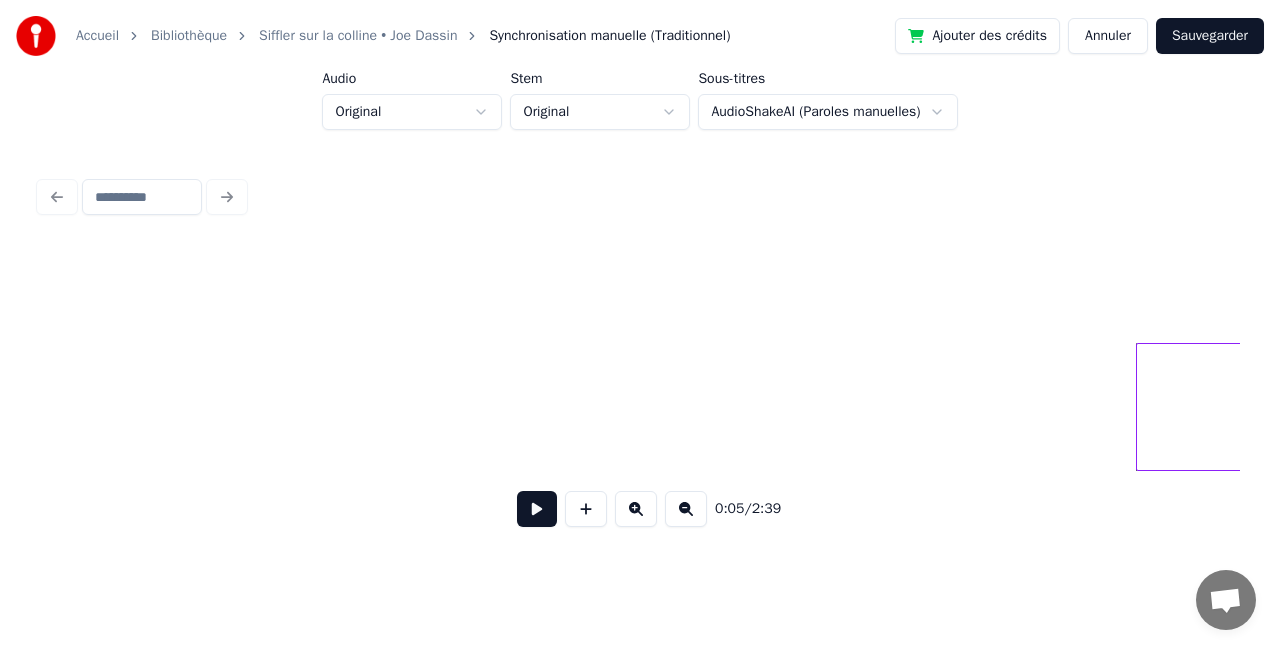click at bounding box center (537, 509) 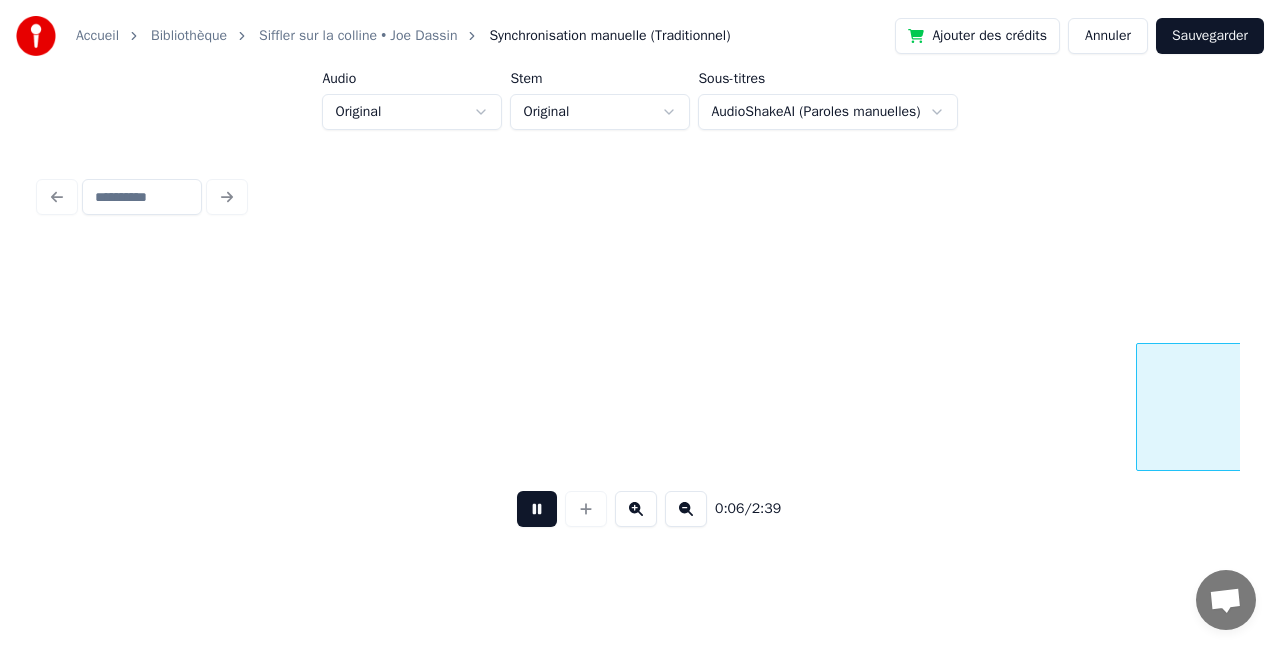 scroll, scrollTop: 0, scrollLeft: 1202, axis: horizontal 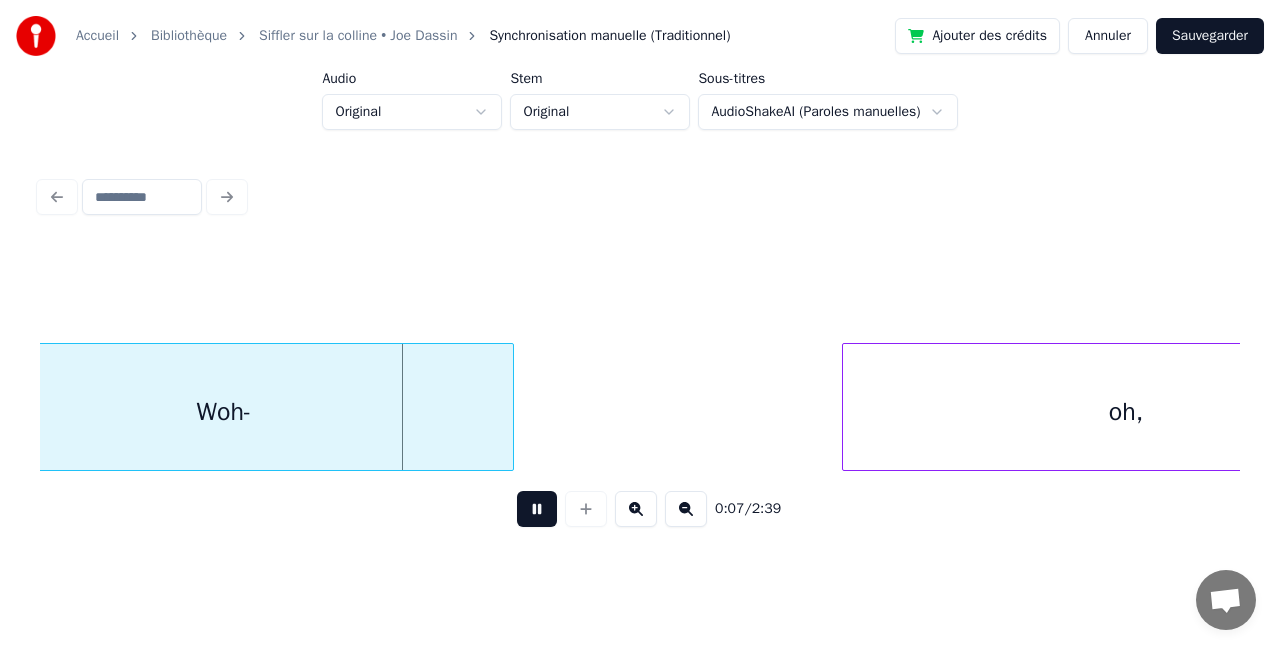 click at bounding box center (537, 509) 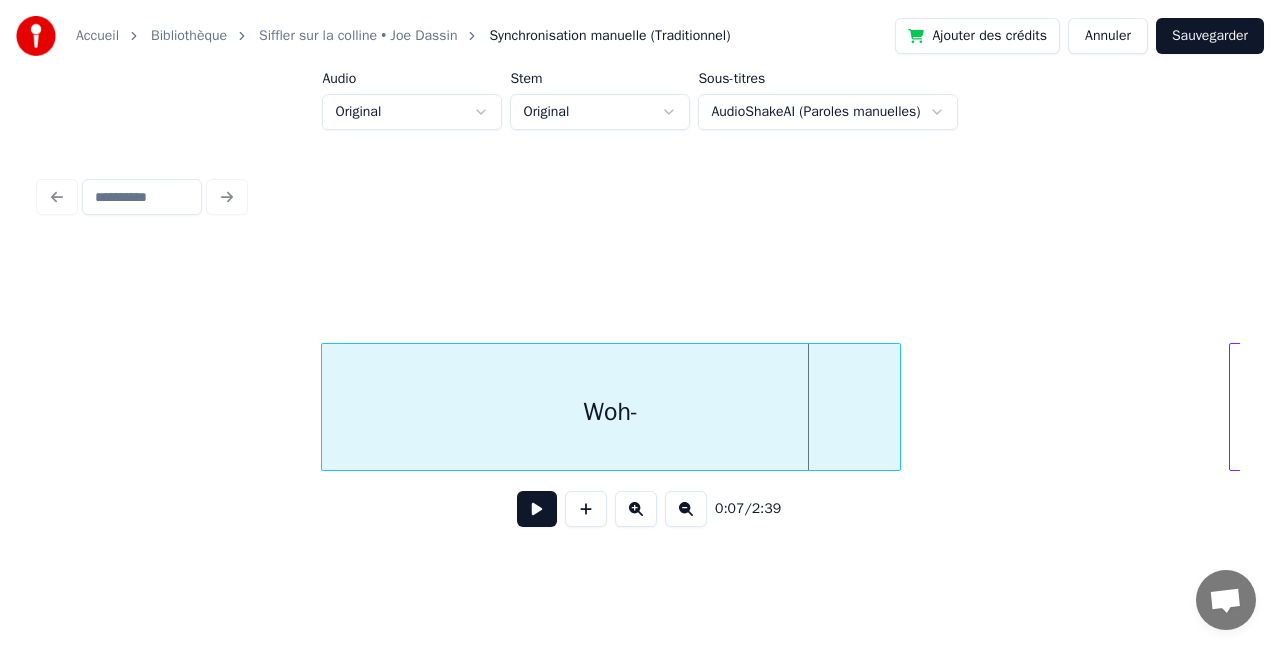 scroll, scrollTop: 0, scrollLeft: 363, axis: horizontal 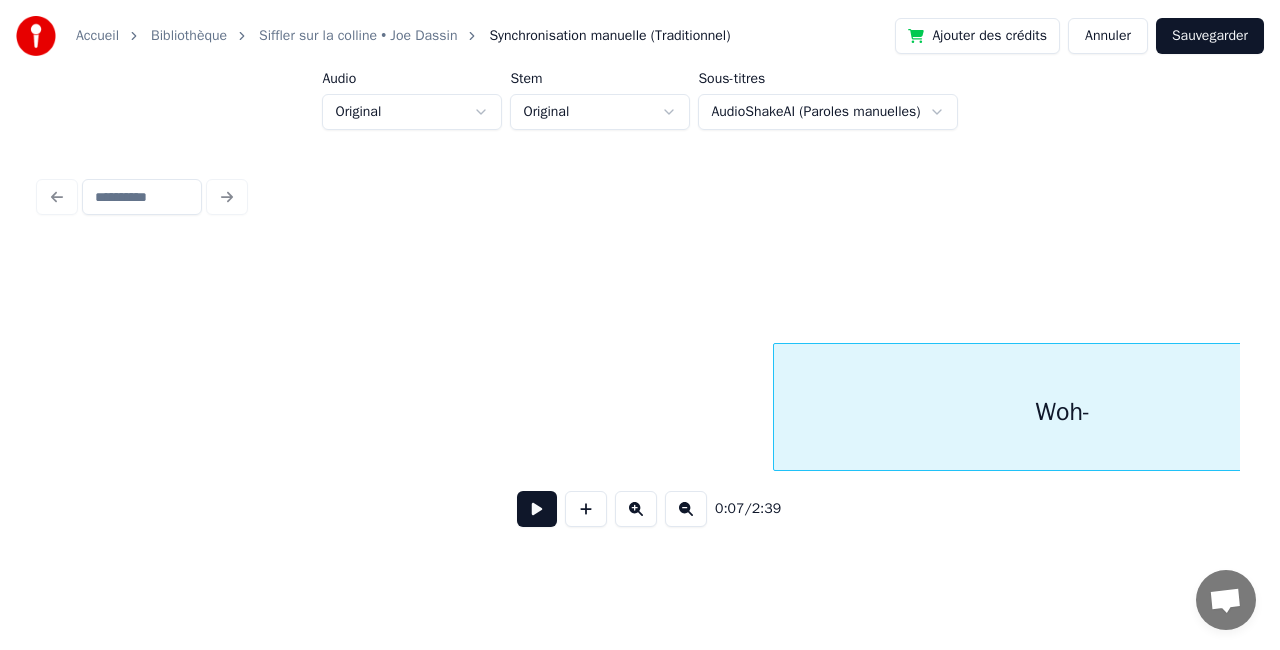click on "Woh-" at bounding box center (15594, 407) 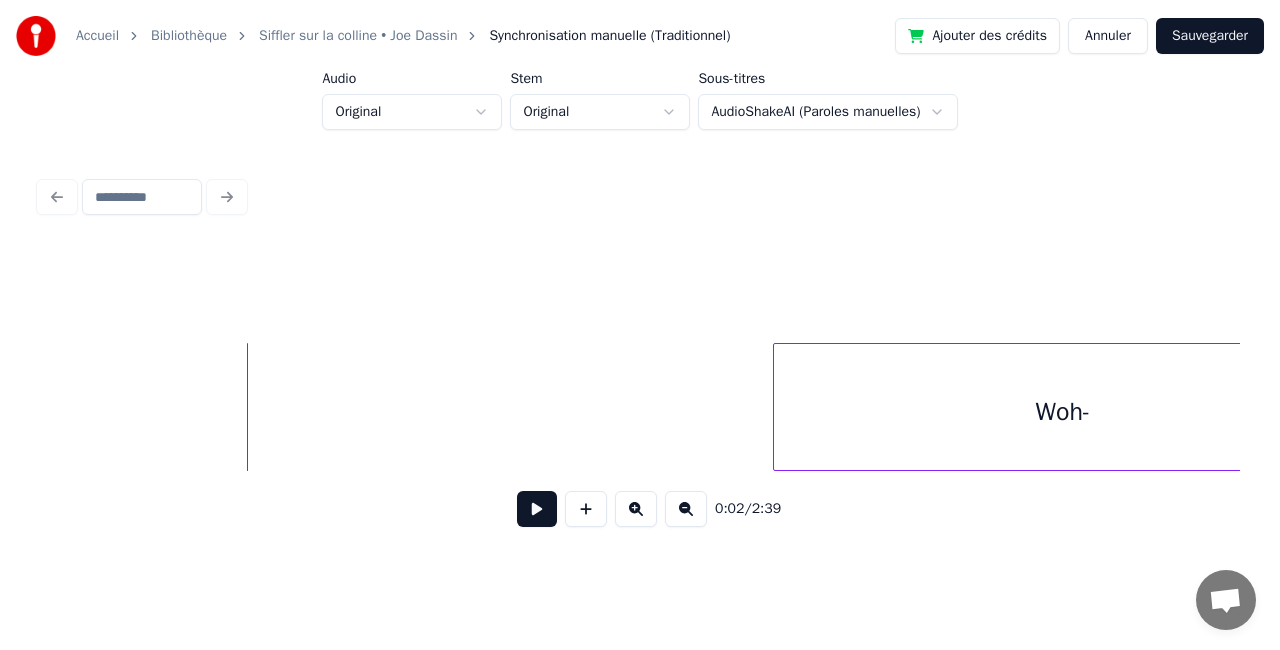 click at bounding box center [537, 509] 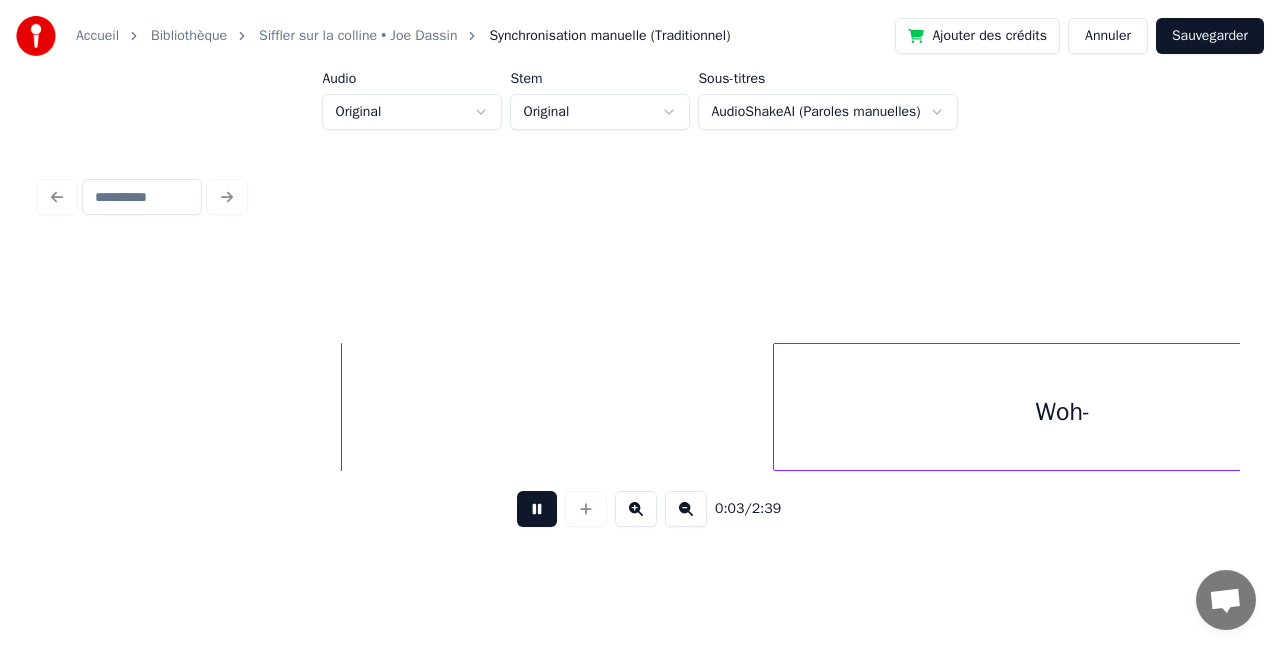 click at bounding box center [537, 509] 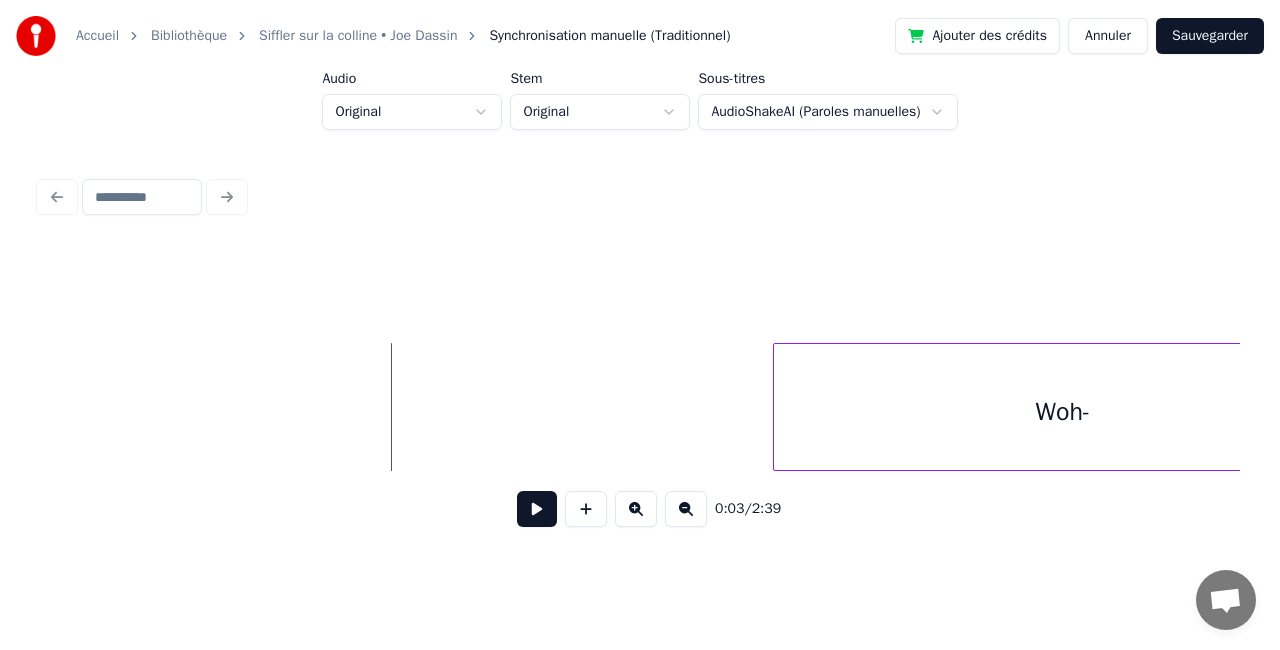 click at bounding box center (537, 509) 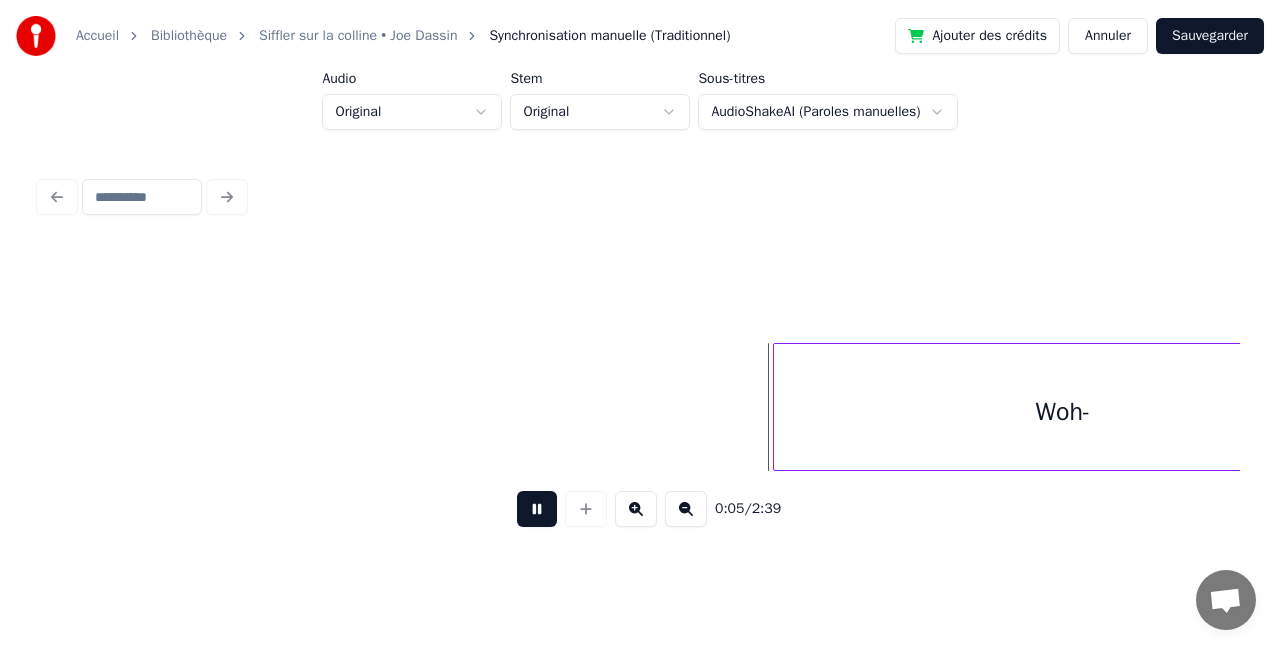 click at bounding box center (537, 509) 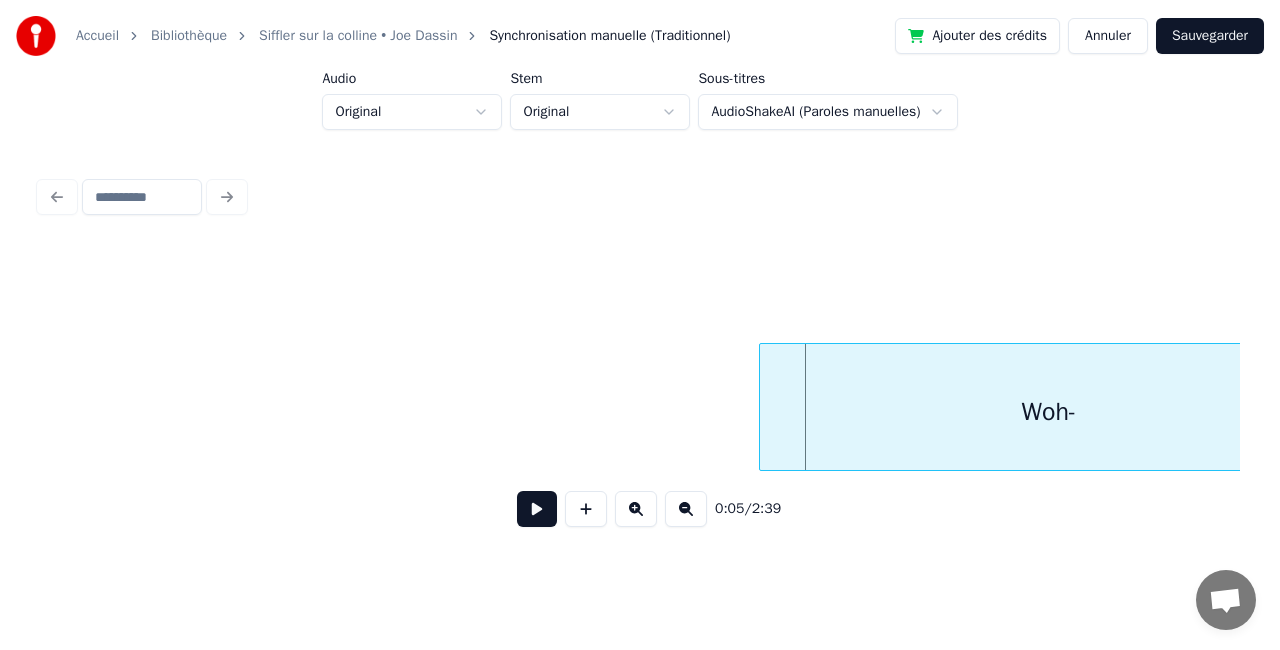scroll, scrollTop: 0, scrollLeft: 470, axis: horizontal 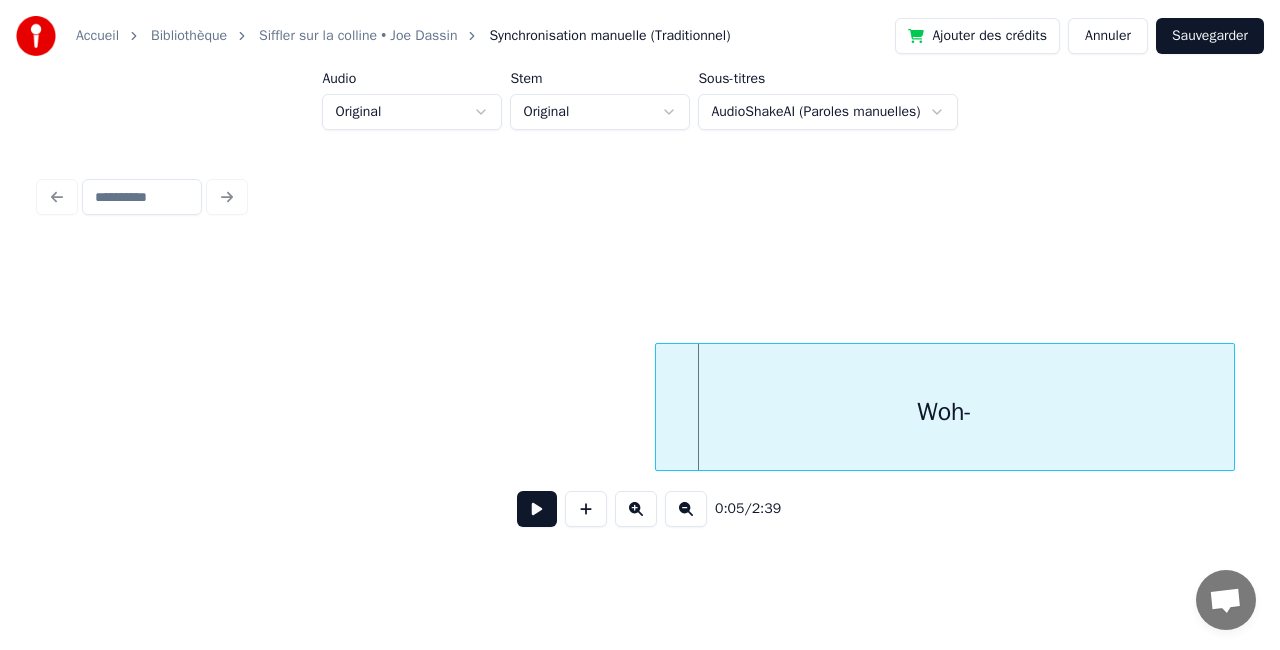 click on "Woh-" at bounding box center (945, 412) 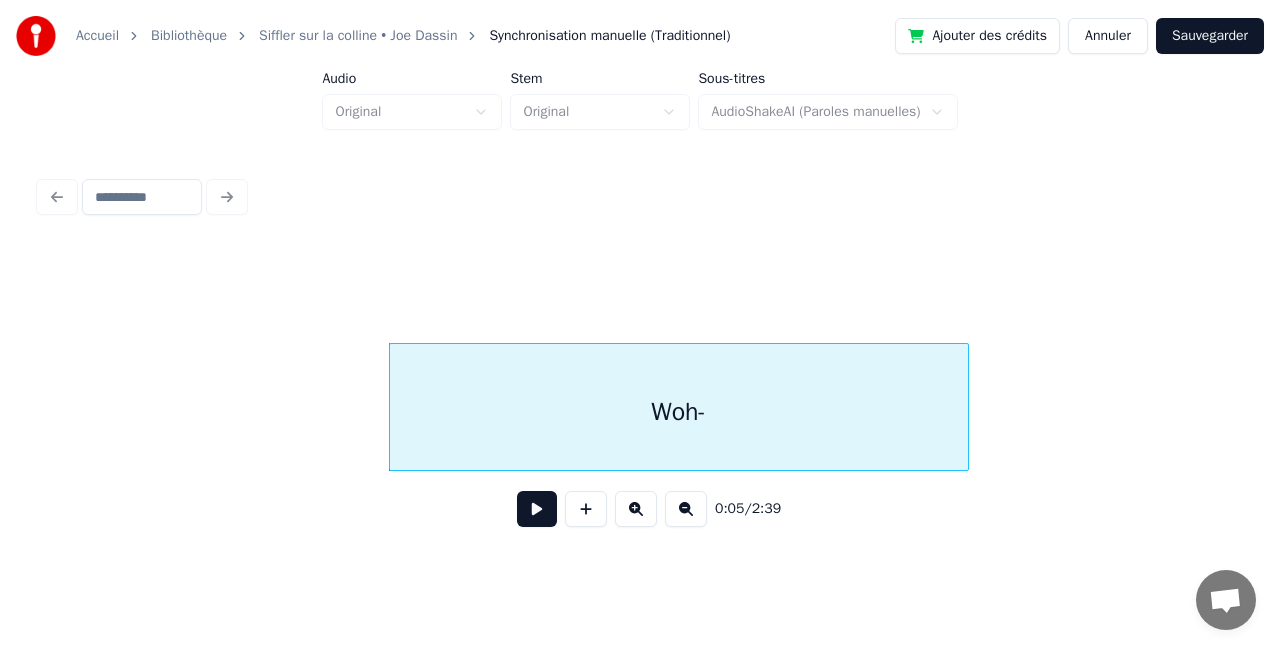 scroll, scrollTop: 0, scrollLeft: 736, axis: horizontal 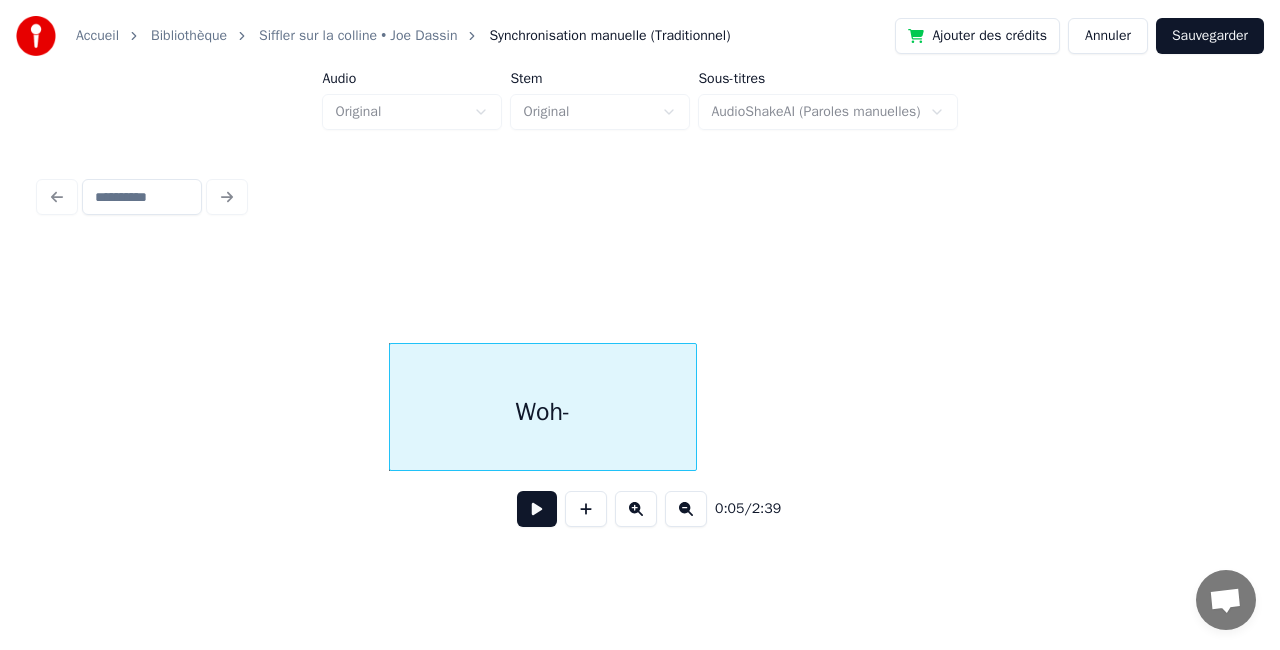 click at bounding box center (693, 407) 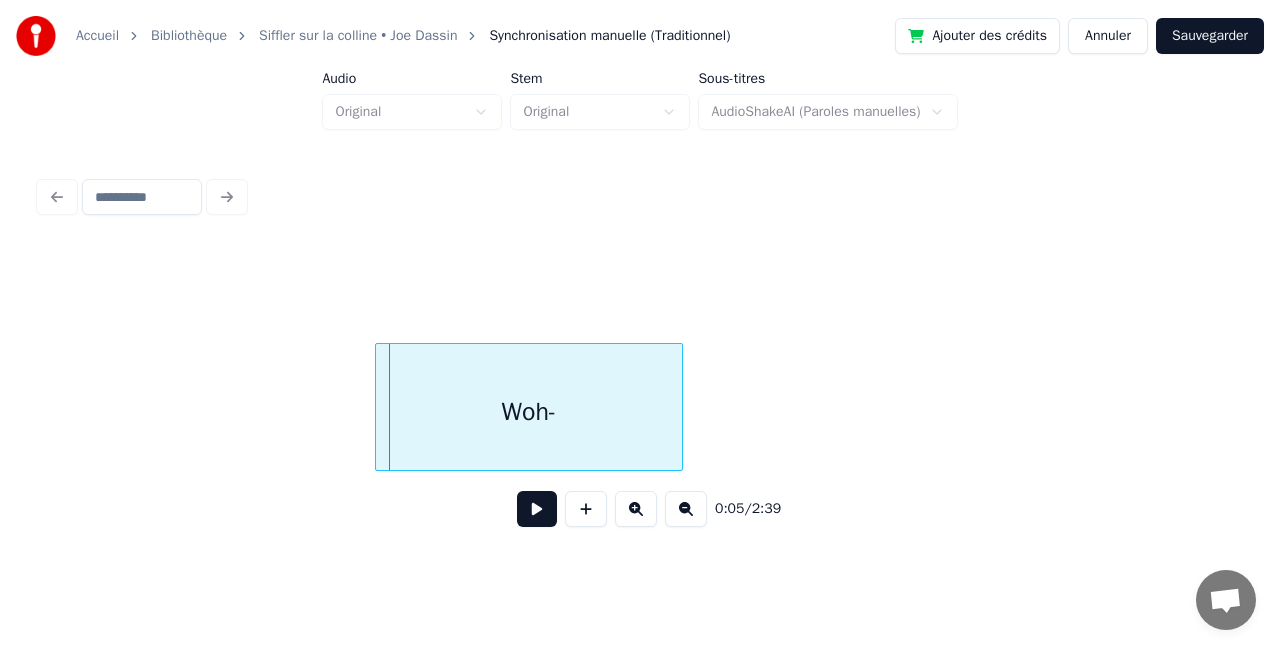 click on "Woh-" at bounding box center [529, 412] 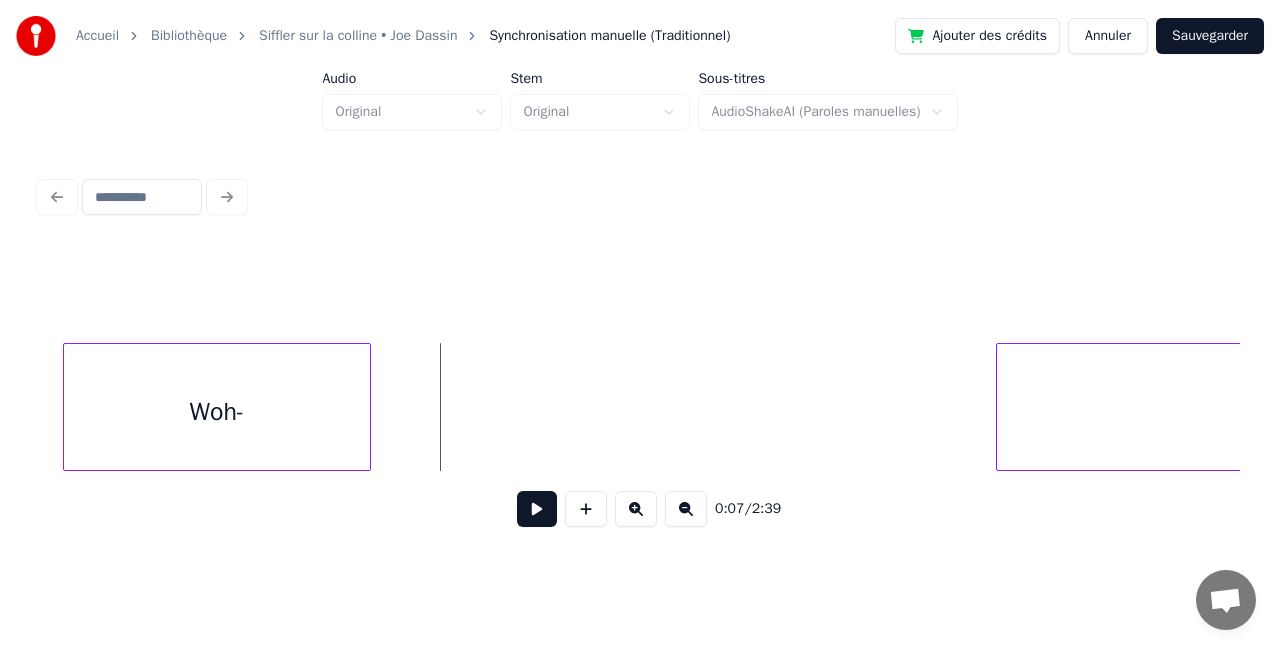 scroll, scrollTop: 0, scrollLeft: 1252, axis: horizontal 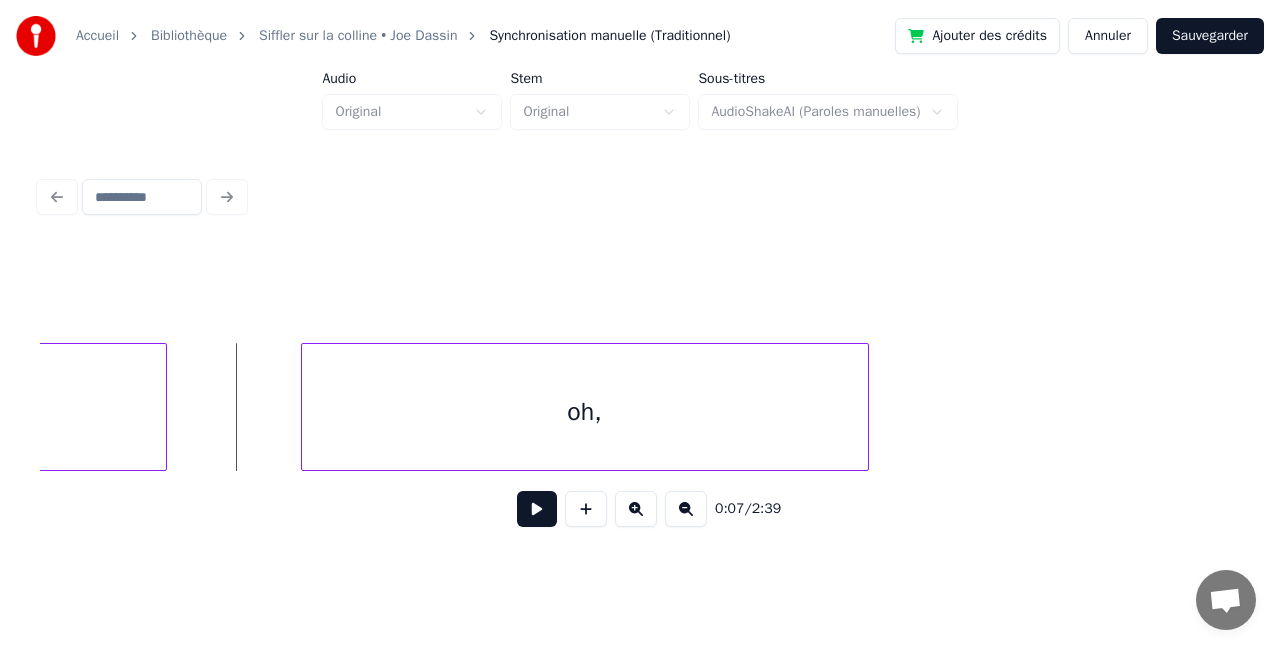 click on "oh," at bounding box center (585, 412) 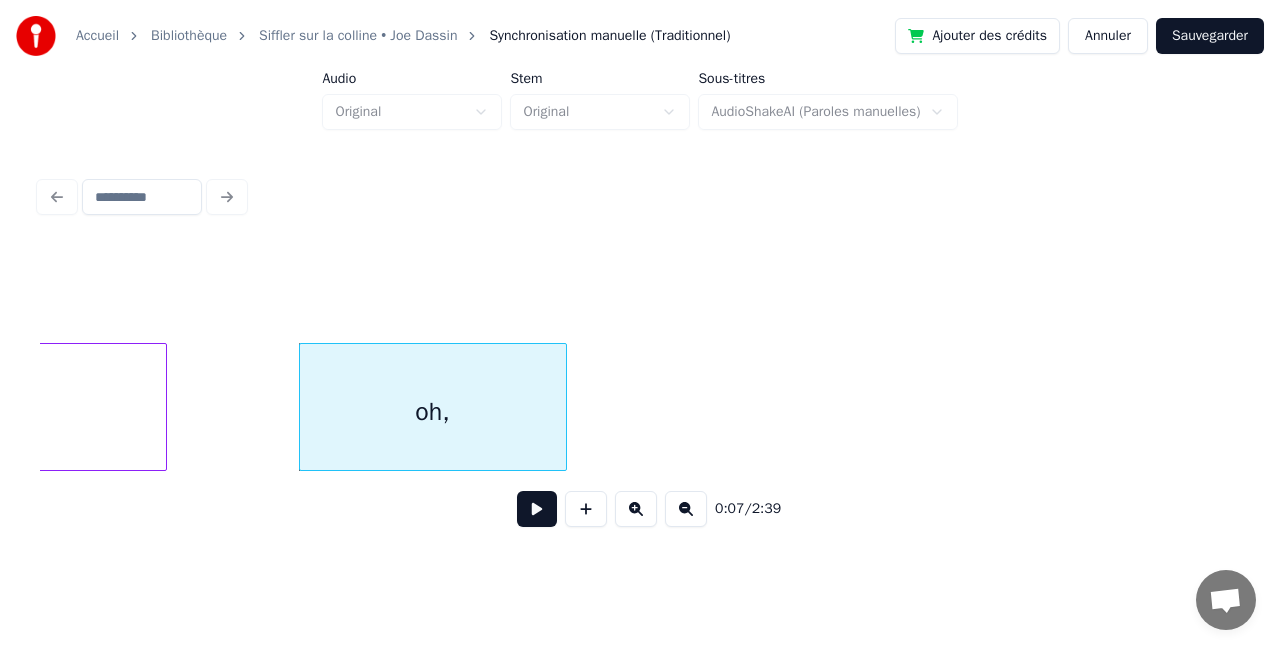 click at bounding box center (563, 407) 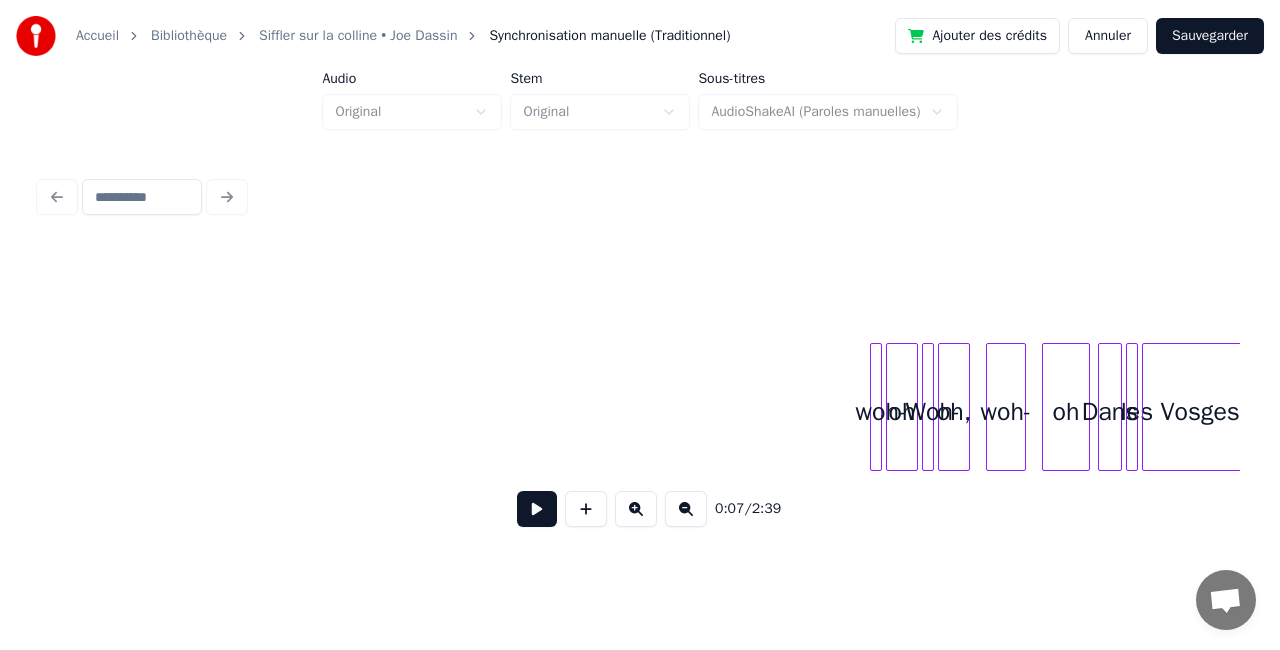 scroll, scrollTop: 0, scrollLeft: 2014, axis: horizontal 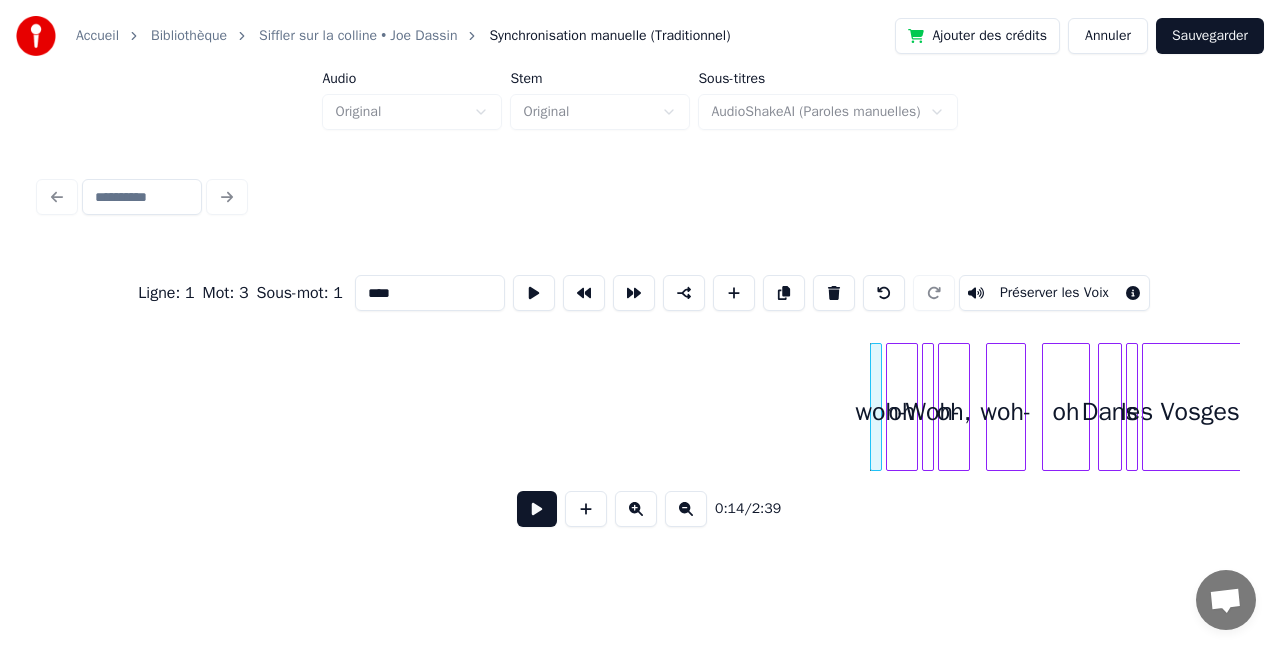 drag, startPoint x: 865, startPoint y: 445, endPoint x: 797, endPoint y: 446, distance: 68.007355 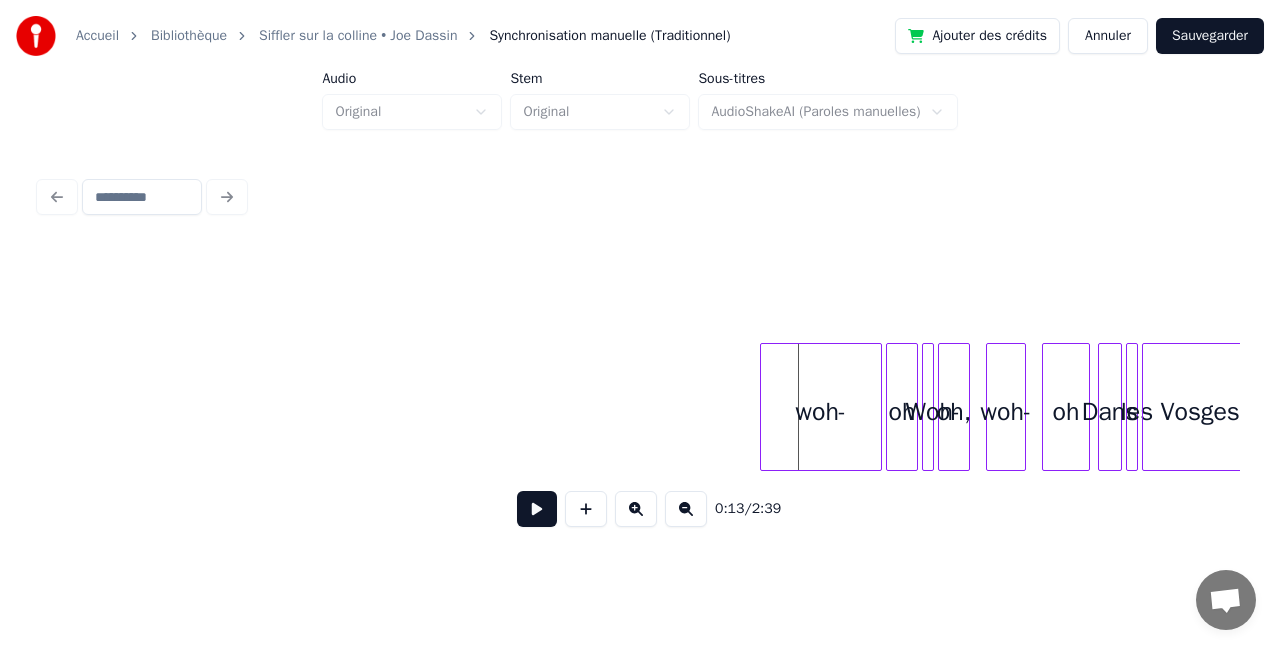 click at bounding box center [764, 407] 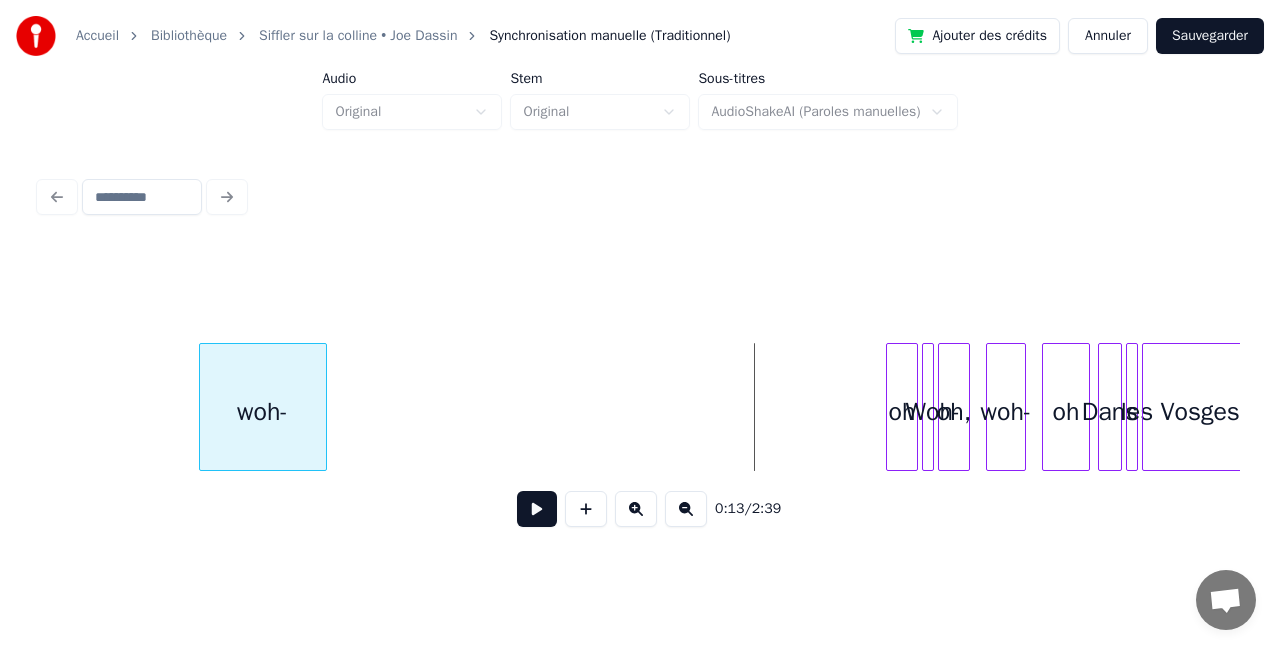 click on "woh-" at bounding box center [263, 412] 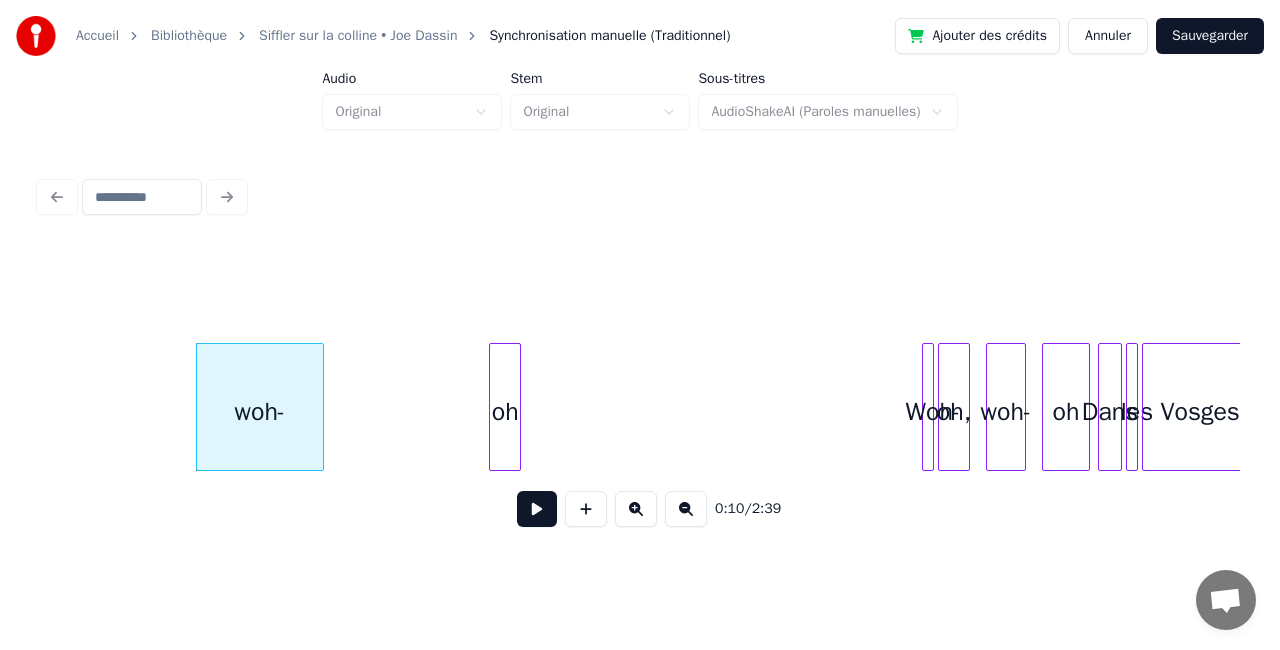 click on "oh" at bounding box center [505, 412] 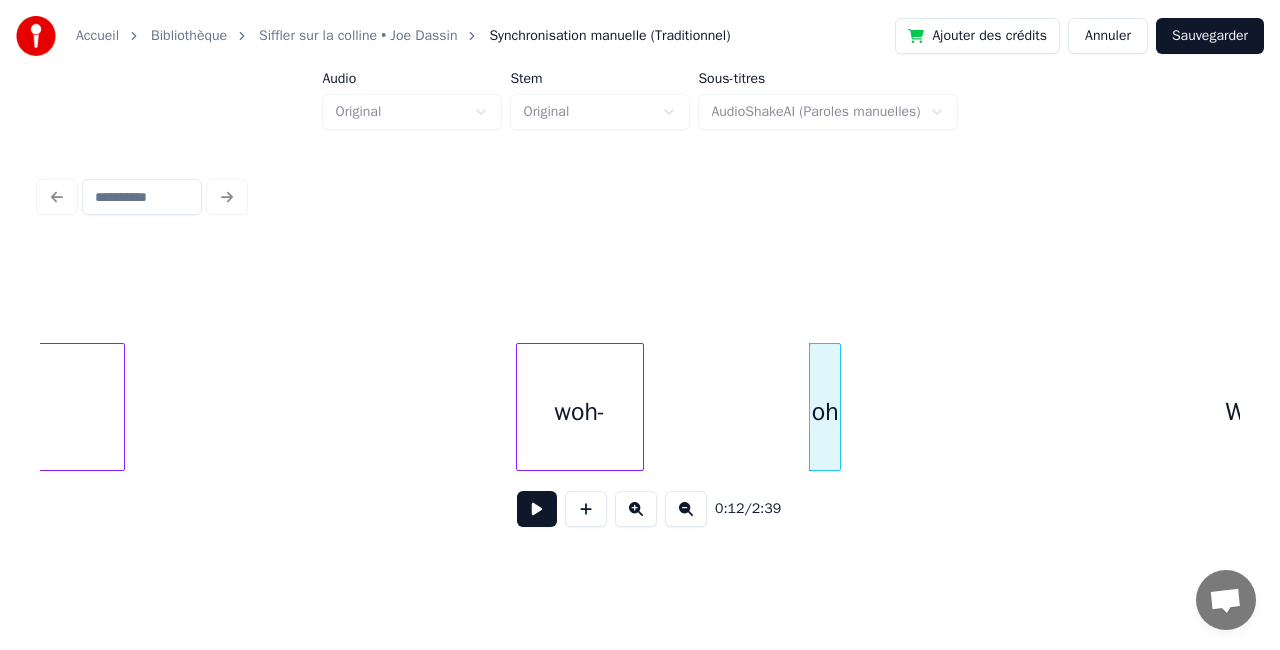 scroll, scrollTop: 0, scrollLeft: 1675, axis: horizontal 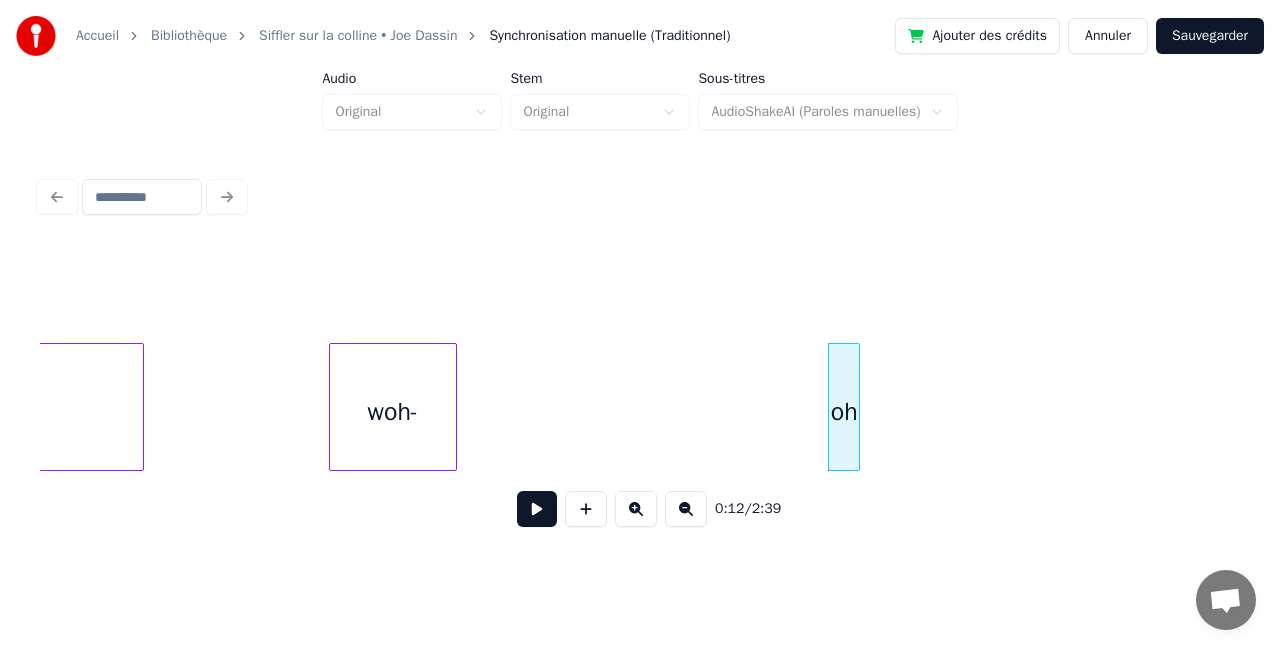 click on "woh-" at bounding box center (393, 412) 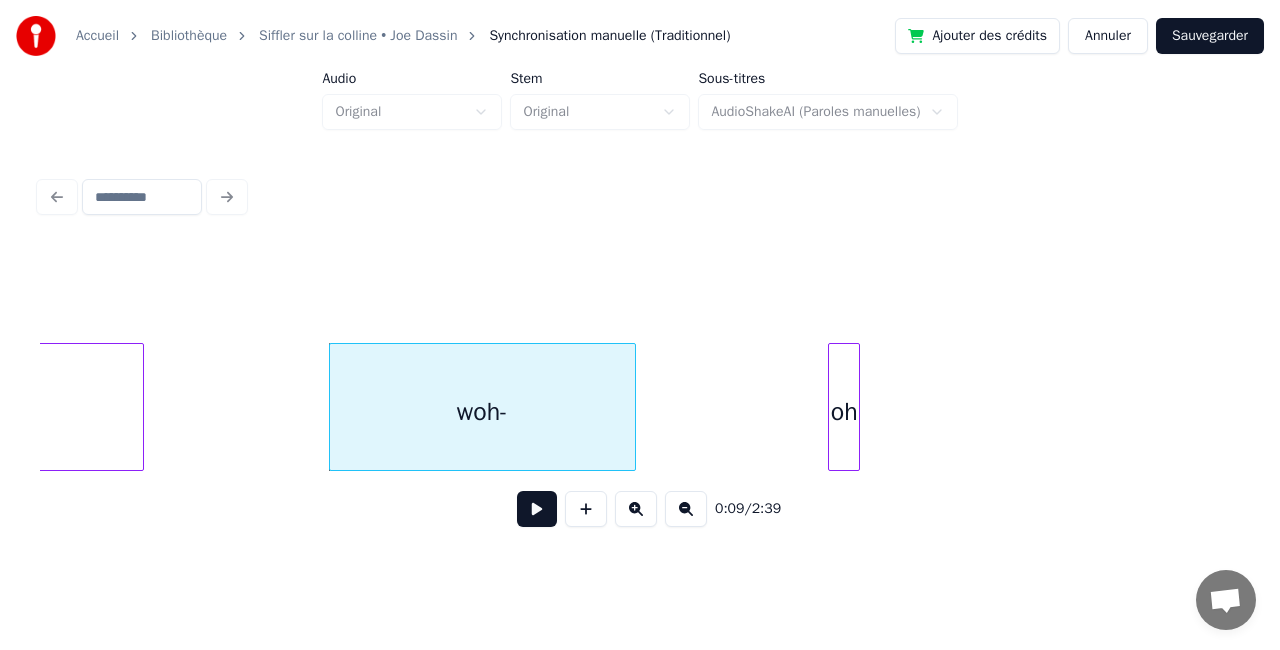 click at bounding box center [632, 407] 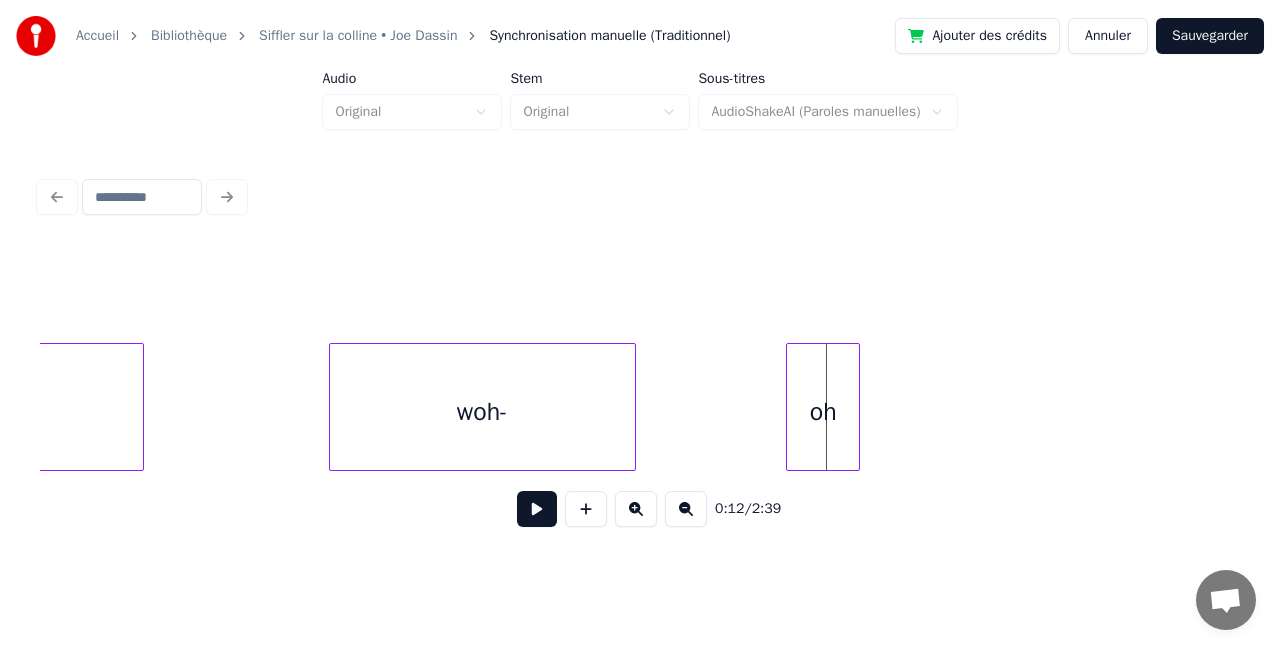 click at bounding box center (790, 407) 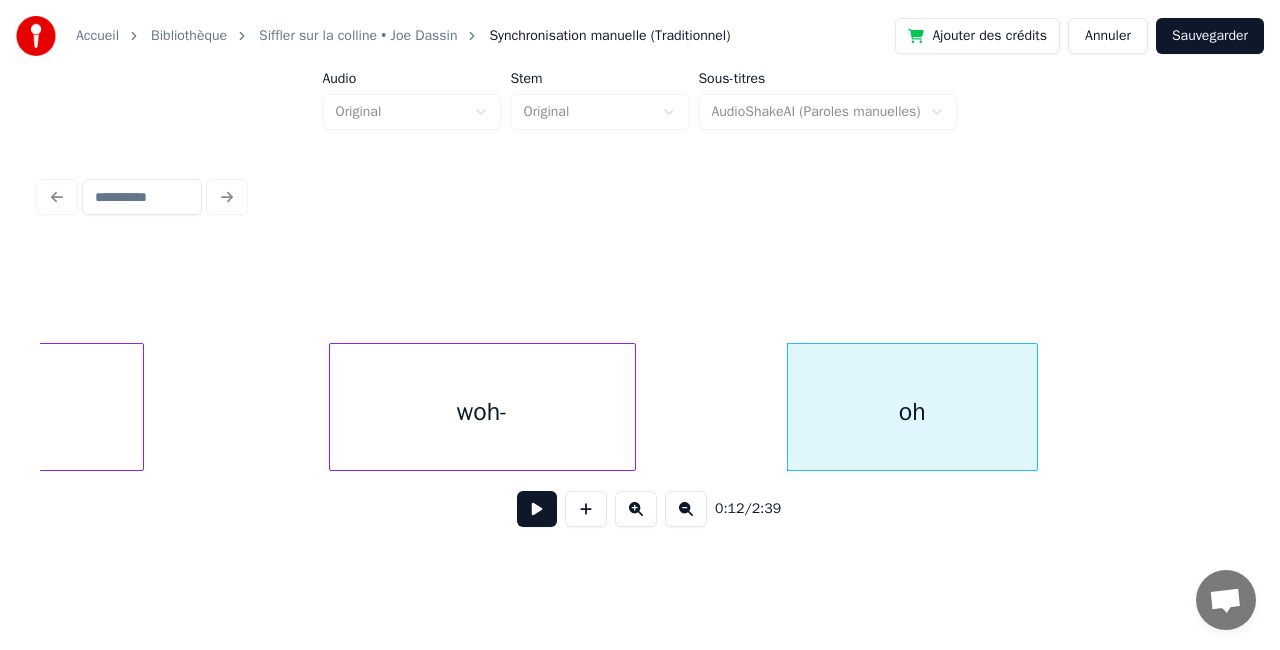 click at bounding box center [1034, 407] 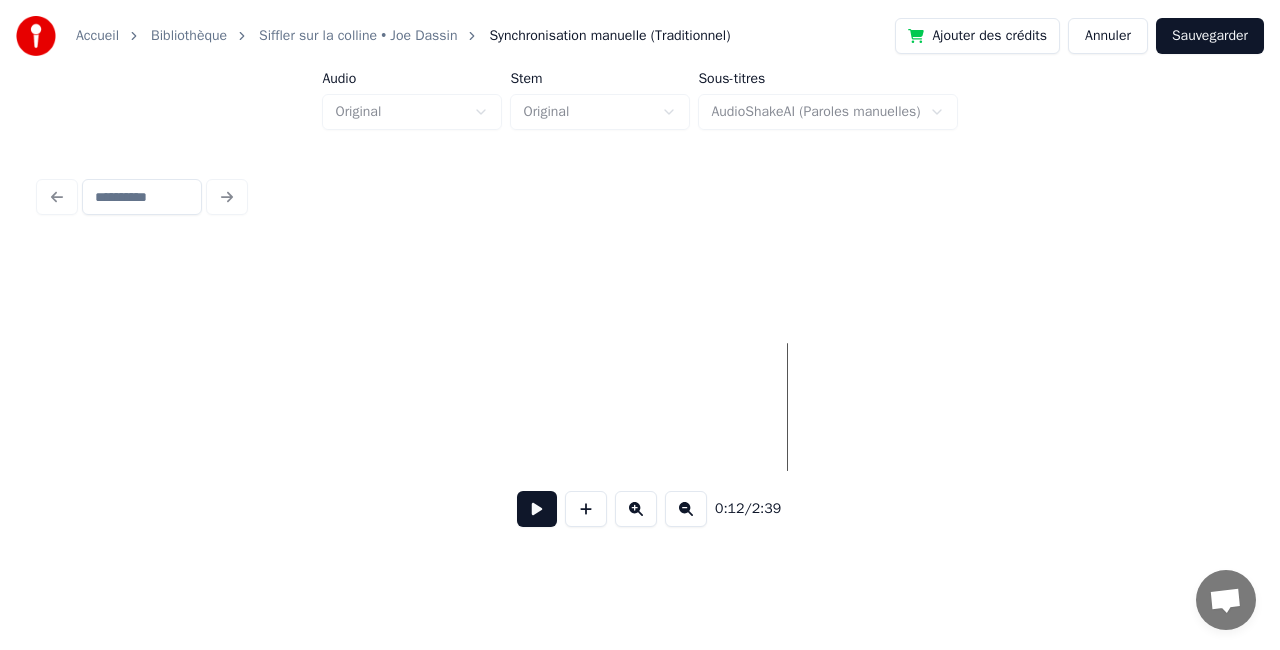 scroll, scrollTop: 0, scrollLeft: 0, axis: both 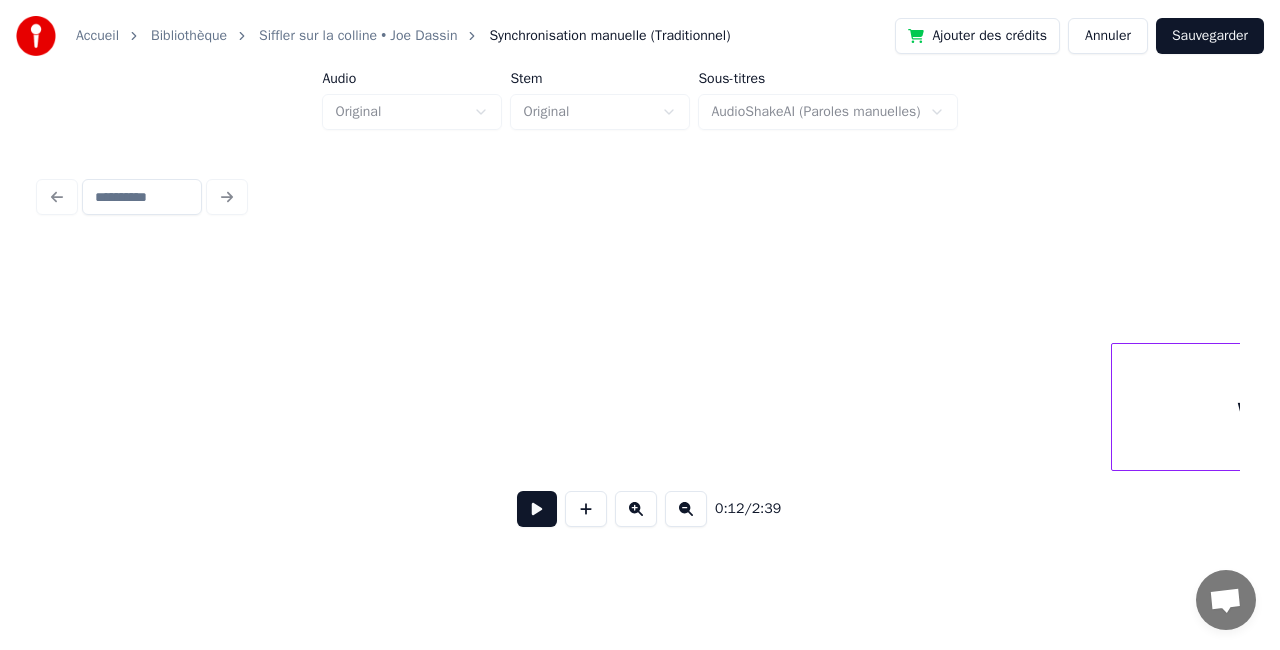 click on "Sauvegarder" at bounding box center (1210, 36) 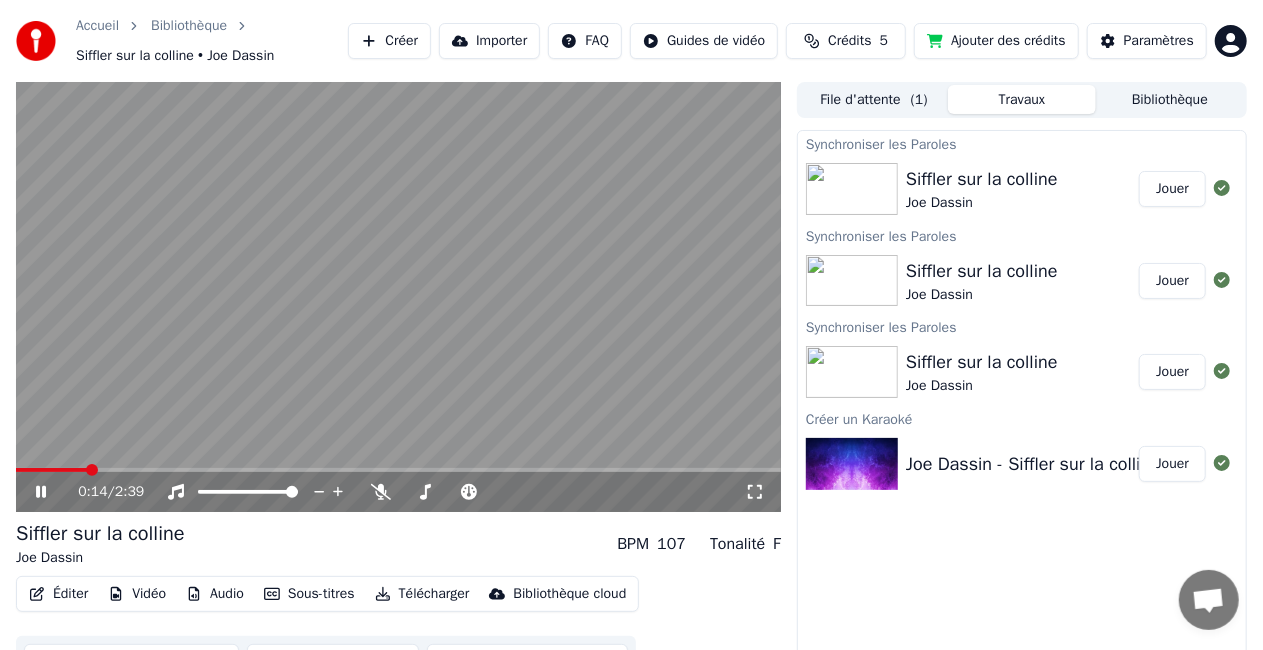 click 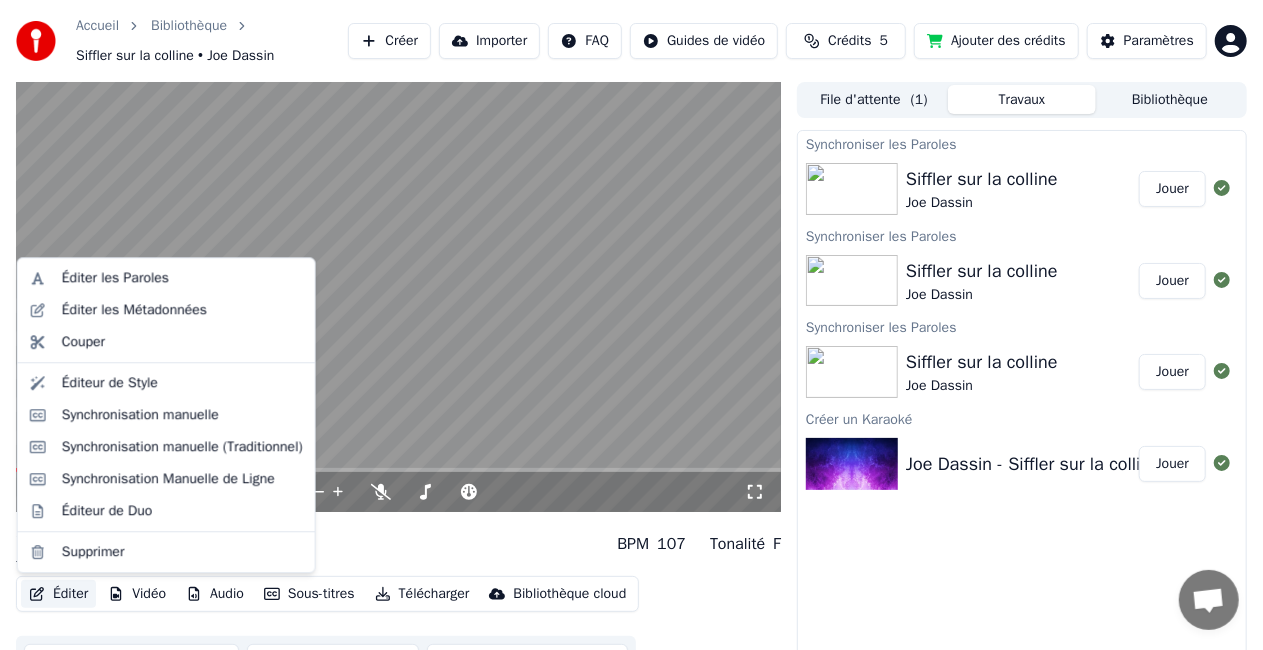 click on "Éditer" at bounding box center (58, 594) 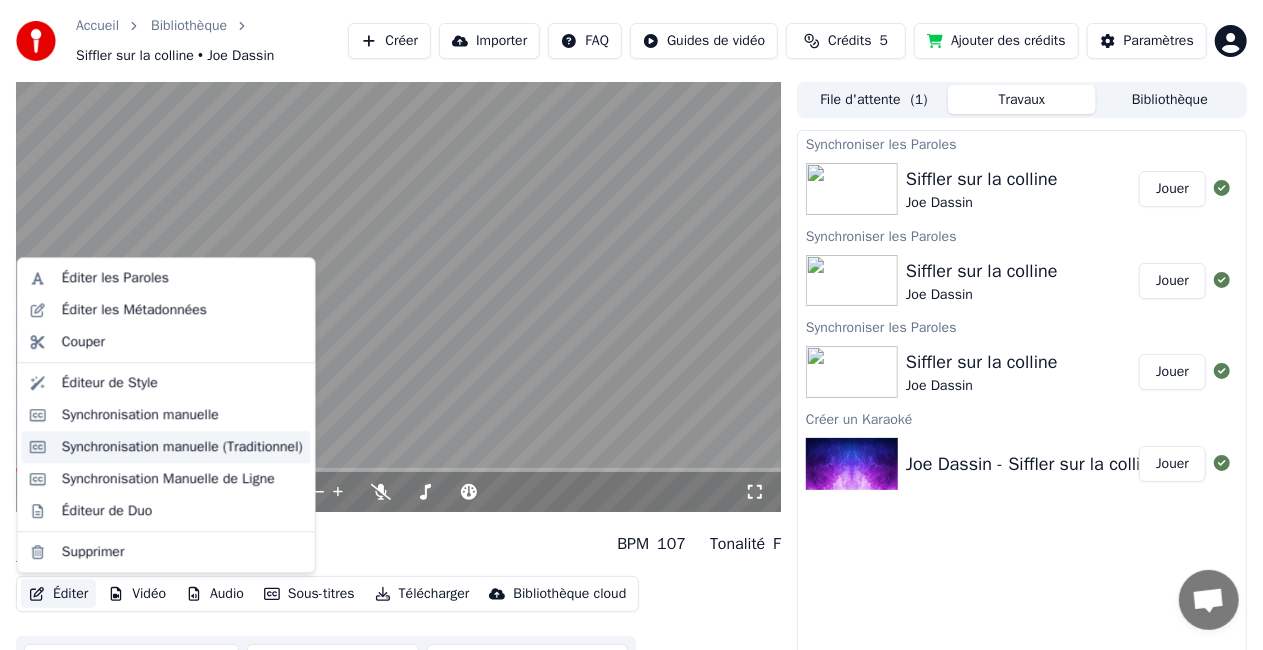 click on "Synchronisation manuelle (Traditionnel)" at bounding box center (182, 447) 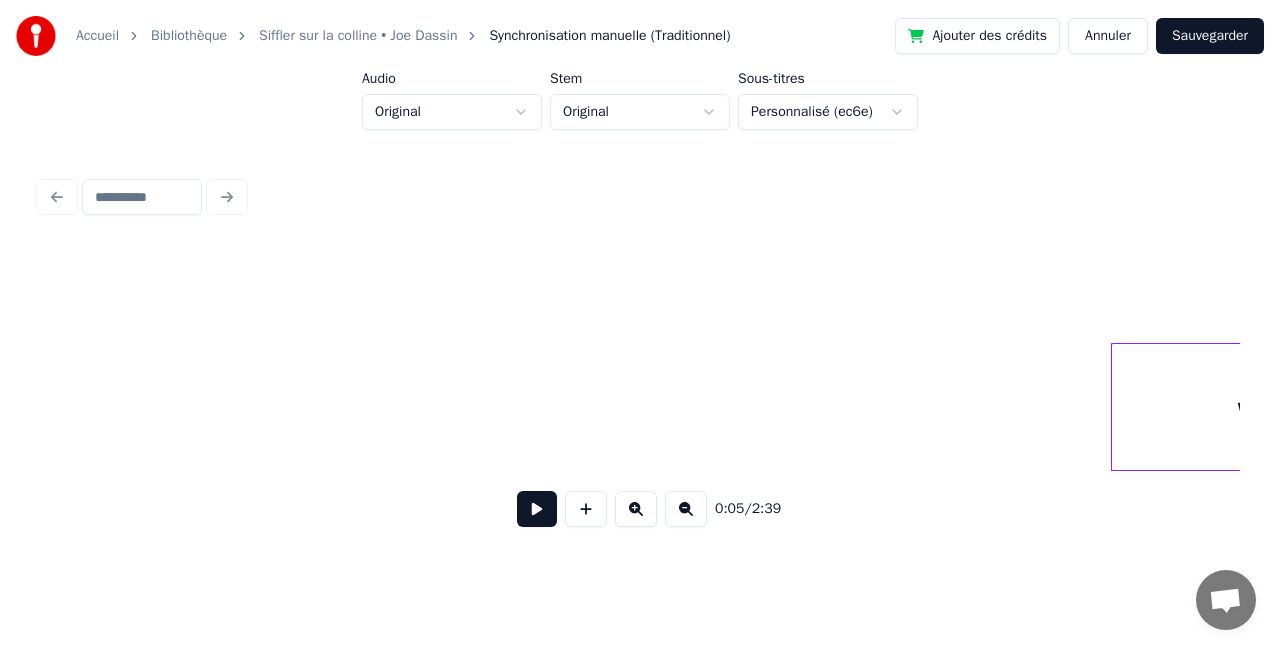 click at bounding box center (537, 509) 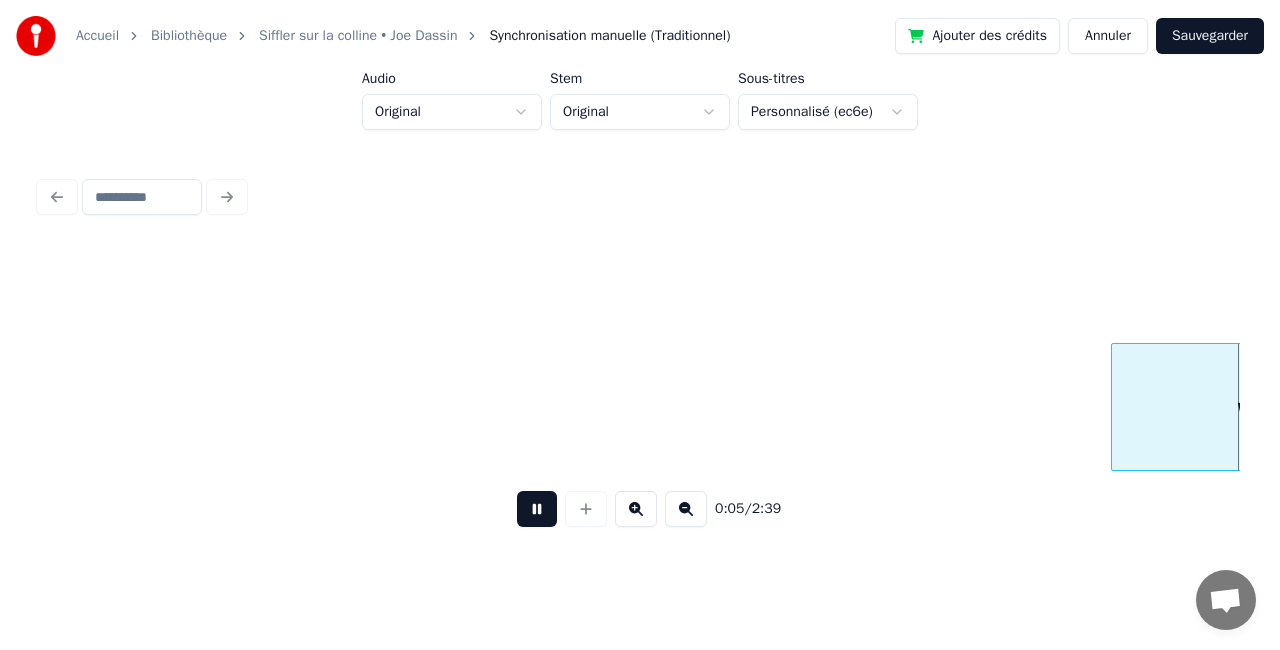 scroll, scrollTop: 0, scrollLeft: 1201, axis: horizontal 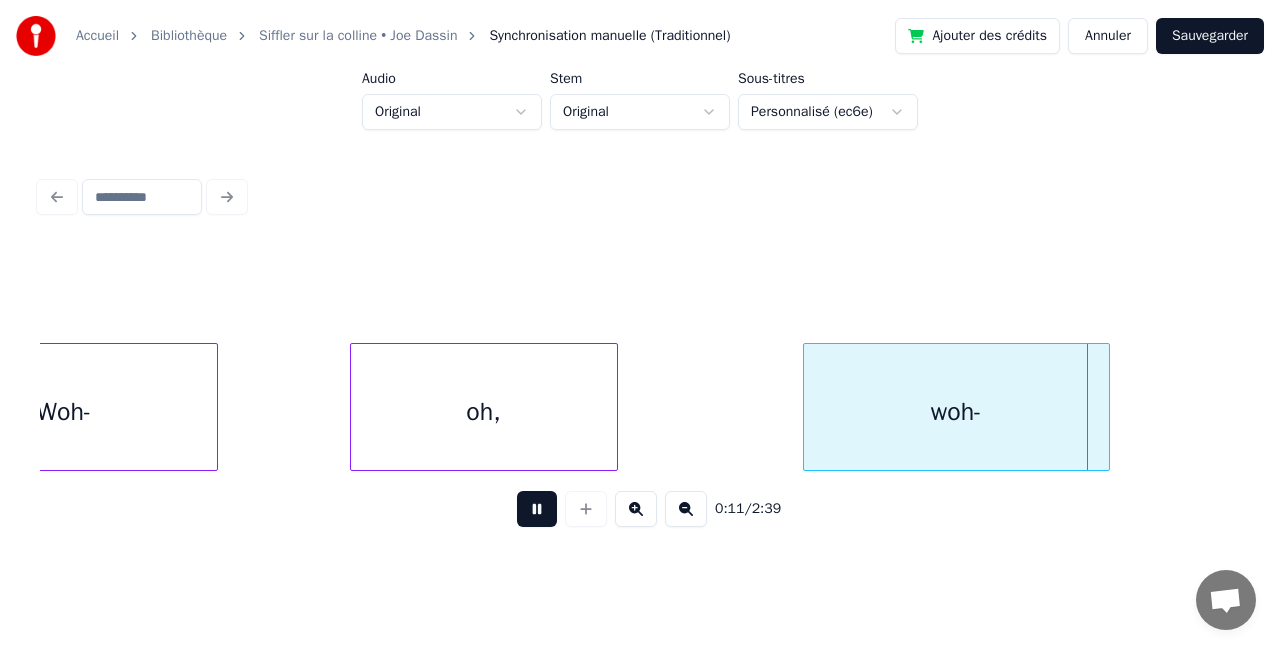 click at bounding box center (537, 509) 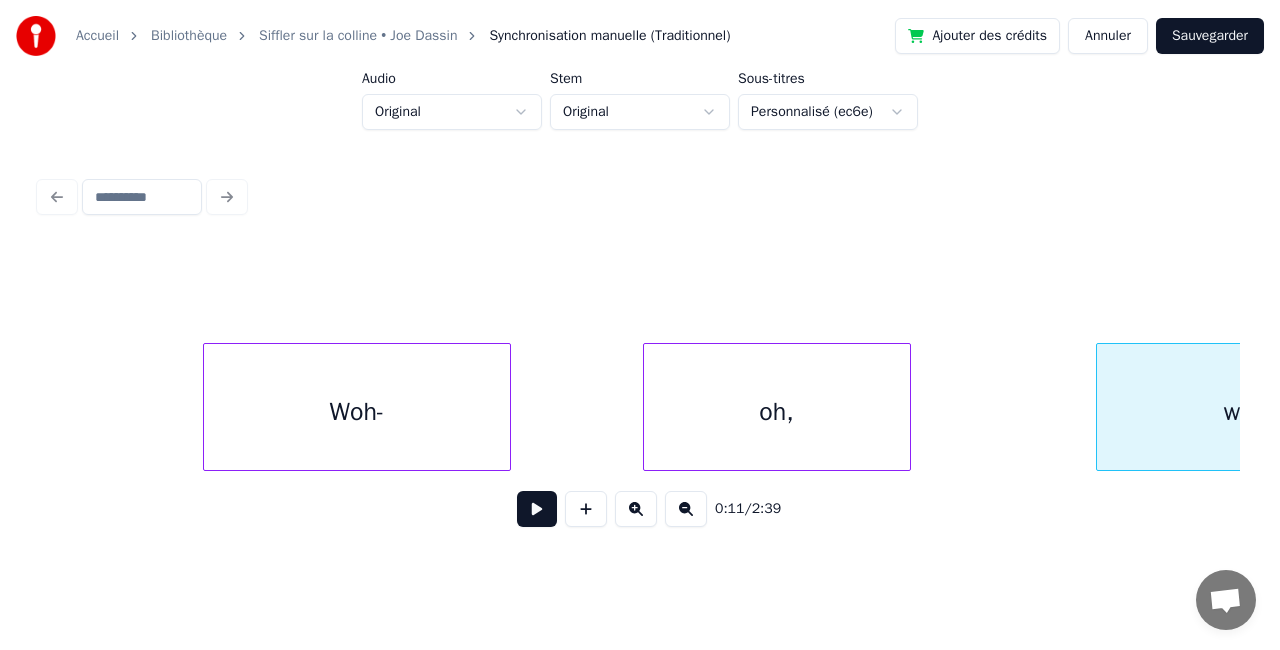 scroll, scrollTop: 0, scrollLeft: 907, axis: horizontal 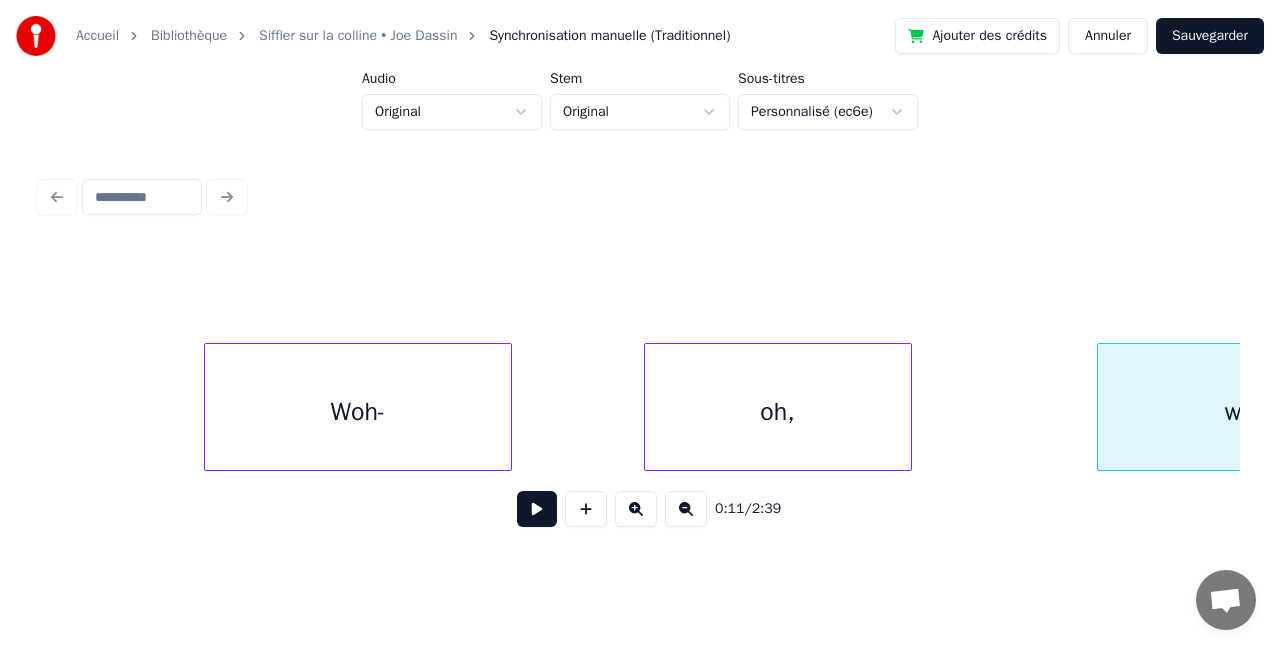 click on "oh," at bounding box center [778, 412] 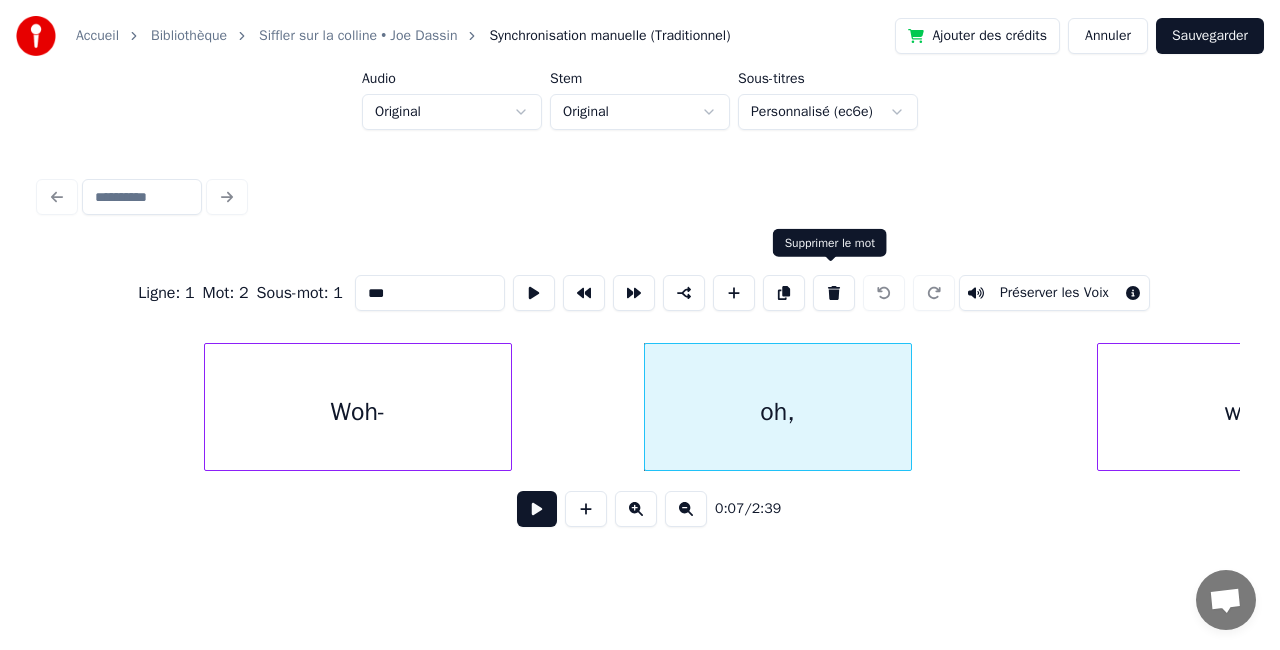 click on "oh," at bounding box center [778, 412] 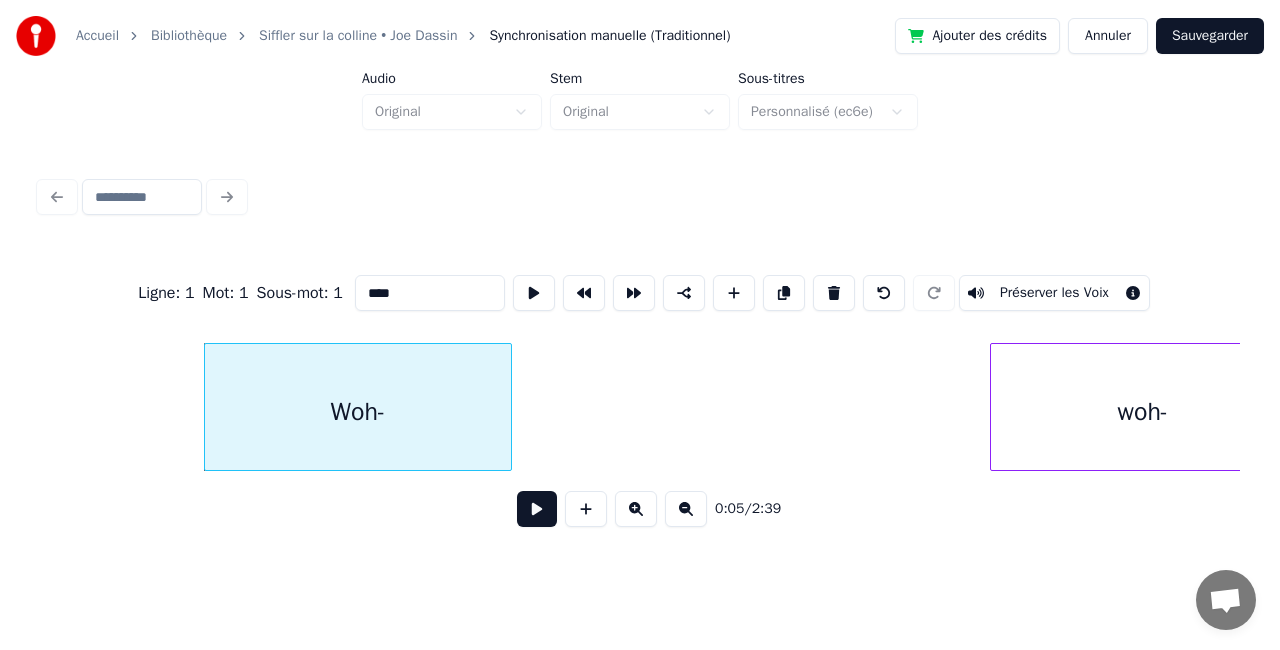 scroll, scrollTop: 0, scrollLeft: 1032, axis: horizontal 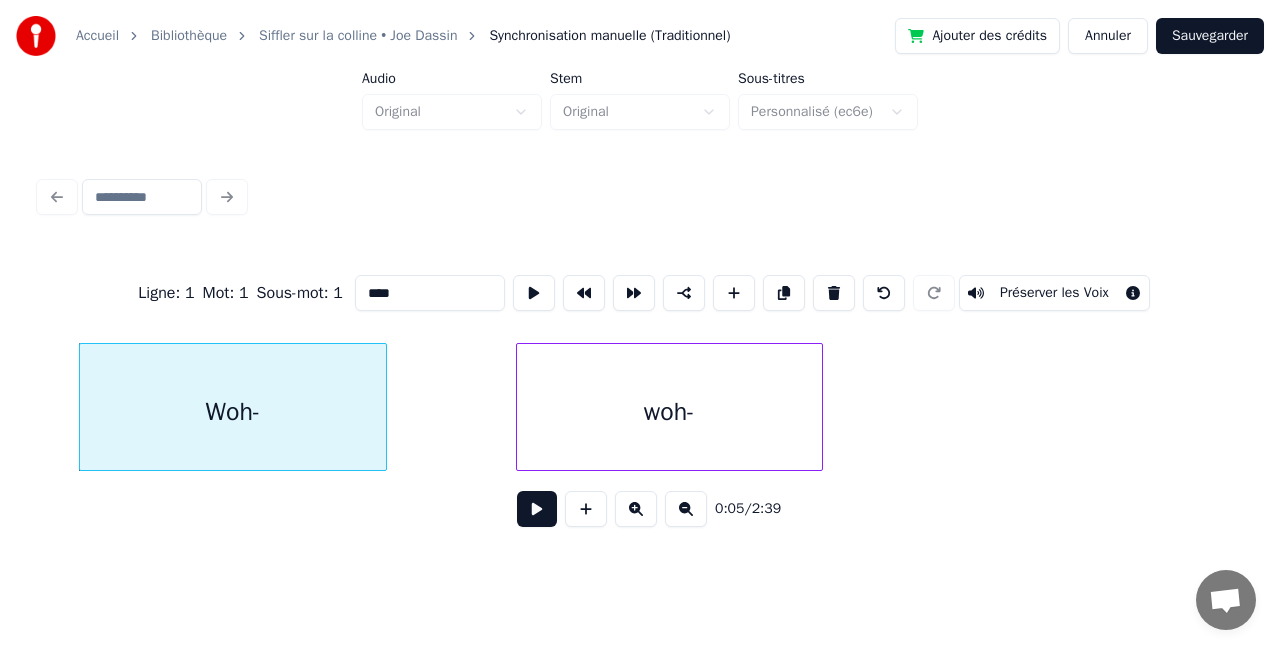 click on "woh-" at bounding box center [669, 412] 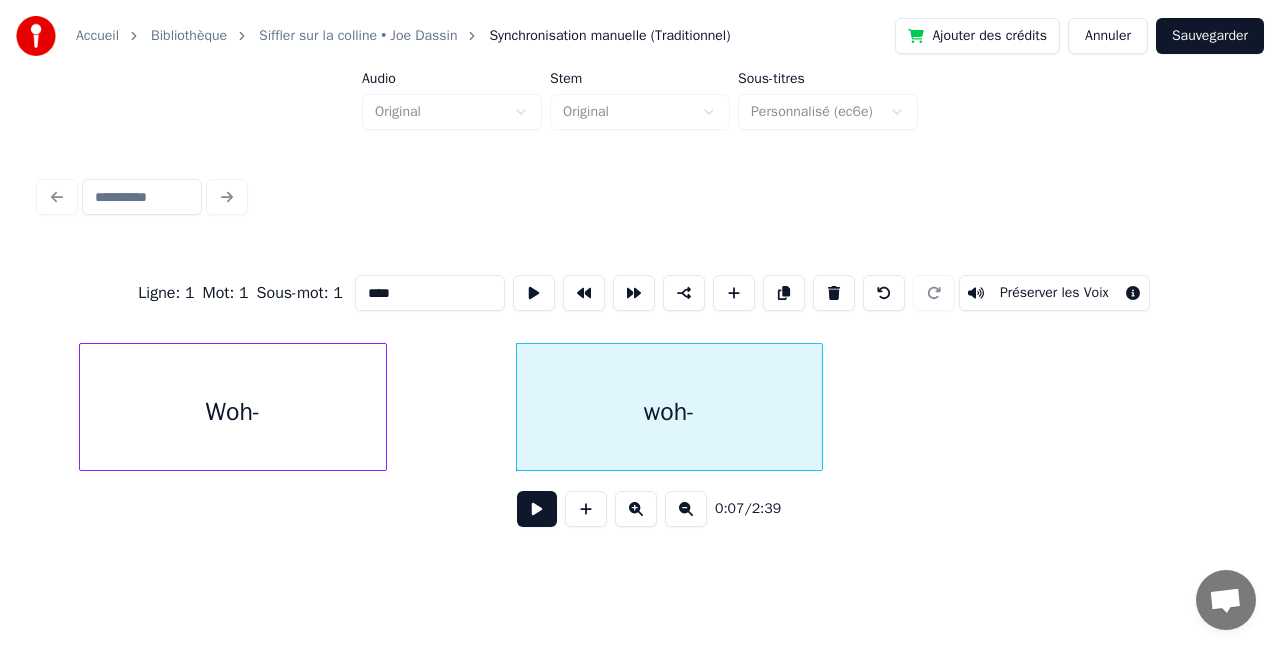 click on "Woh-" at bounding box center [233, 412] 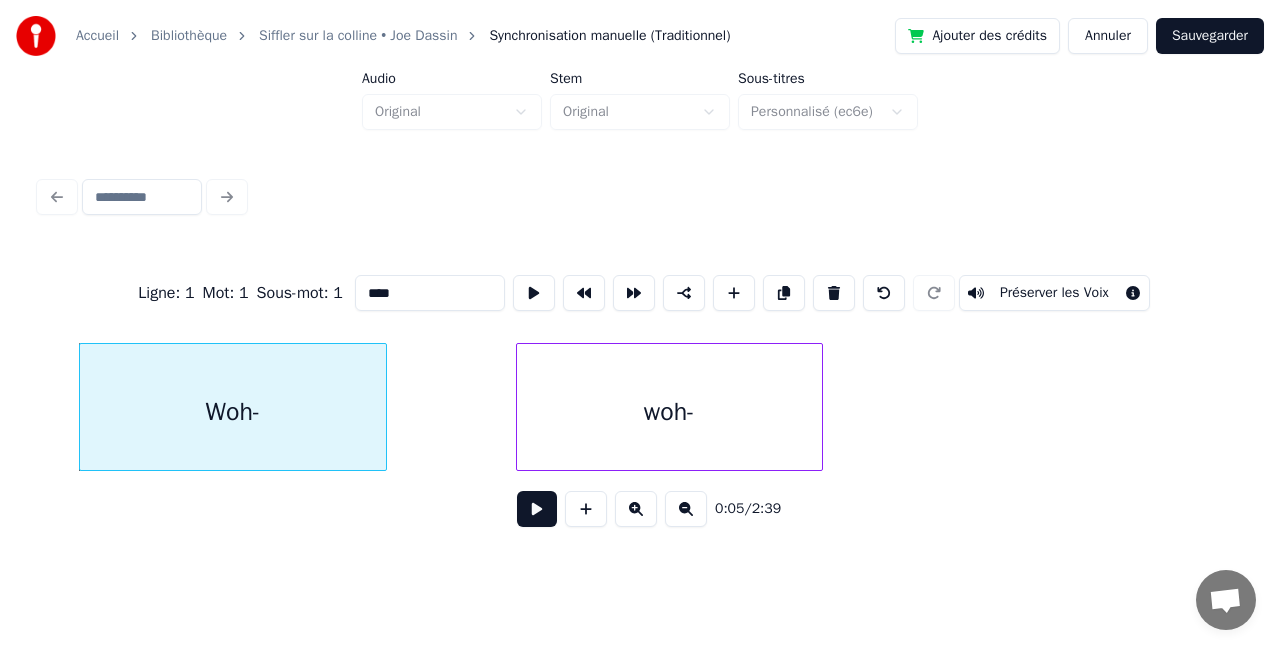 click on "****" at bounding box center [430, 293] 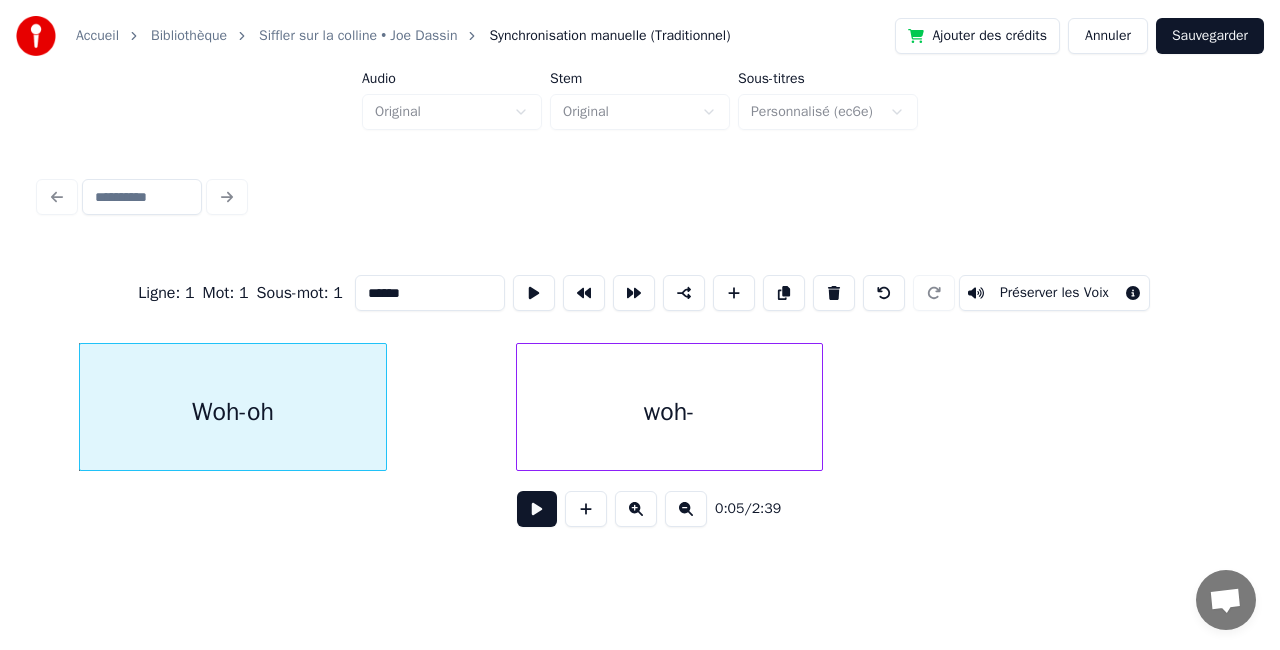 click on "woh-" at bounding box center [669, 412] 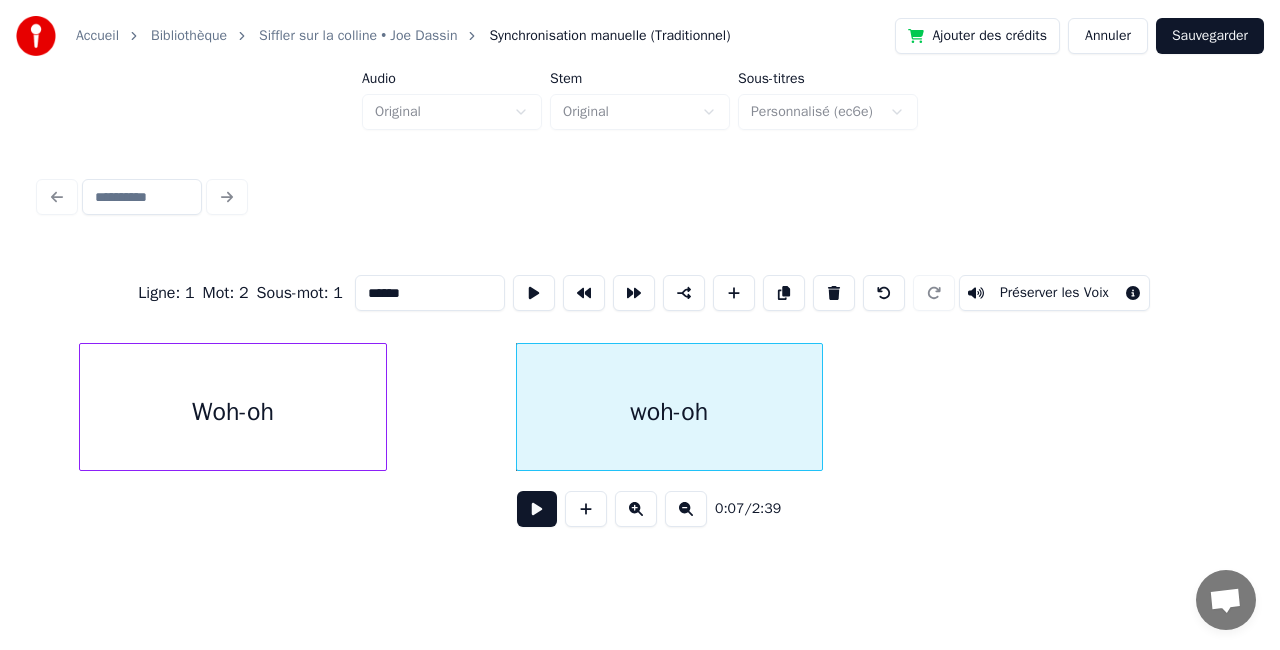type on "******" 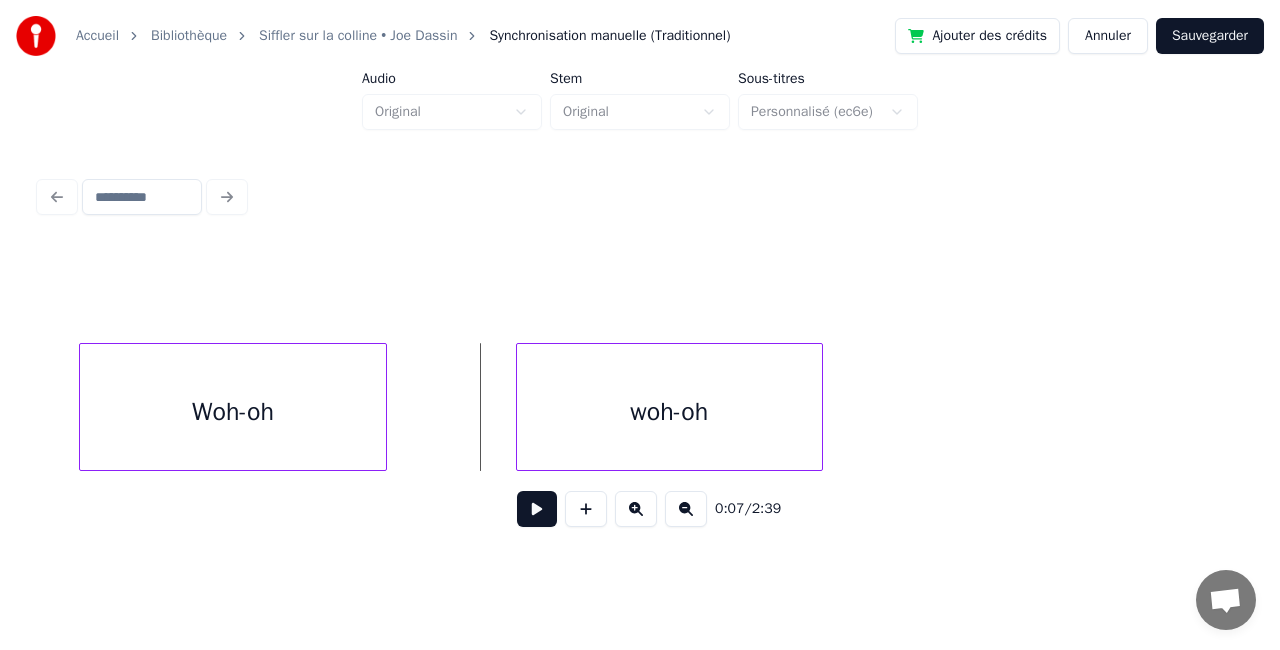 click at bounding box center (537, 509) 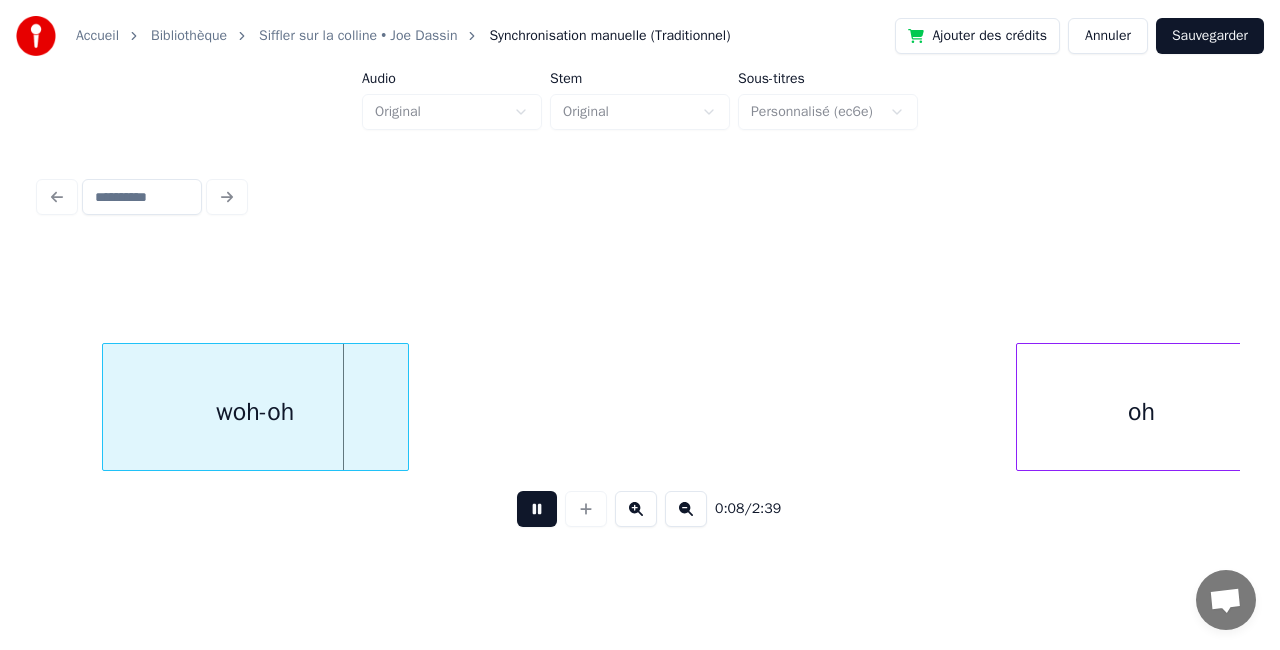 scroll, scrollTop: 0, scrollLeft: 1446, axis: horizontal 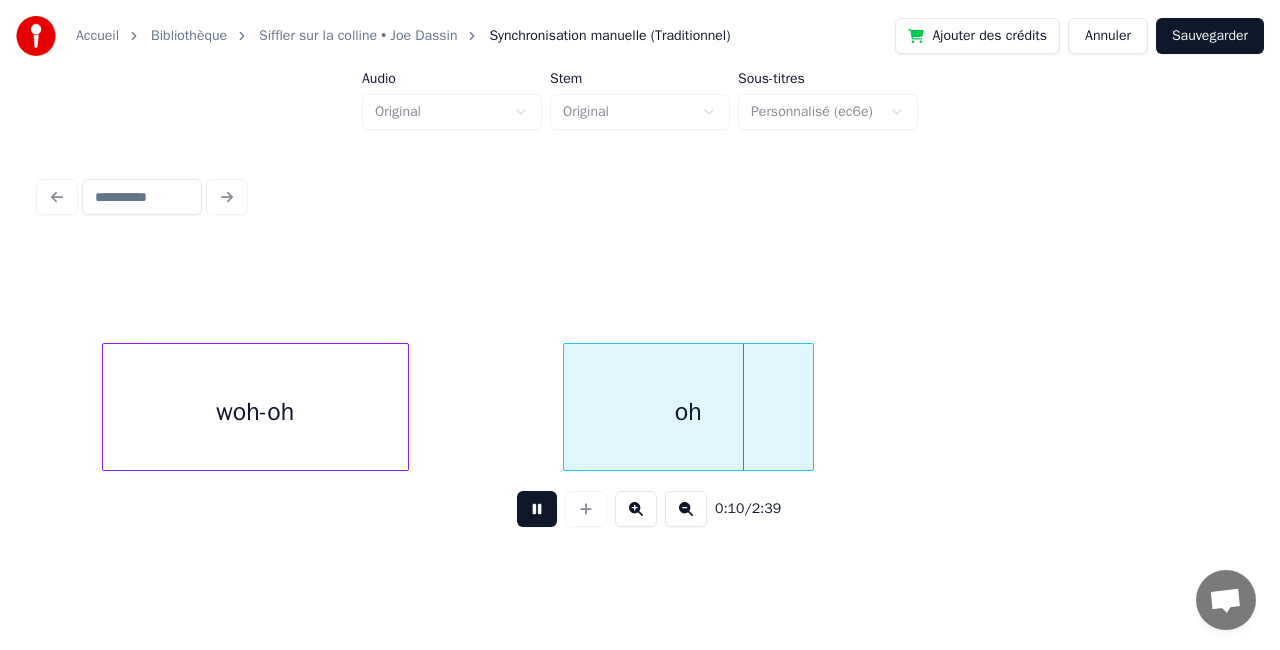 click on "oh" at bounding box center (688, 412) 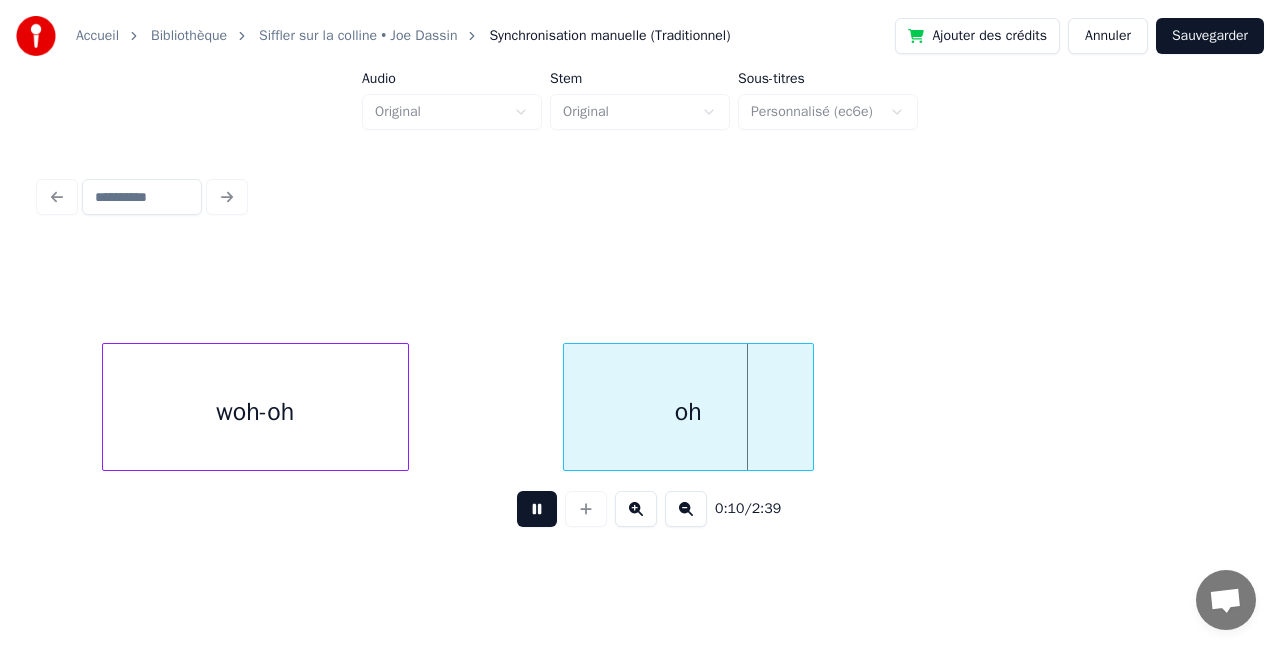 click at bounding box center (537, 509) 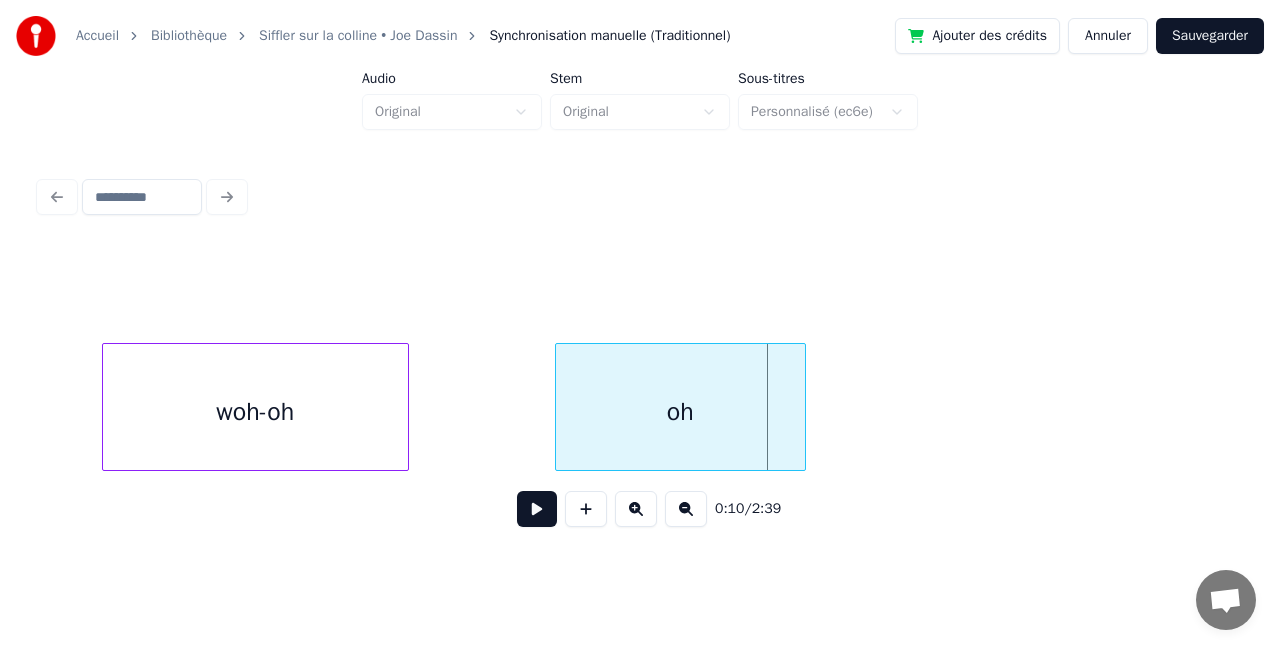 click on "oh" at bounding box center [680, 412] 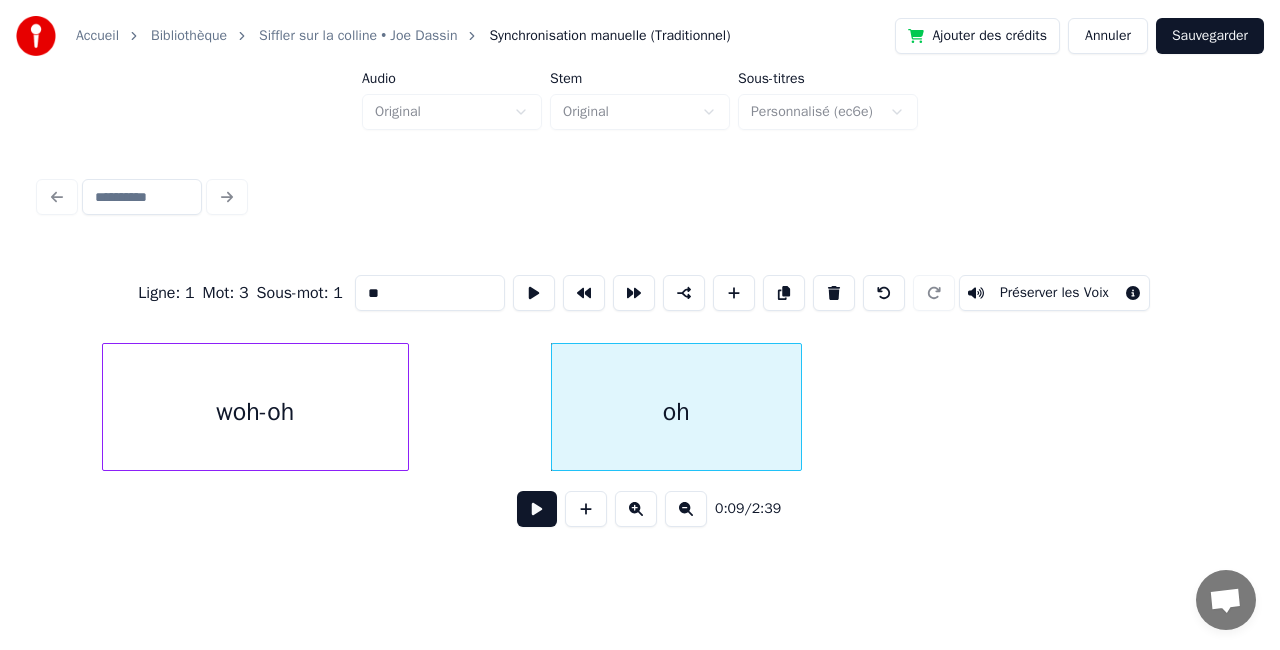 click on "Ligne :   1 Mot :   3 Sous-mot :   1 ** Préserver les Voix" at bounding box center [640, 293] 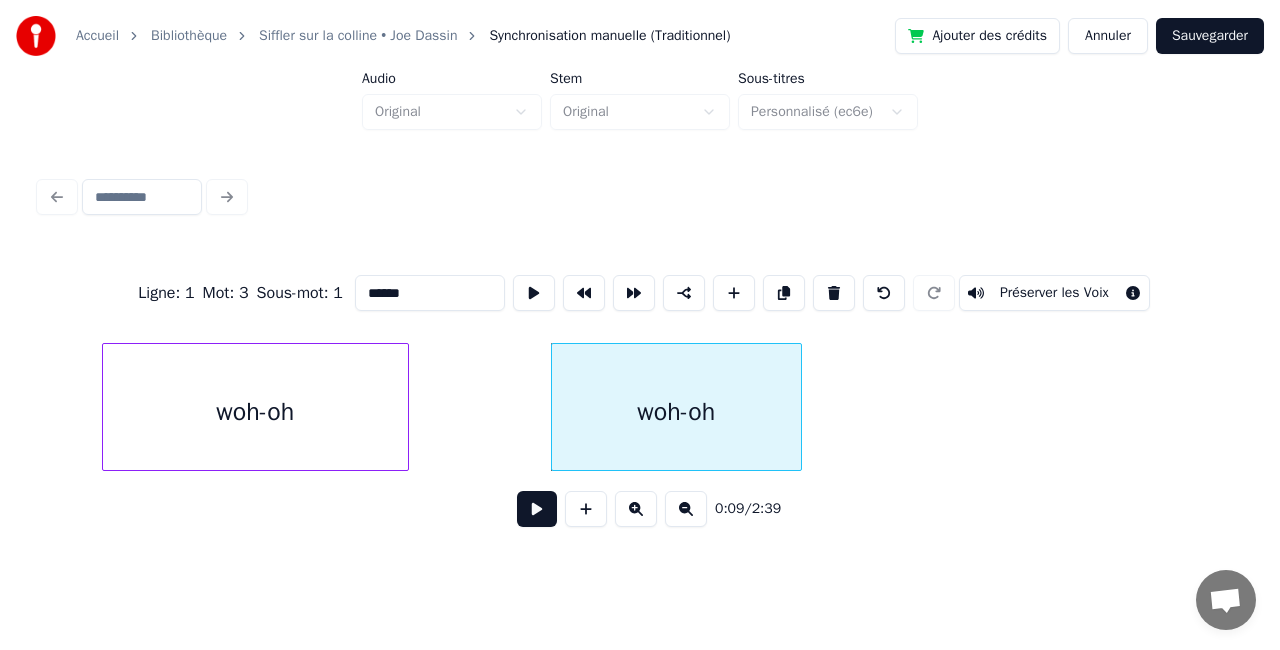 type on "******" 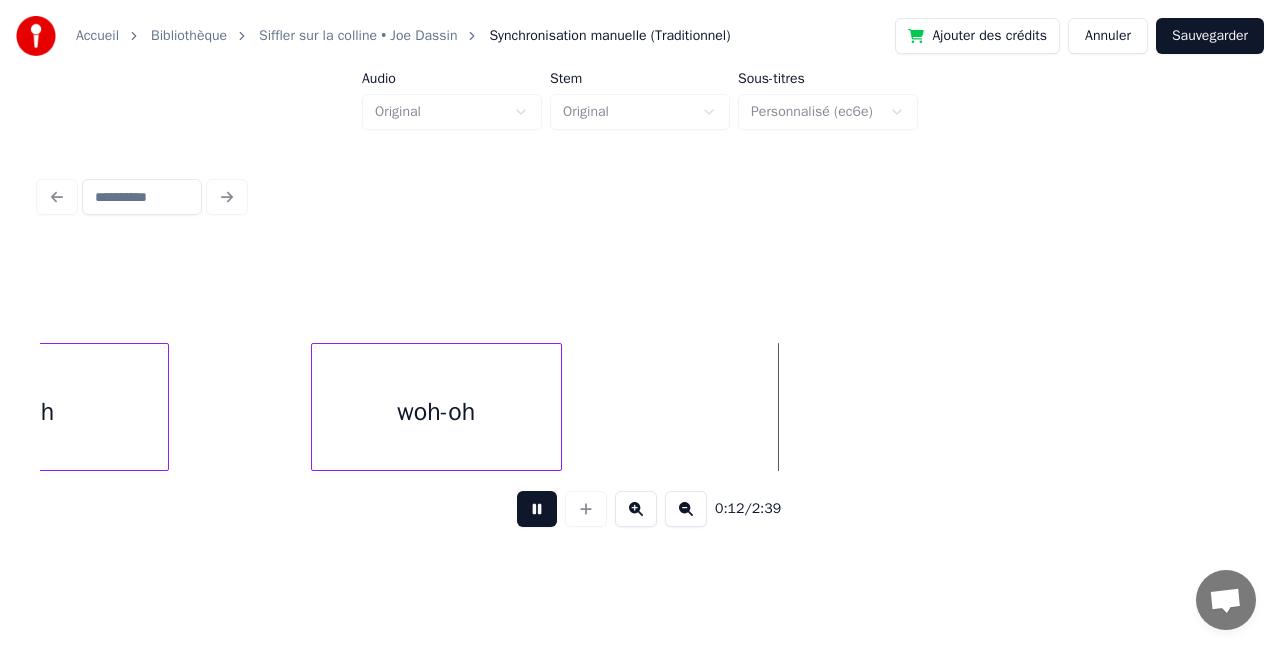 scroll, scrollTop: 0, scrollLeft: 1696, axis: horizontal 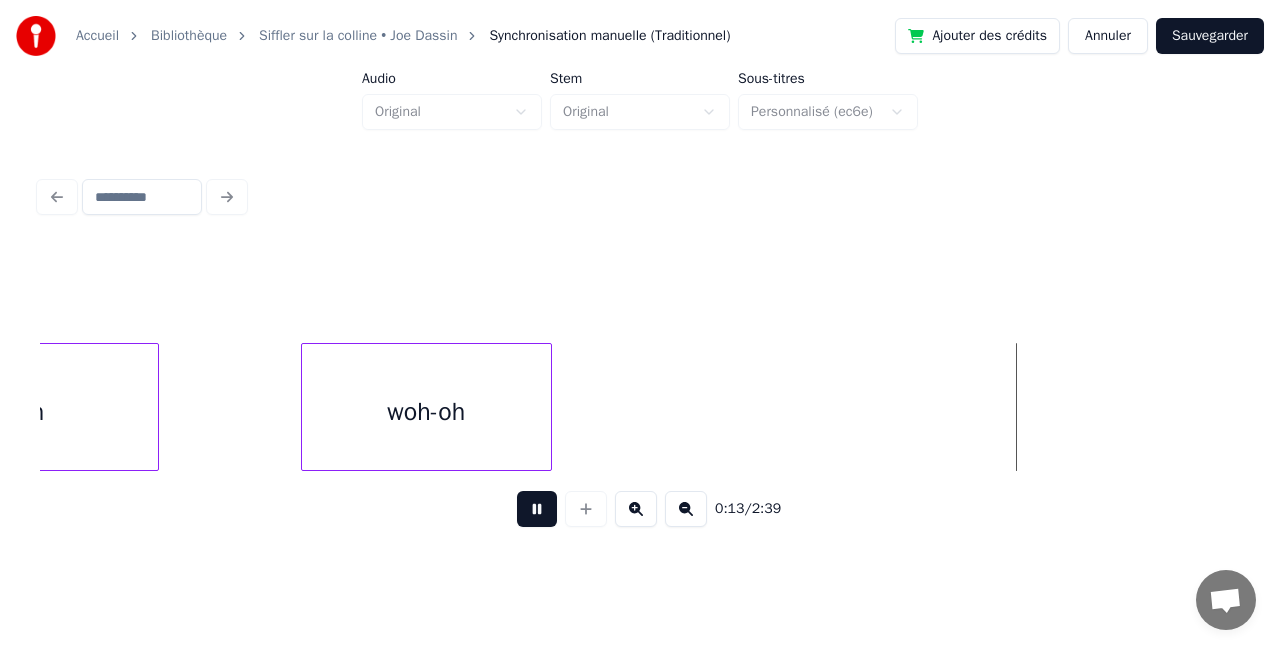 click at bounding box center (537, 509) 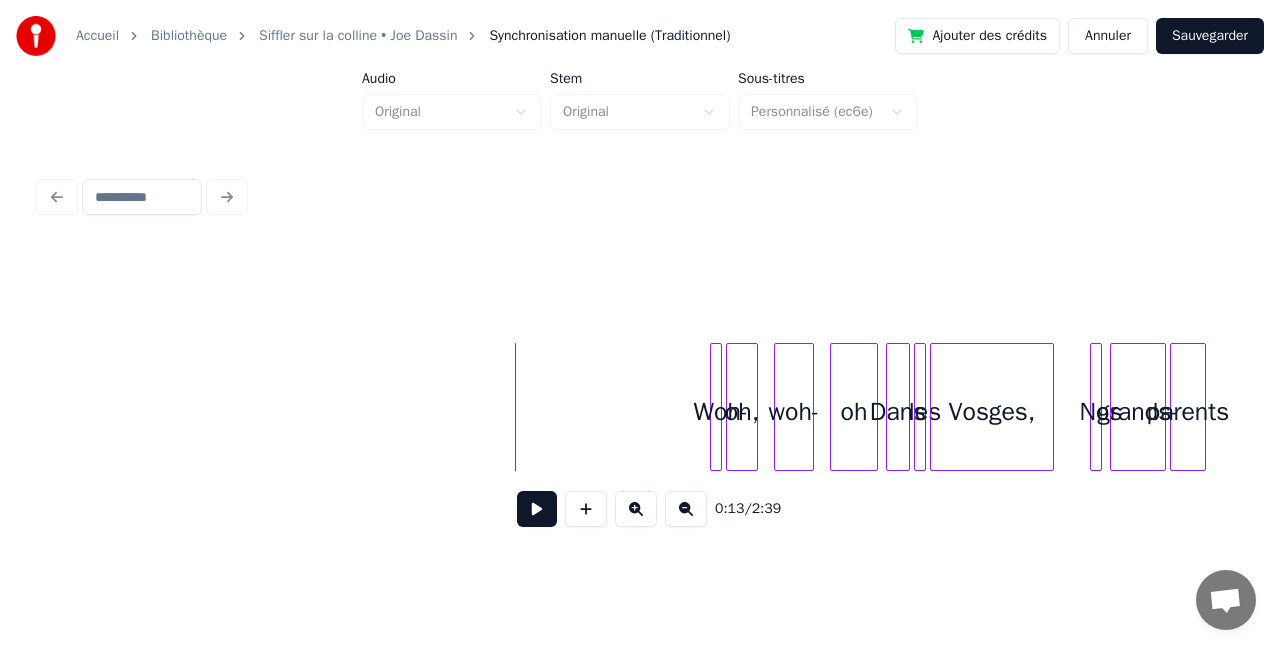 scroll, scrollTop: 0, scrollLeft: 2224, axis: horizontal 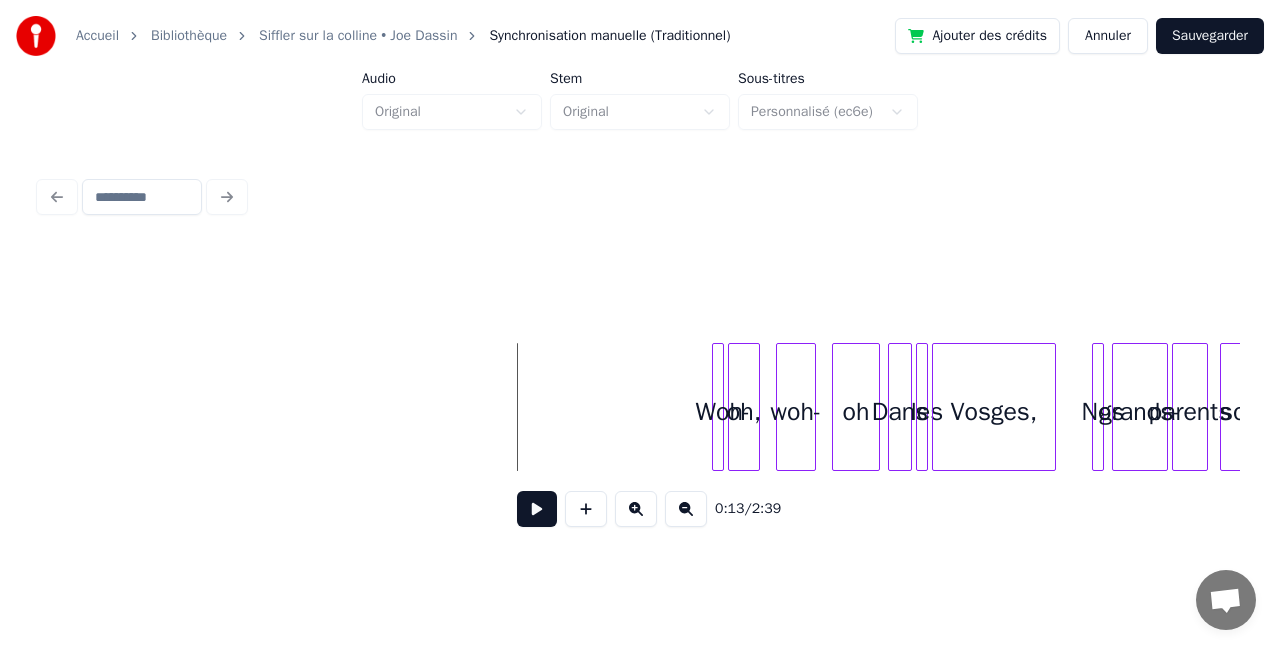 click at bounding box center (716, 407) 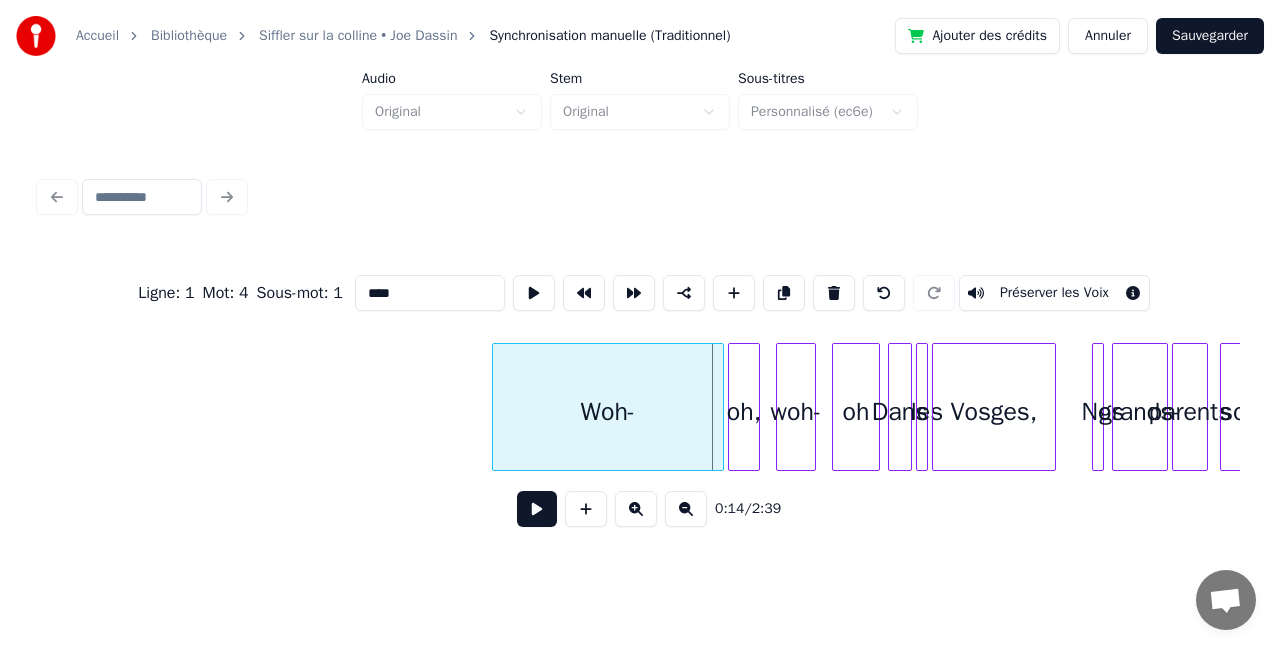 click at bounding box center [496, 407] 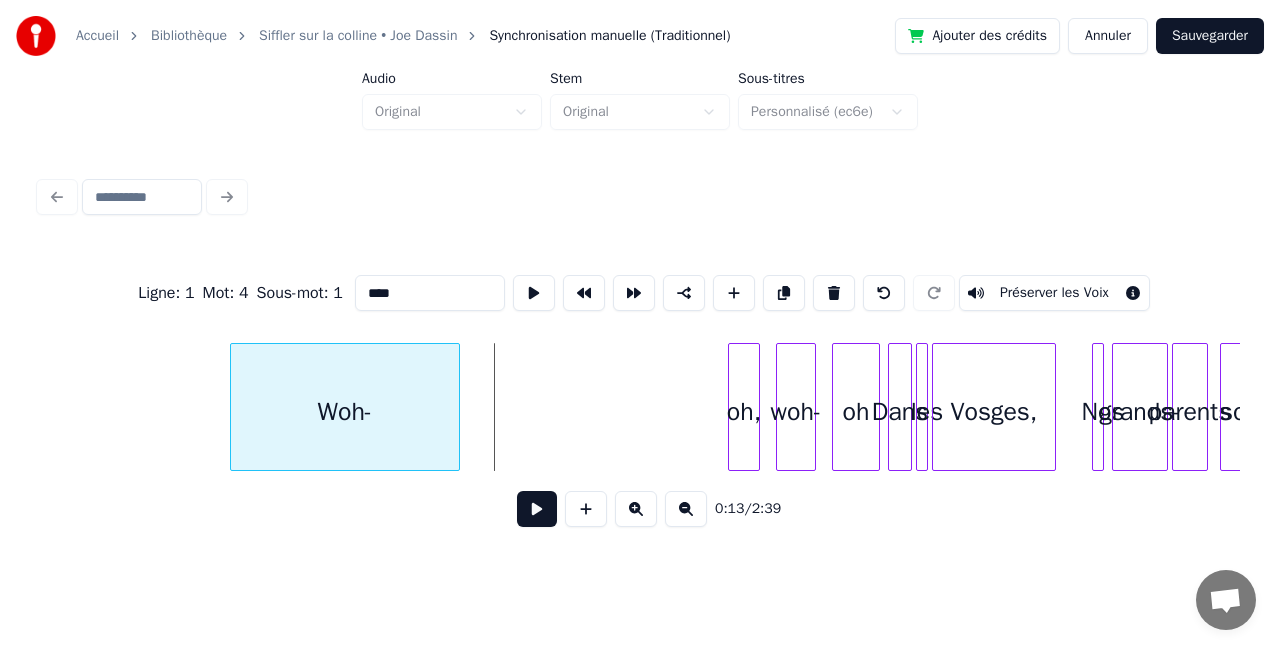 click on "Woh-" at bounding box center [345, 412] 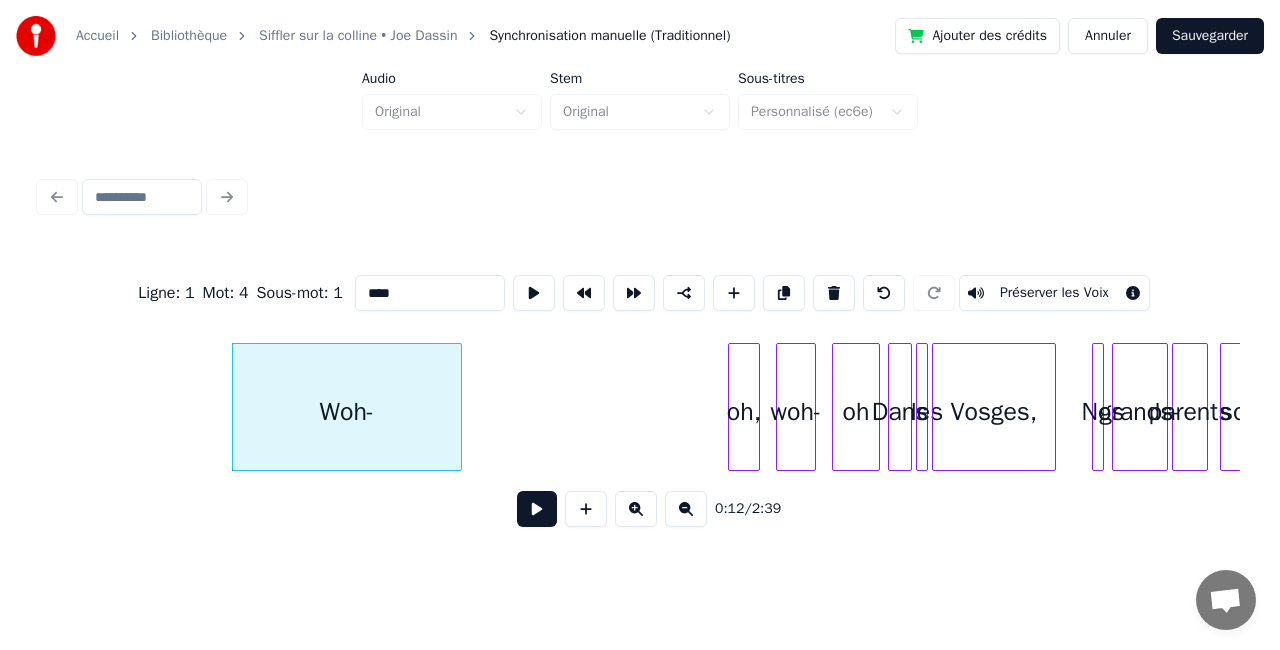 click on "Woh-" at bounding box center [347, 412] 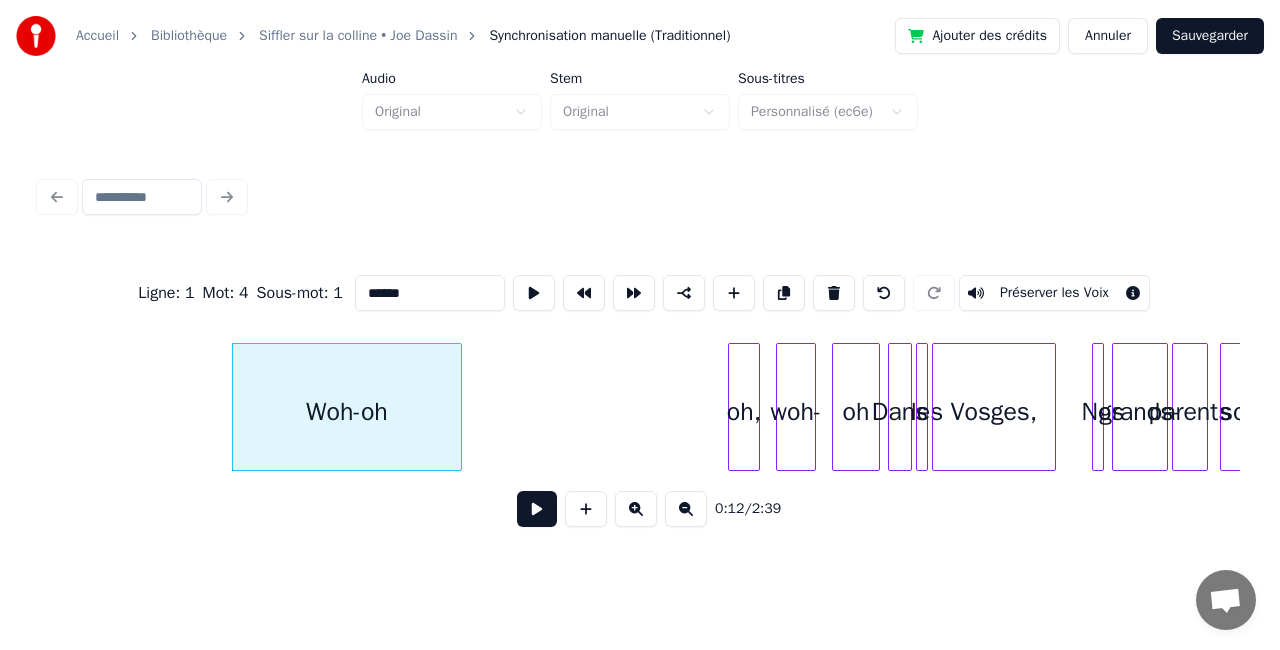 click on "oh," at bounding box center (744, 412) 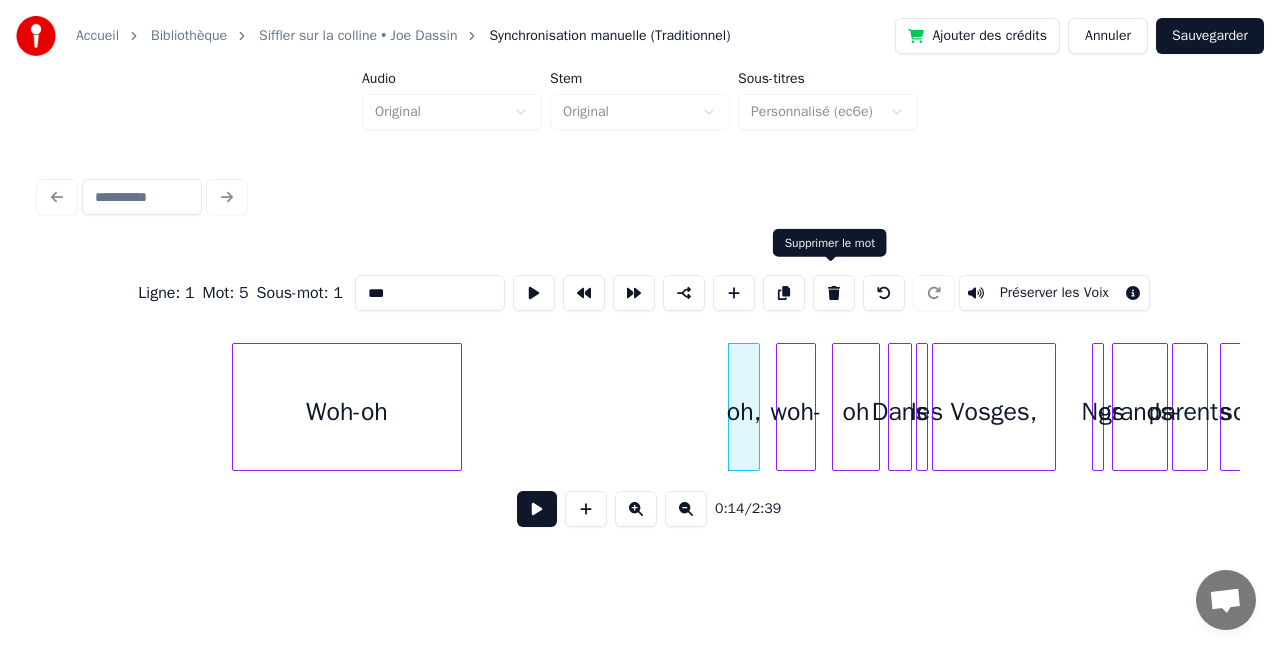 click at bounding box center [834, 293] 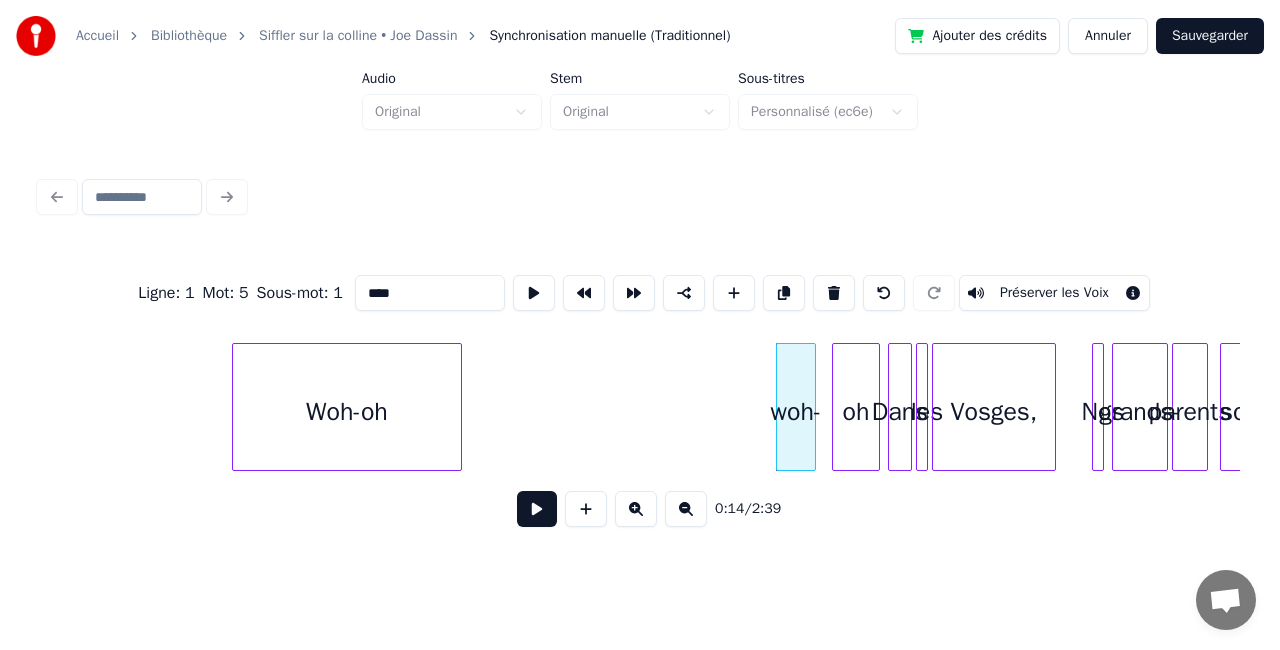 click on "woh-" at bounding box center [796, 412] 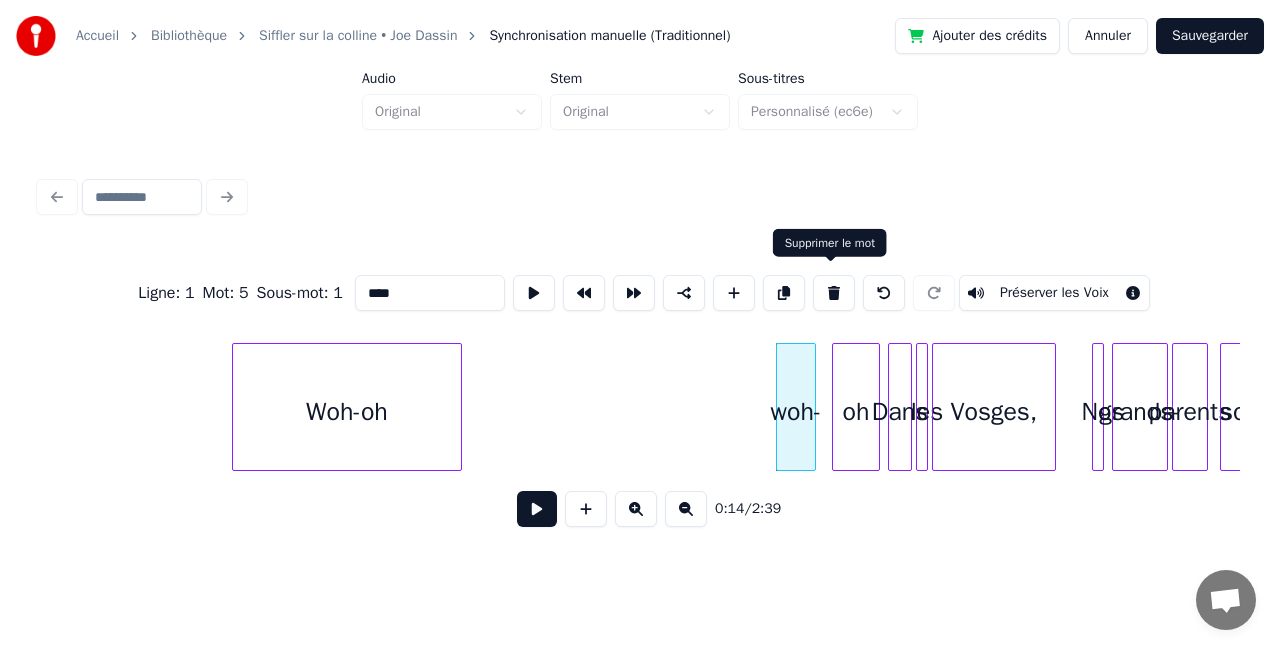 click at bounding box center [834, 293] 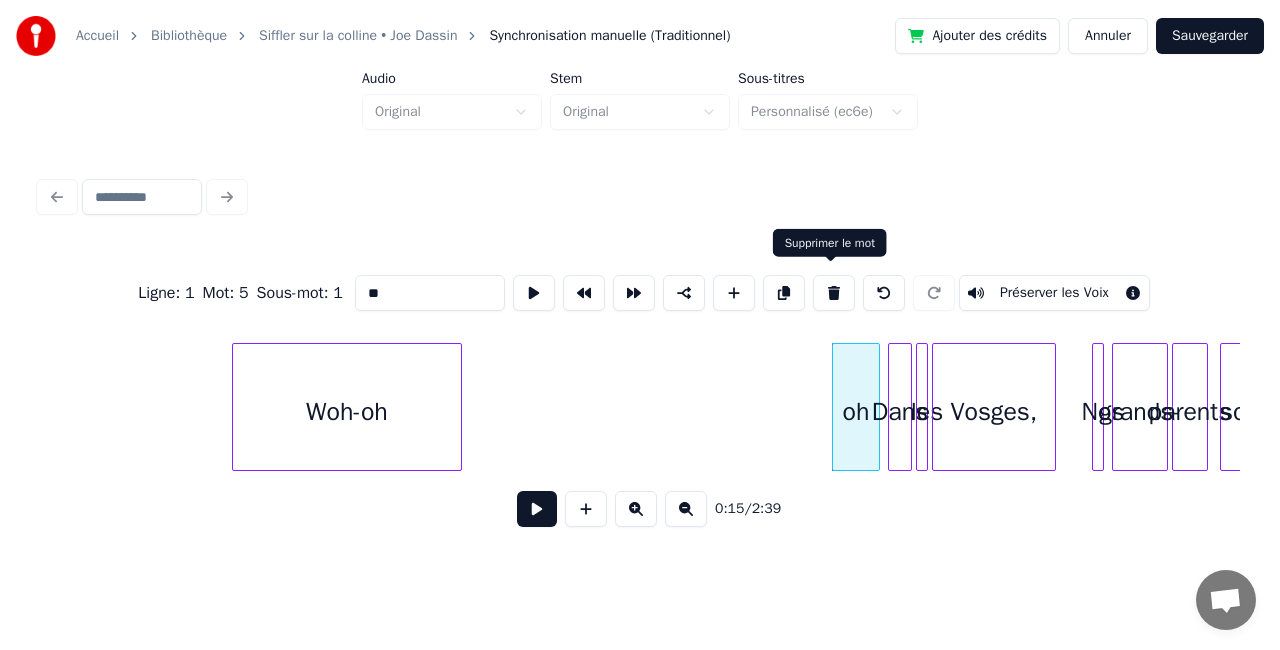 click at bounding box center (834, 293) 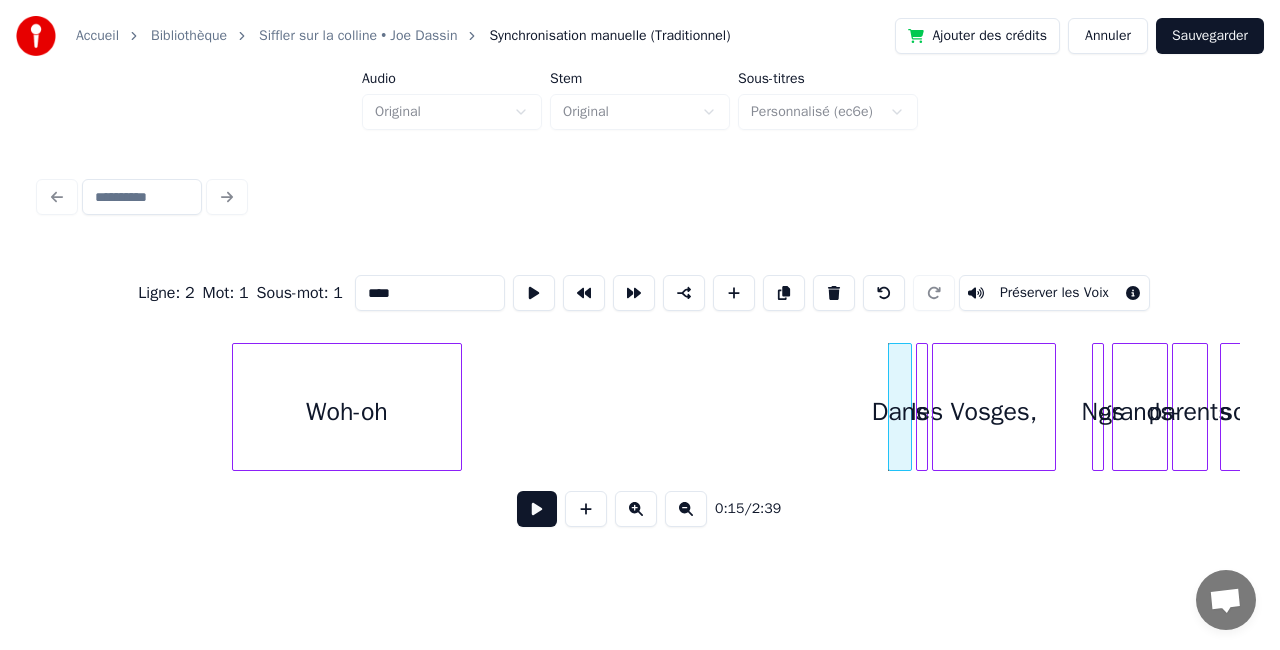 click on "Dans" at bounding box center [900, 412] 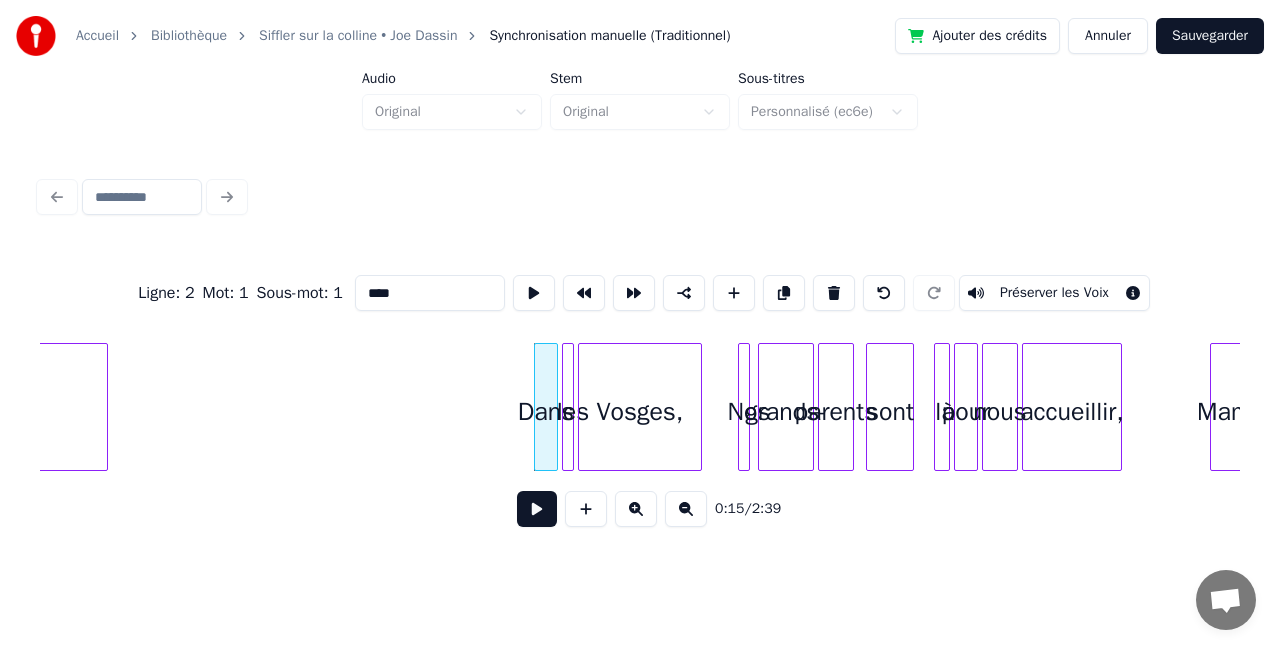 scroll, scrollTop: 0, scrollLeft: 2578, axis: horizontal 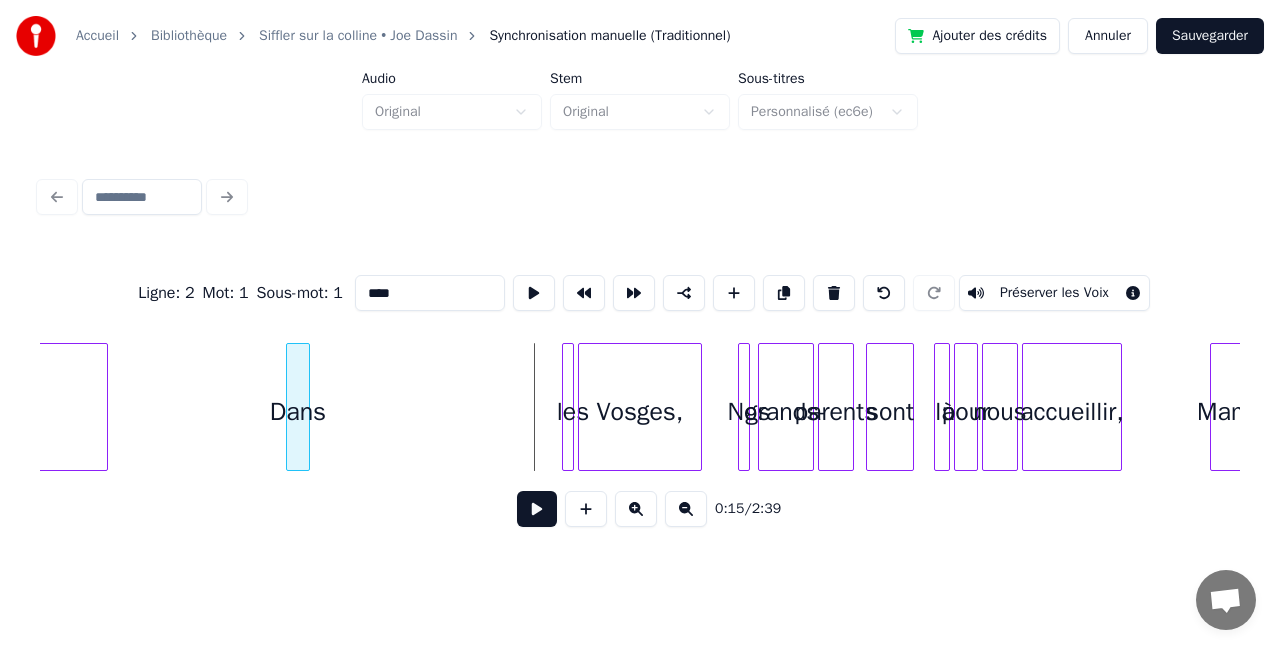 click on "Dans" at bounding box center (298, 412) 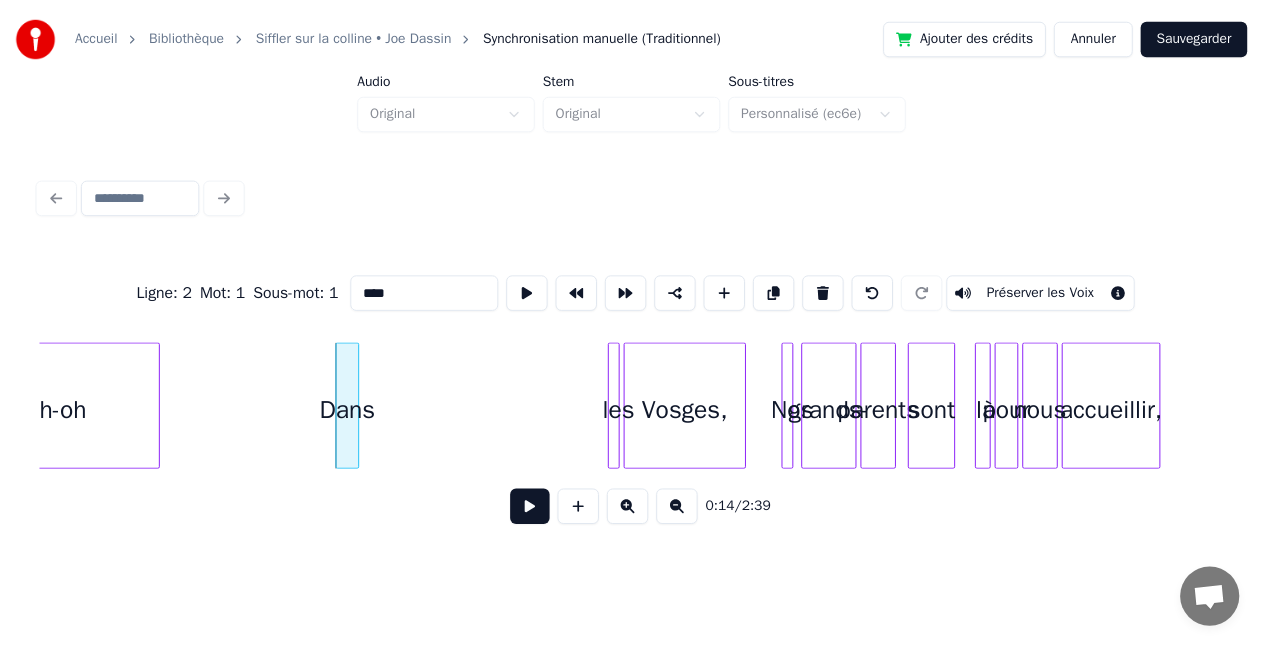 scroll, scrollTop: 0, scrollLeft: 2524, axis: horizontal 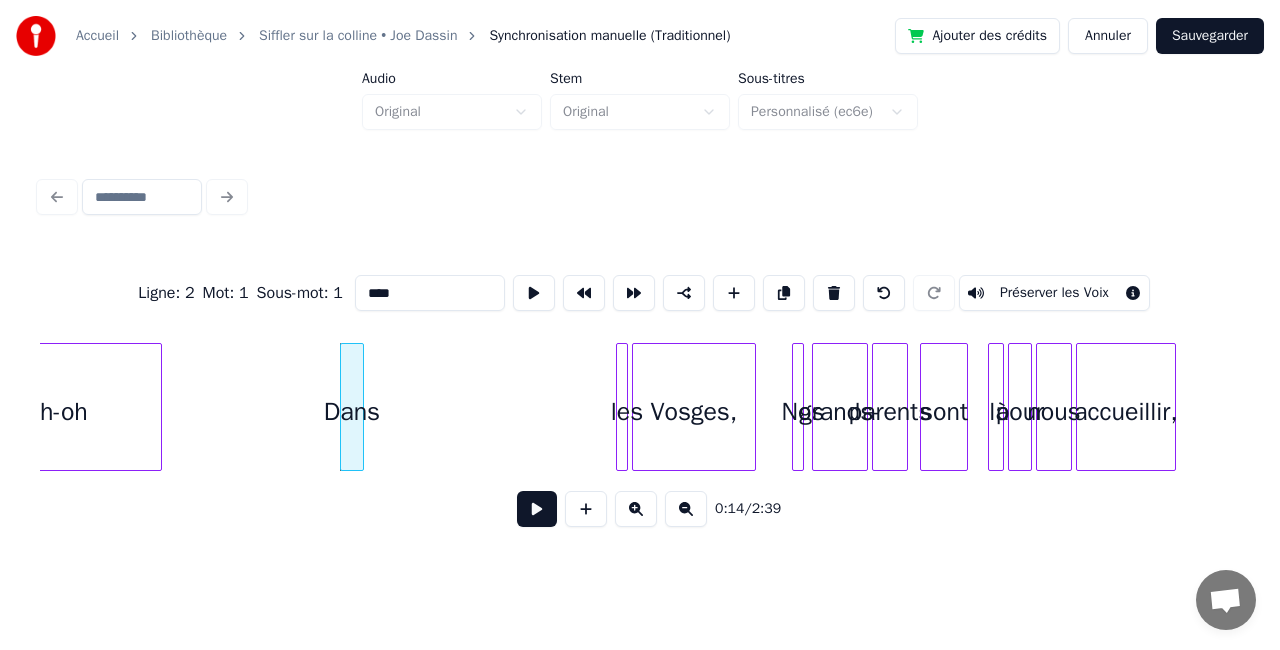 click on "Nos grands- parents sont là pour nous accueillir, [REGION], les Dans Woh-oh" at bounding box center (13433, 407) 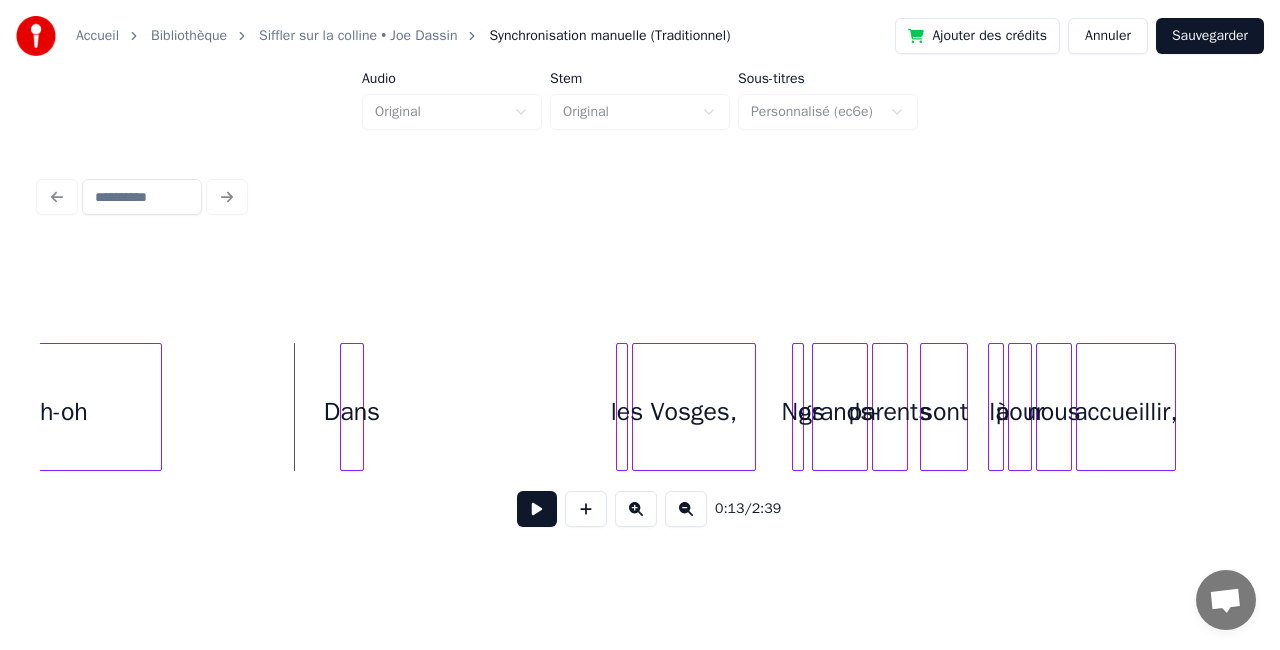 click at bounding box center [624, 407] 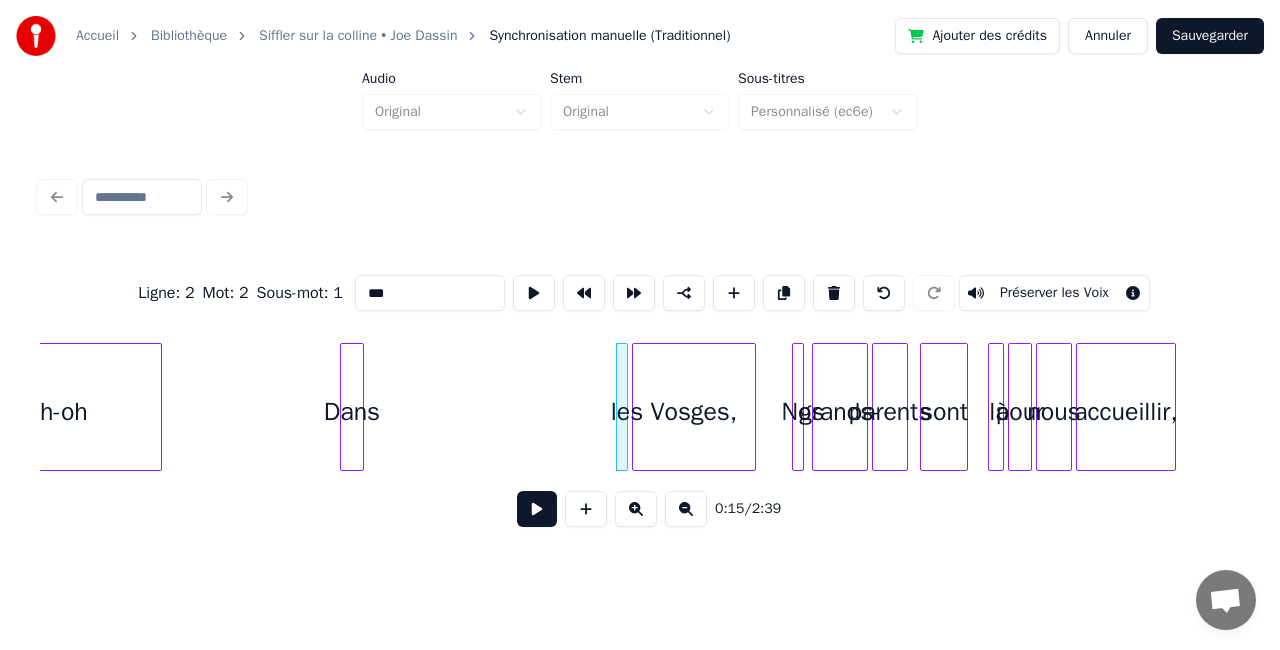 click at bounding box center [620, 407] 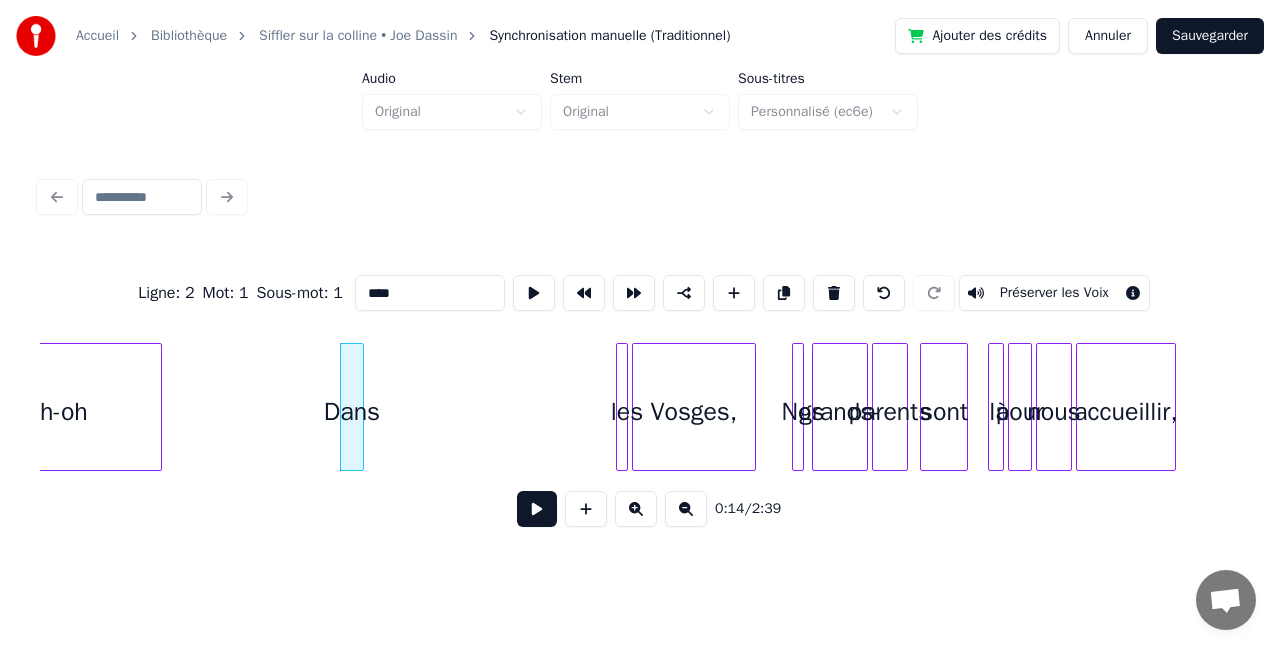 click on "Vosges," at bounding box center (694, 412) 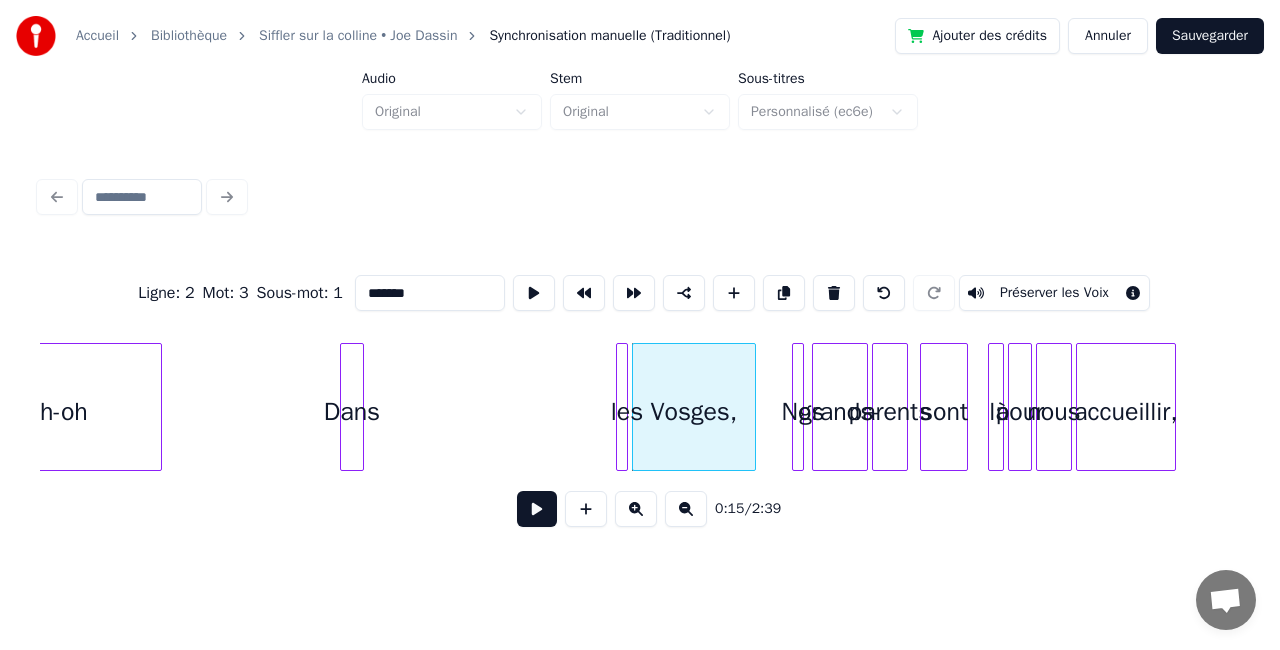 click on "les" at bounding box center (627, 412) 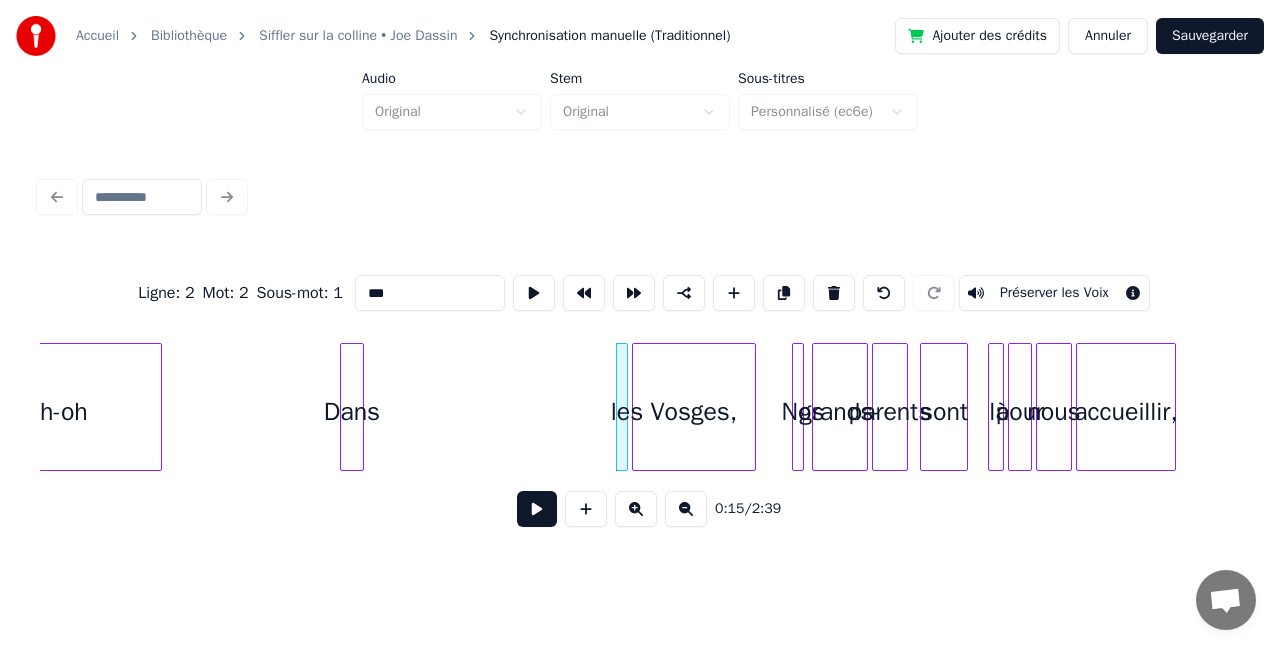click on "Sauvegarder" at bounding box center (1210, 36) 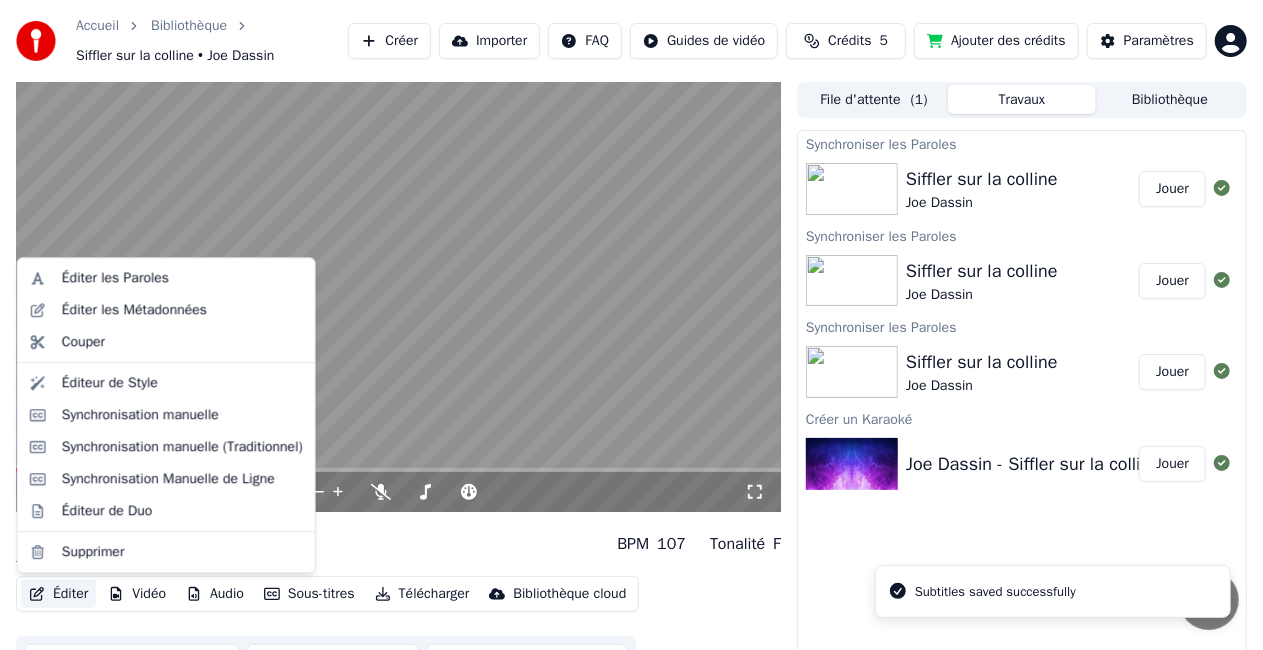 click on "Éditer" at bounding box center (58, 594) 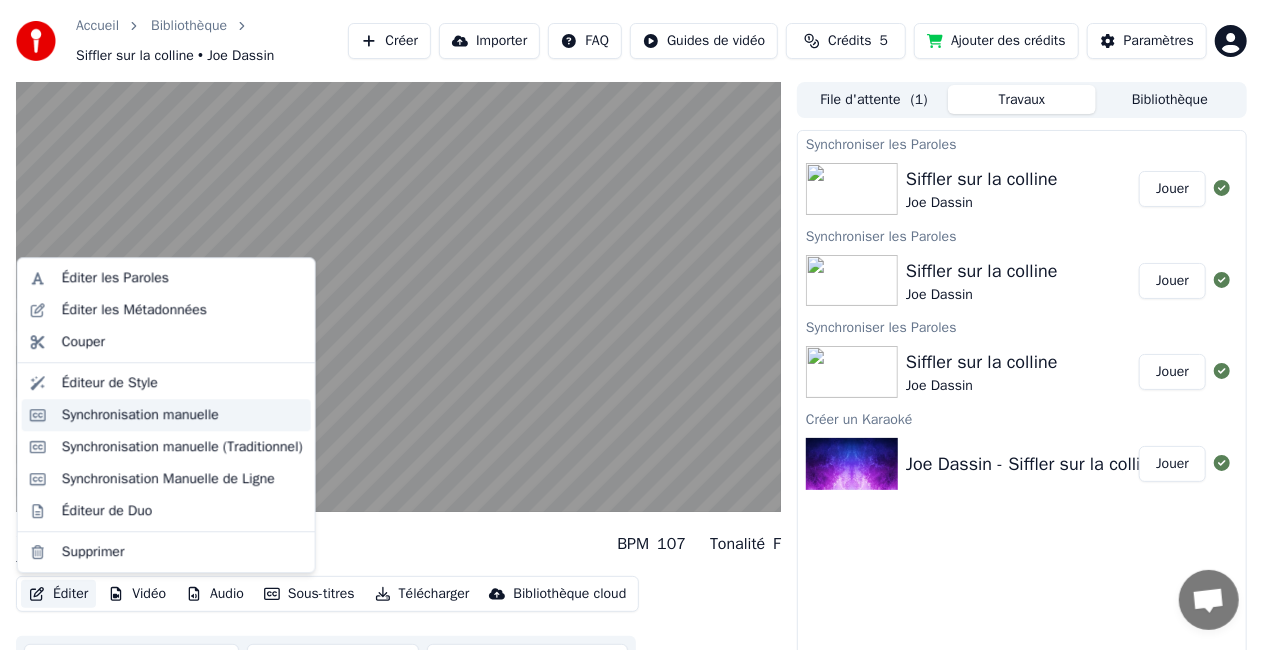 click on "Synchronisation manuelle" at bounding box center (140, 415) 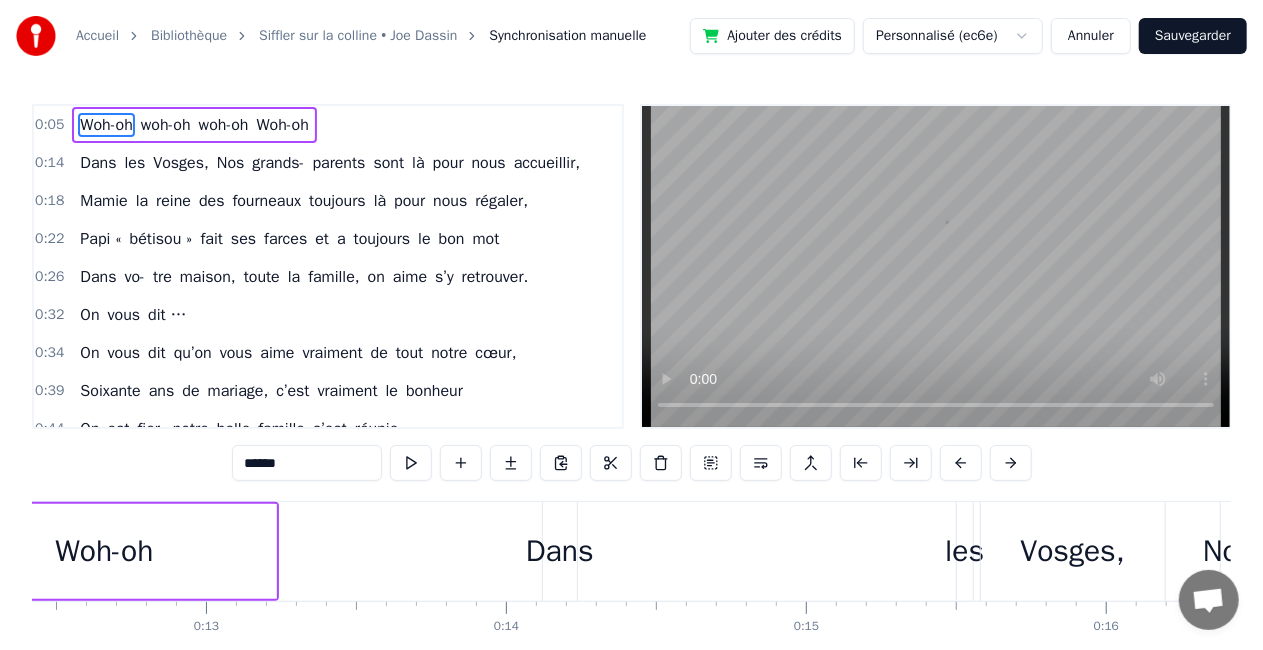 scroll, scrollTop: 0, scrollLeft: 3754, axis: horizontal 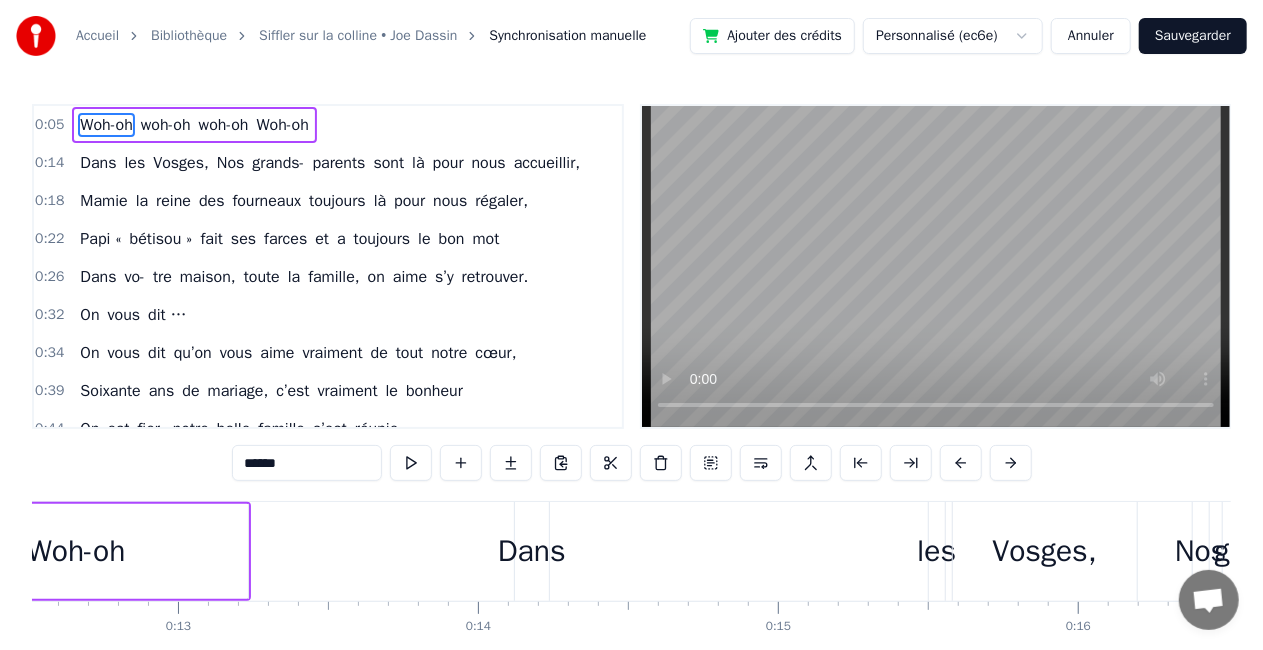click on "Dans" at bounding box center [532, 551] 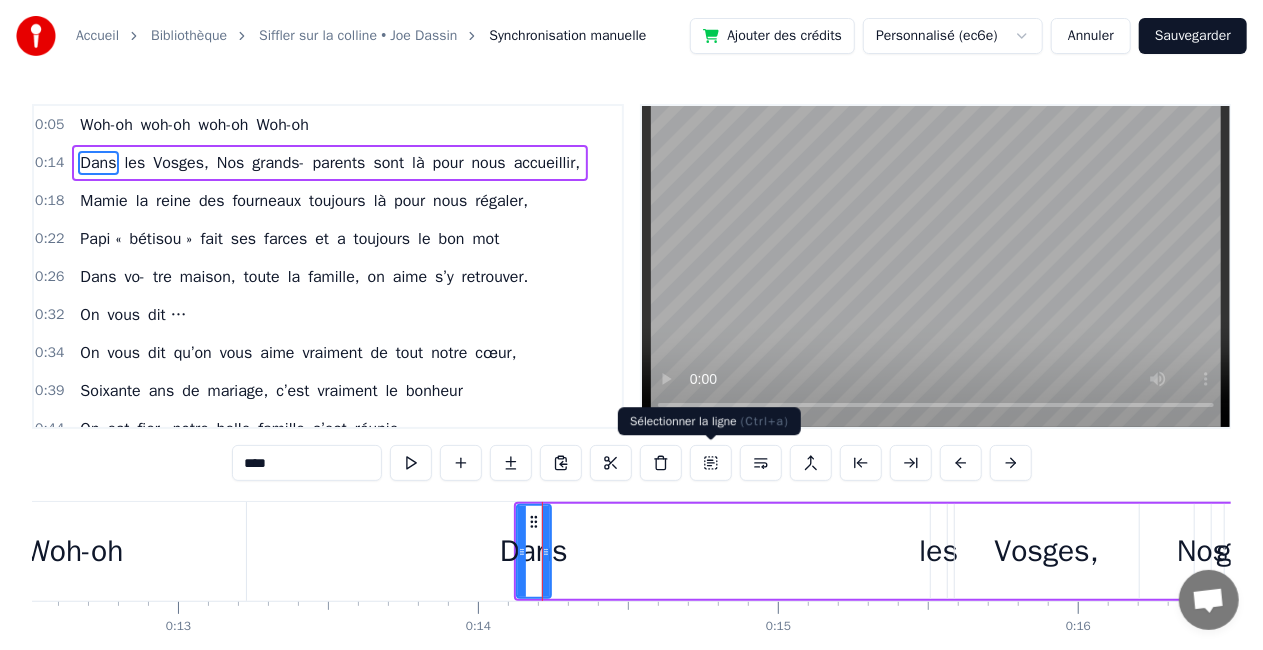 click at bounding box center [711, 463] 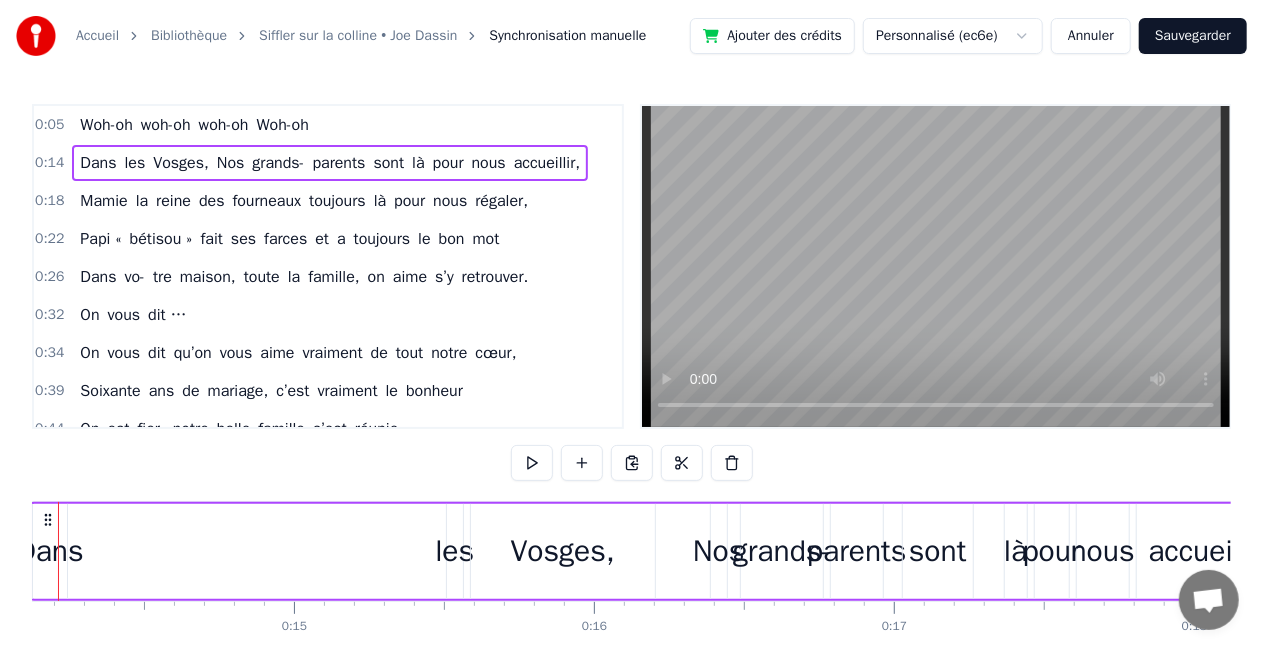 scroll, scrollTop: 0, scrollLeft: 4236, axis: horizontal 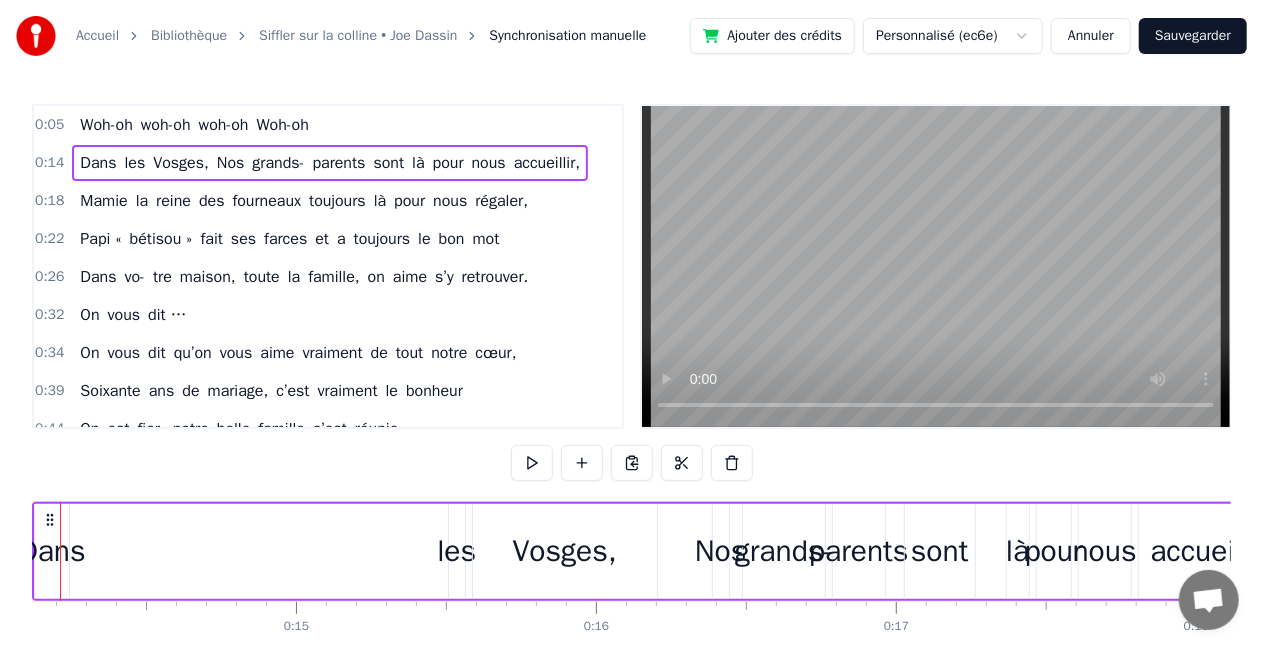 click on "les" at bounding box center (456, 551) 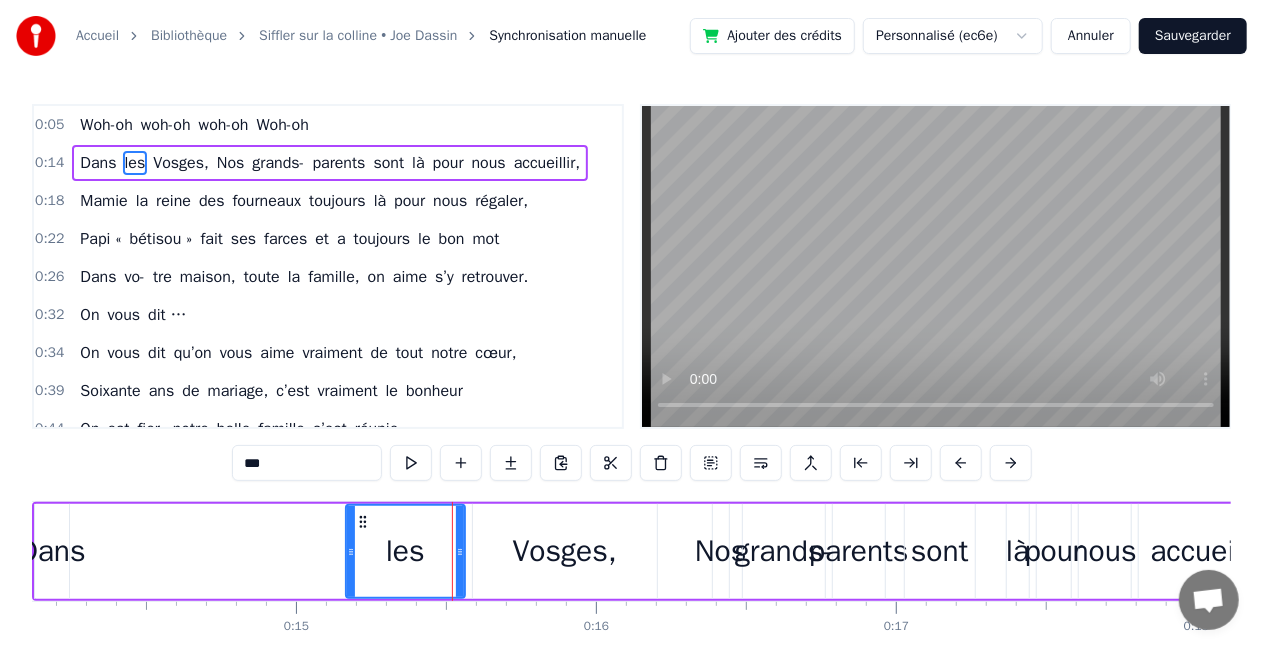 drag, startPoint x: 454, startPoint y: 550, endPoint x: 351, endPoint y: 576, distance: 106.23088 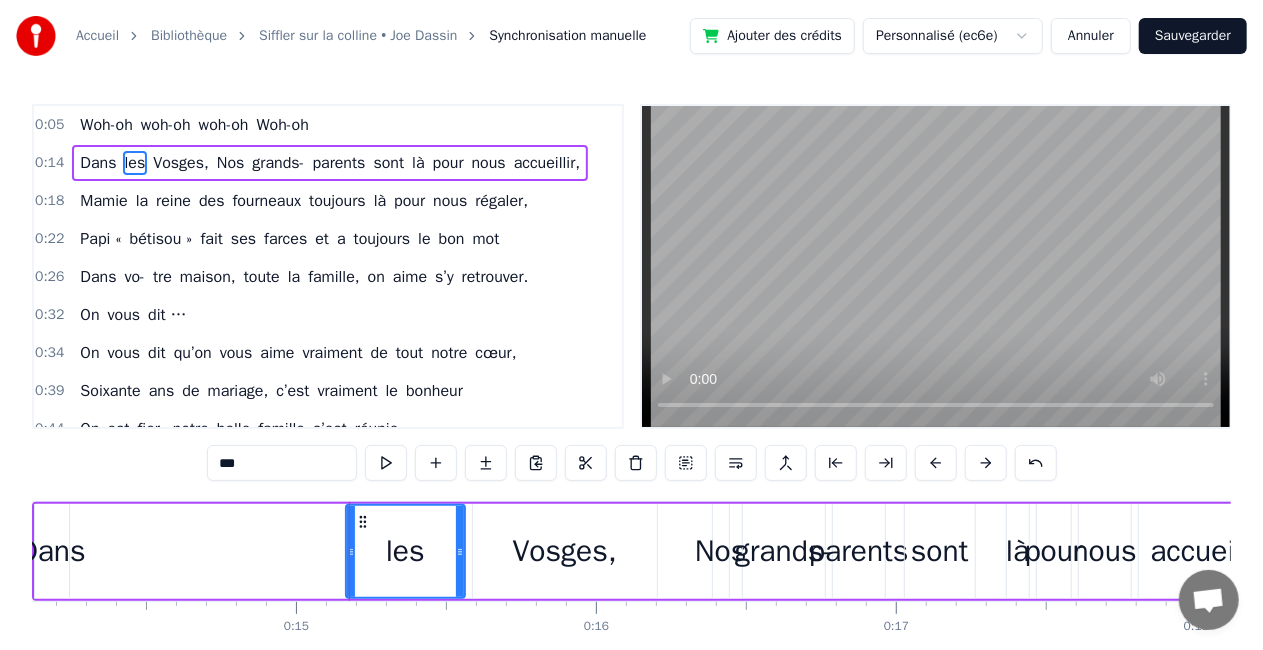 drag, startPoint x: 413, startPoint y: 554, endPoint x: 224, endPoint y: 569, distance: 189.5943 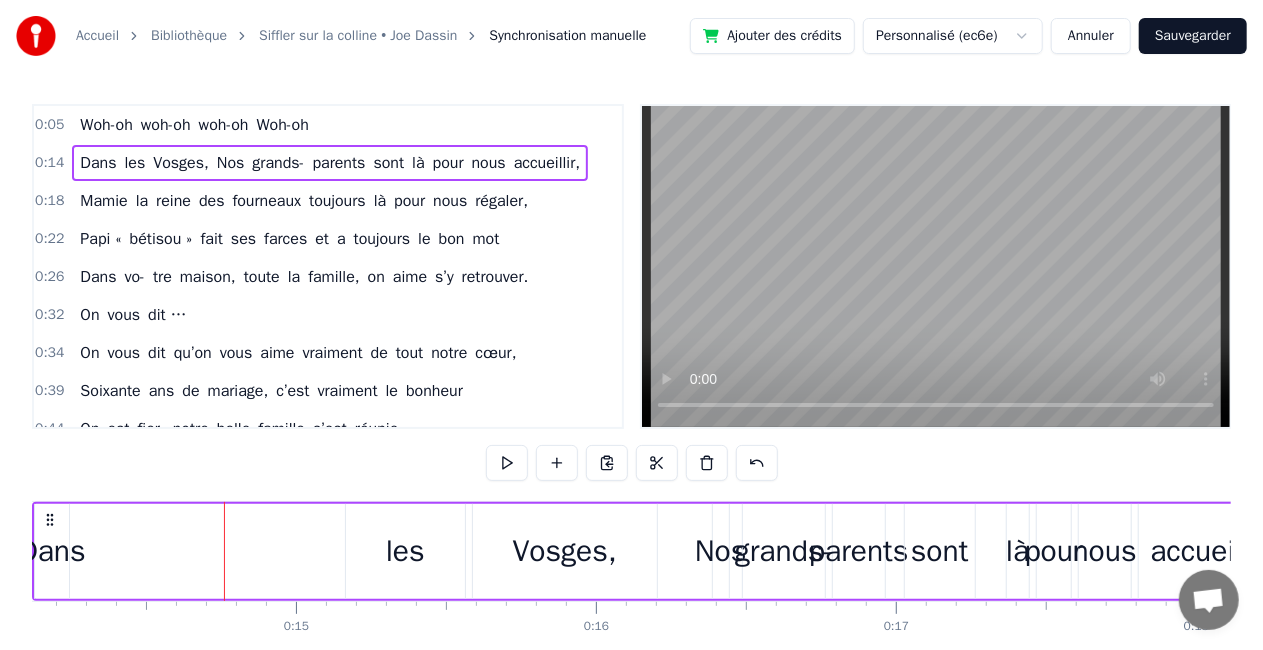 click on "Sauvegarder" at bounding box center [1193, 36] 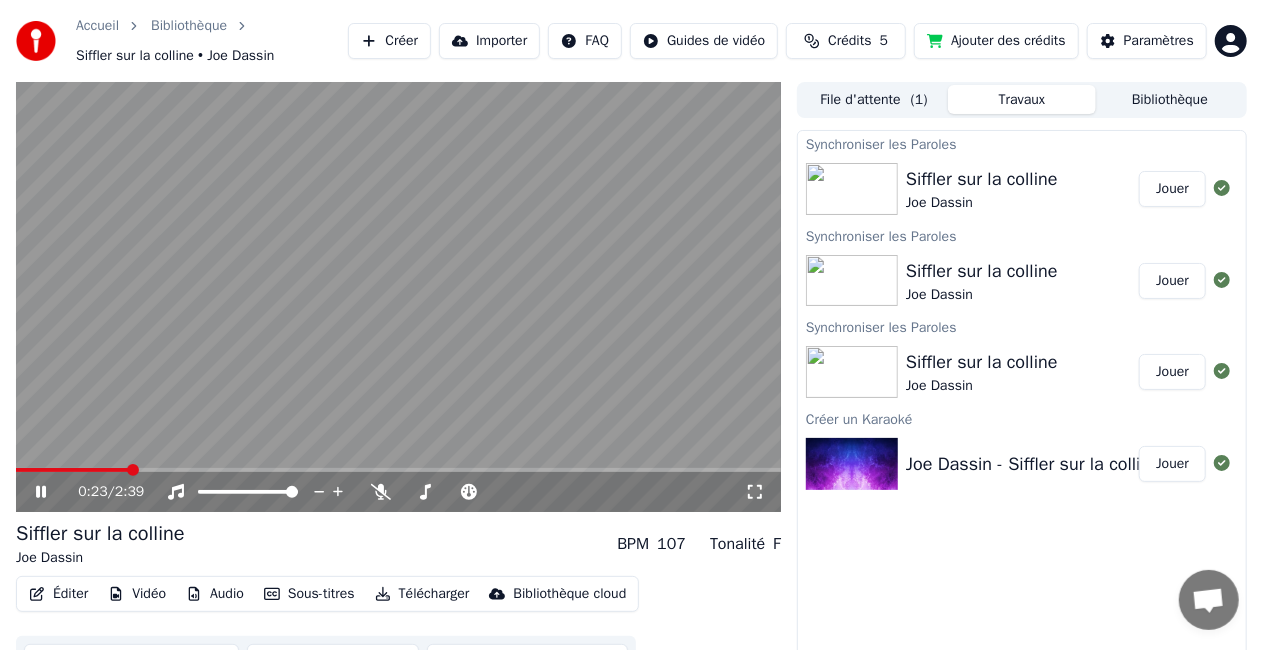 click 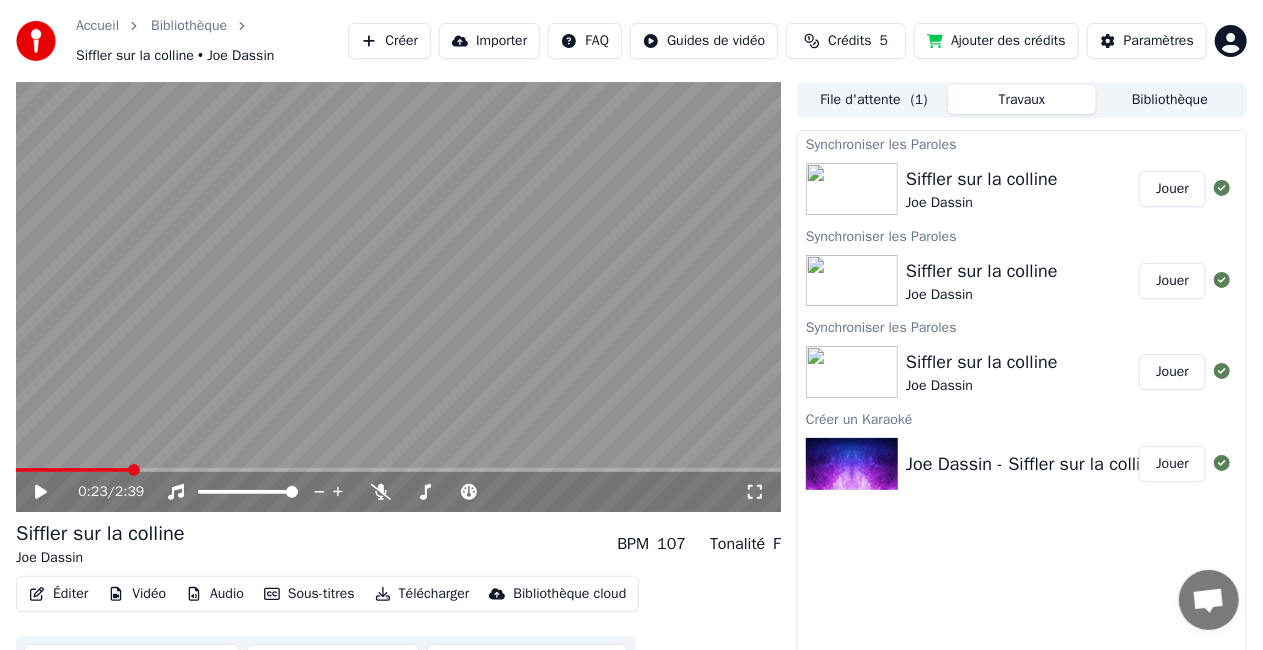 click on "Éditer" at bounding box center [58, 594] 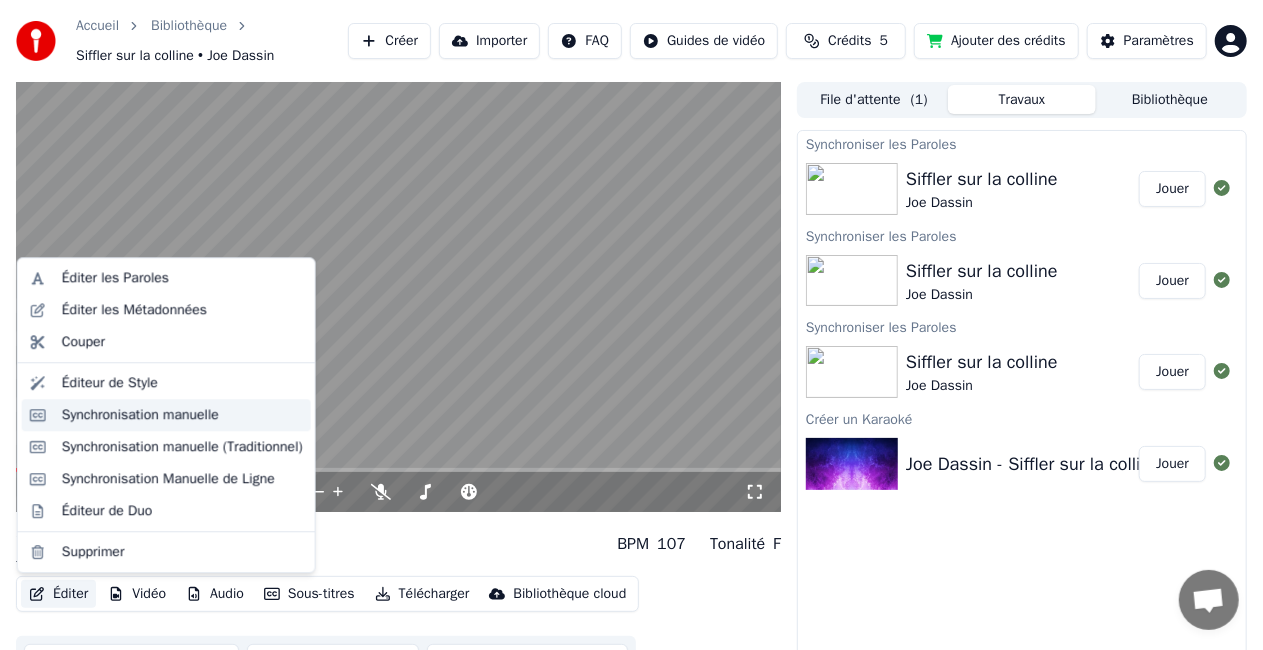 click on "Synchronisation manuelle" at bounding box center [182, 415] 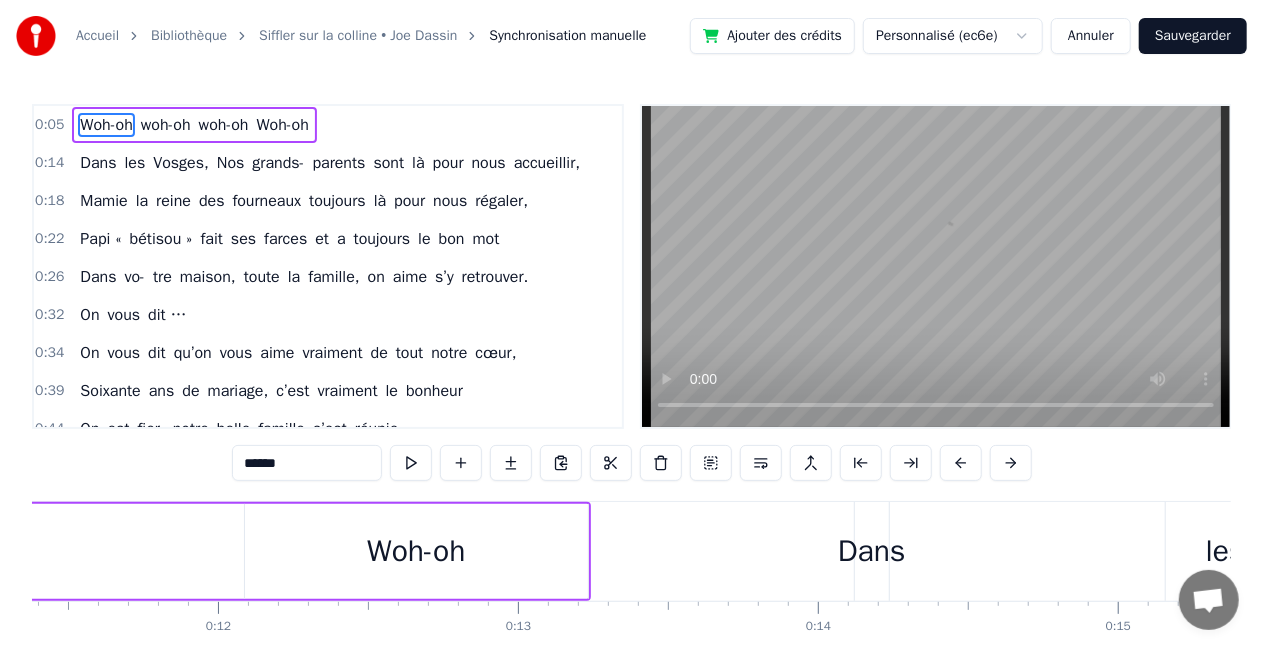 scroll, scrollTop: 0, scrollLeft: 3414, axis: horizontal 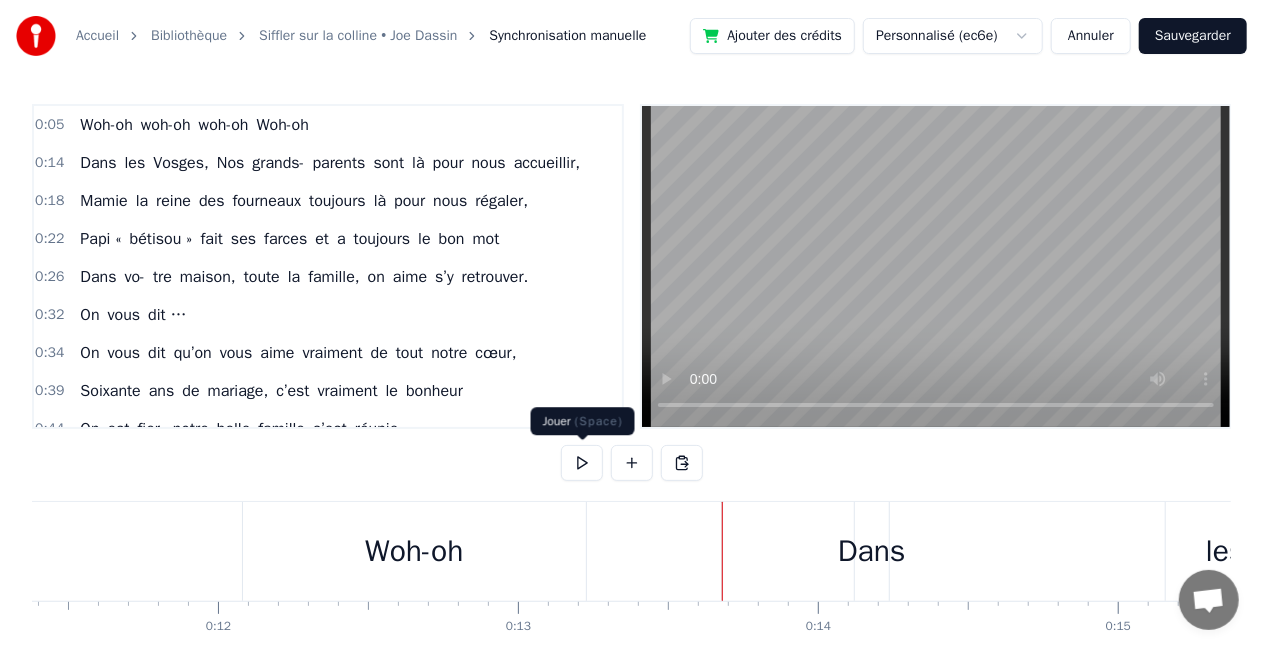 click at bounding box center (582, 463) 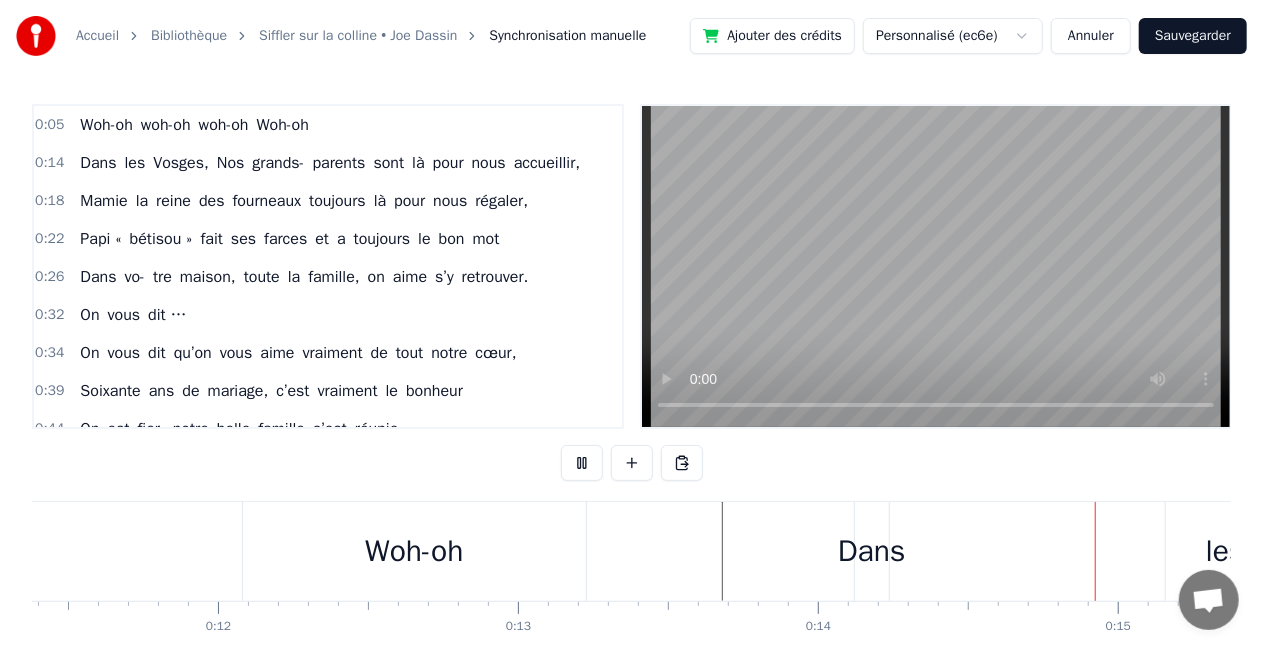 click at bounding box center [582, 463] 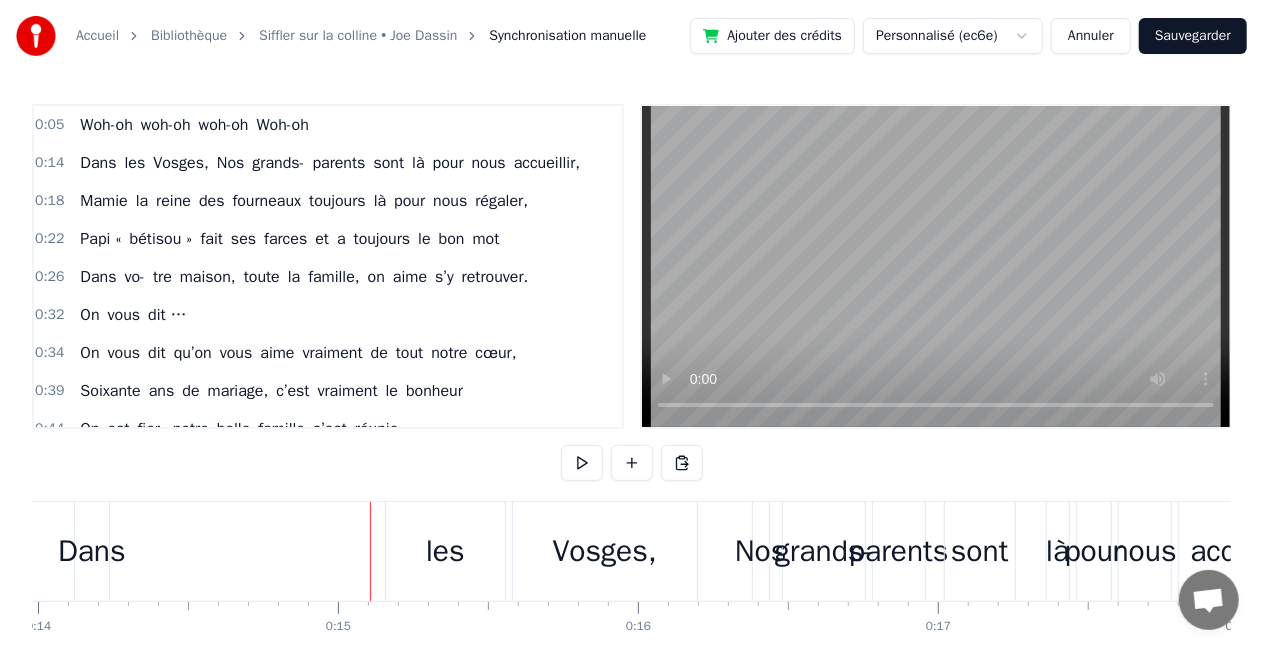 scroll, scrollTop: 0, scrollLeft: 4432, axis: horizontal 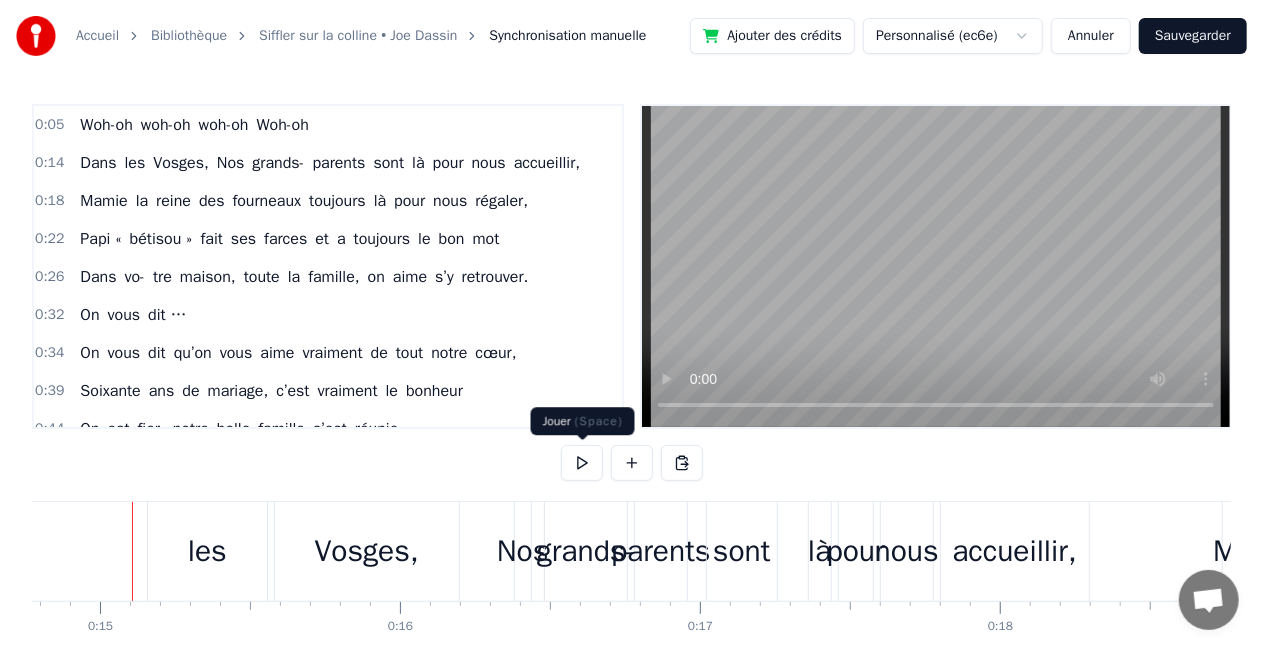 click at bounding box center [582, 463] 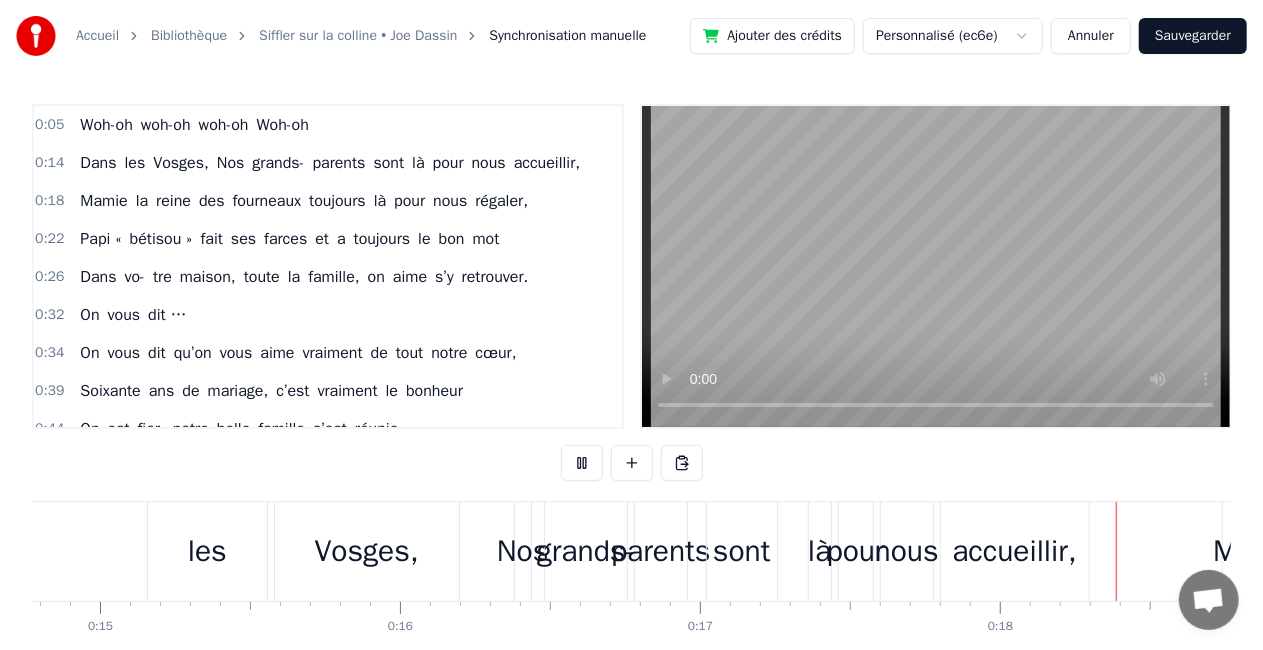 click at bounding box center (582, 463) 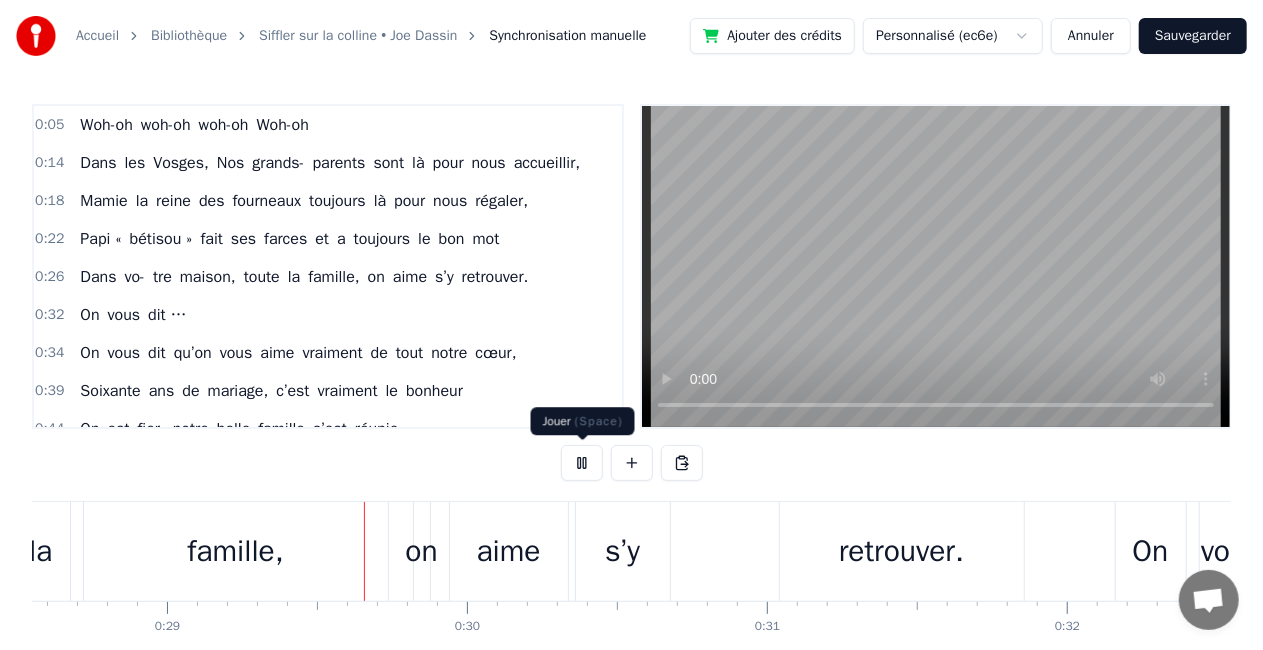 scroll, scrollTop: 0, scrollLeft: 8592, axis: horizontal 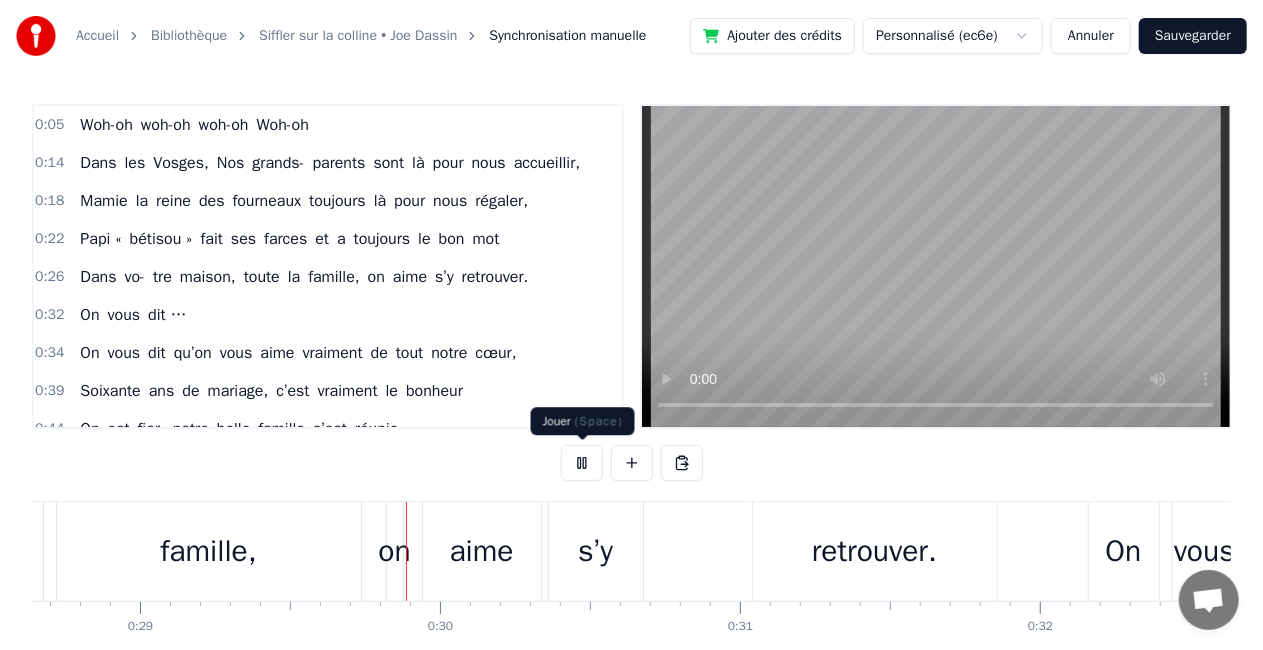 click at bounding box center (582, 463) 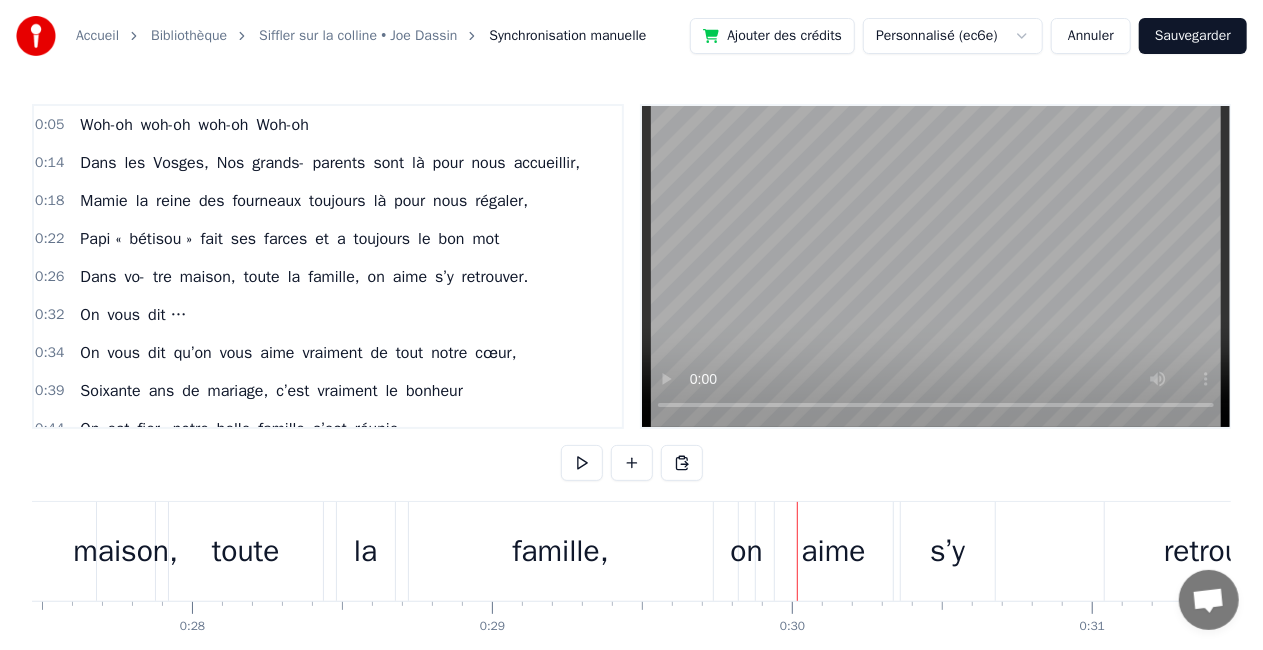 scroll, scrollTop: 0, scrollLeft: 8240, axis: horizontal 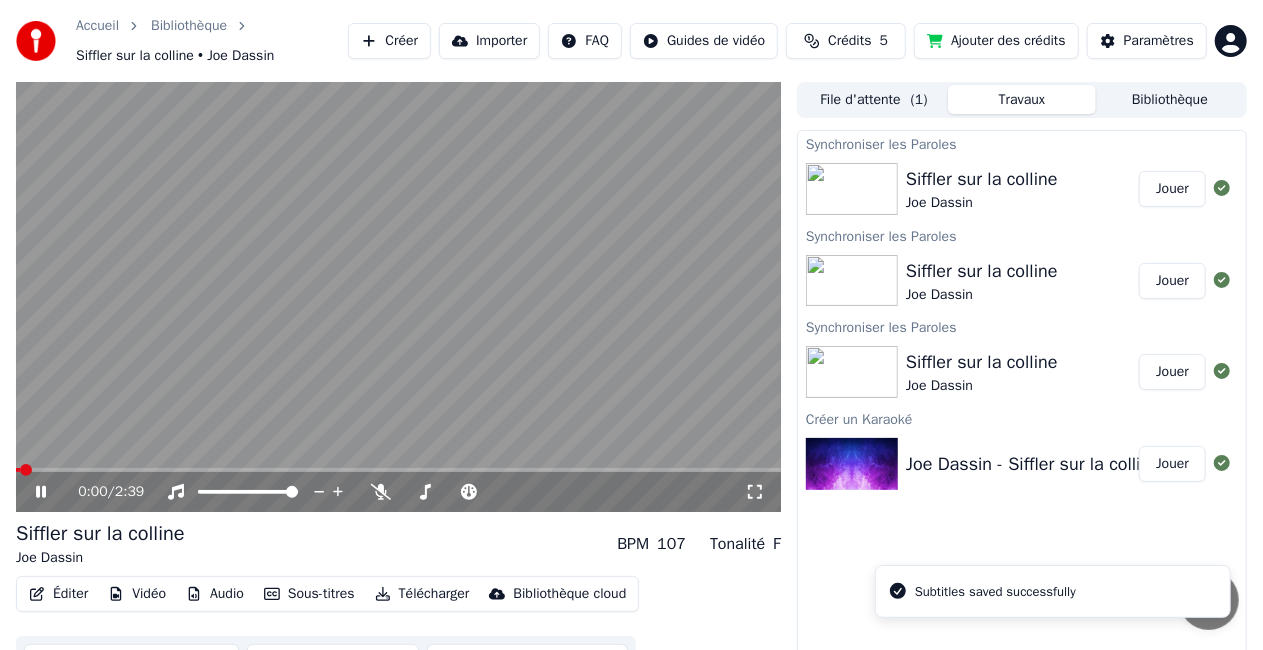 click on "Éditer" at bounding box center (58, 594) 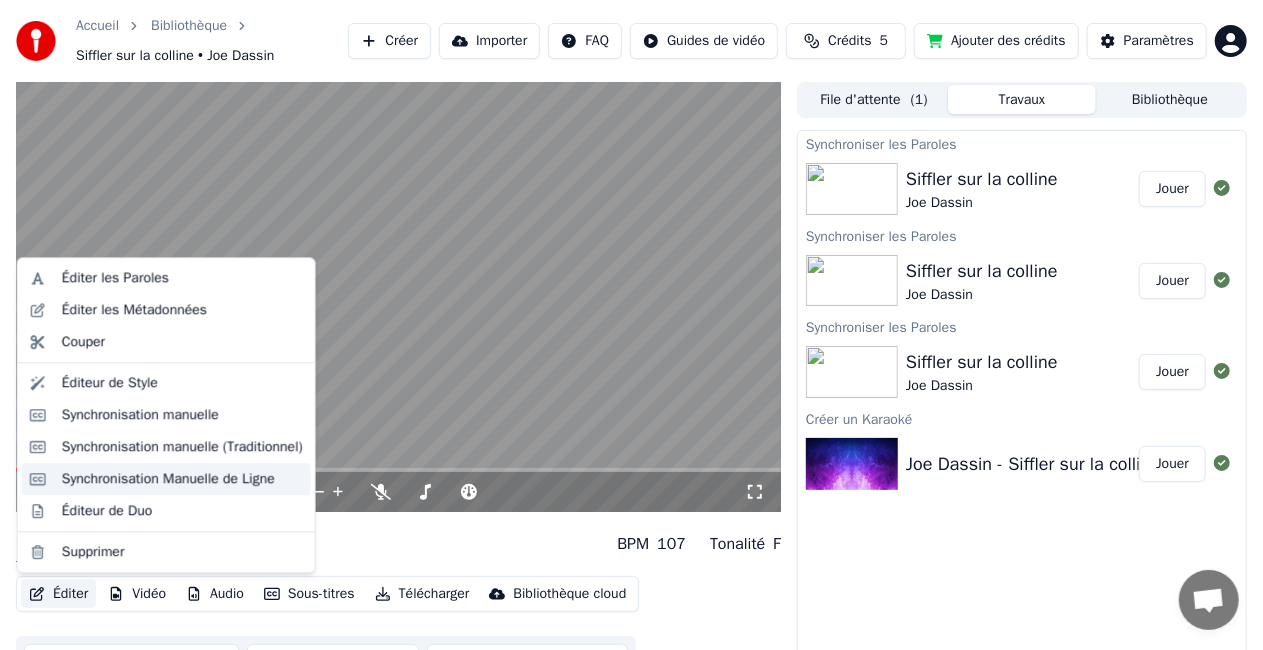 click on "Synchronisation Manuelle de Ligne" at bounding box center (168, 479) 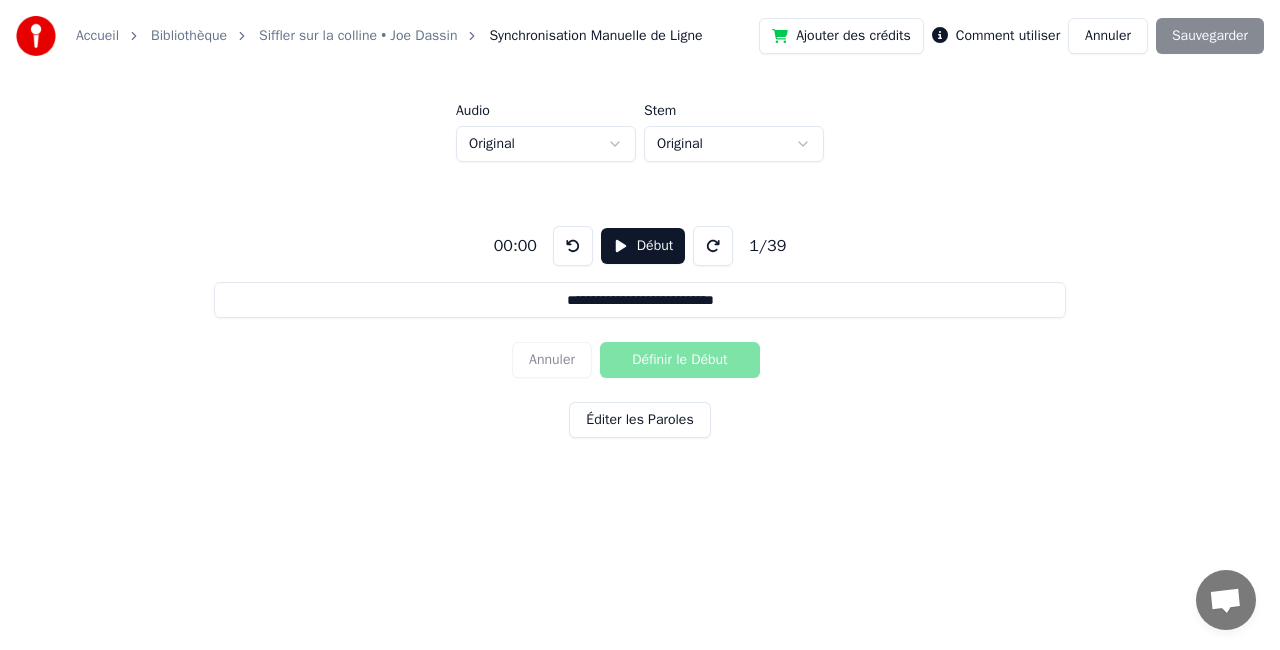 click on "Début" at bounding box center [643, 246] 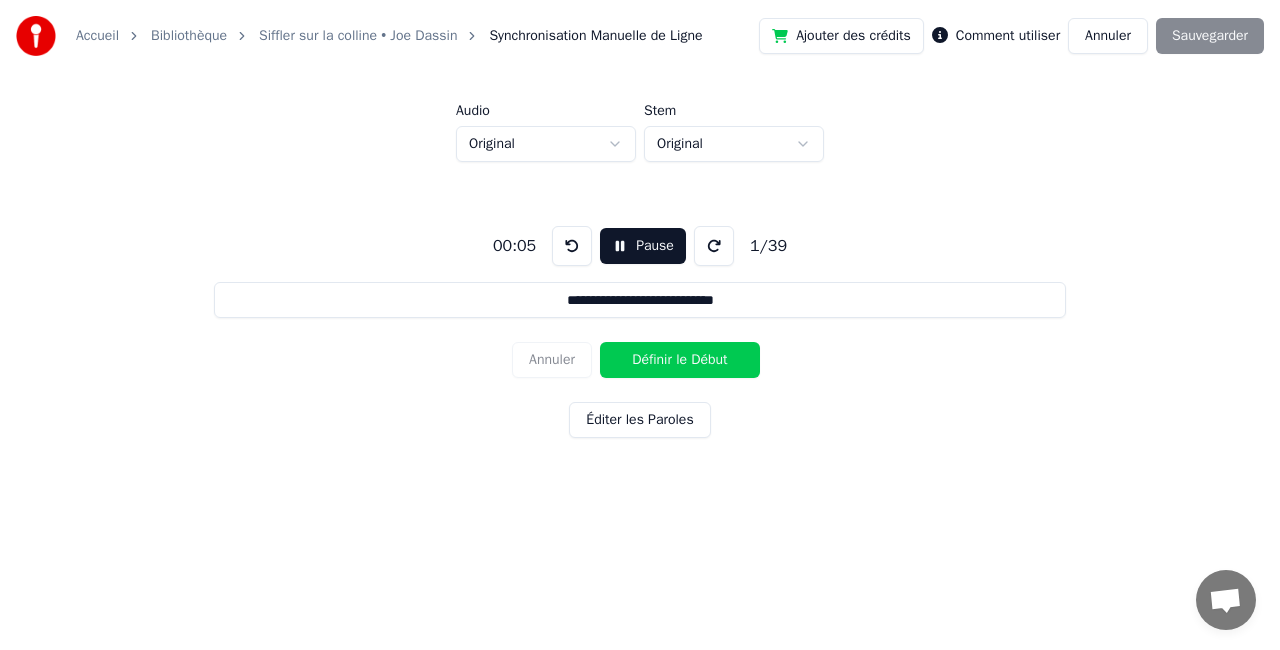 click on "Définir le Début" at bounding box center (680, 360) 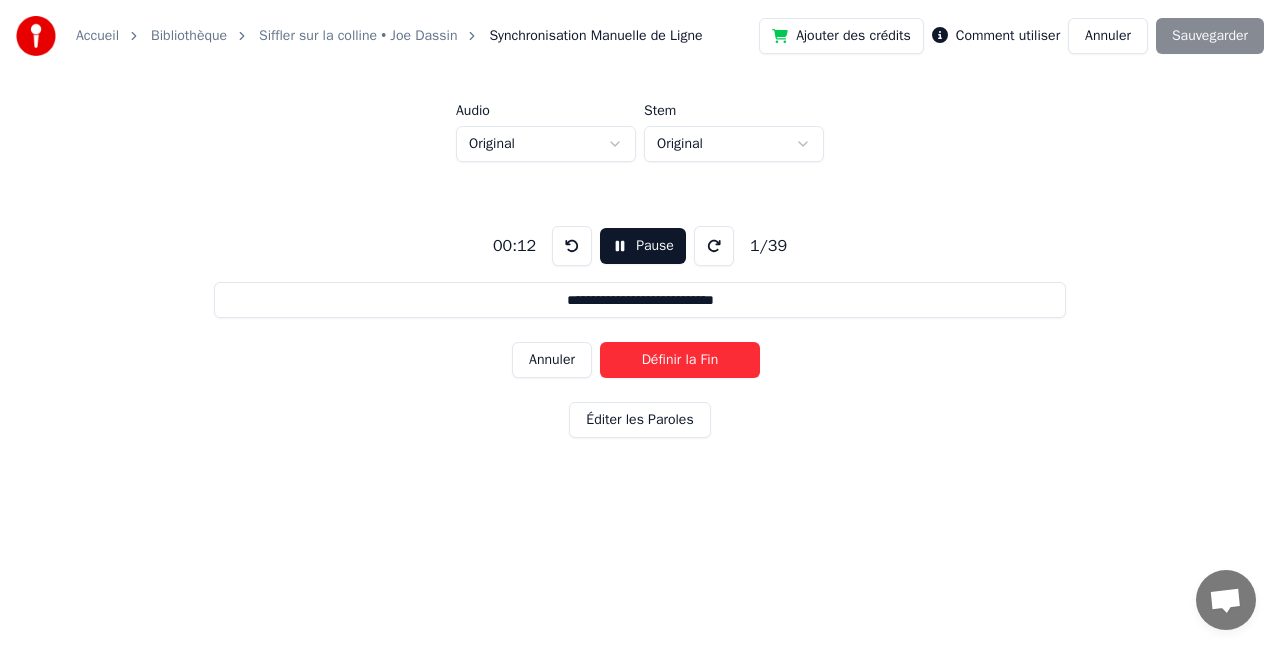 click on "Définir la Fin" at bounding box center [680, 360] 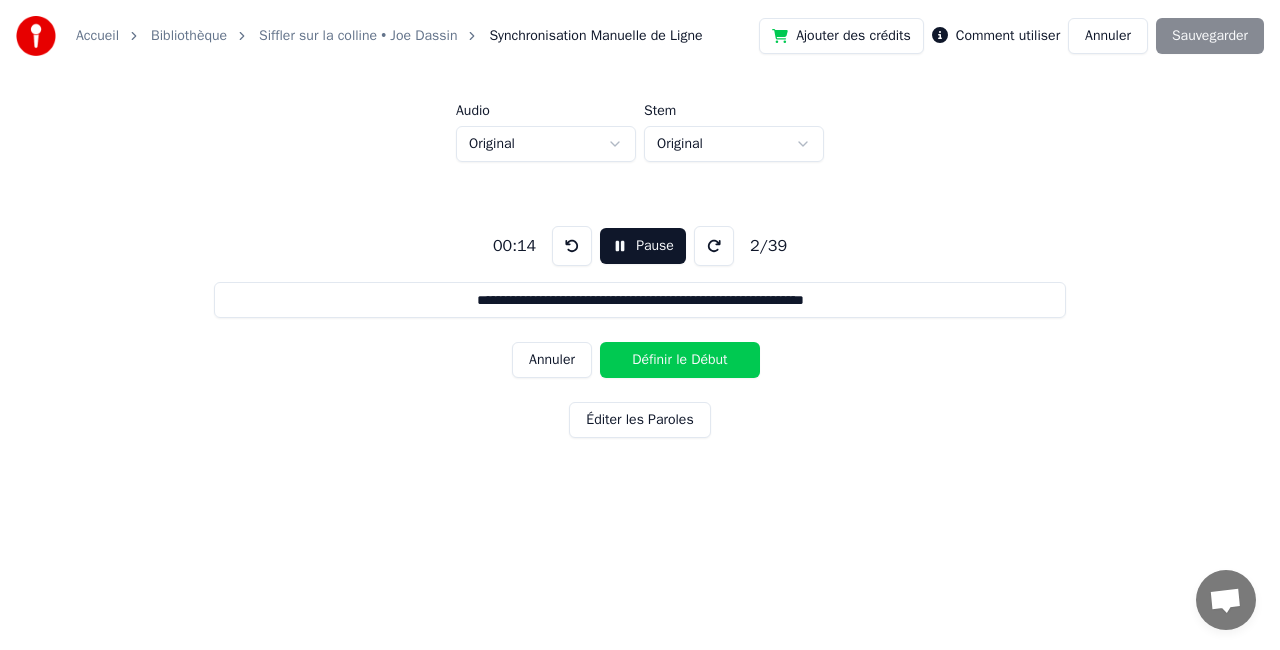 click on "Définir le Début" at bounding box center [680, 360] 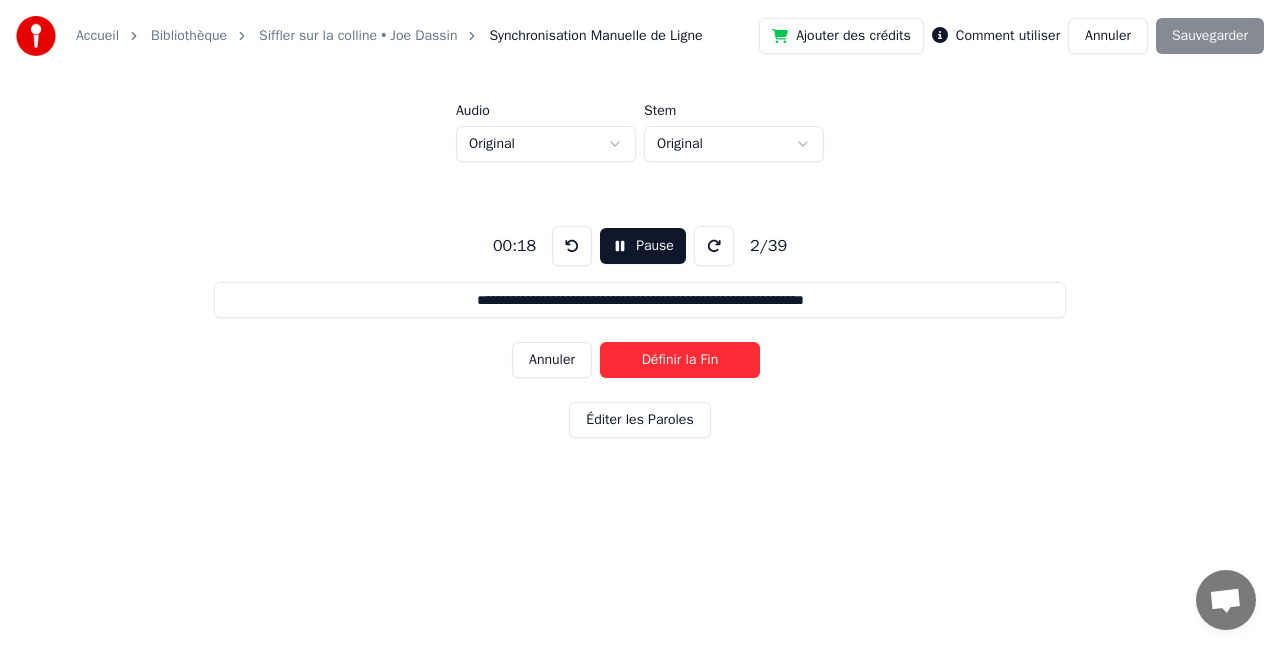 click on "Définir la Fin" at bounding box center (680, 360) 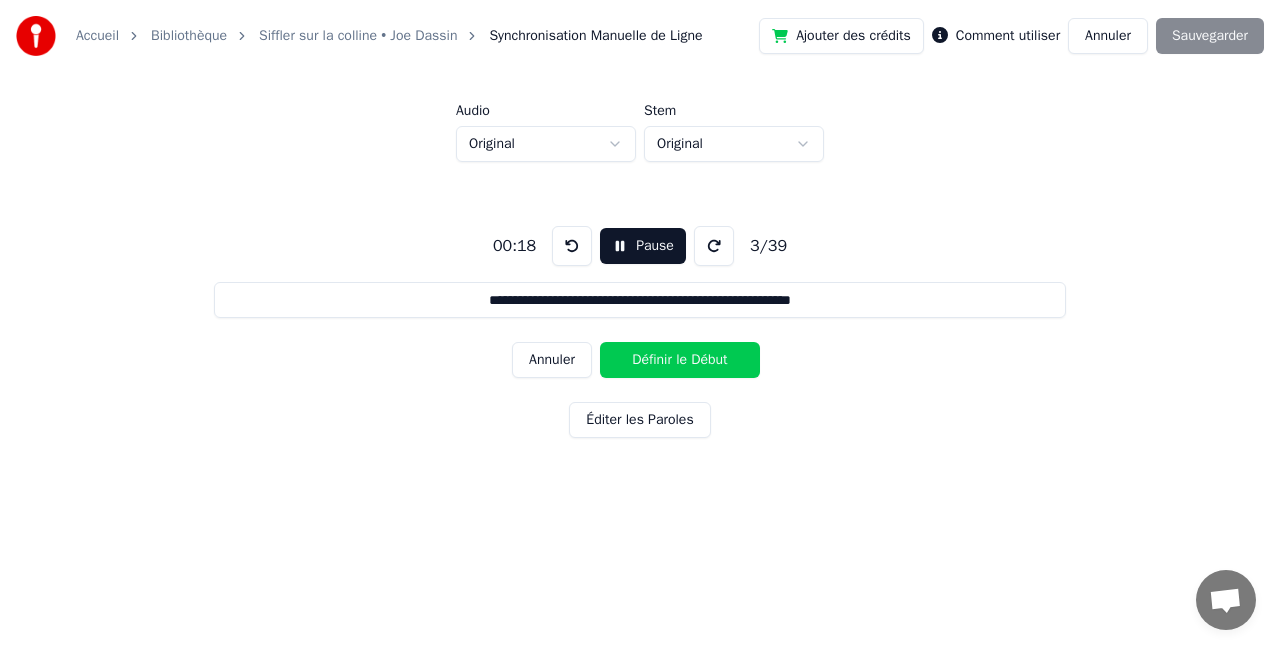 click on "Définir le Début" at bounding box center [680, 360] 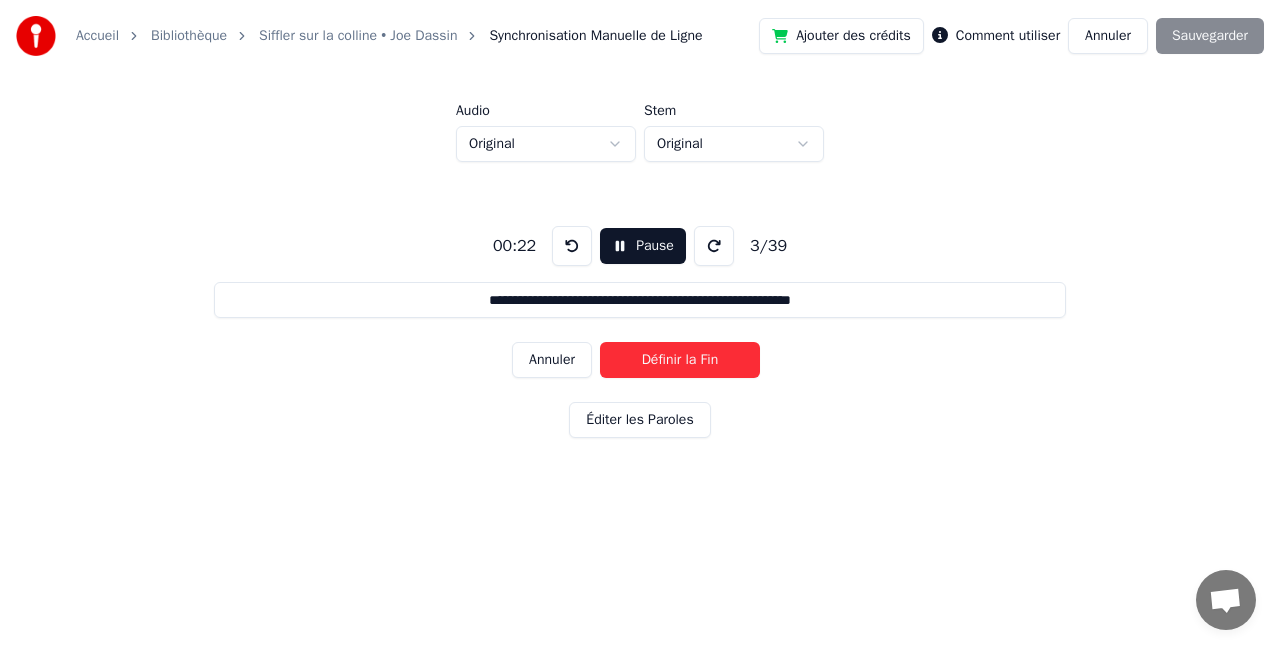 click on "Définir la Fin" at bounding box center (680, 360) 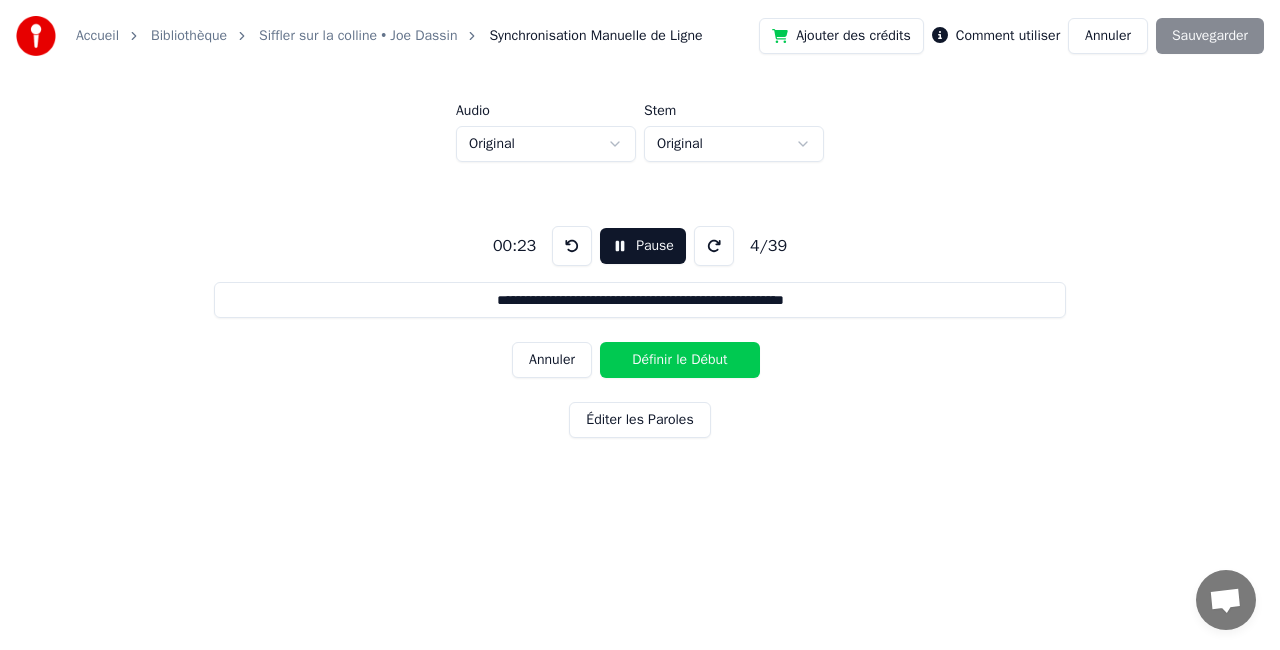click on "Définir le Début" at bounding box center (680, 360) 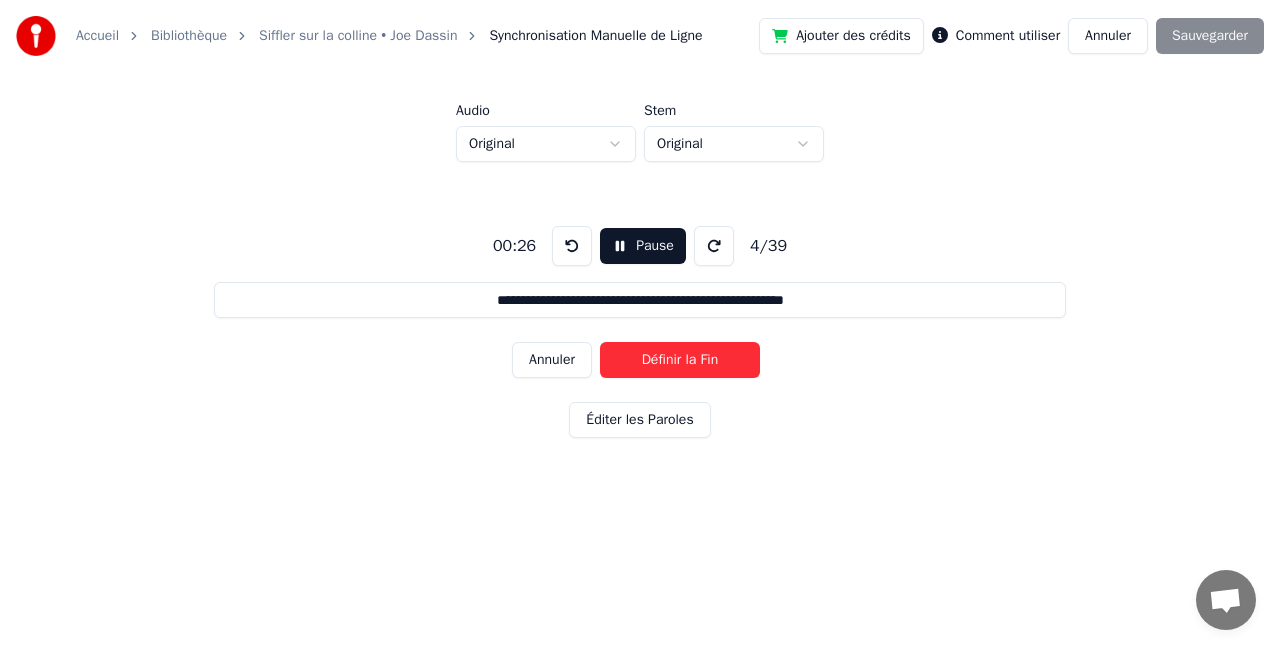 click on "Définir la Fin" at bounding box center (680, 360) 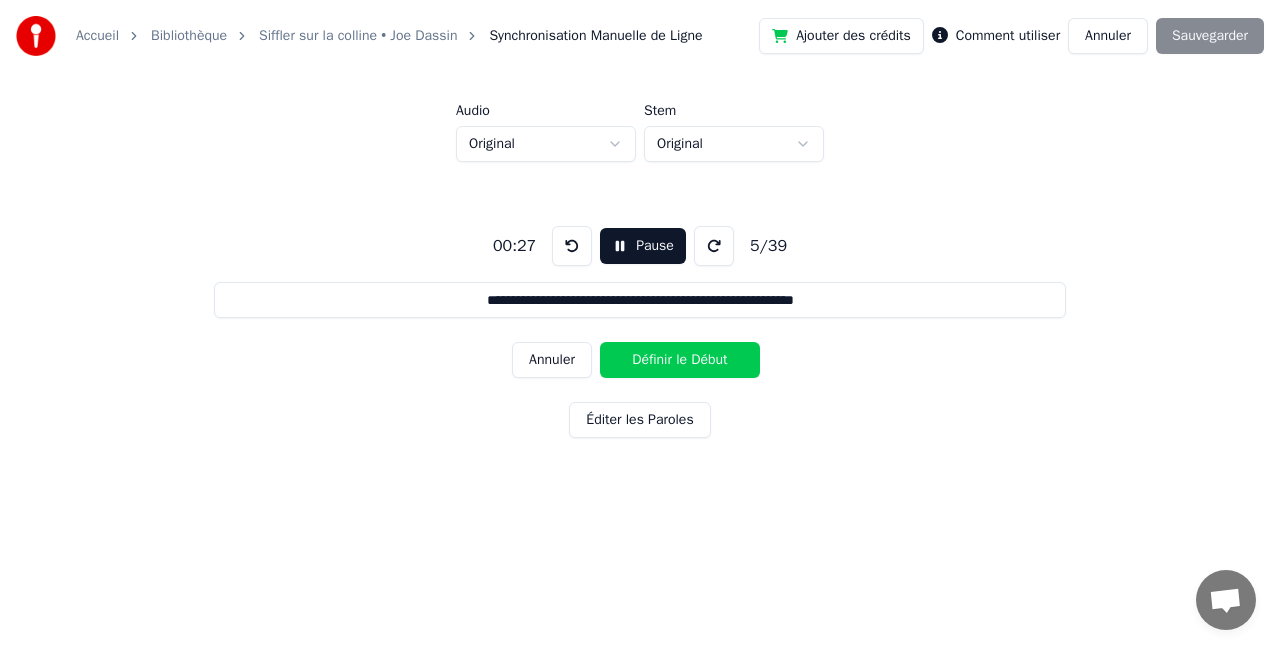 click on "Définir le Début" at bounding box center (680, 360) 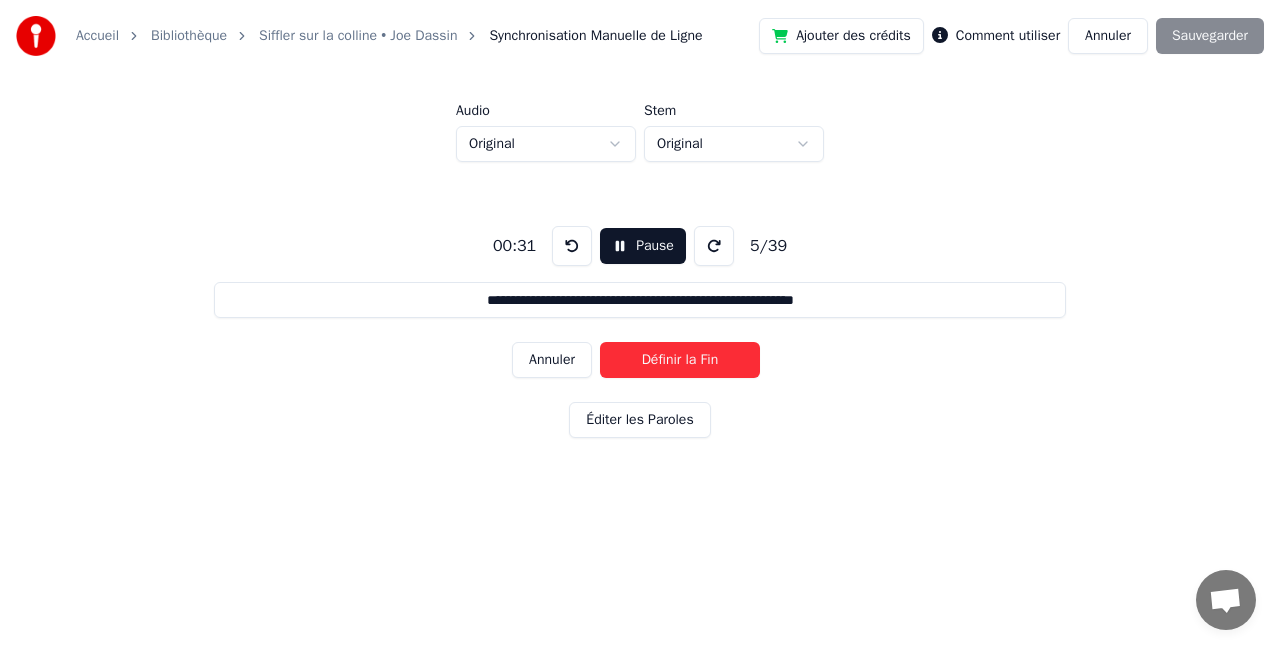 click on "Définir la Fin" at bounding box center [680, 360] 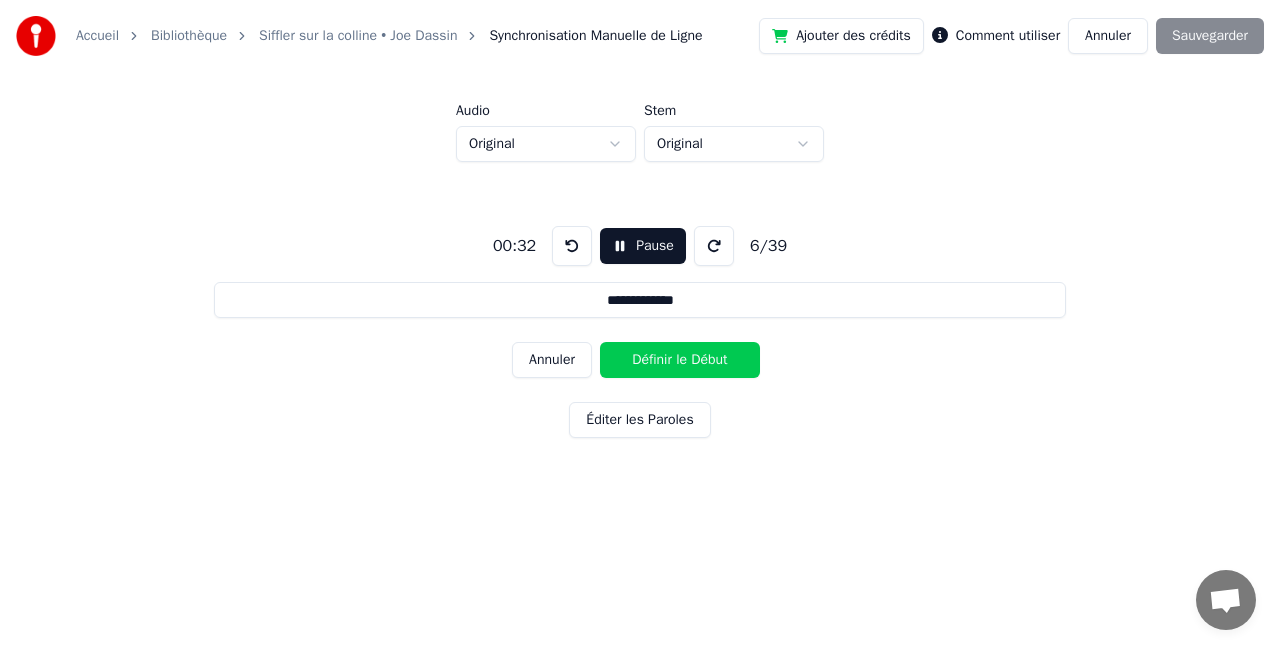 click on "Définir le Début" at bounding box center (680, 360) 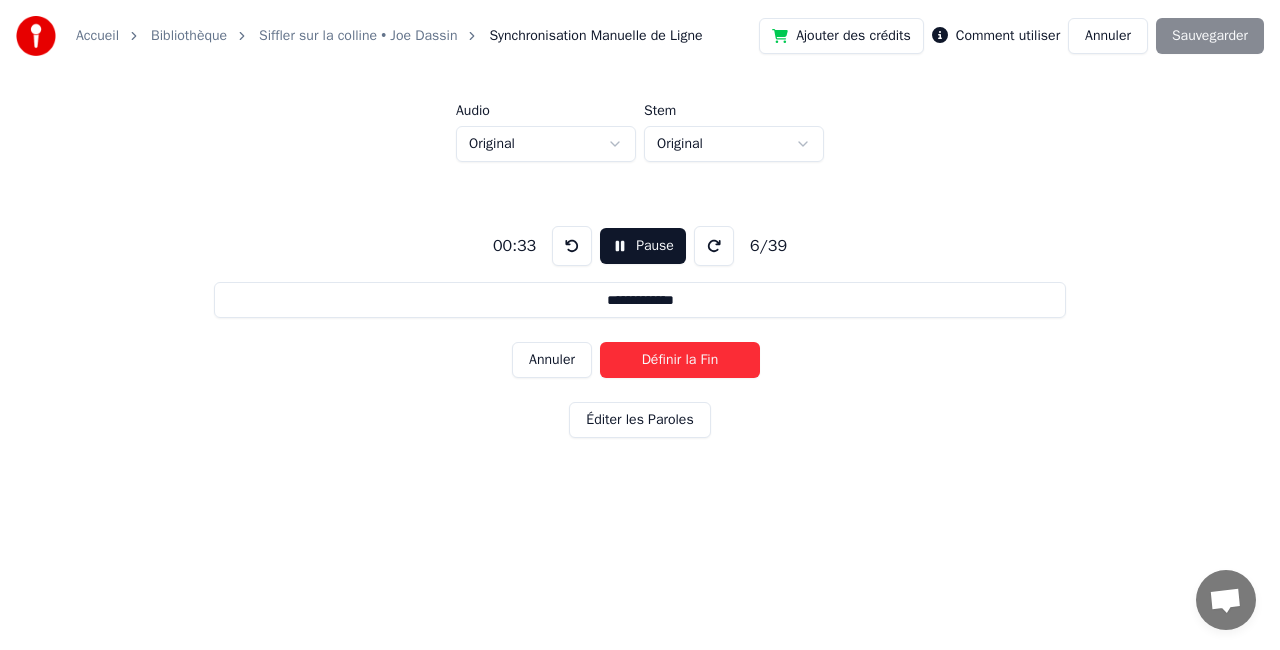 click on "Définir la Fin" at bounding box center (680, 360) 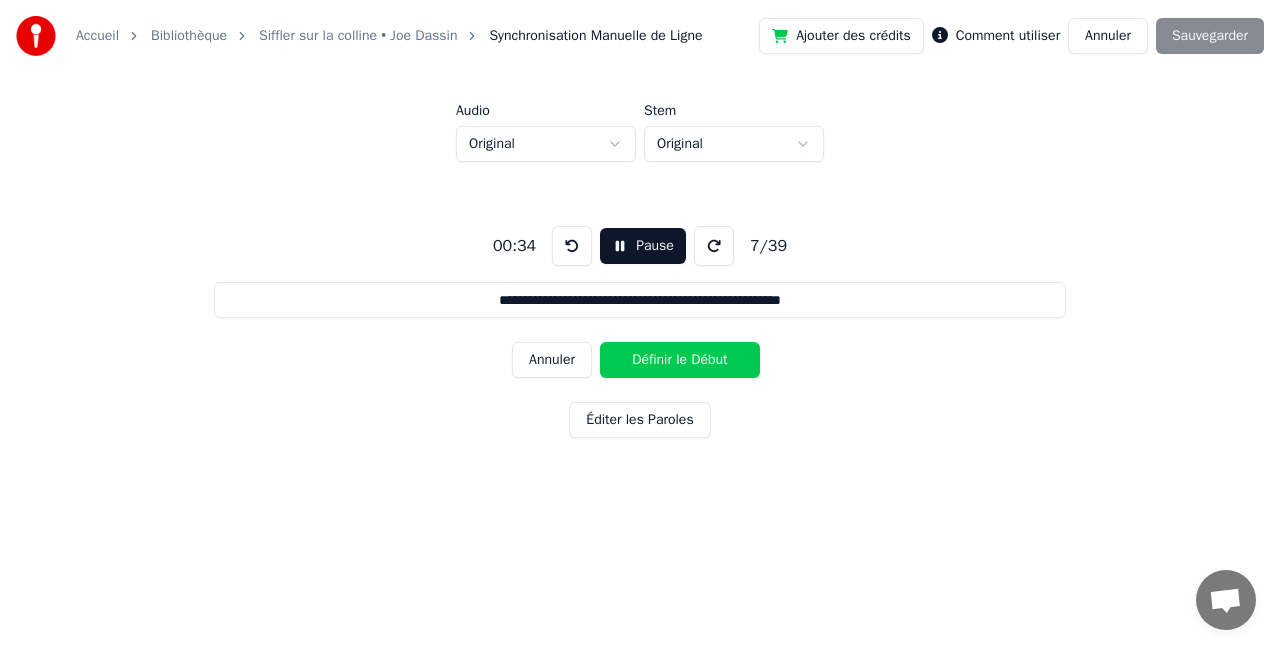 click on "Définir le Début" at bounding box center [680, 360] 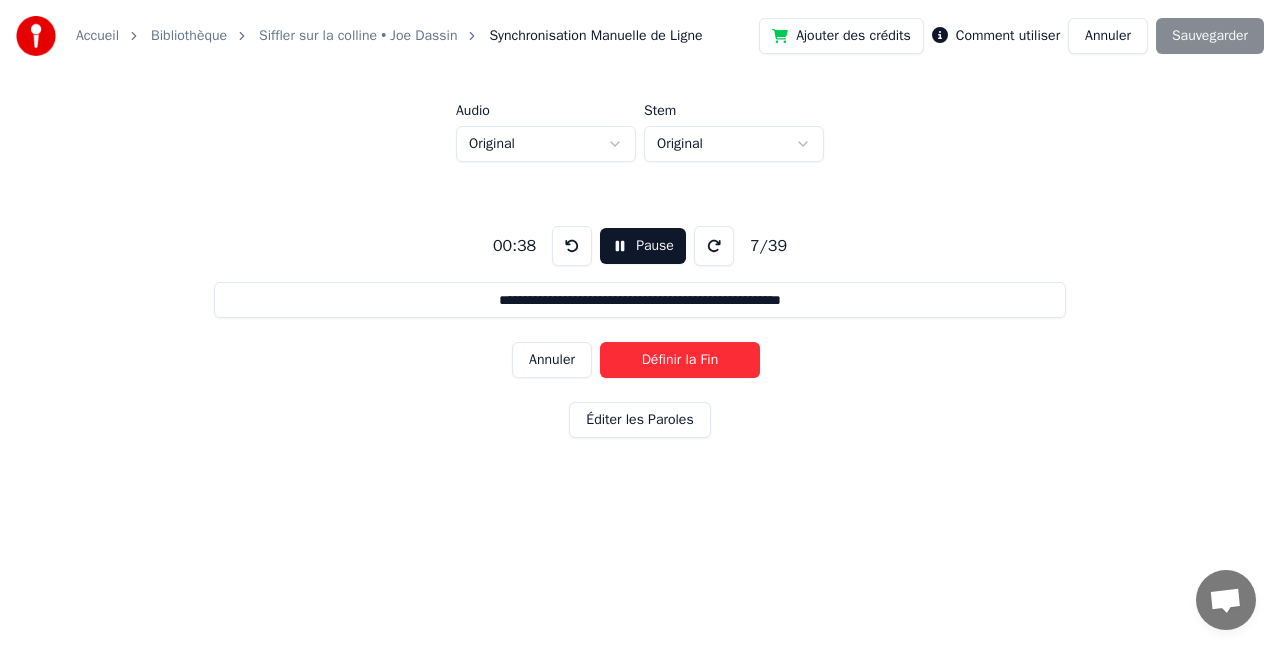 click on "Définir la Fin" at bounding box center [680, 360] 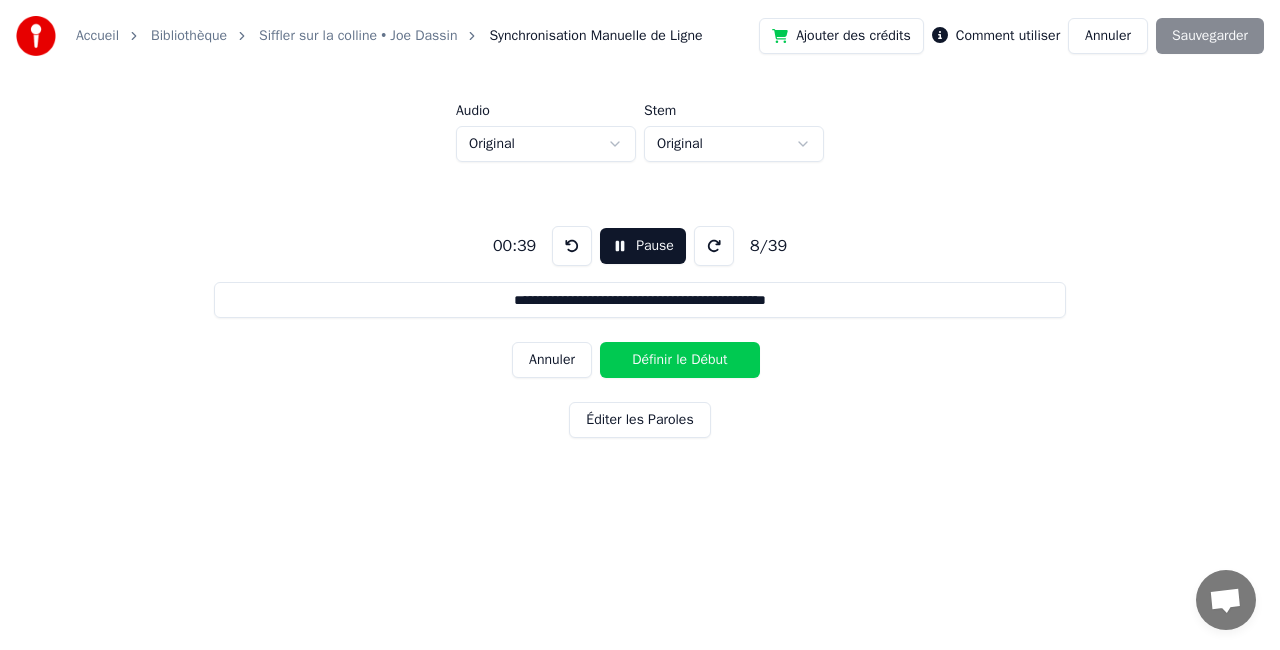 click on "Définir le Début" at bounding box center [680, 360] 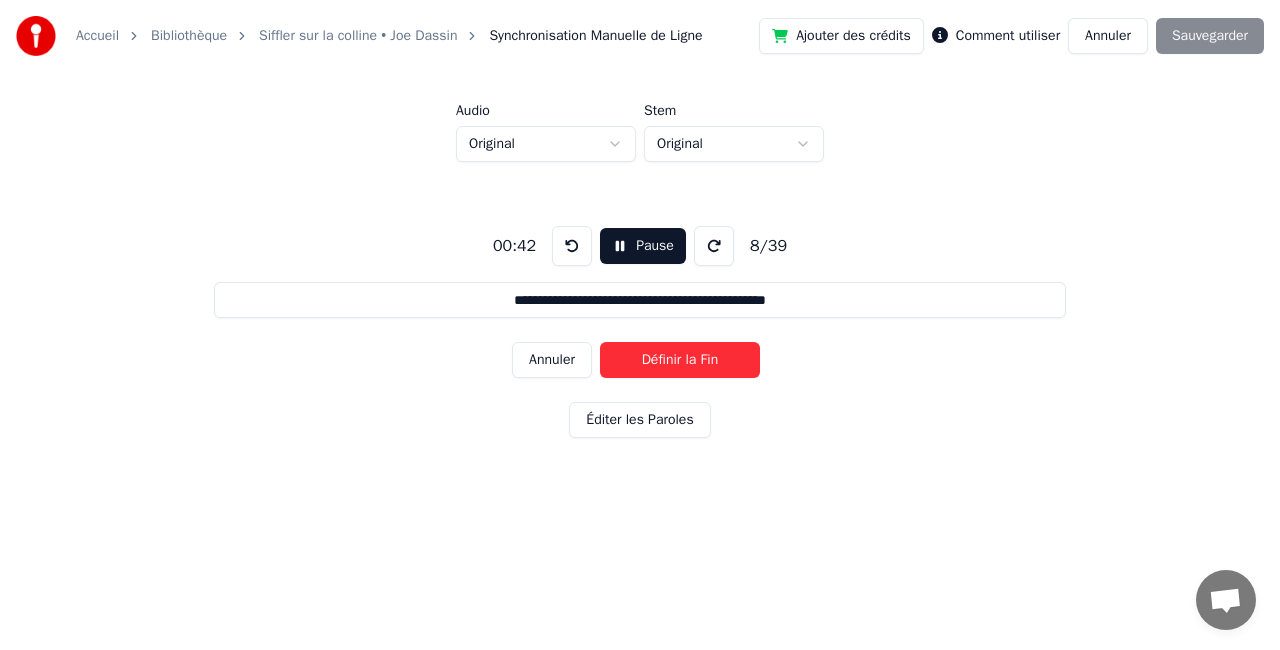 click on "Définir la Fin" at bounding box center (680, 360) 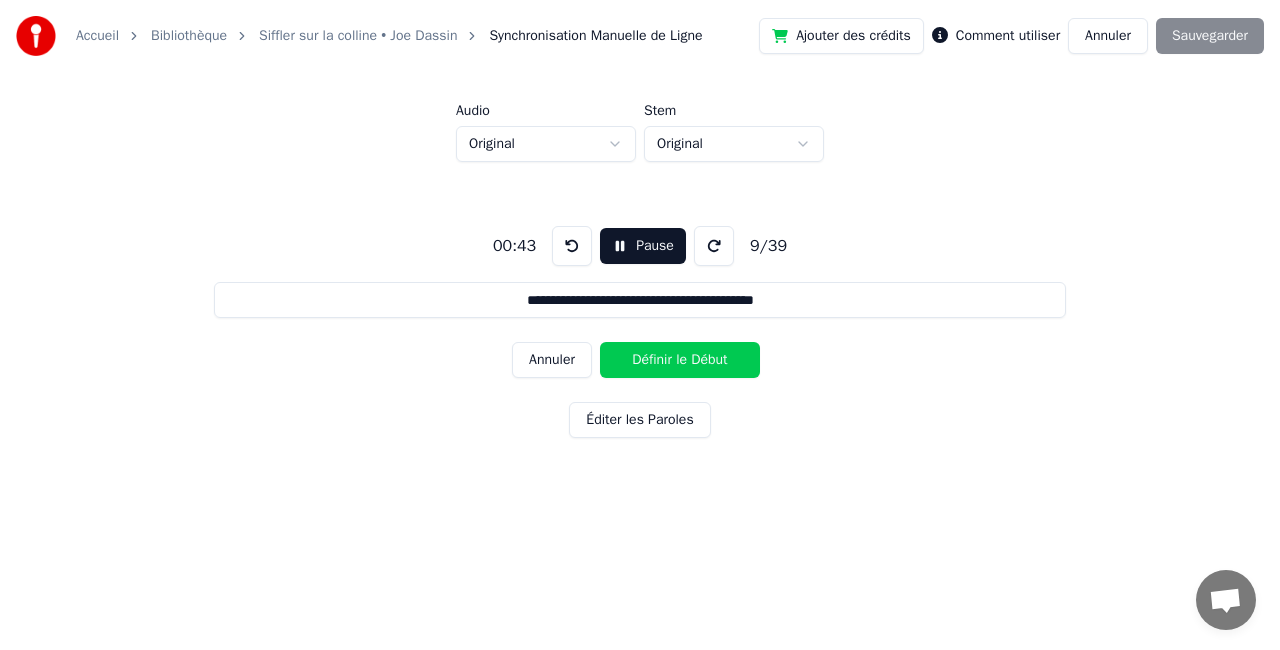 click on "Définir le Début" at bounding box center [680, 360] 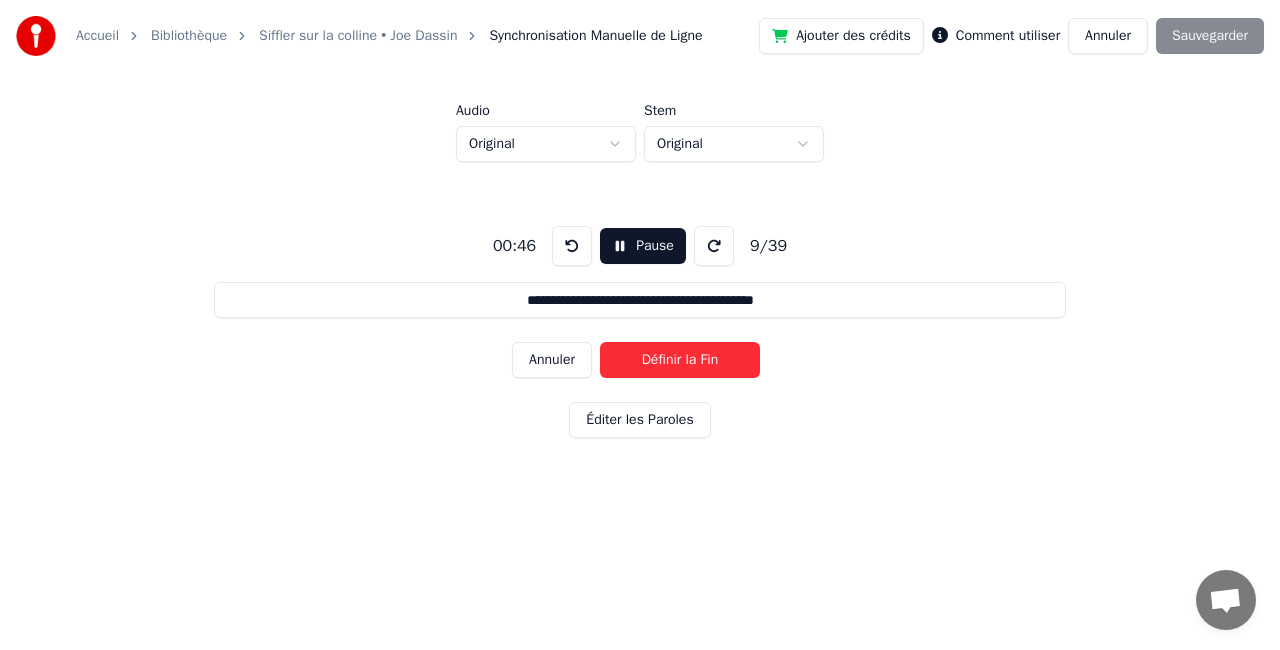 click on "Définir la Fin" at bounding box center [680, 360] 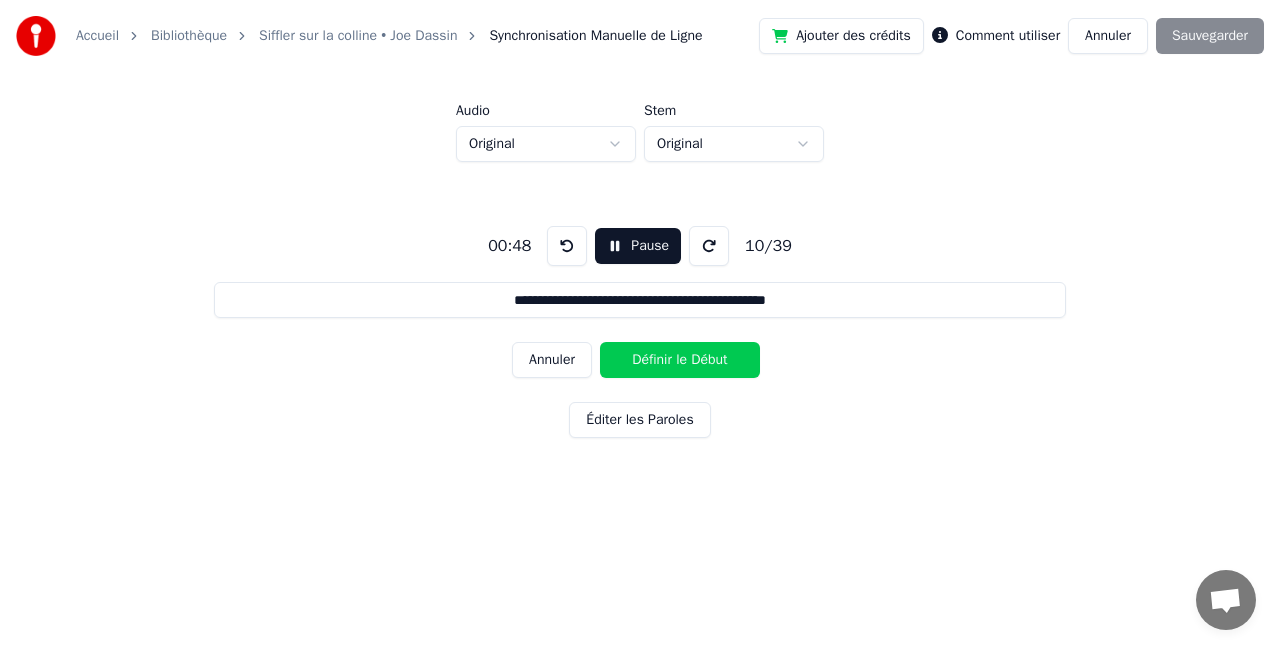 click on "Définir le Début" at bounding box center (680, 360) 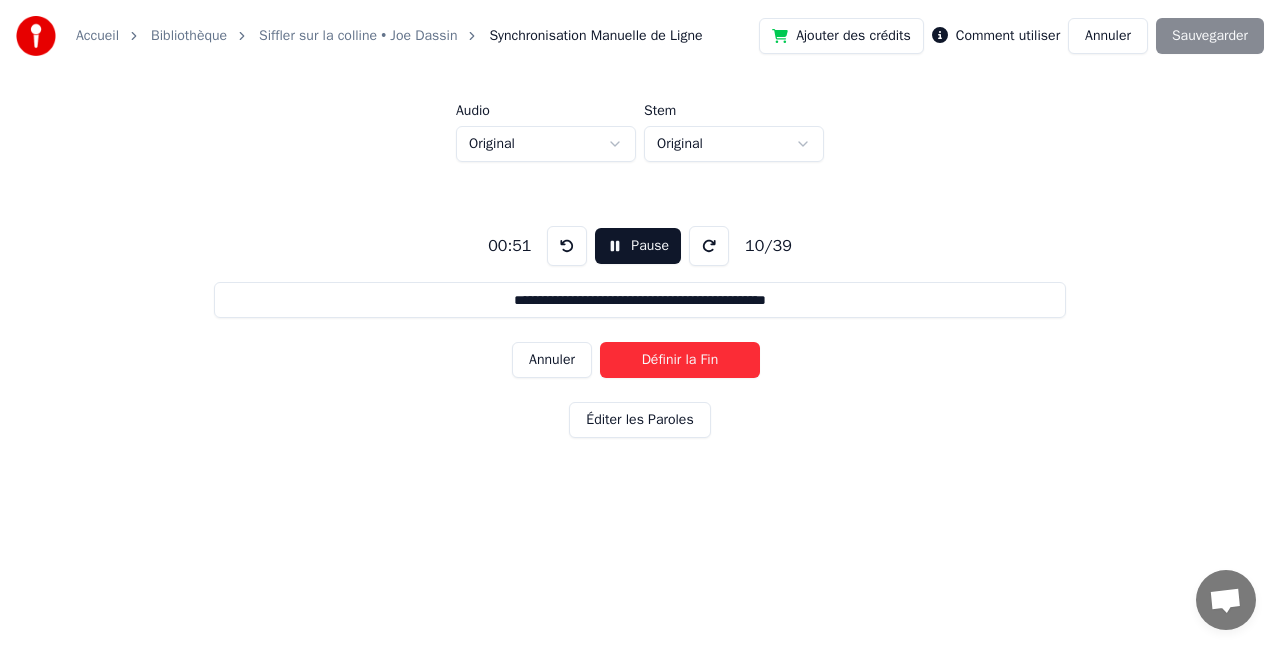 click on "Définir la Fin" at bounding box center [680, 360] 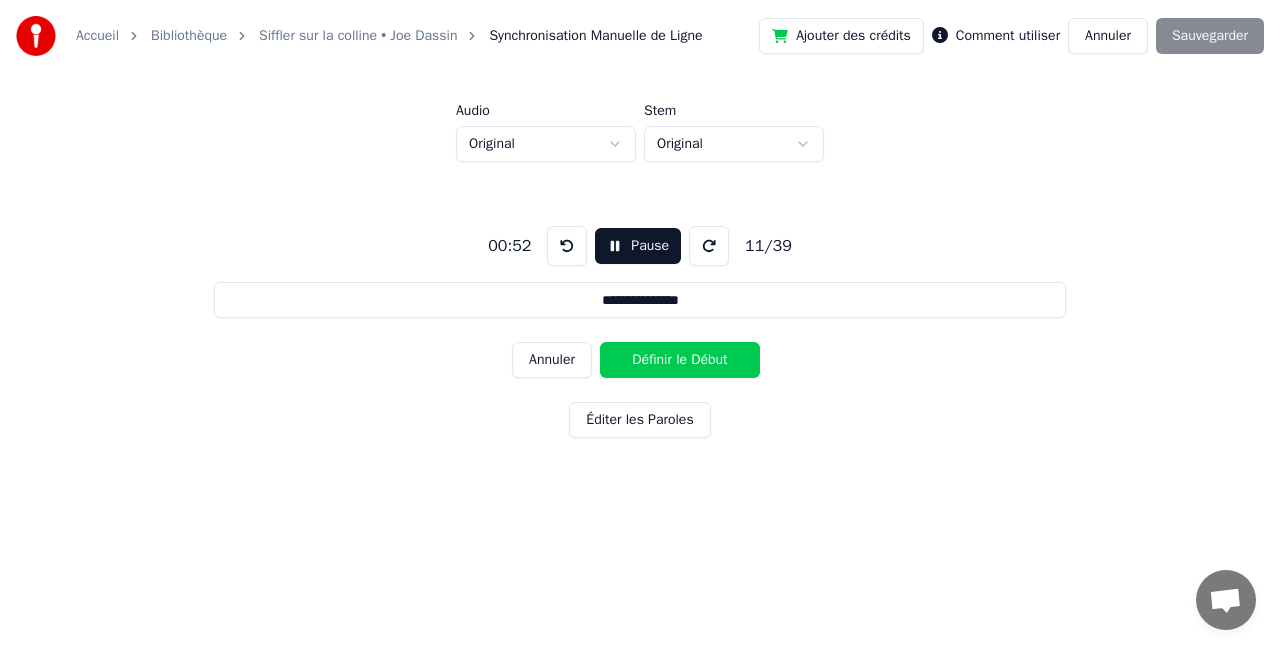 click on "Définir le Début" at bounding box center (680, 360) 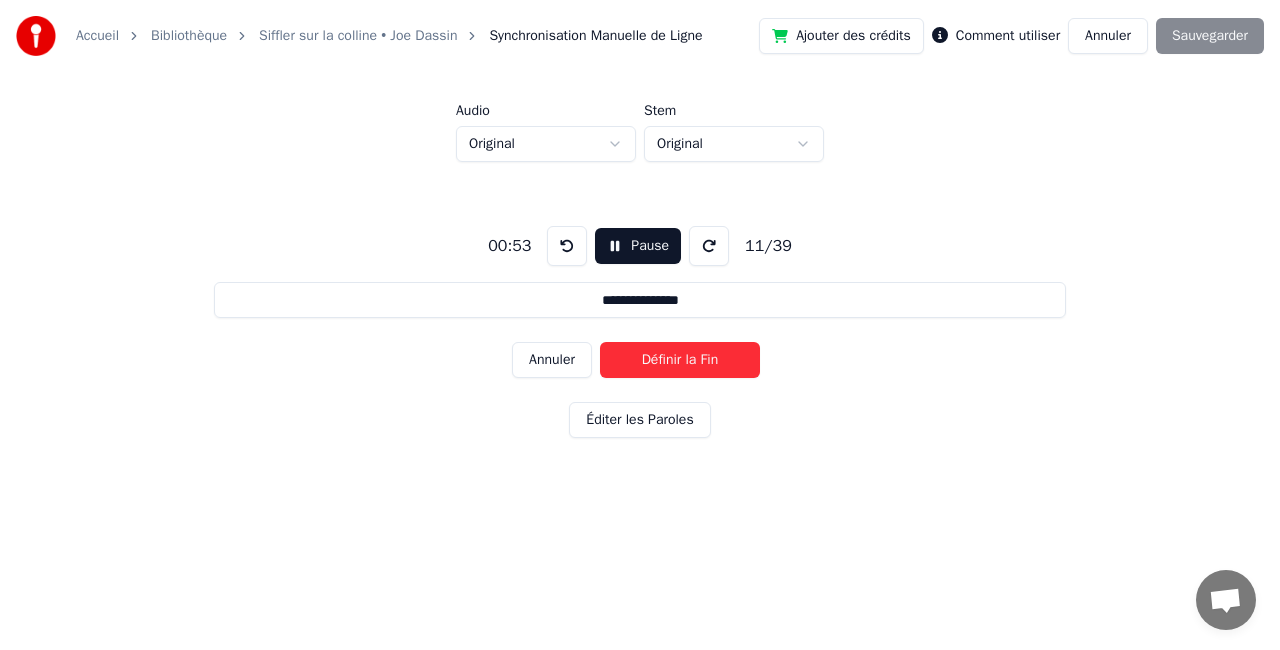 click on "Définir la Fin" at bounding box center (680, 360) 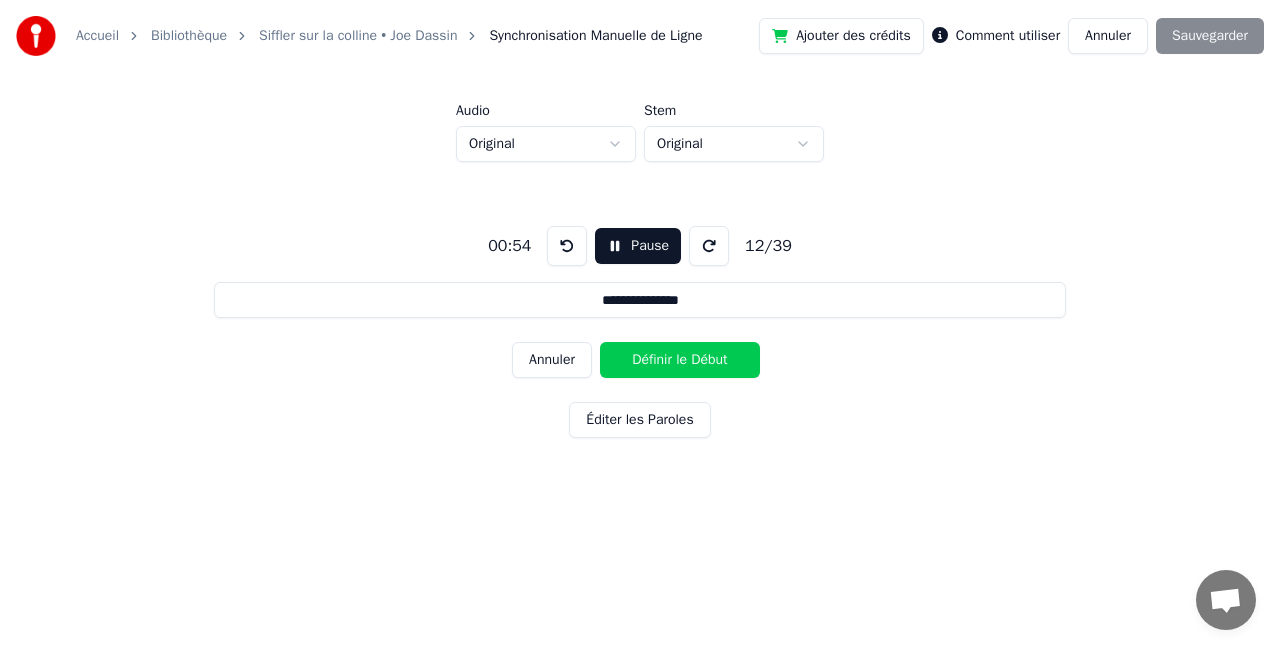click on "Définir le Début" at bounding box center [680, 360] 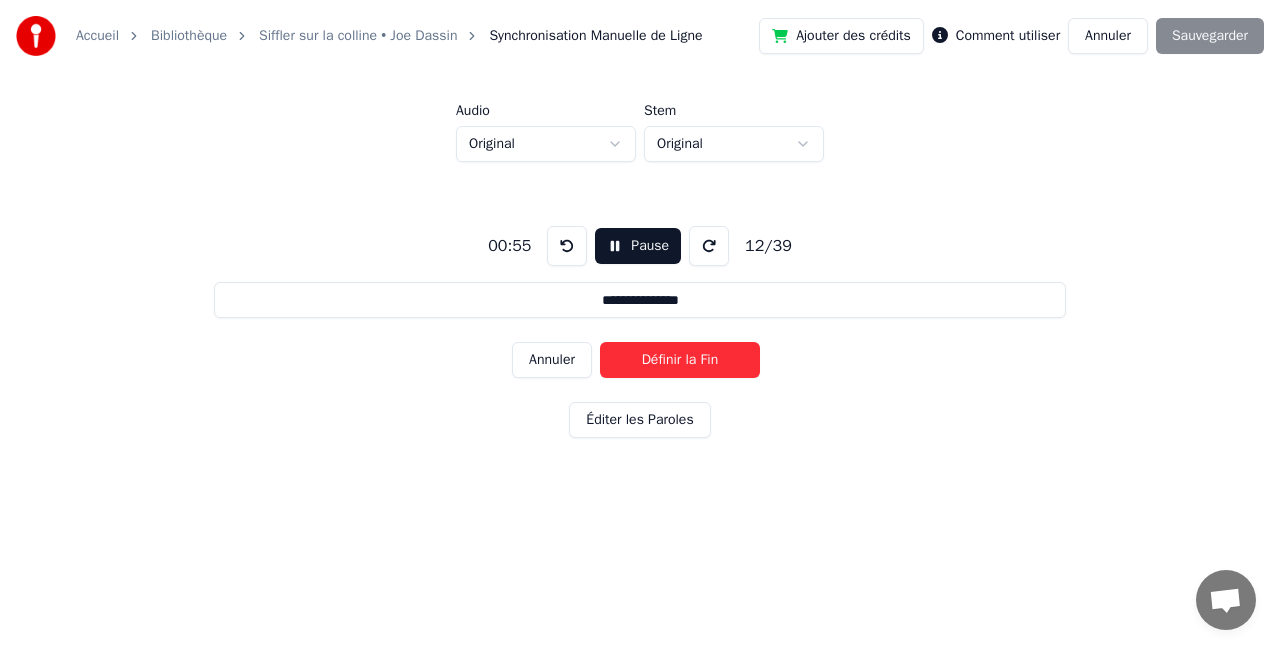 click on "Définir la Fin" at bounding box center [680, 360] 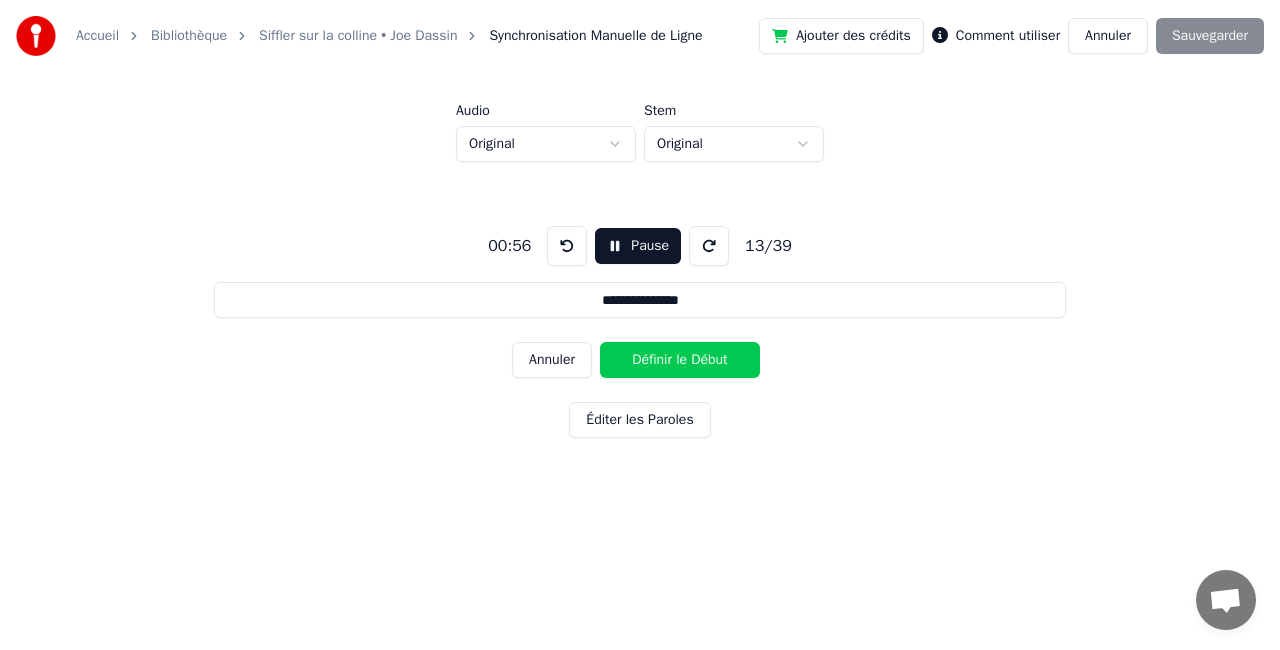click on "Définir le Début" at bounding box center [680, 360] 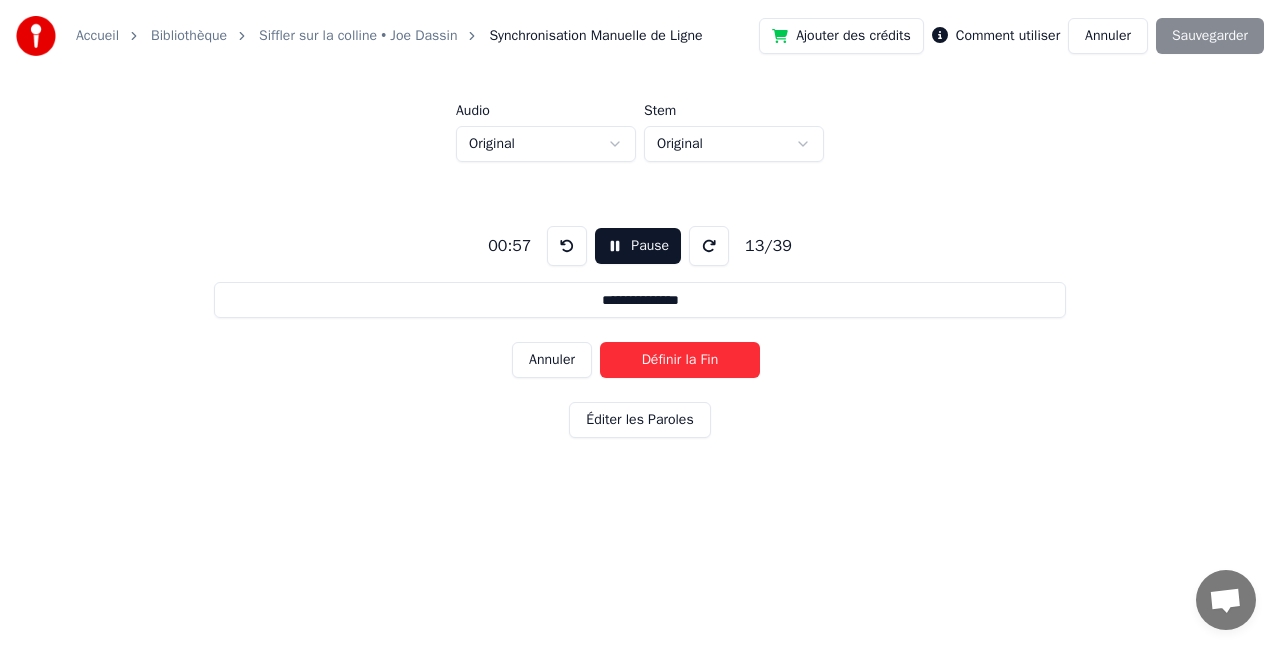 click on "Définir la Fin" at bounding box center [680, 360] 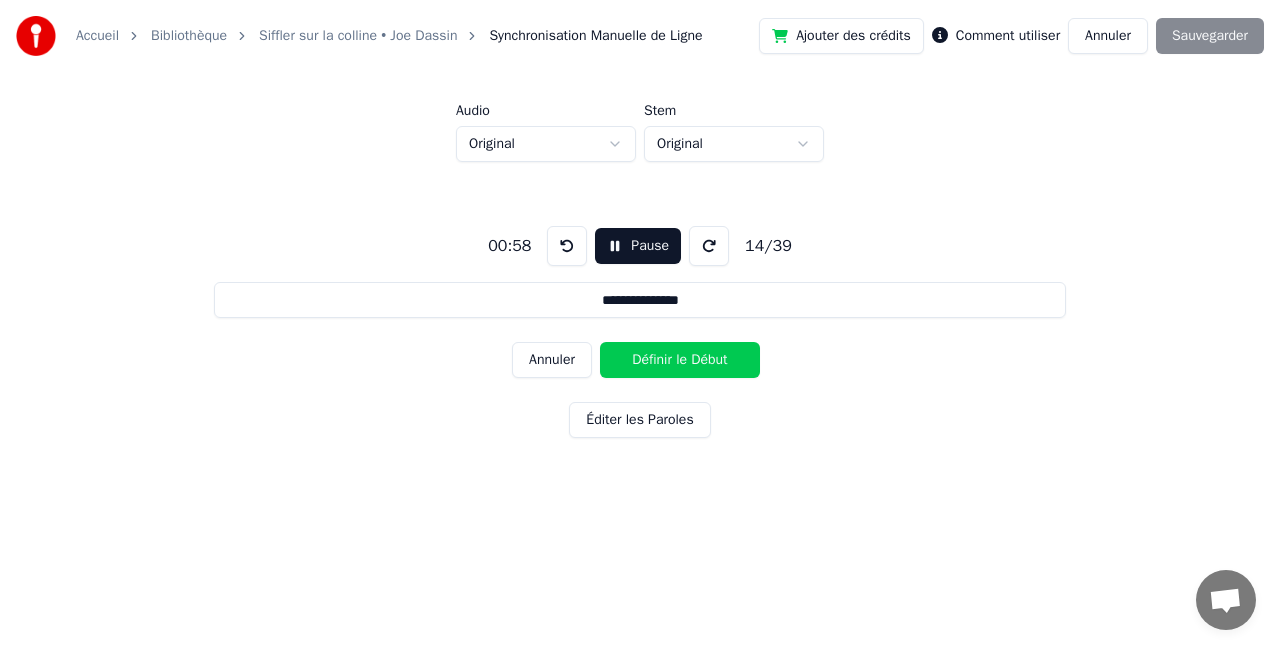 click on "Définir le Début" at bounding box center (680, 360) 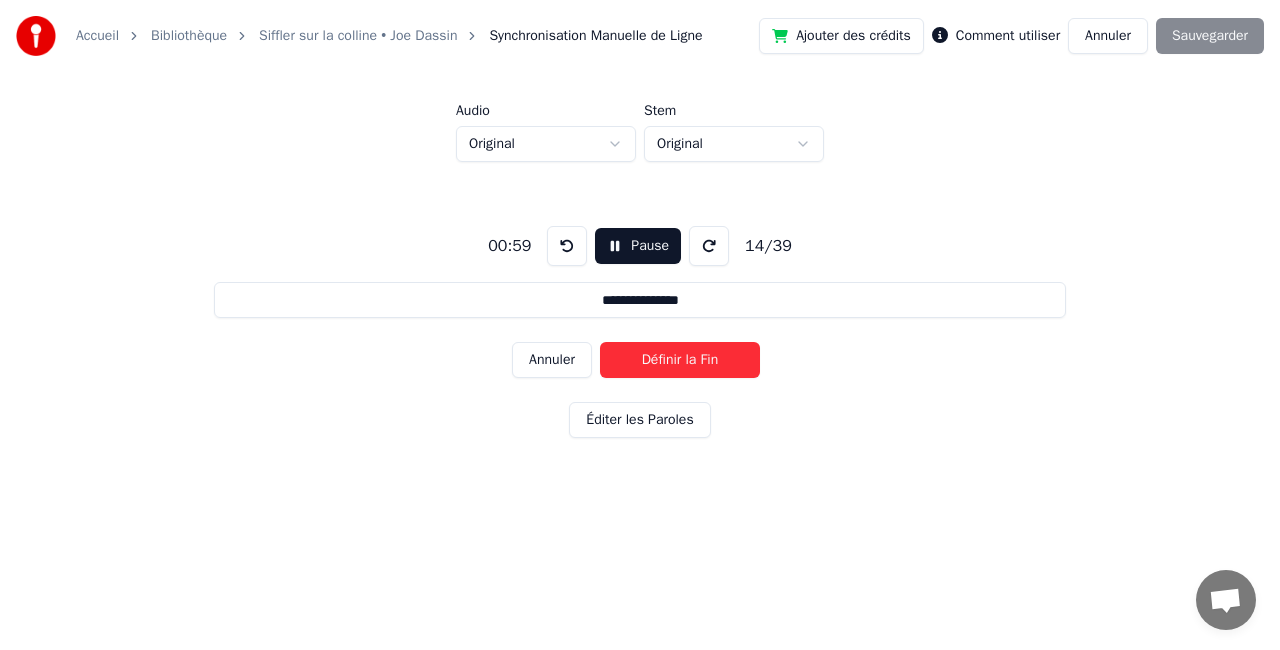 click on "Définir la Fin" at bounding box center [680, 360] 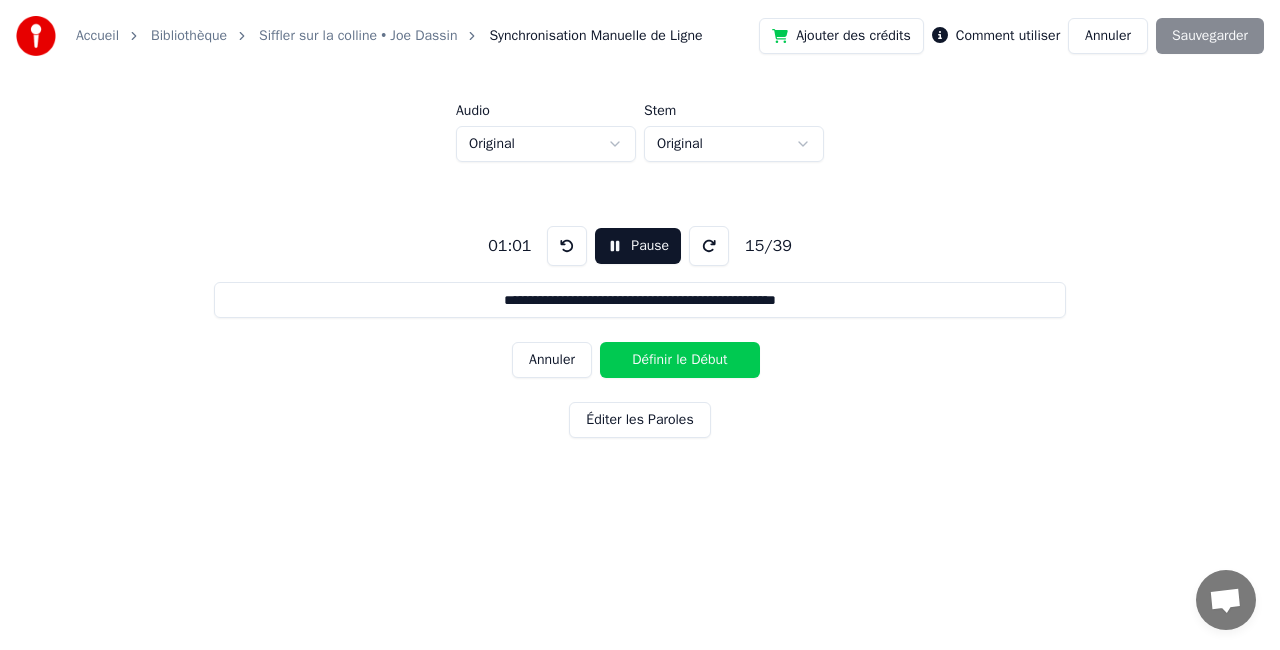 click on "Définir le Début" at bounding box center [680, 360] 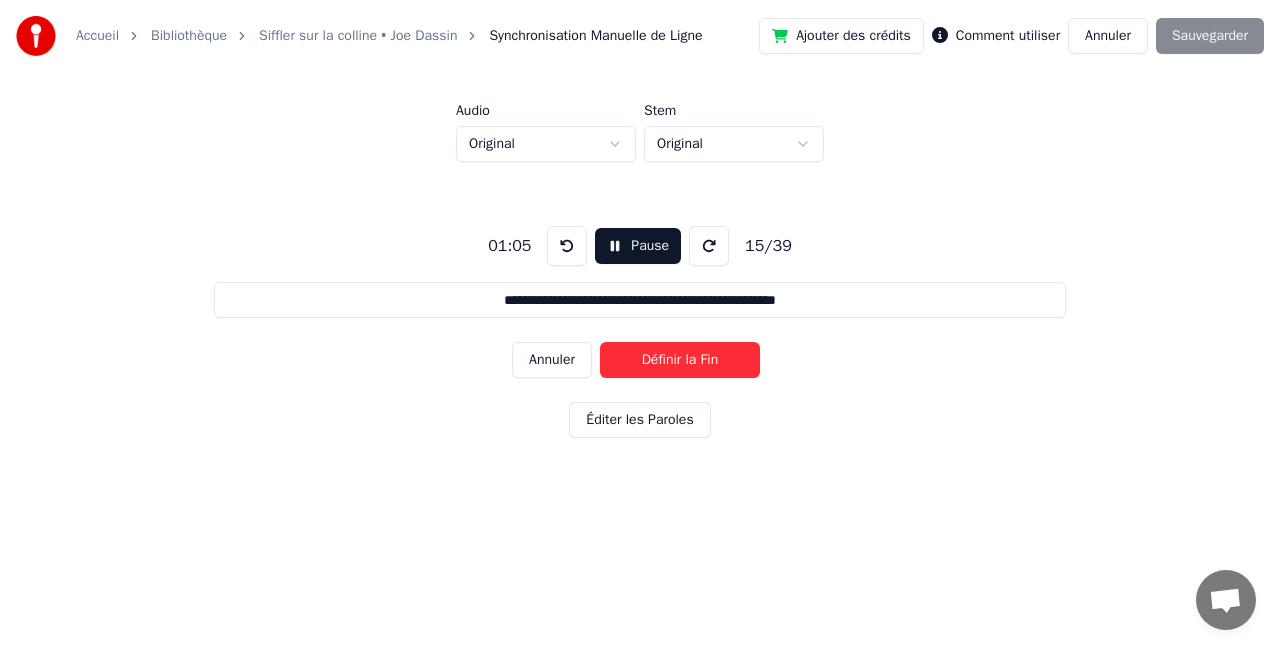 click on "Définir la Fin" at bounding box center [680, 360] 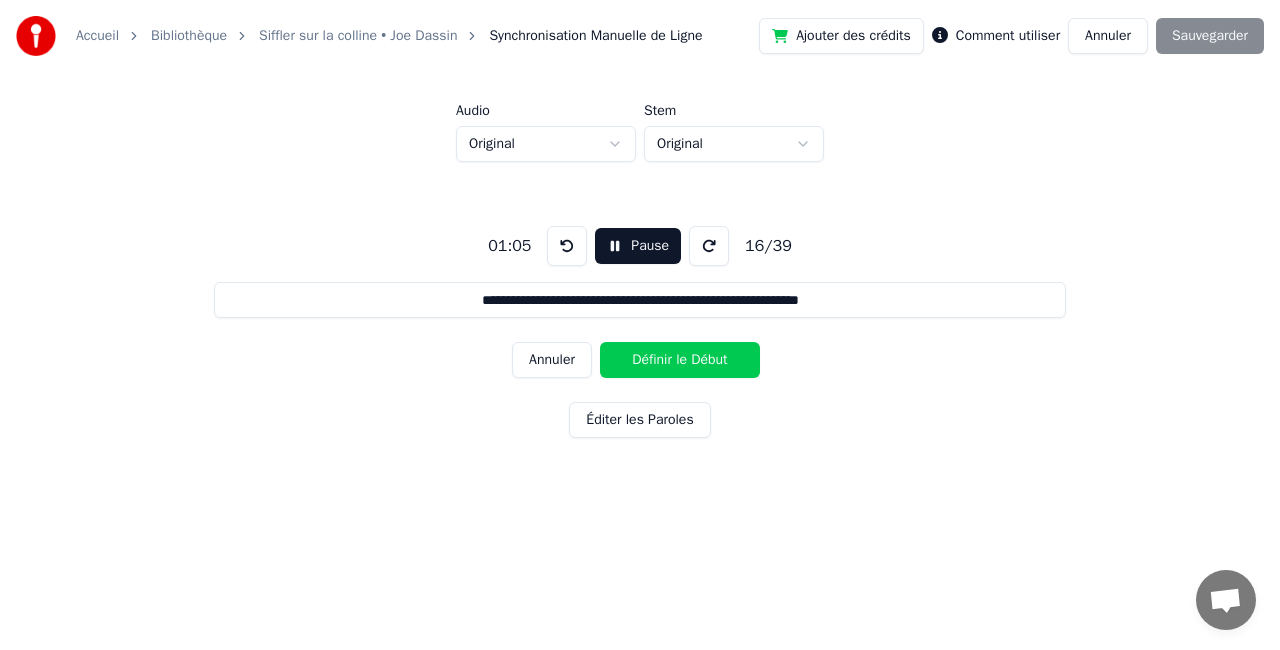 click on "Définir le Début" at bounding box center [680, 360] 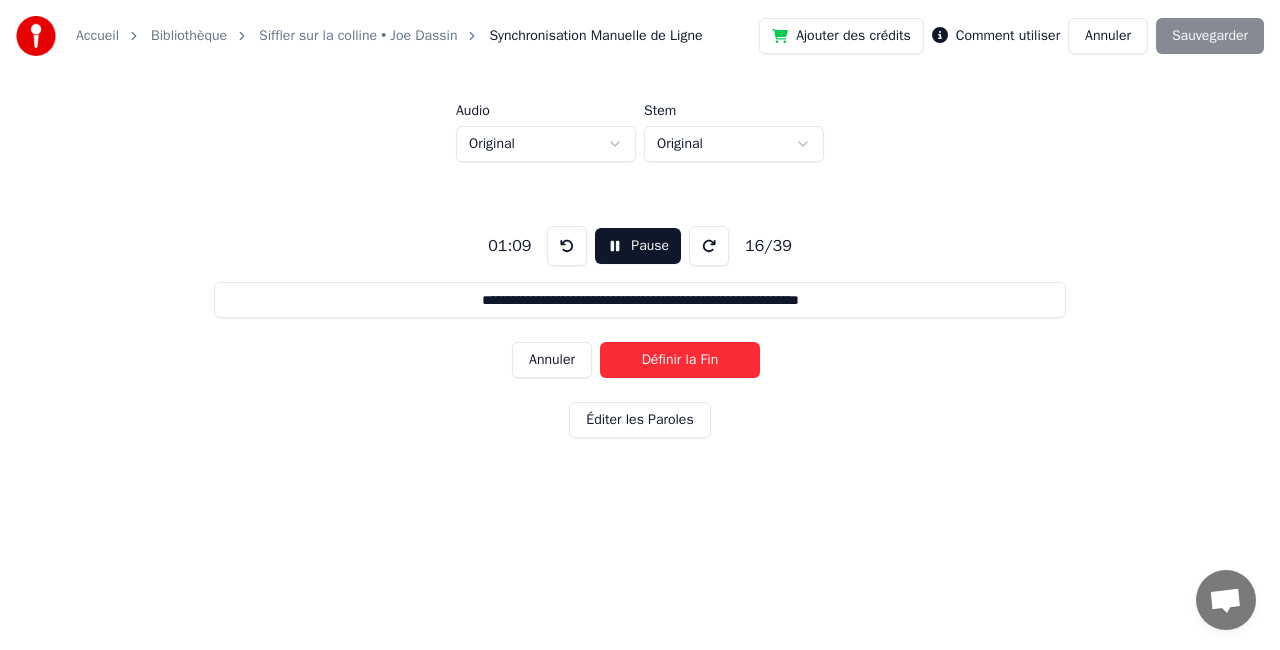 click on "Définir la Fin" at bounding box center (680, 360) 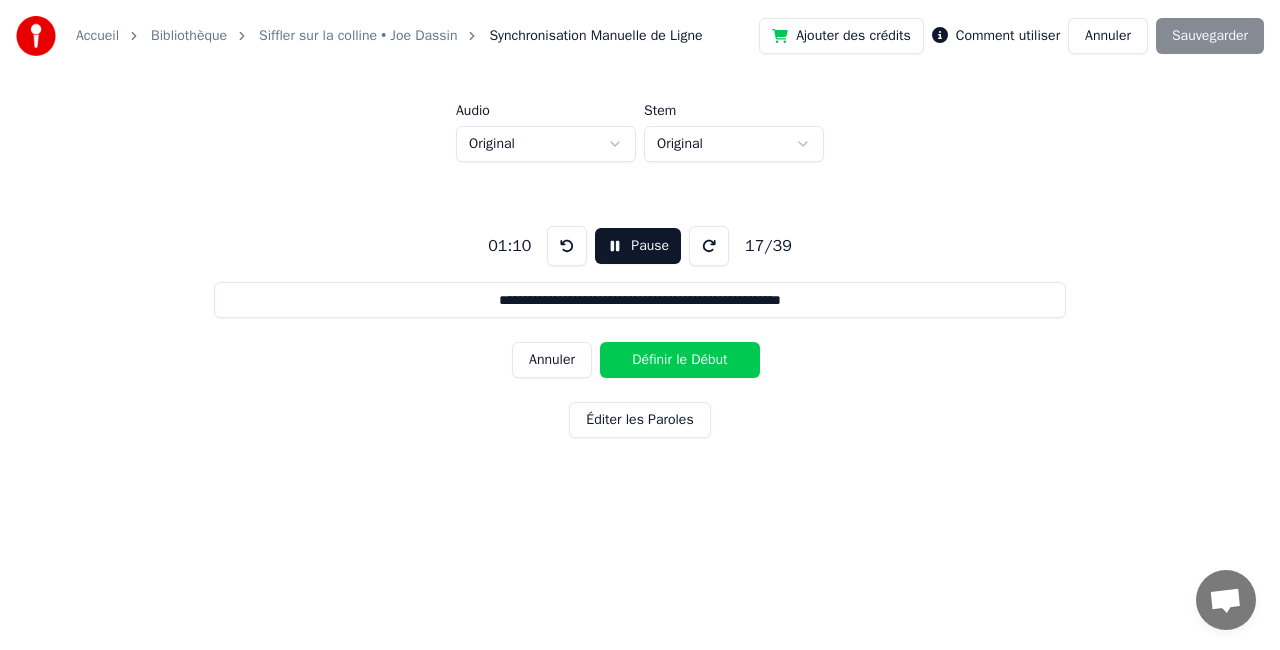 click on "Définir le Début" at bounding box center [680, 360] 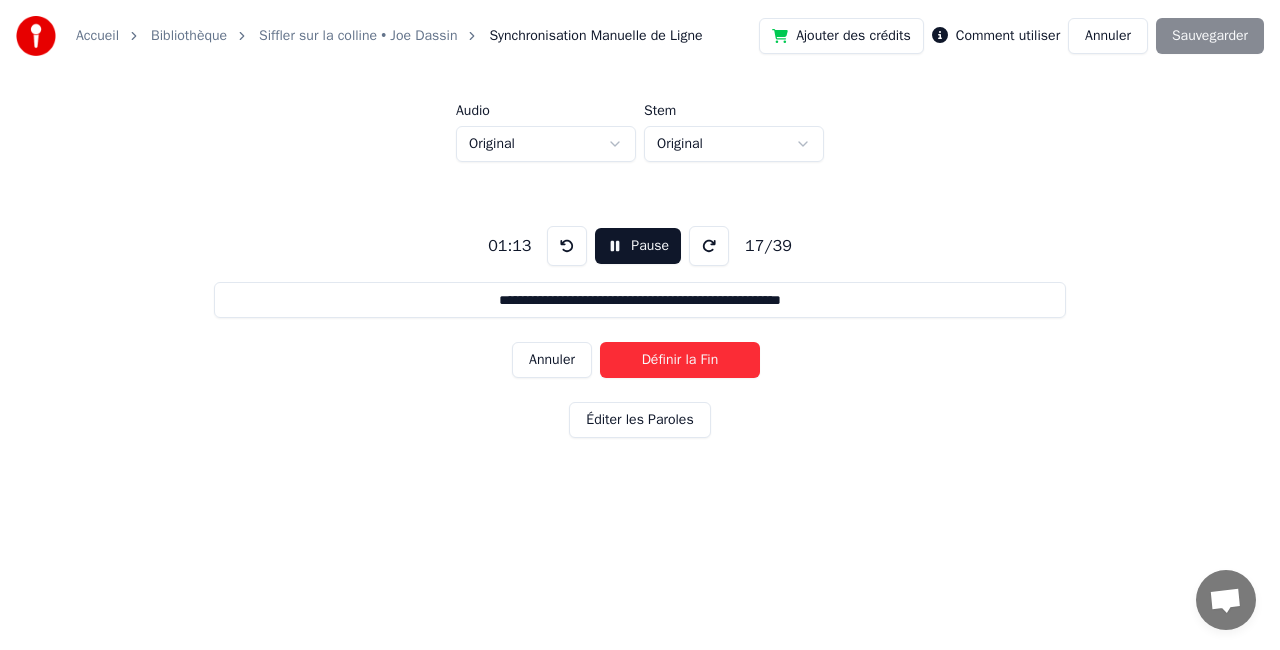 click on "Définir la Fin" at bounding box center (680, 360) 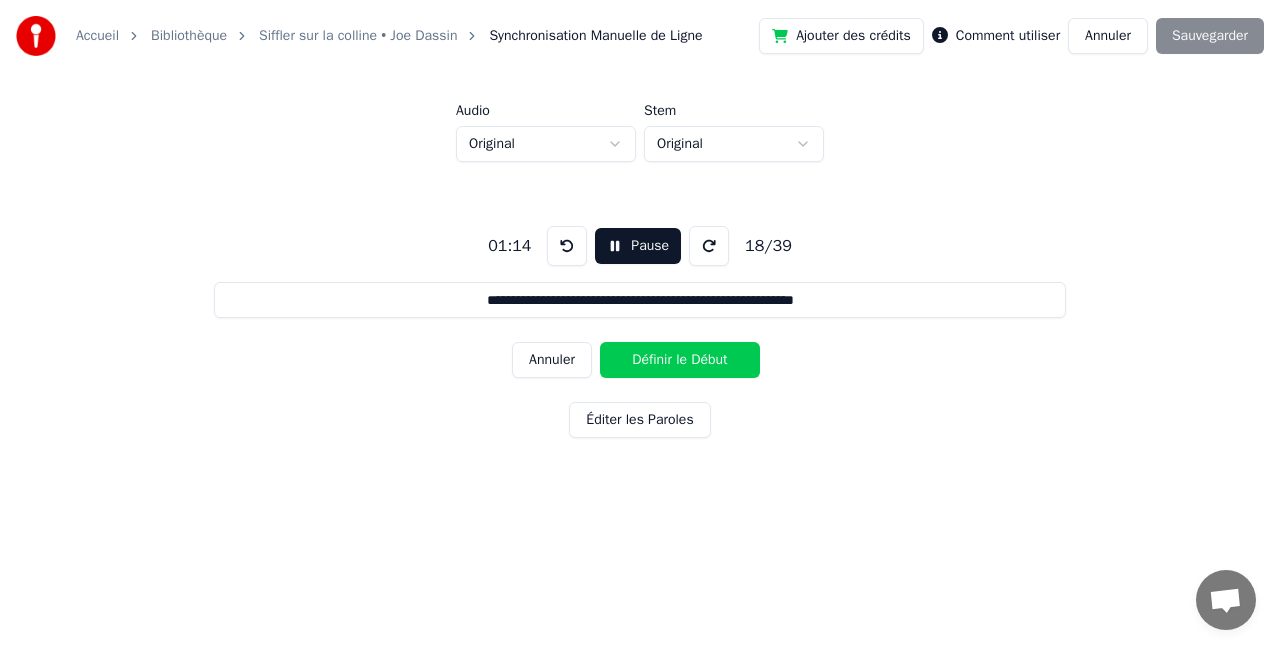 click on "Définir le Début" at bounding box center (680, 360) 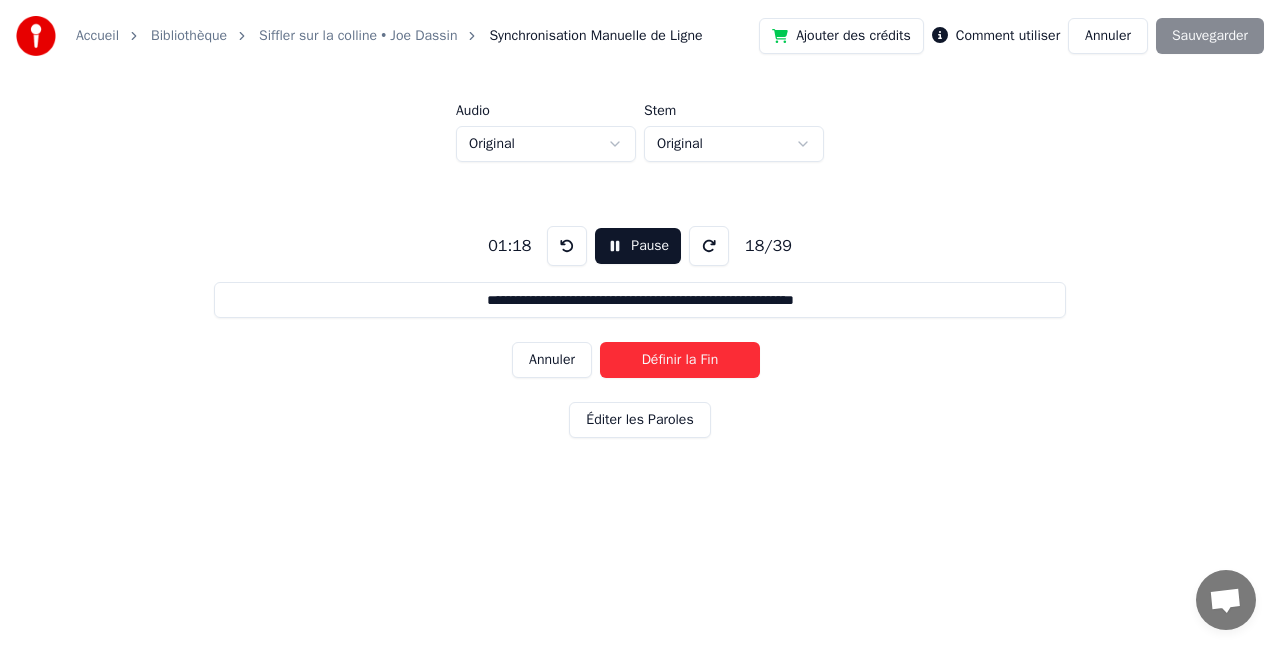click on "Définir la Fin" at bounding box center (680, 360) 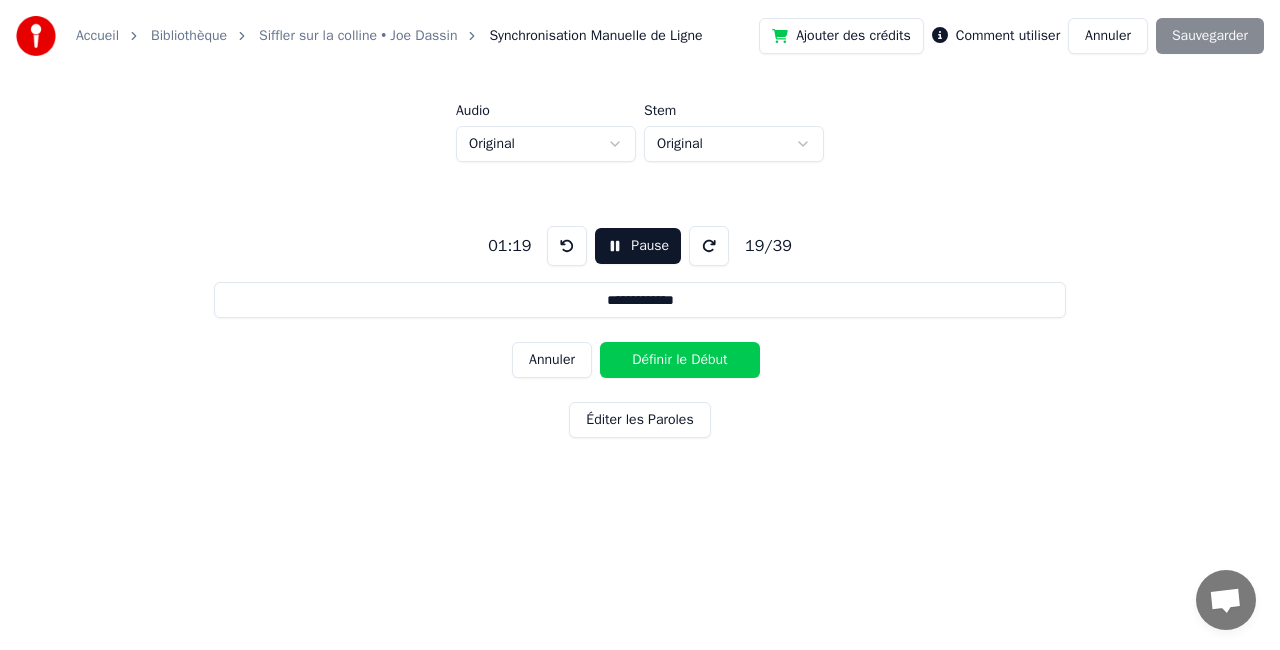 click on "Définir le Début" at bounding box center [680, 360] 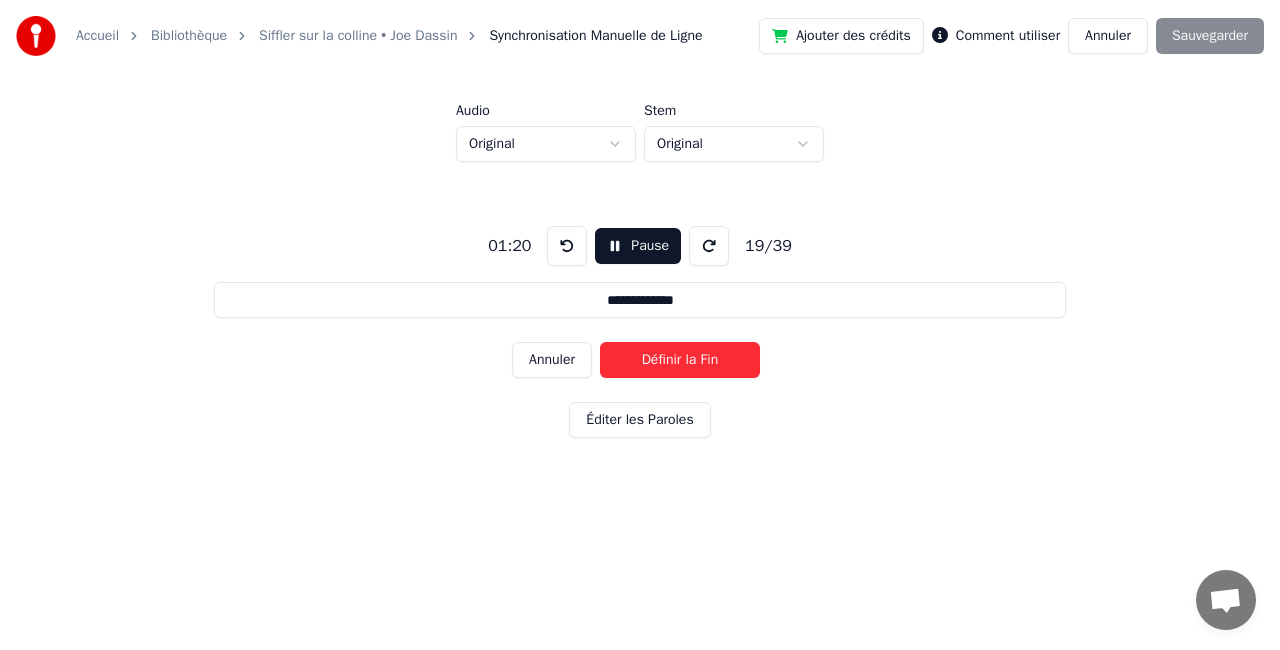 click on "Définir la Fin" at bounding box center [680, 360] 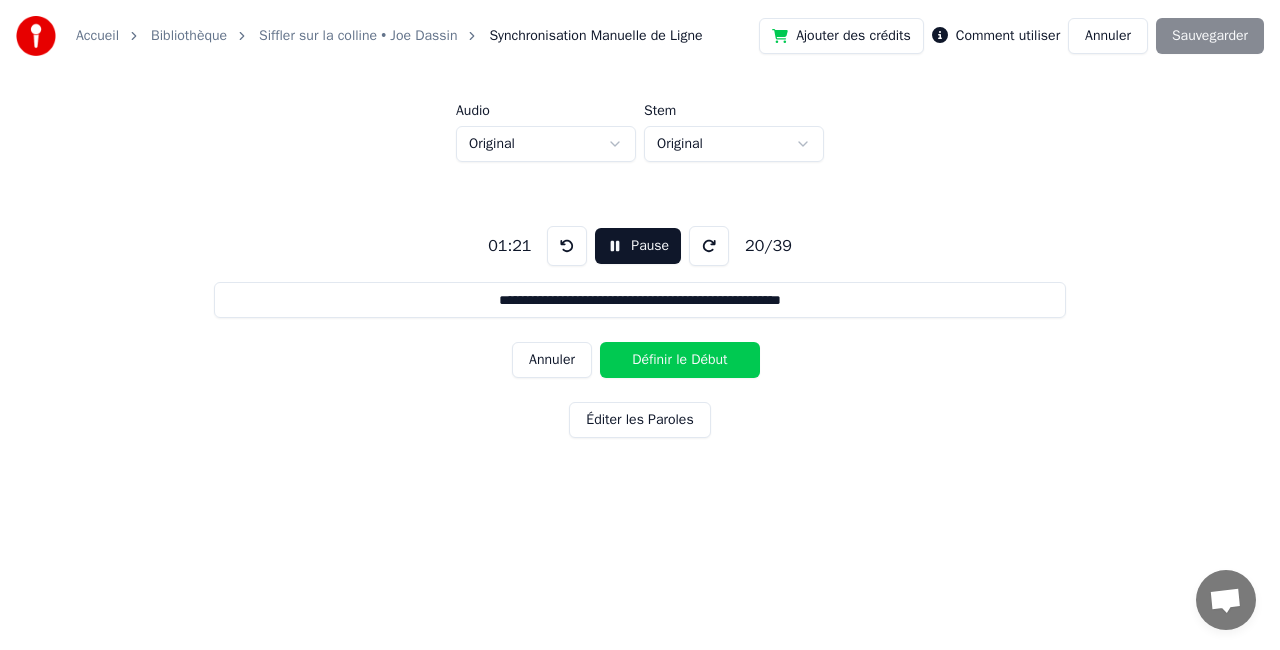 click on "Définir le Début" at bounding box center (680, 360) 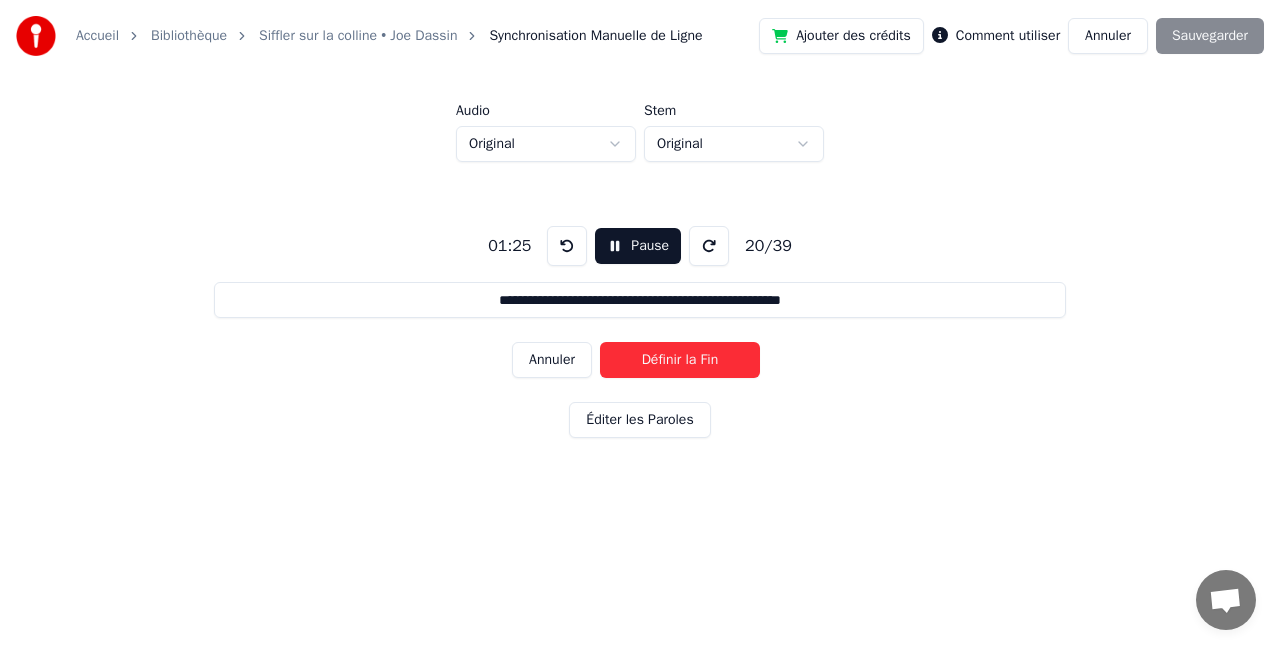 click on "Définir la Fin" at bounding box center [680, 360] 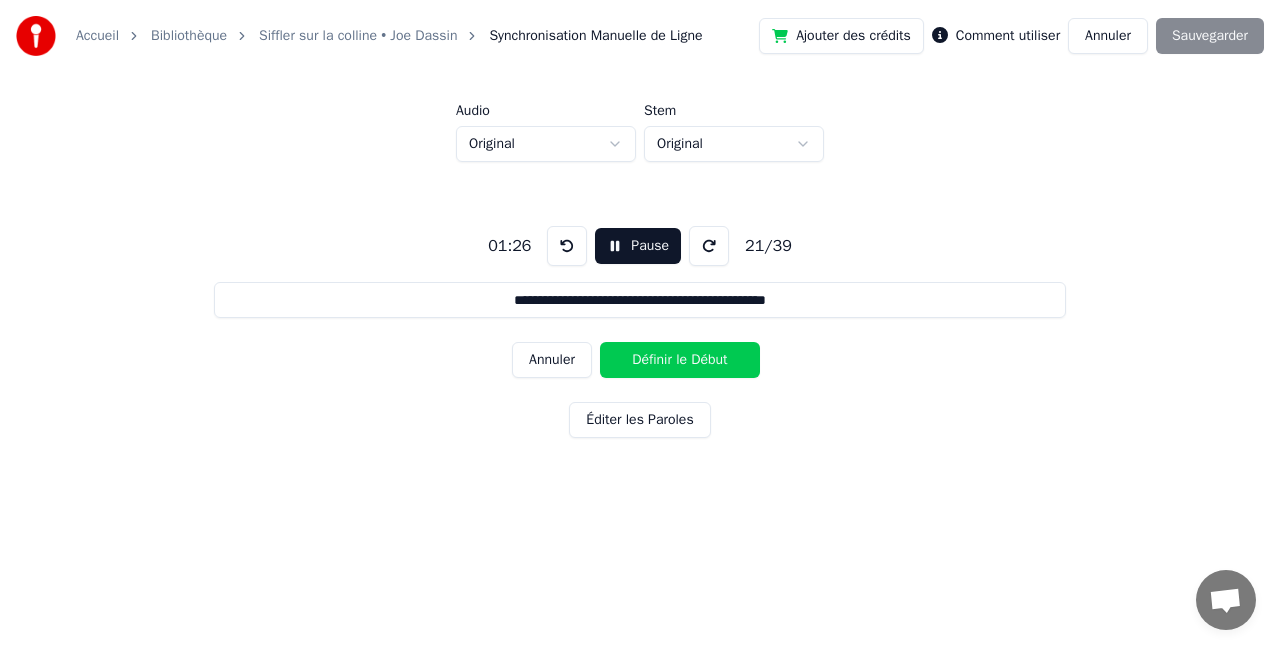 click on "Définir le Début" at bounding box center [680, 360] 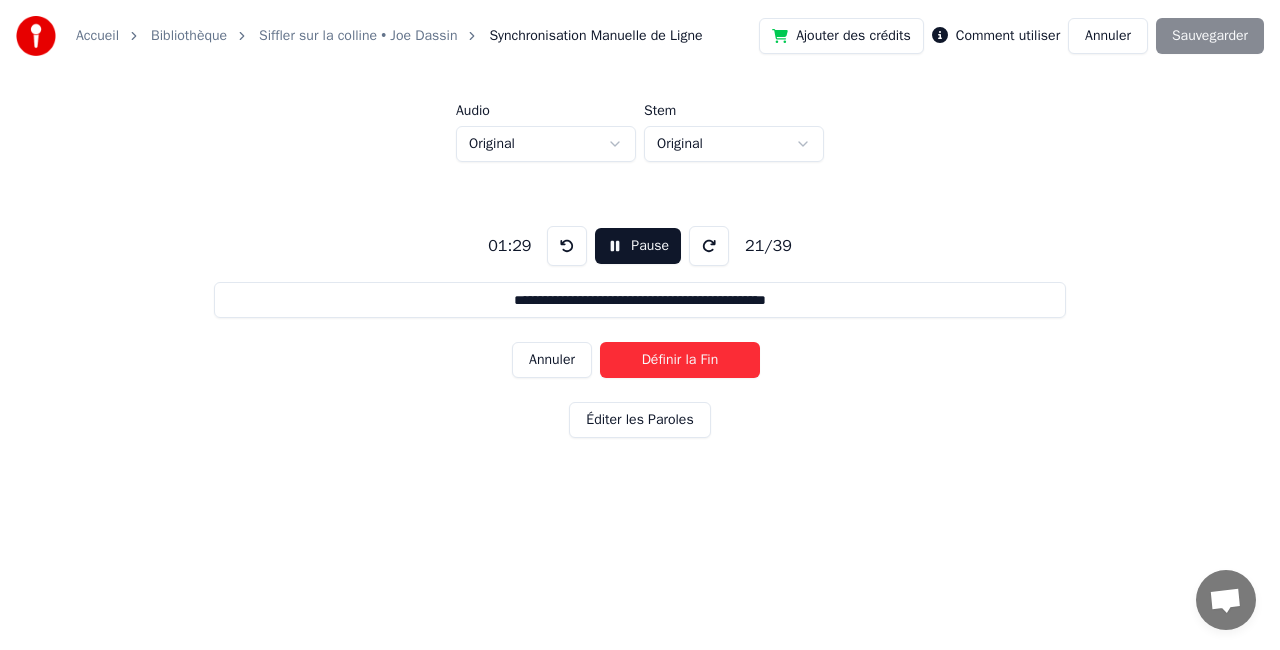 click on "Définir la Fin" at bounding box center [680, 360] 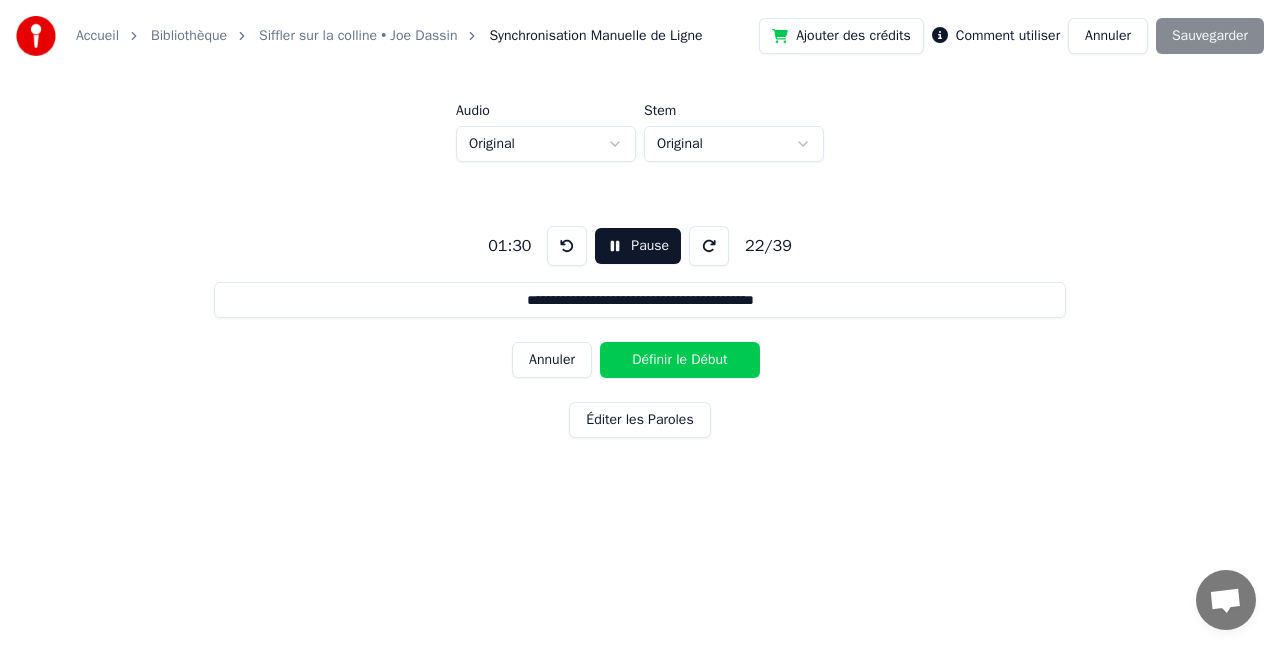 click on "Définir le Début" at bounding box center [680, 360] 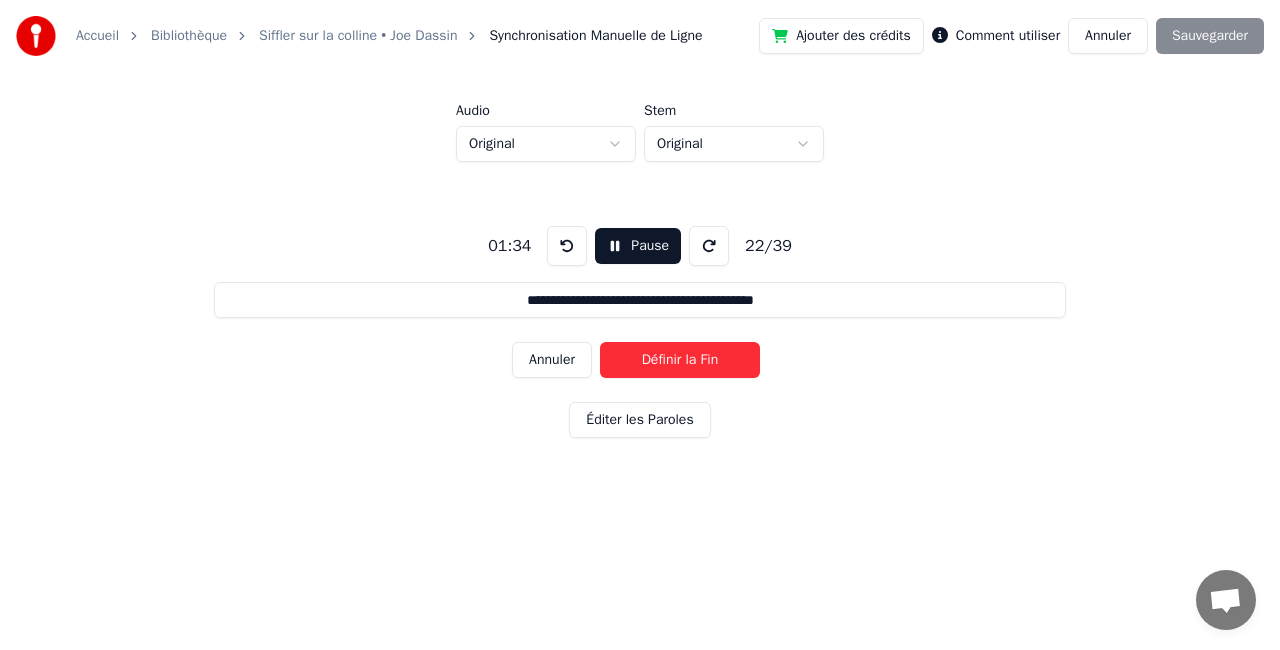 click on "Définir la Fin" at bounding box center [680, 360] 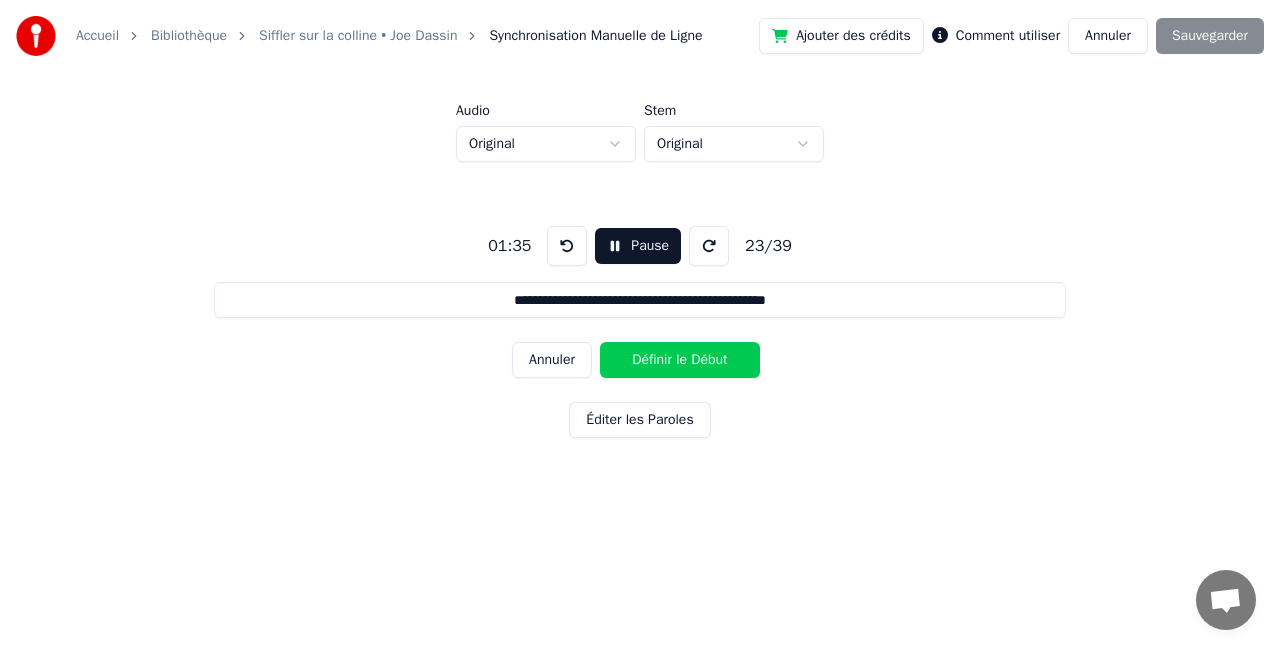 click on "Définir le Début" at bounding box center [680, 360] 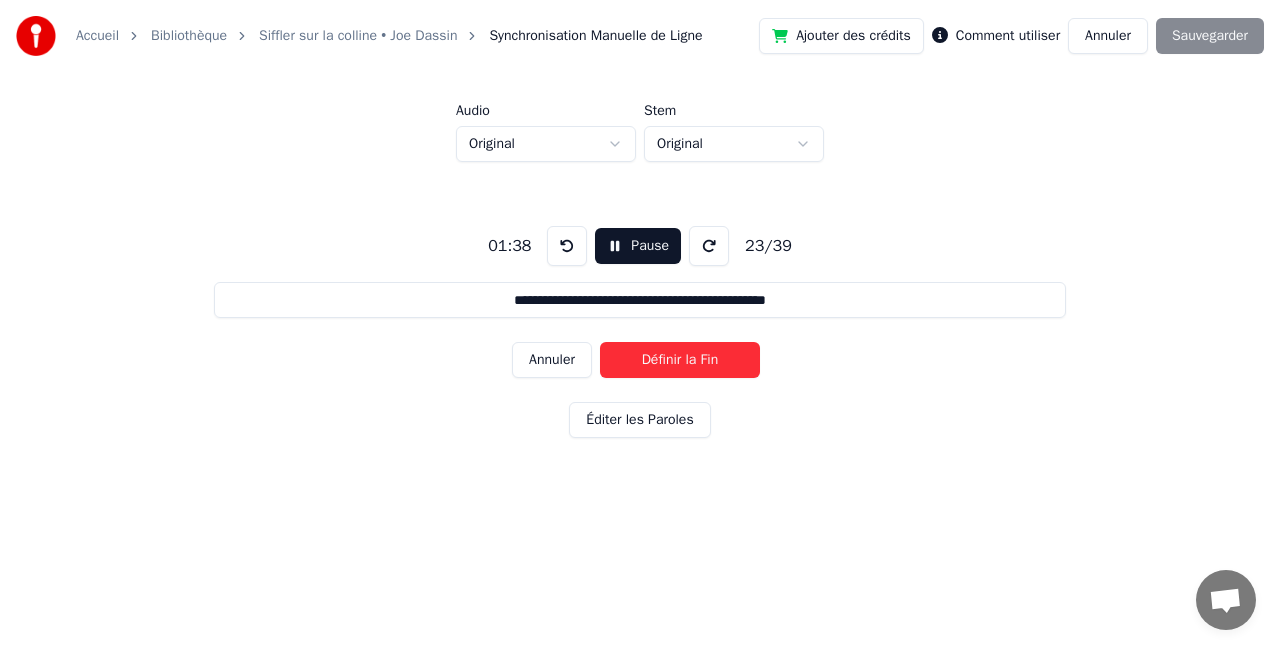 click on "Définir la Fin" at bounding box center [680, 360] 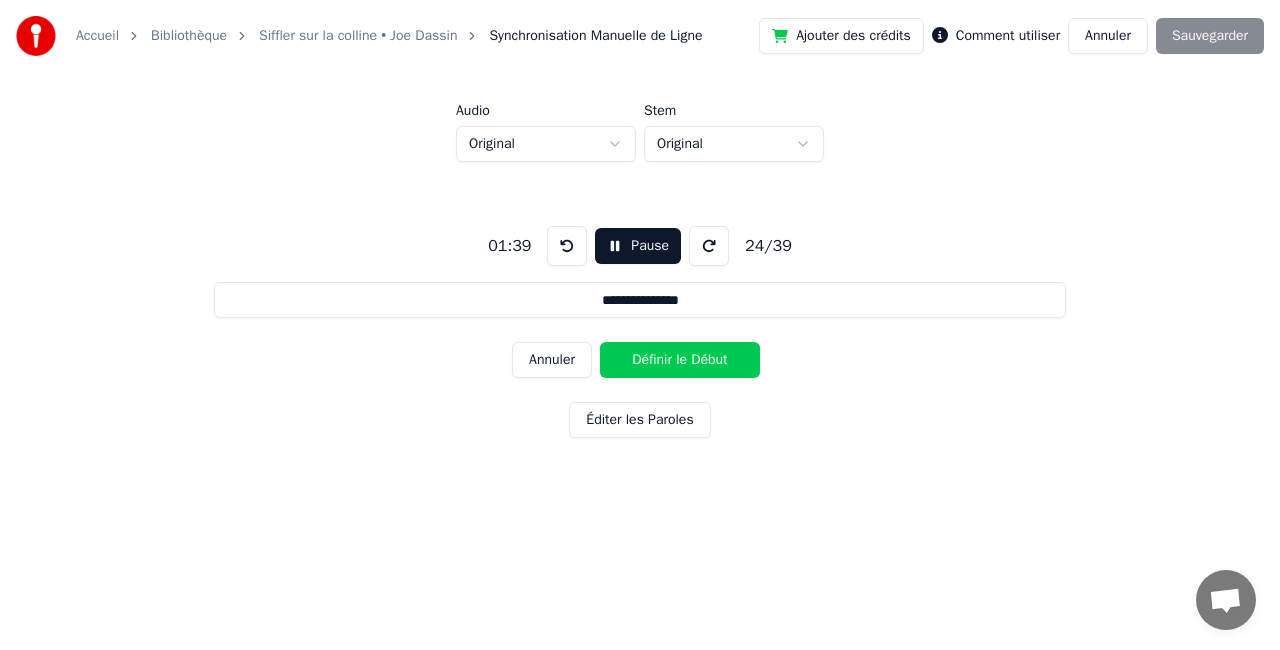 click on "Définir le Début" at bounding box center (680, 360) 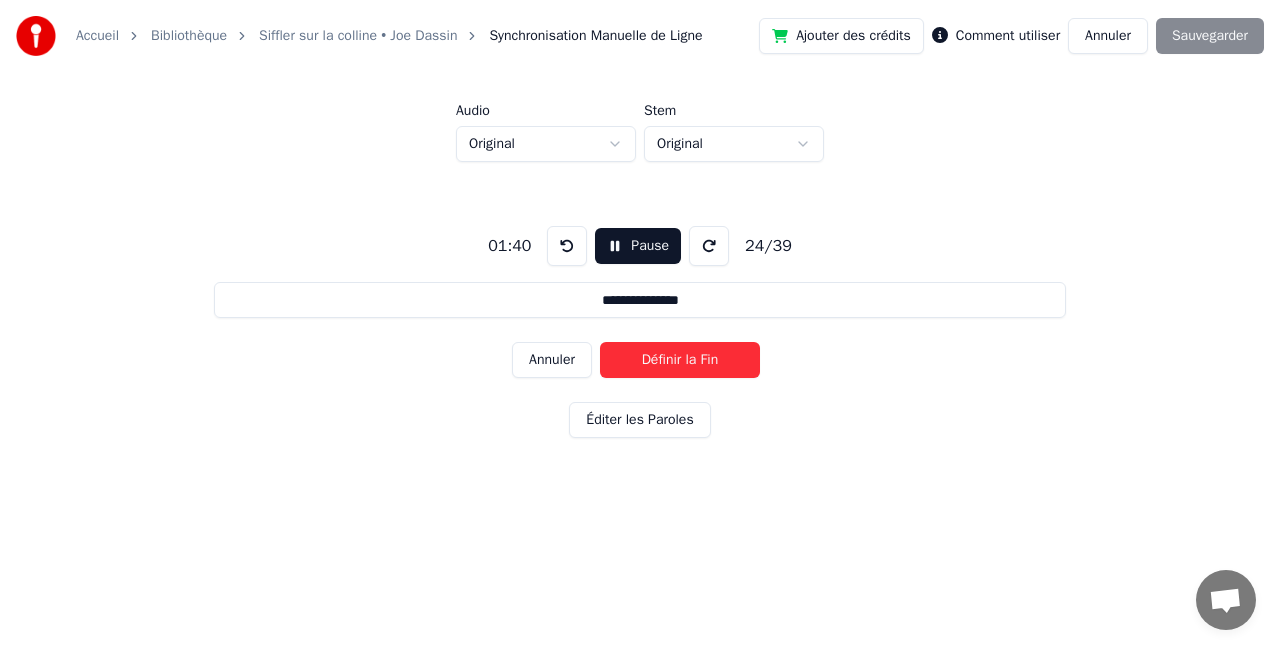 click on "Définir la Fin" at bounding box center [680, 360] 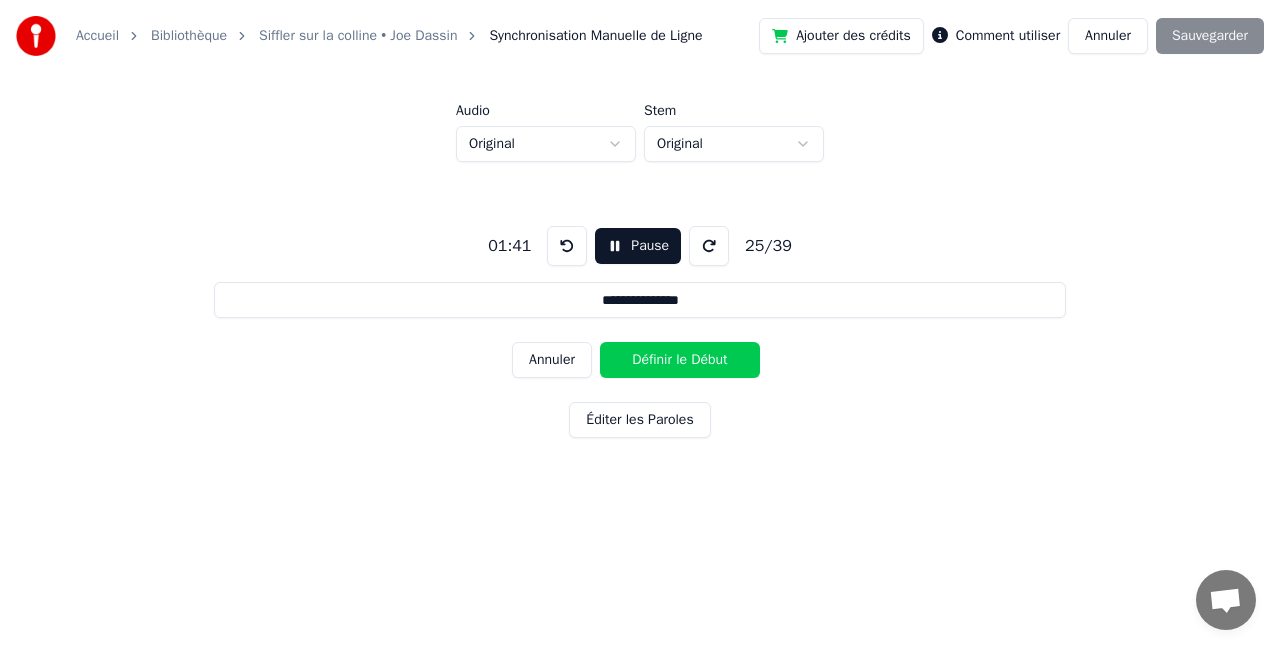 click on "Définir le Début" at bounding box center (680, 360) 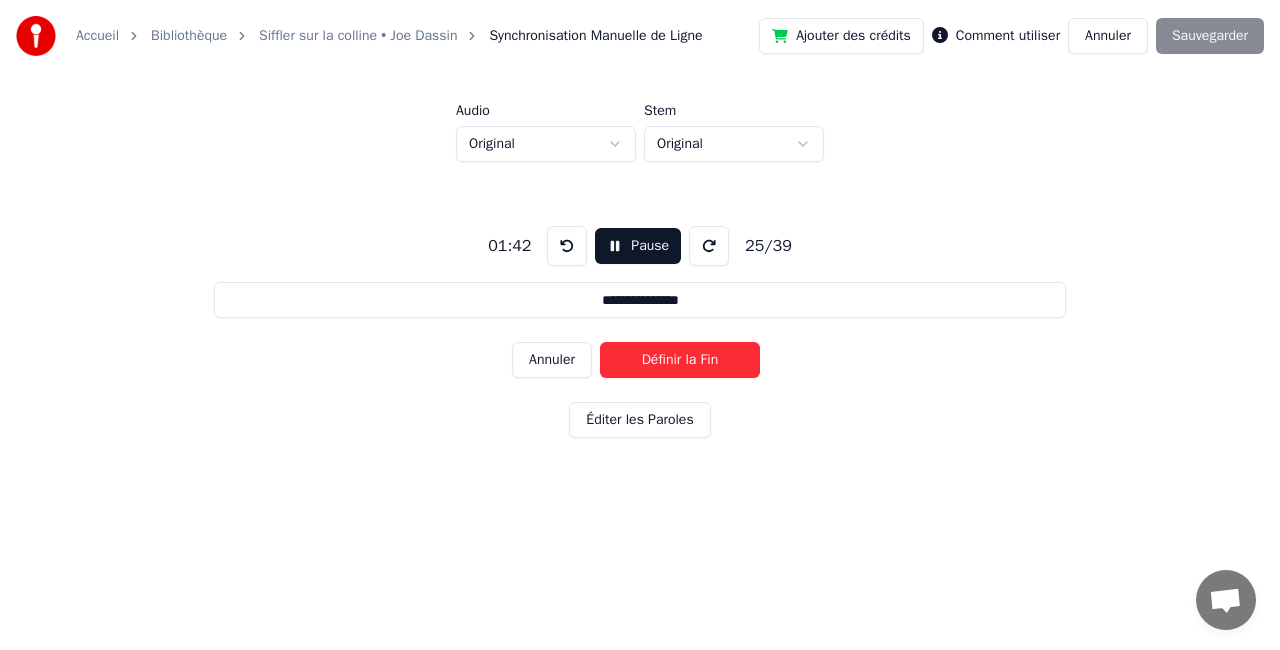 click on "Définir la Fin" at bounding box center (680, 360) 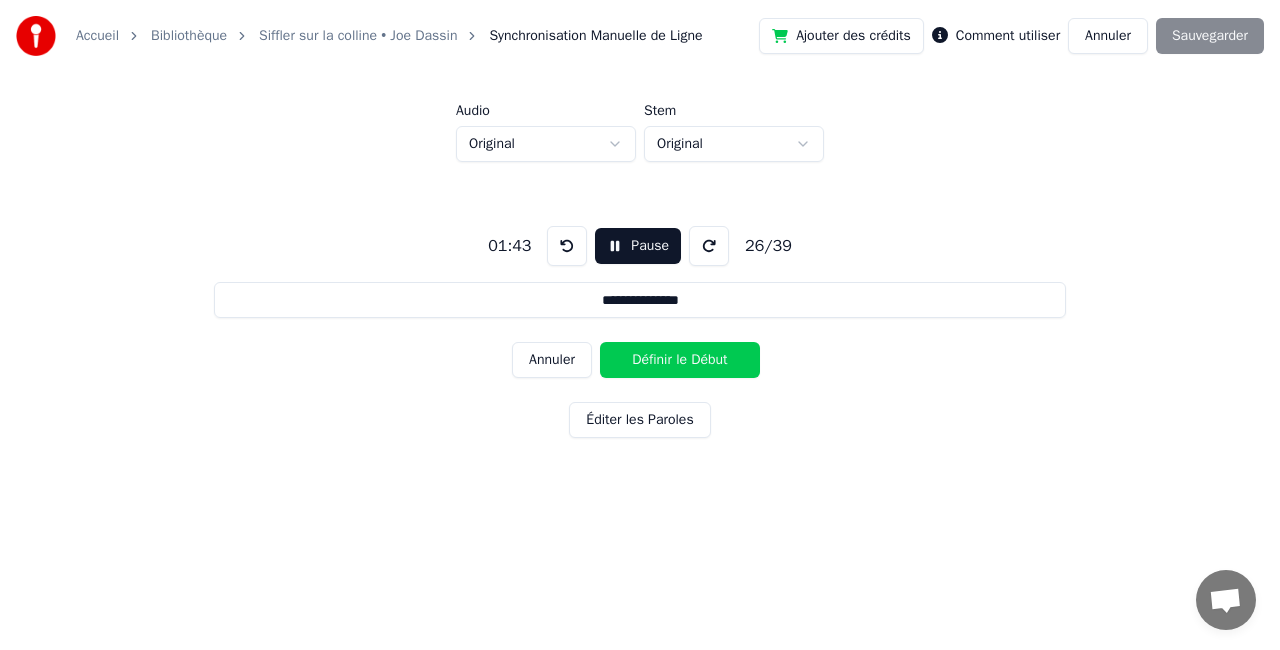 click on "Définir le Début" at bounding box center (680, 360) 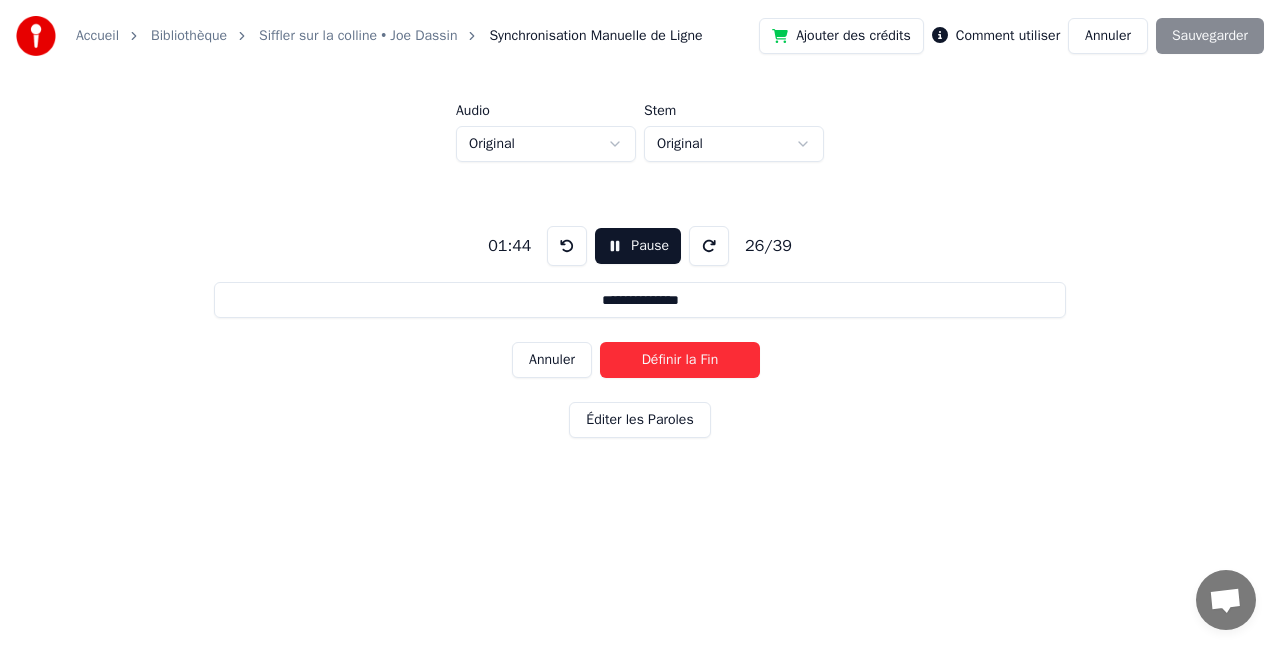 click on "Définir la Fin" at bounding box center (680, 360) 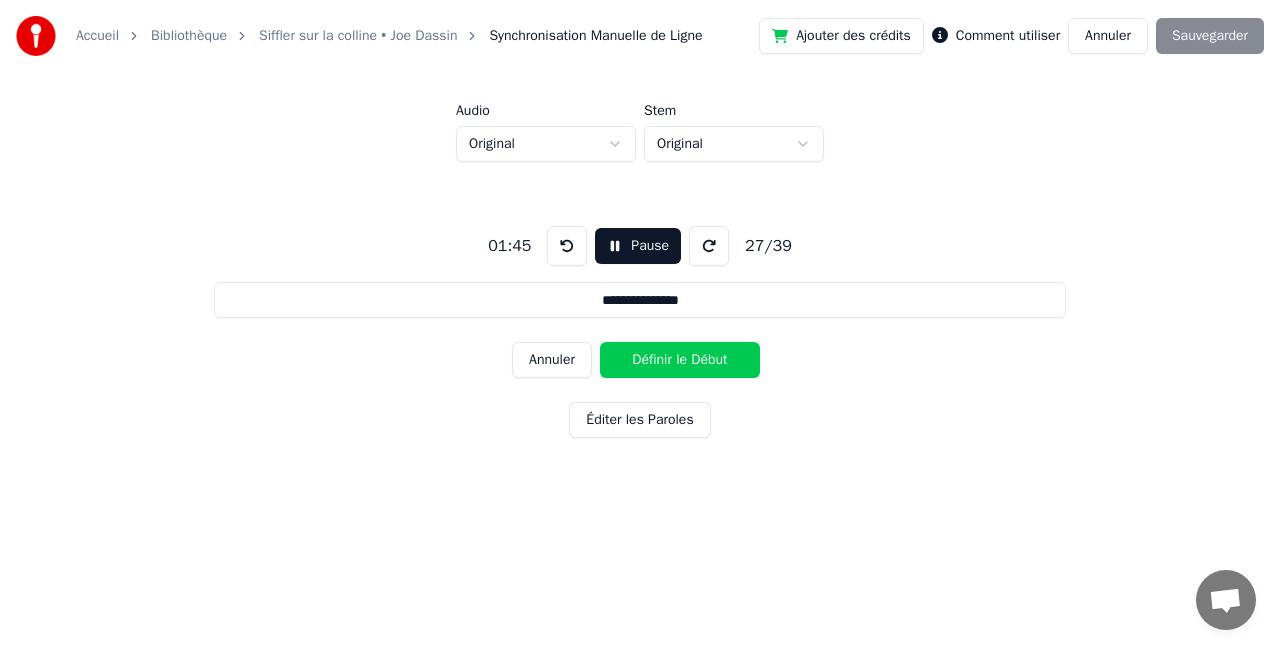 click on "Définir le Début" at bounding box center (680, 360) 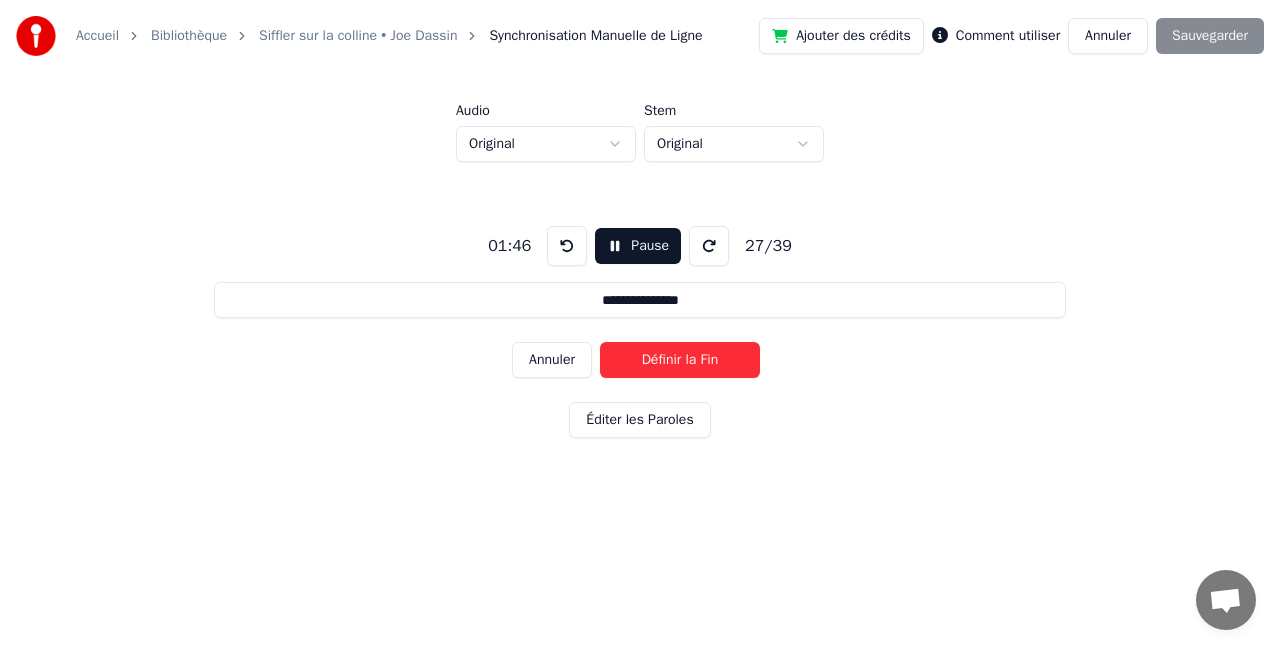 click on "Définir la Fin" at bounding box center (680, 360) 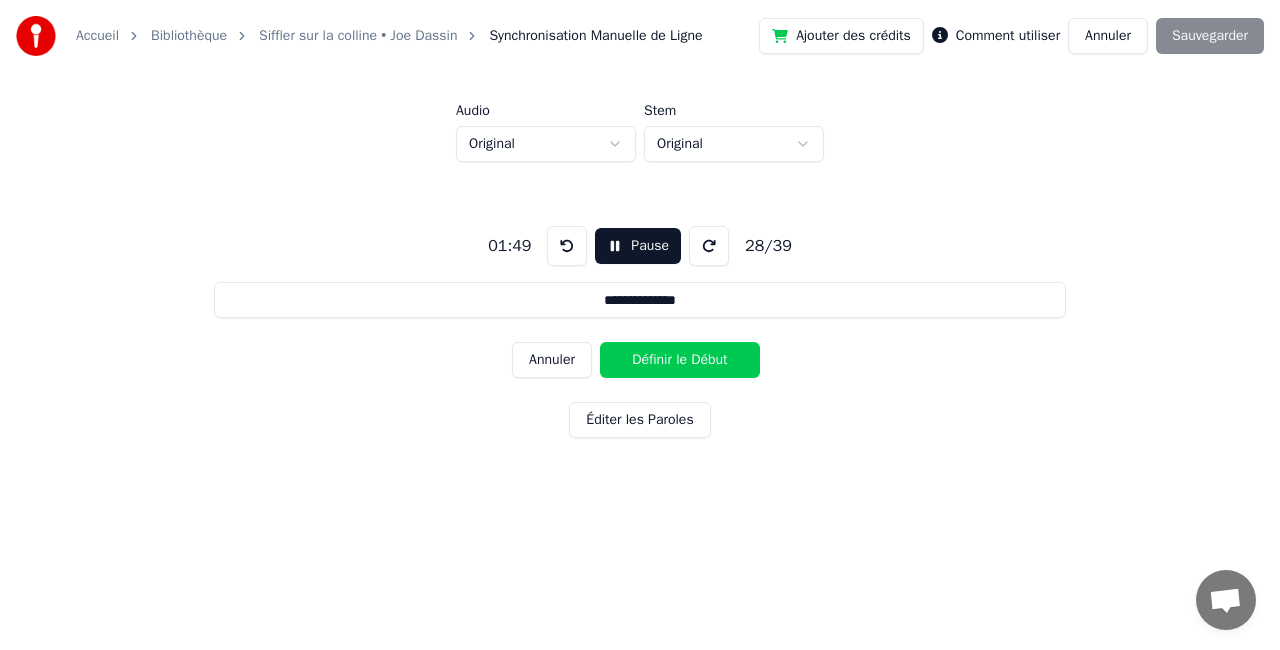 click on "Définir le Début" at bounding box center (680, 360) 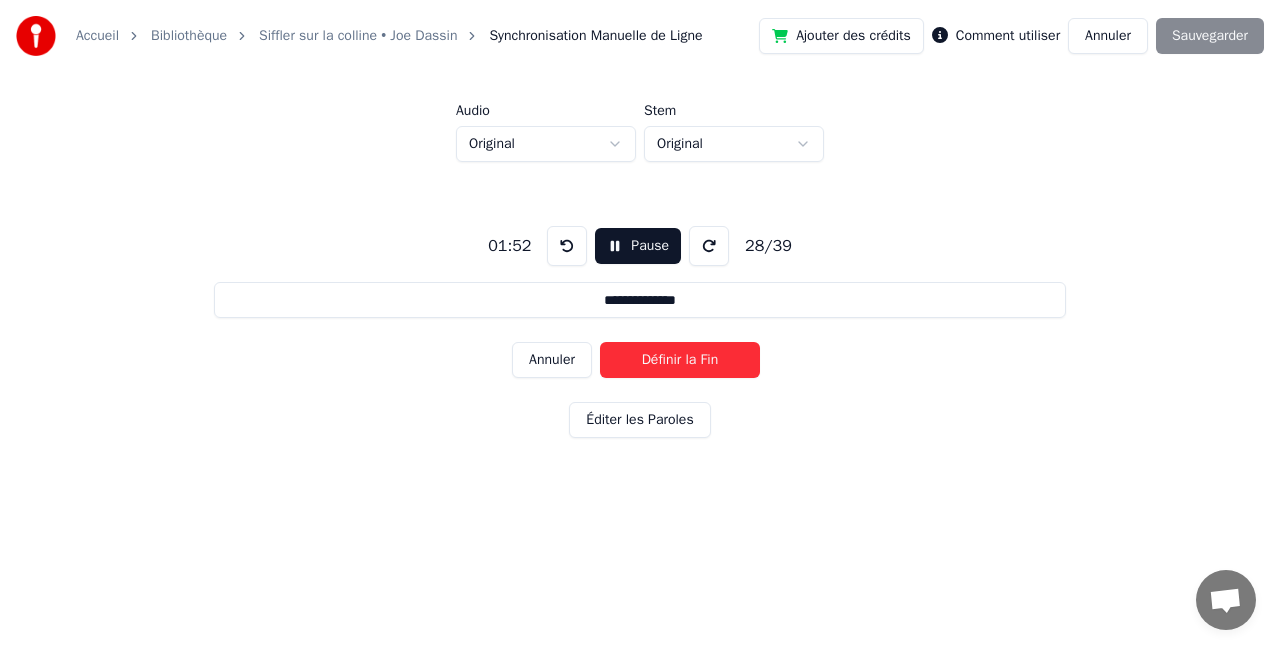 click on "Définir la Fin" at bounding box center [680, 360] 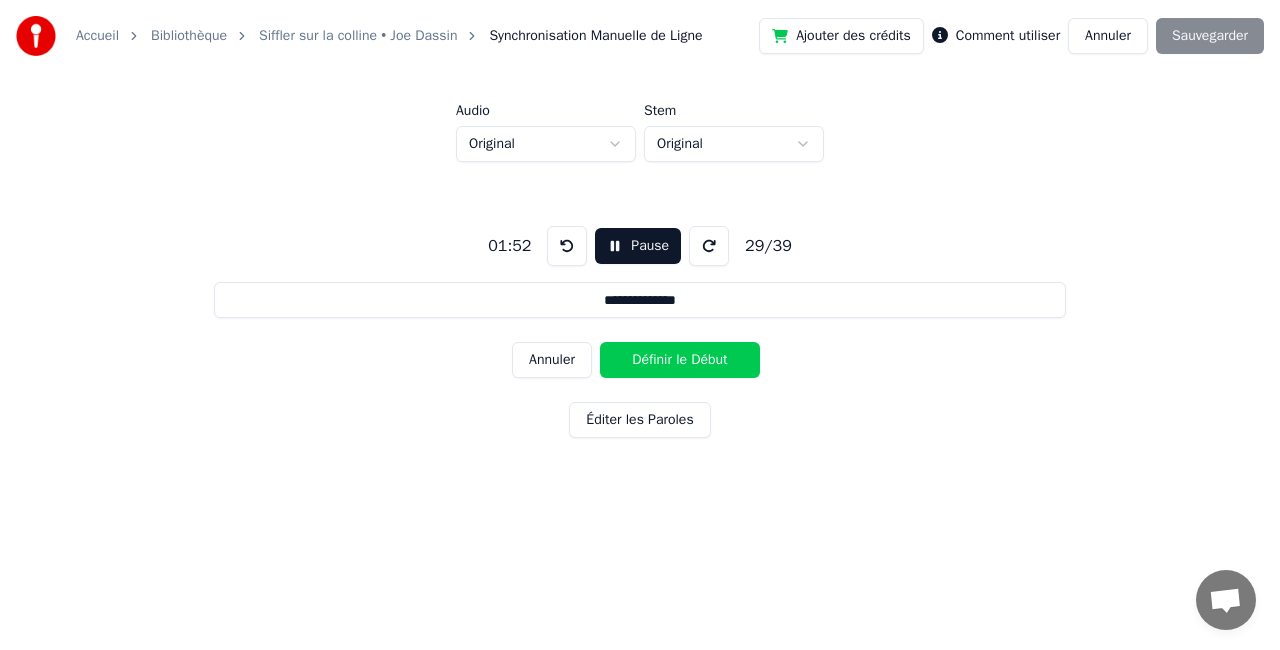 click on "Définir le Début" at bounding box center (680, 360) 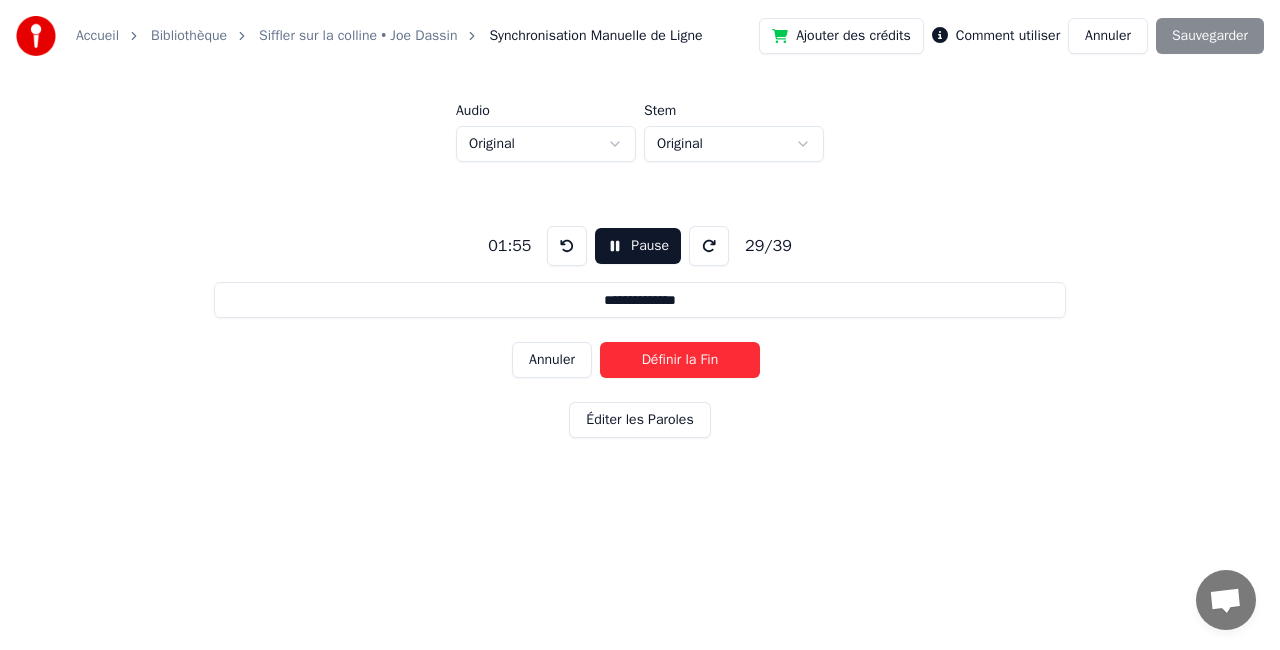 click on "Définir la Fin" at bounding box center (680, 360) 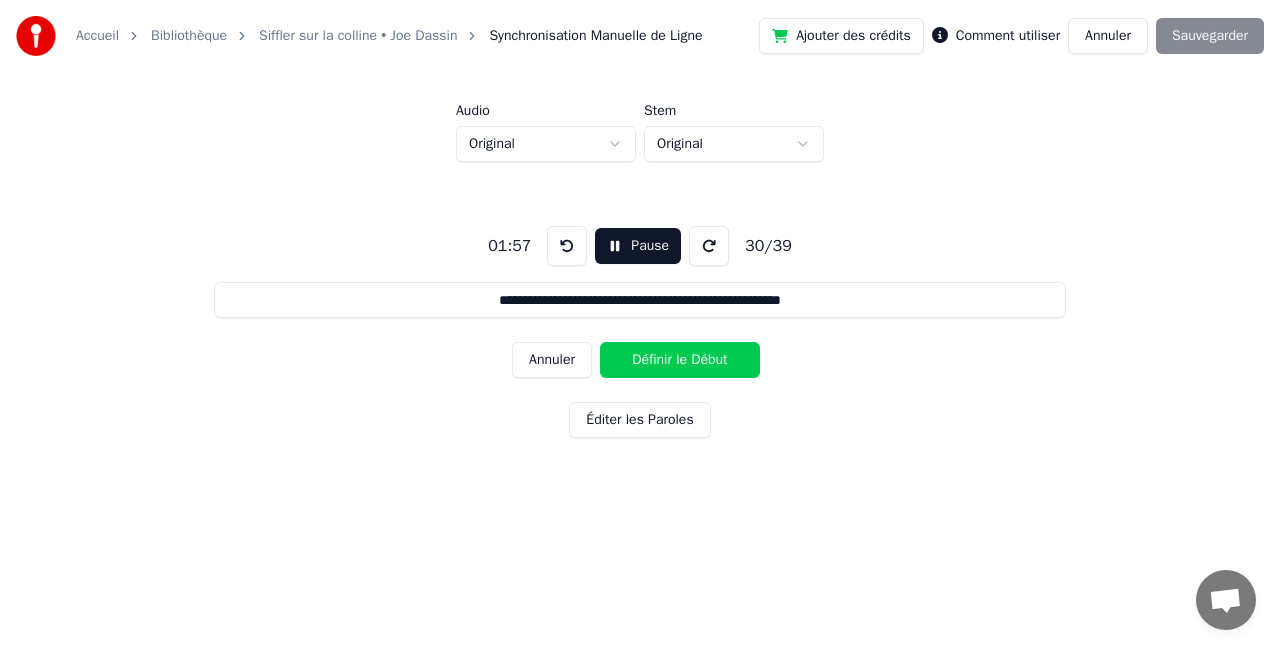 click on "Définir le Début" at bounding box center [680, 360] 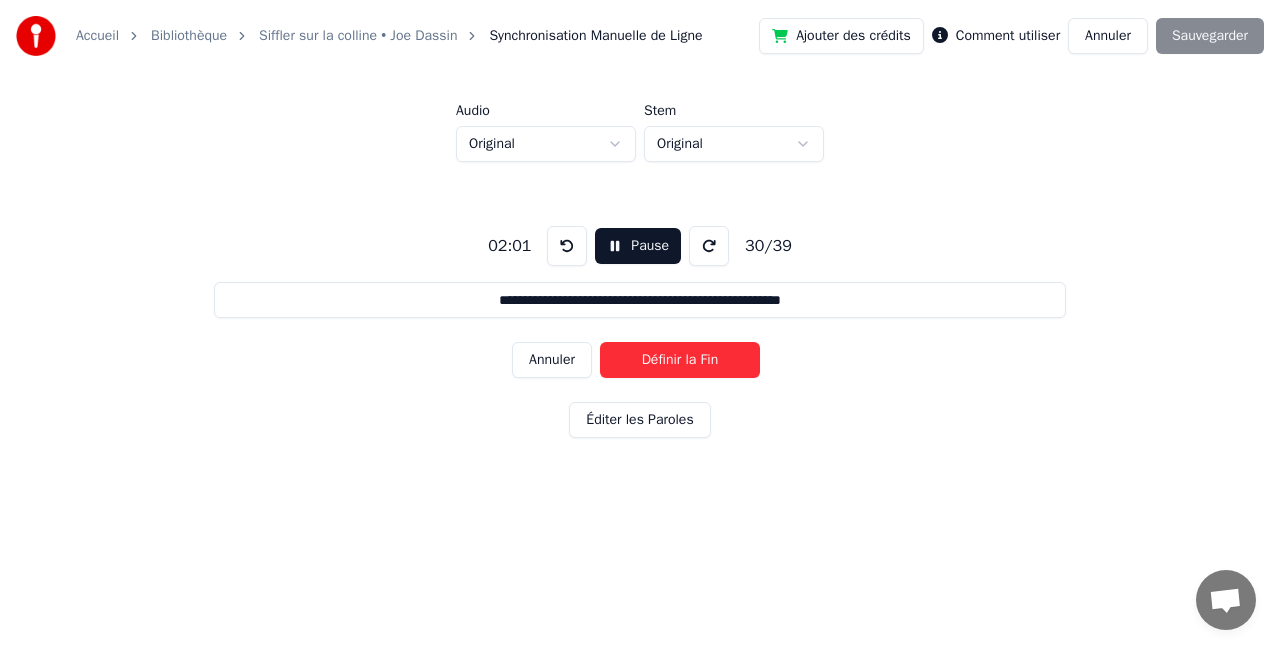 click on "Définir la Fin" at bounding box center (680, 360) 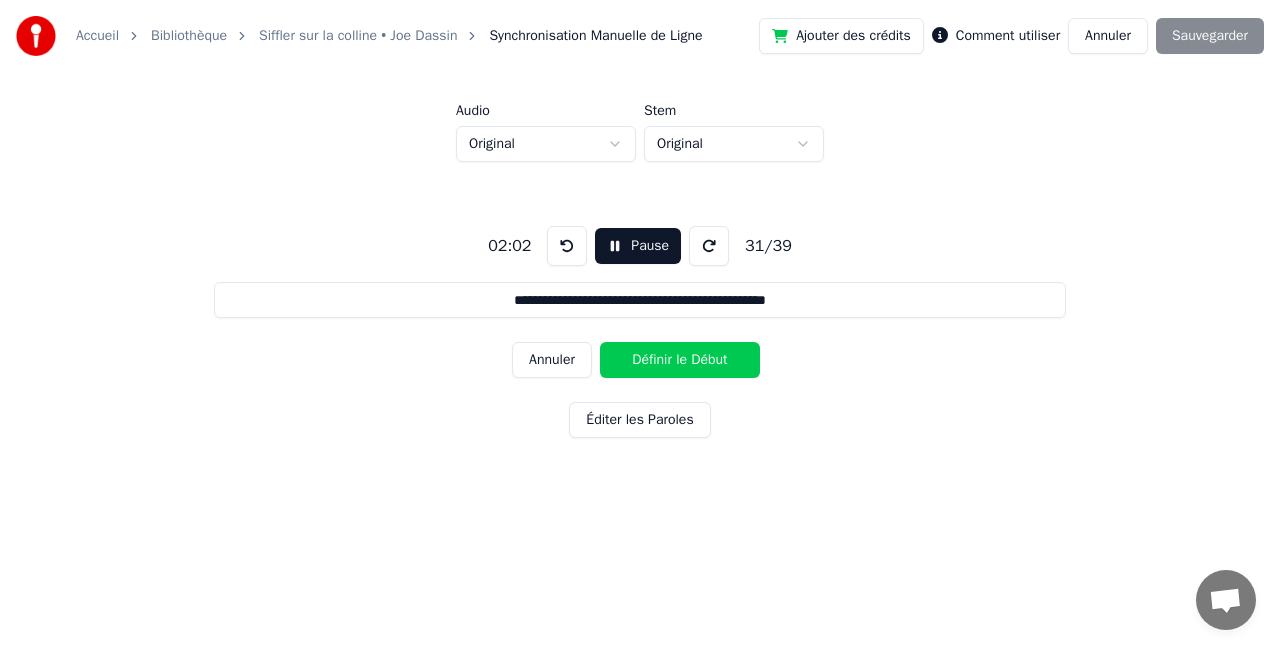 click on "Définir le Début" at bounding box center [680, 360] 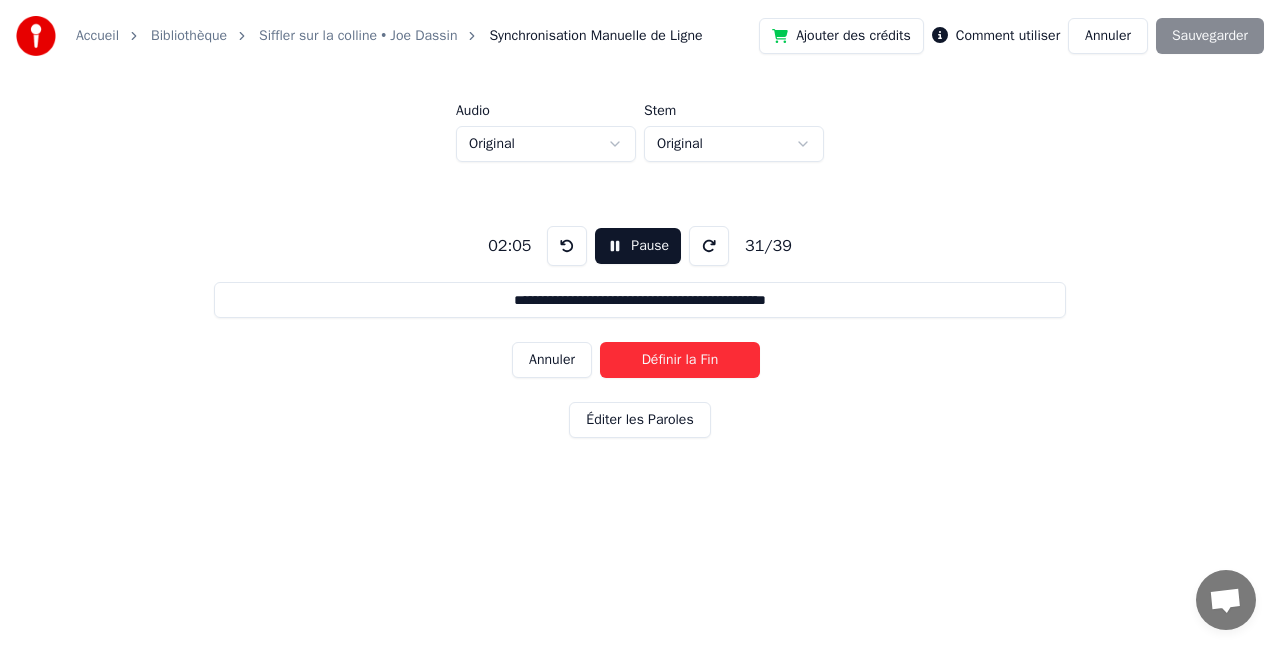 click on "Définir la Fin" at bounding box center [680, 360] 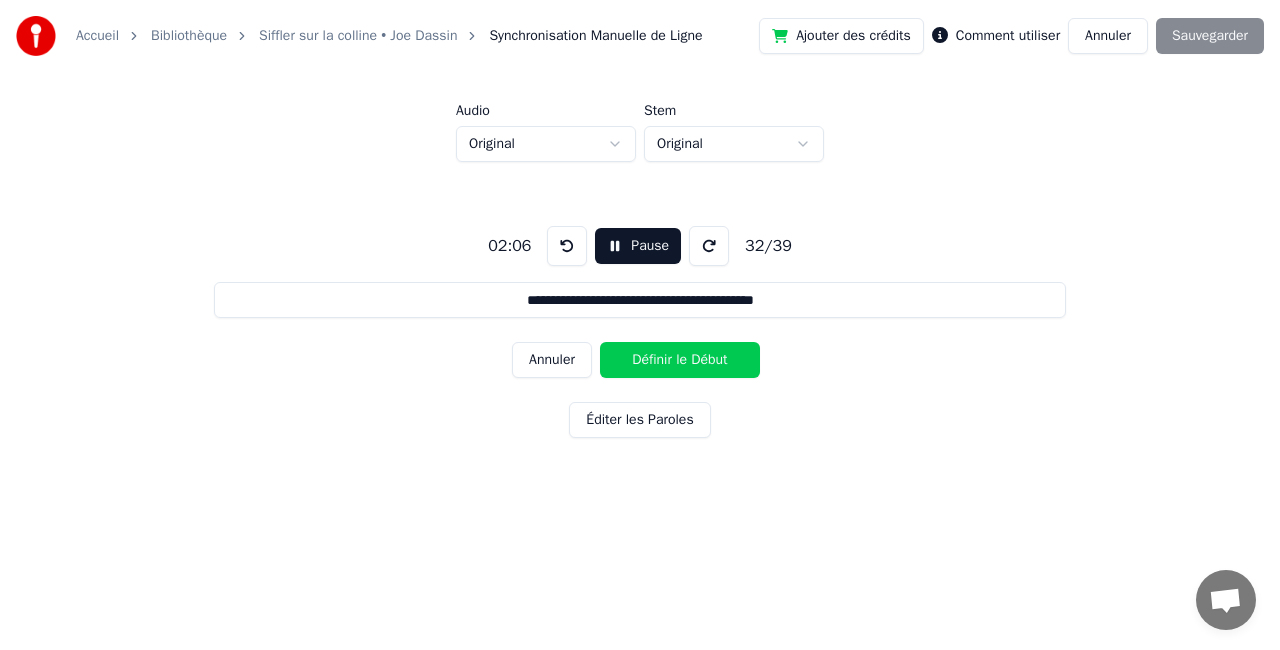 click on "Définir le Début" at bounding box center [680, 360] 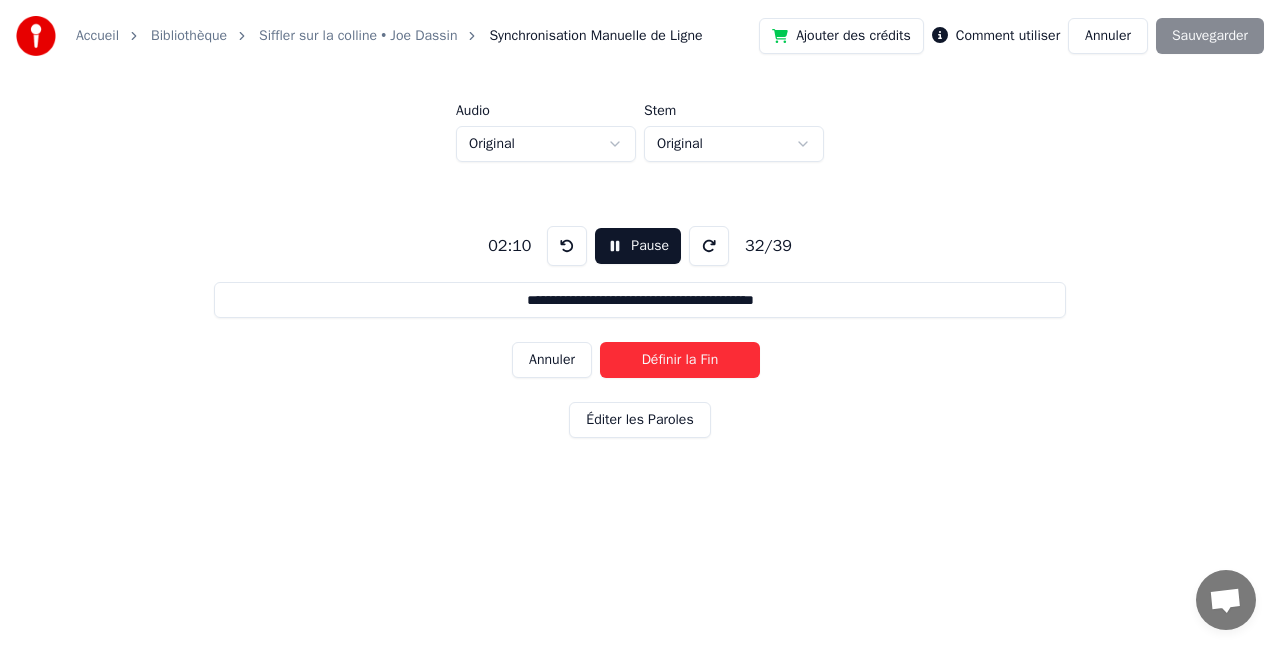click on "Définir la Fin" at bounding box center (680, 360) 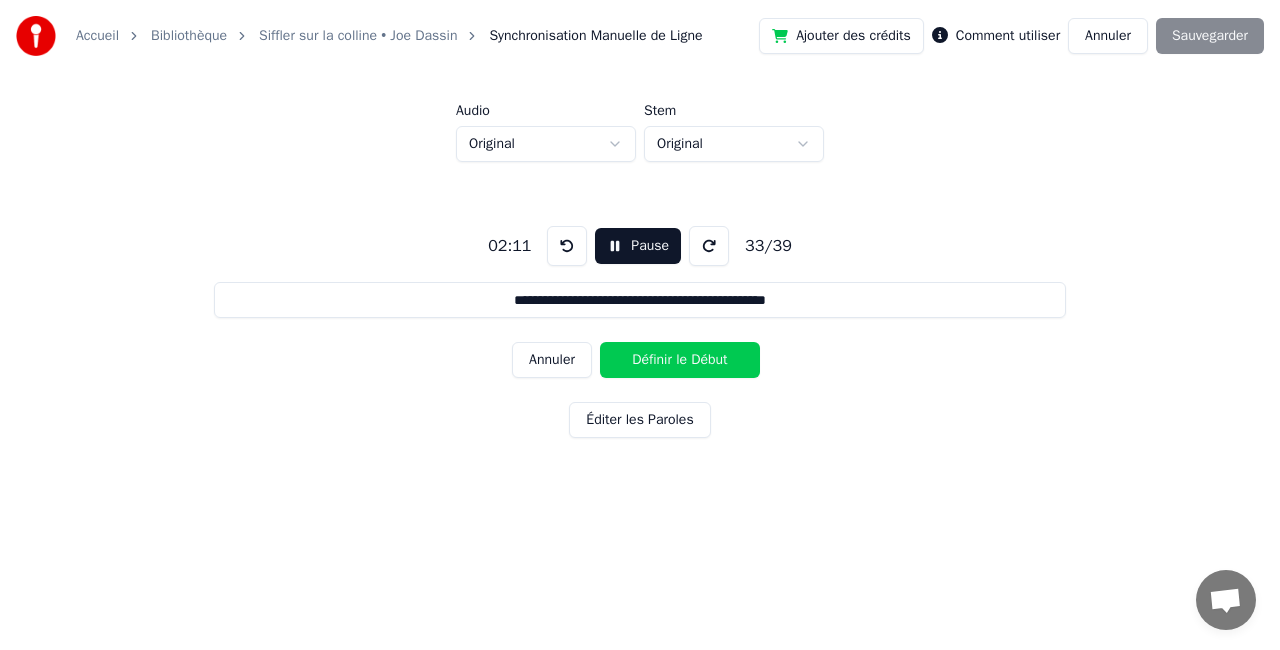 click on "Définir le Début" at bounding box center (680, 360) 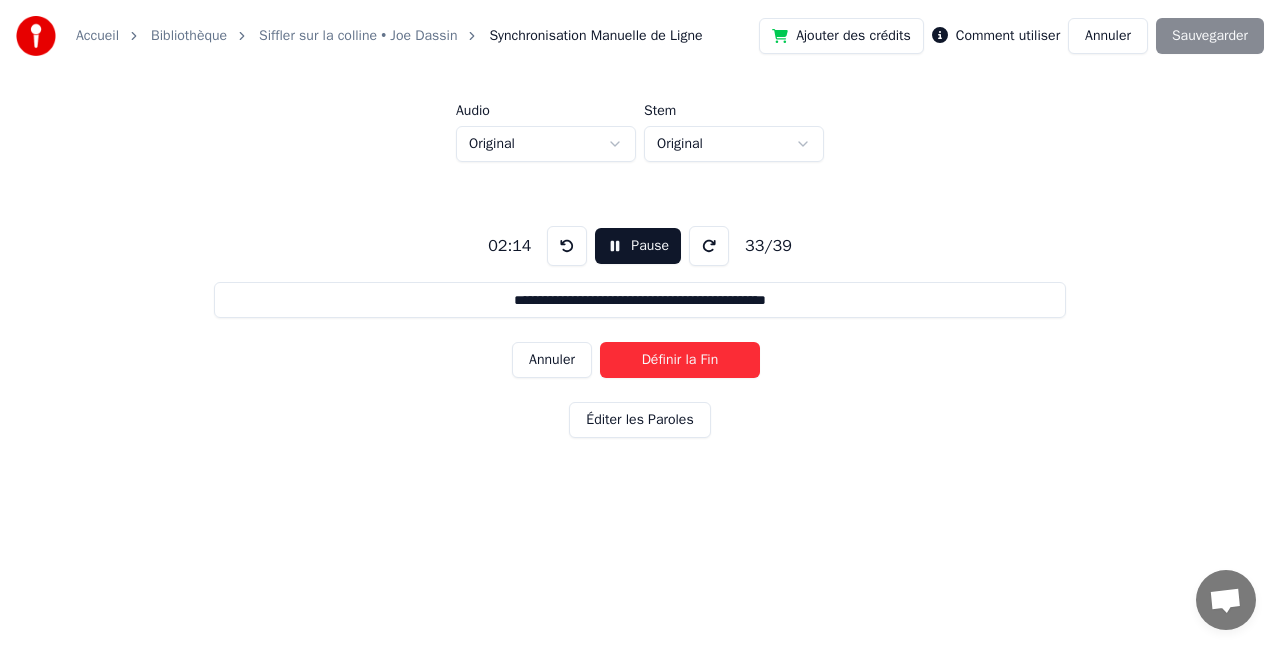click on "Définir la Fin" at bounding box center (680, 360) 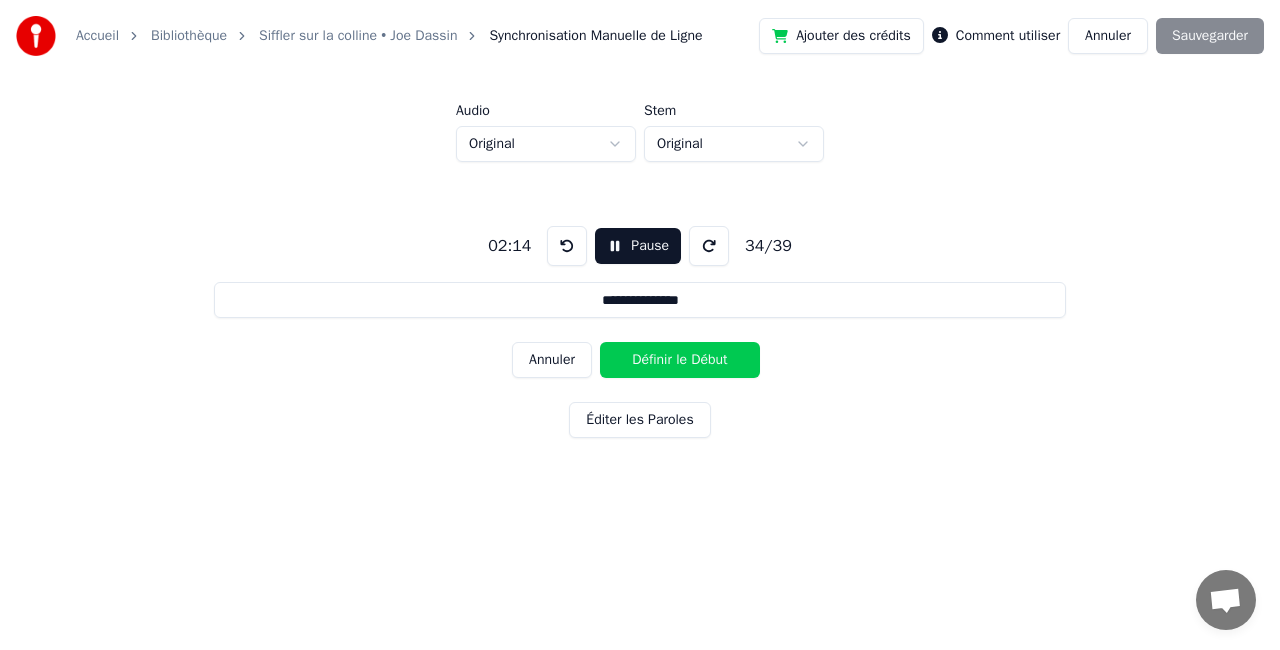 click on "Définir le Début" at bounding box center (680, 360) 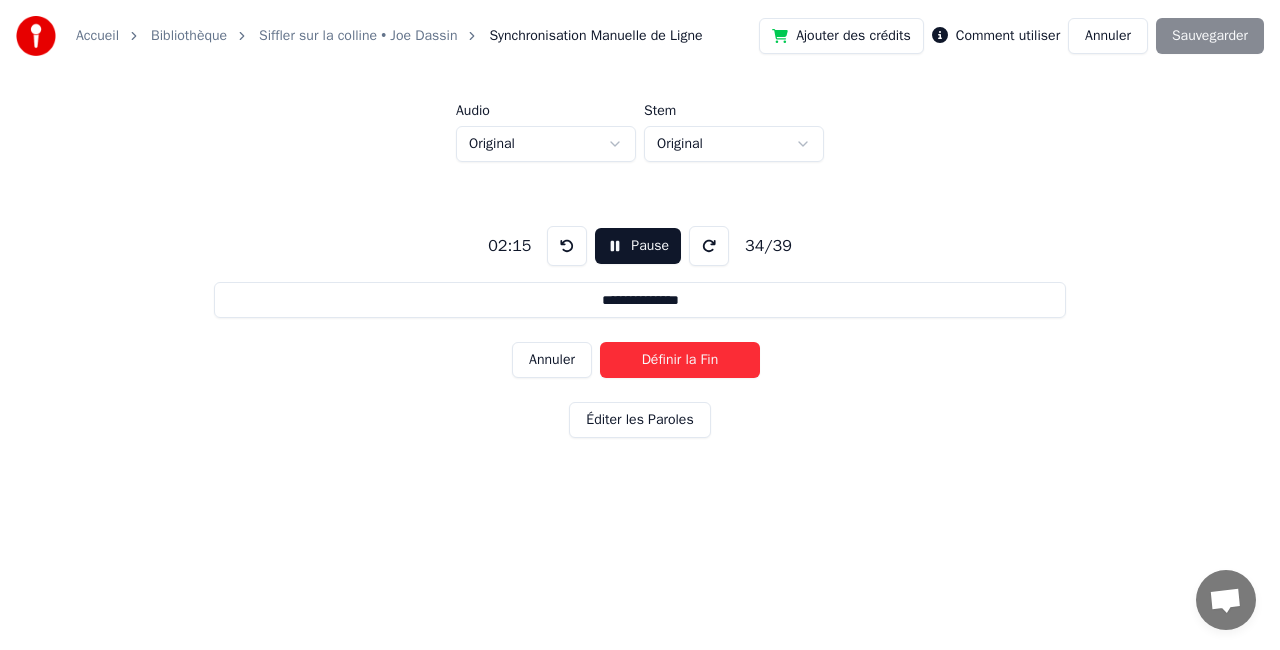 click on "Définir la Fin" at bounding box center (680, 360) 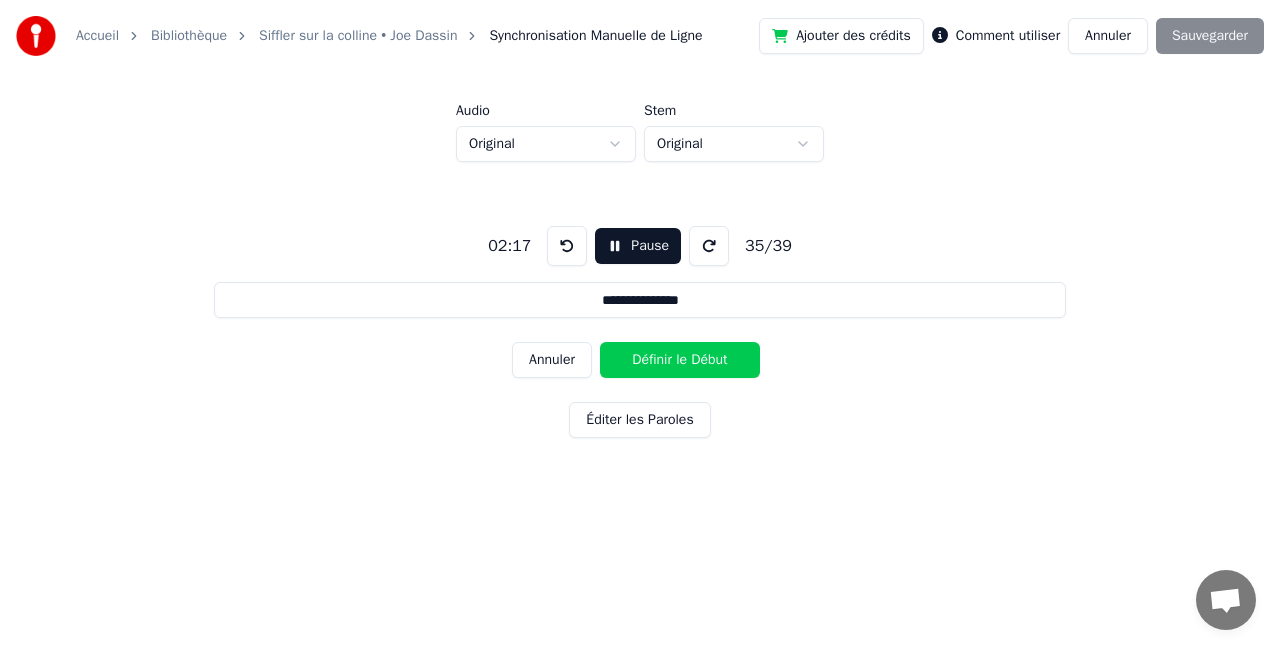 click on "Définir le Début" at bounding box center [680, 360] 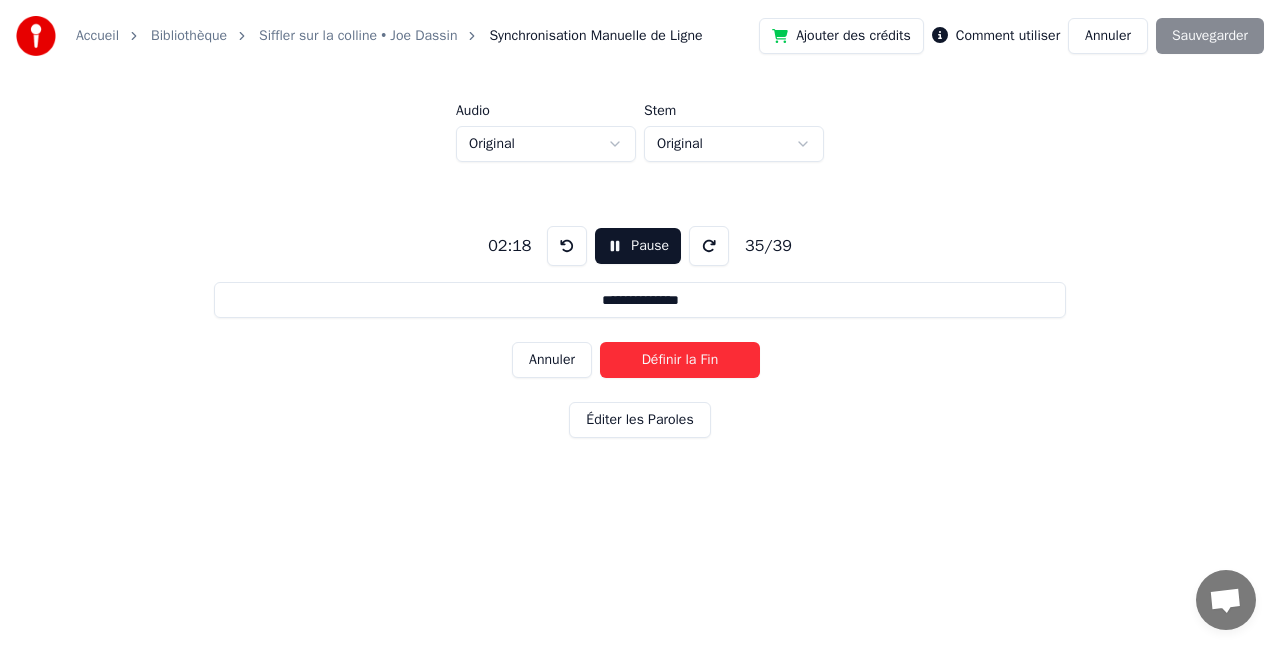 click on "Définir la Fin" at bounding box center (680, 360) 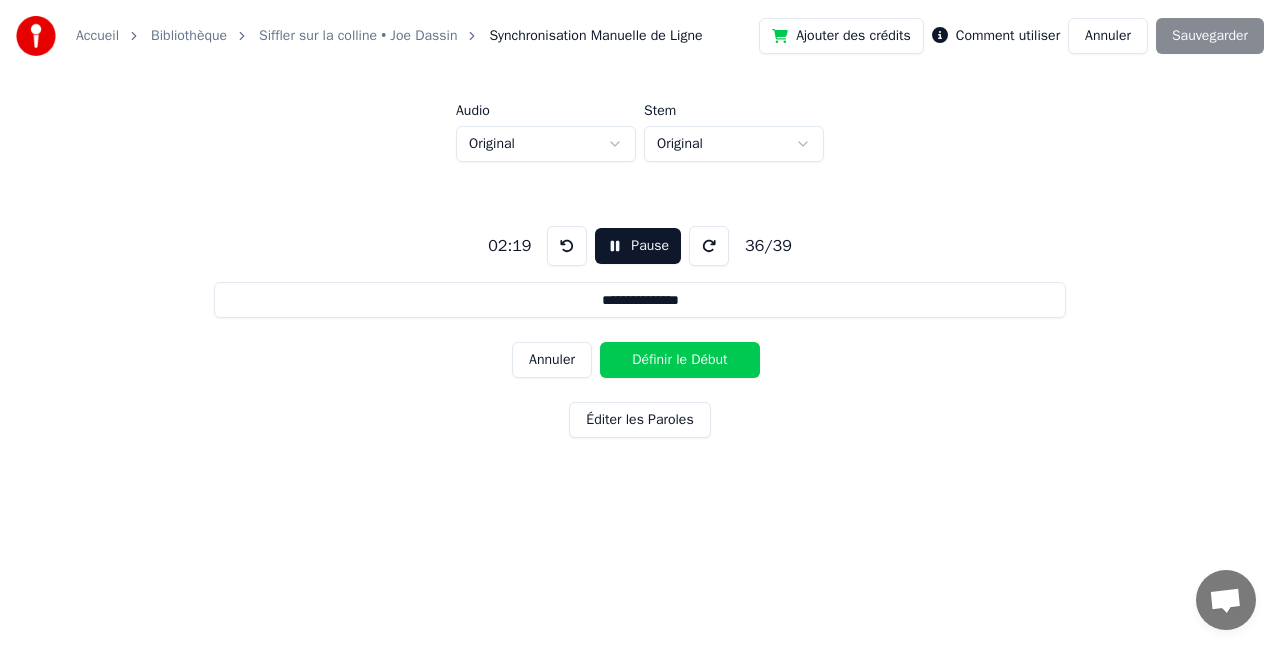 click on "Définir le Début" at bounding box center (680, 360) 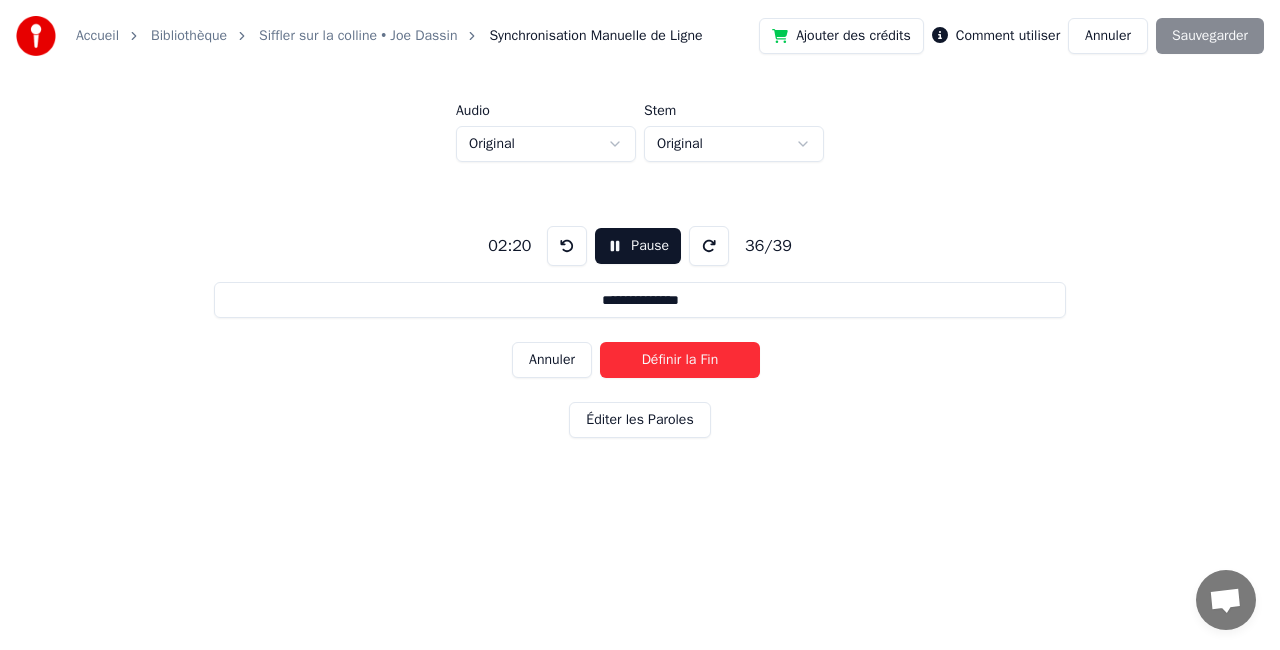 click on "Définir la Fin" at bounding box center (680, 360) 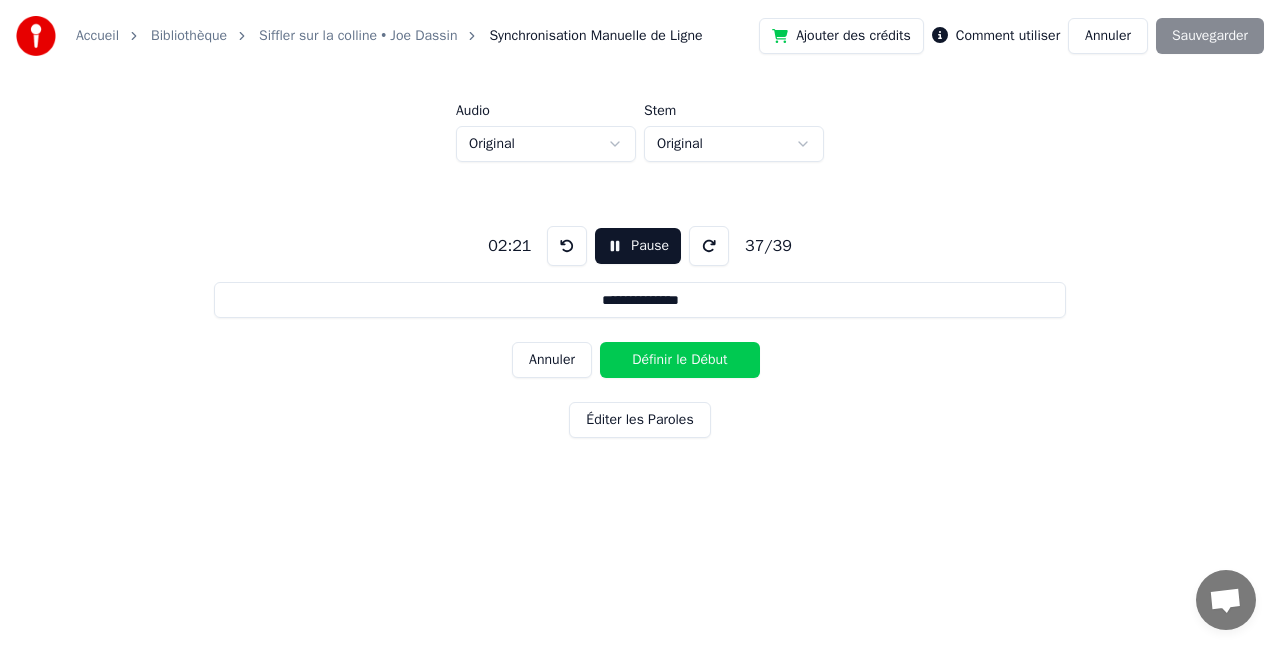 click on "Définir le Début" at bounding box center [680, 360] 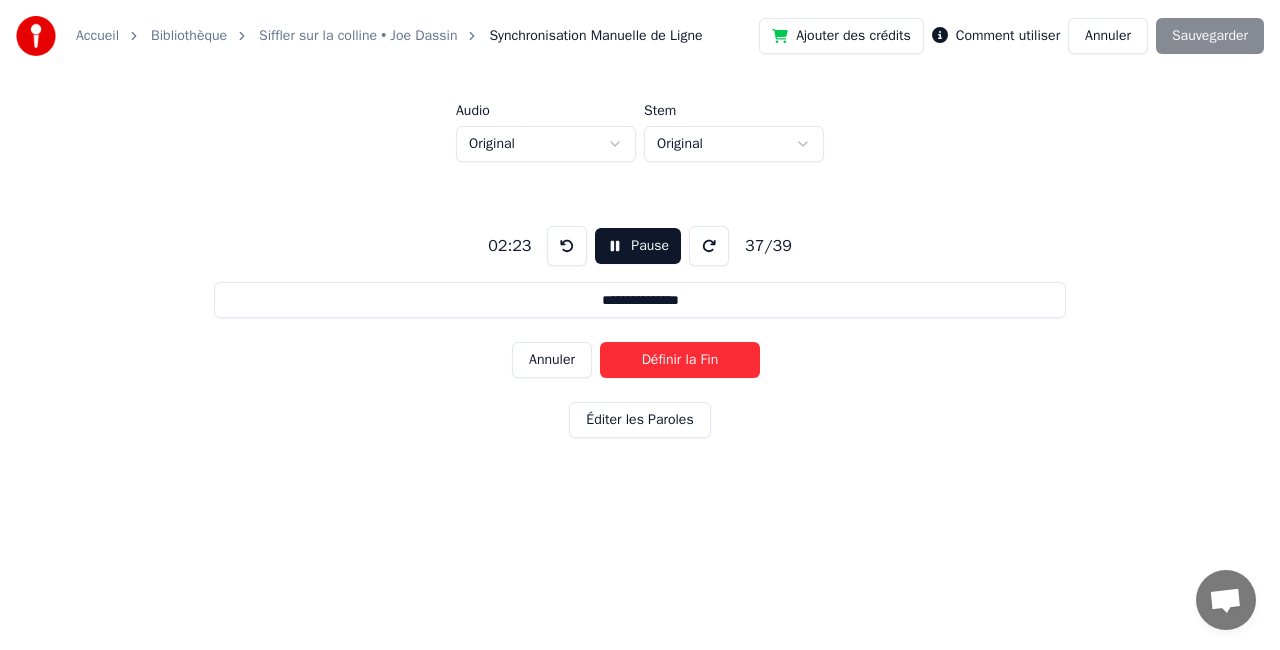 click on "Définir la Fin" at bounding box center [680, 360] 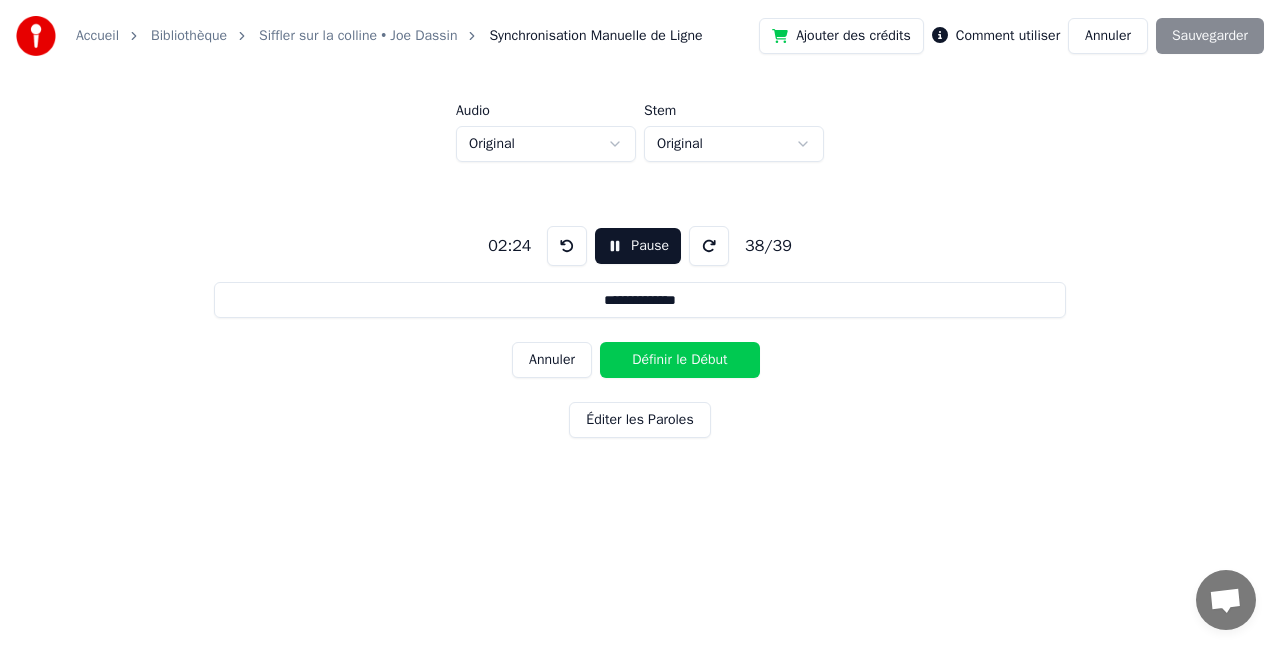 click on "Définir le Début" at bounding box center [680, 360] 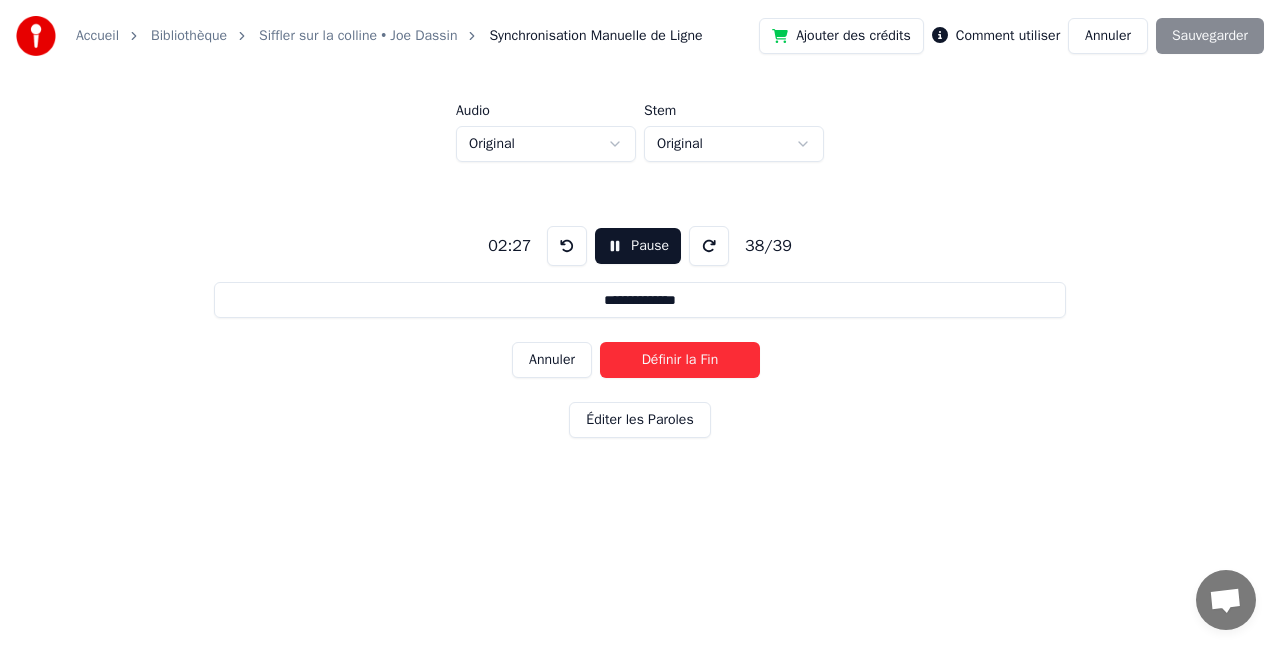 click on "Définir la Fin" at bounding box center (680, 360) 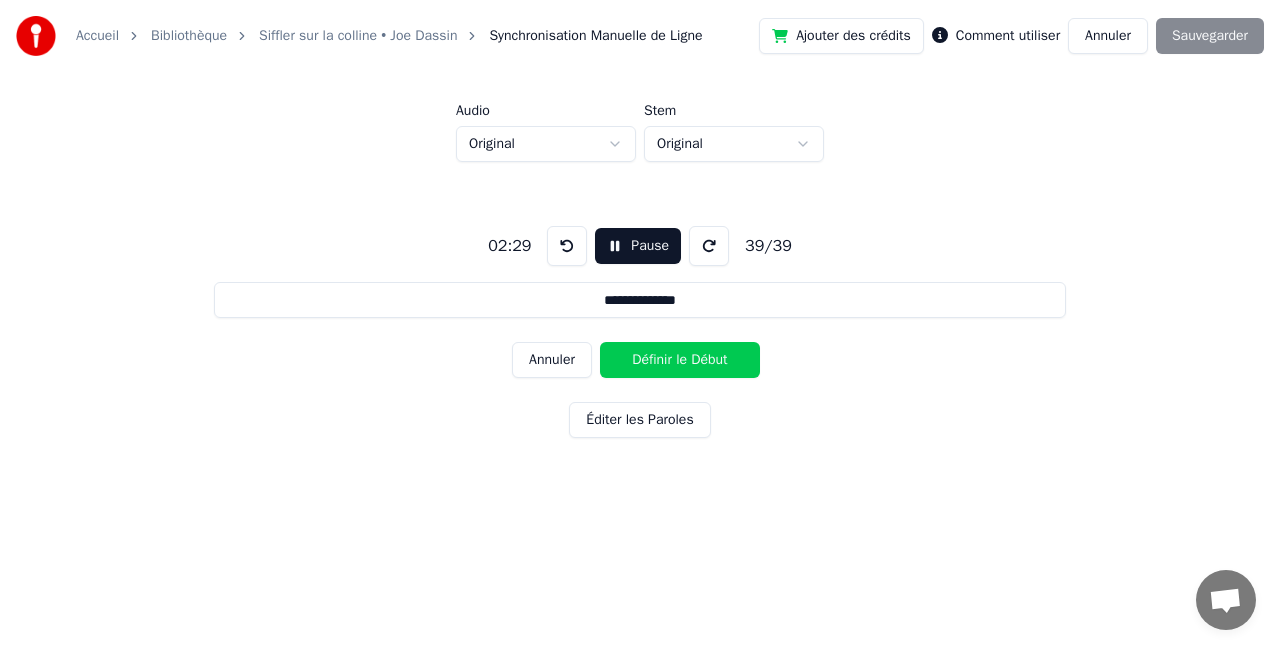 click on "Définir le Début" at bounding box center [680, 360] 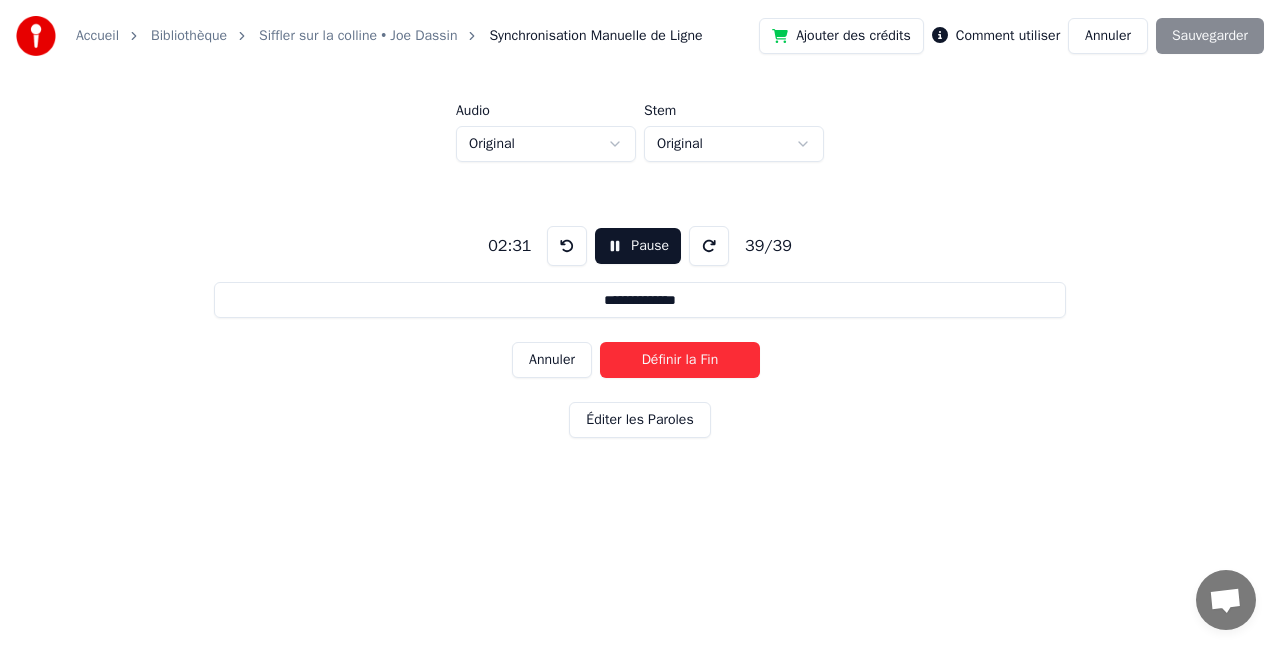 click on "Définir la Fin" at bounding box center [680, 360] 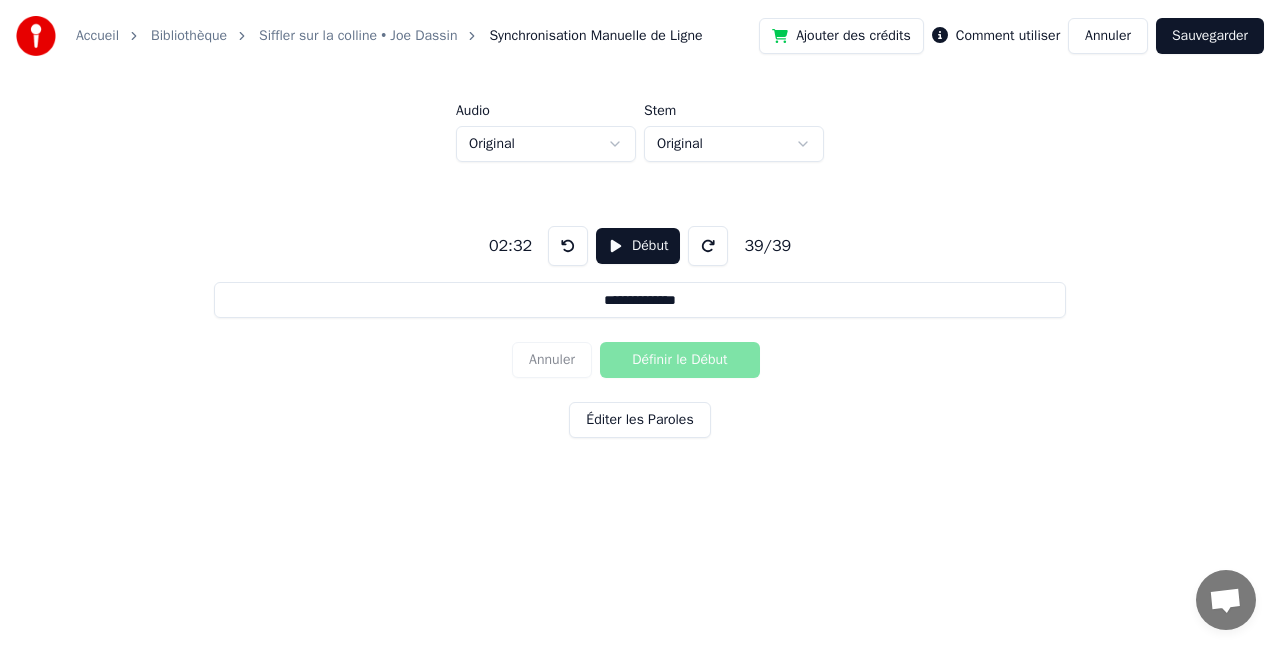 click on "Sauvegarder" at bounding box center [1210, 36] 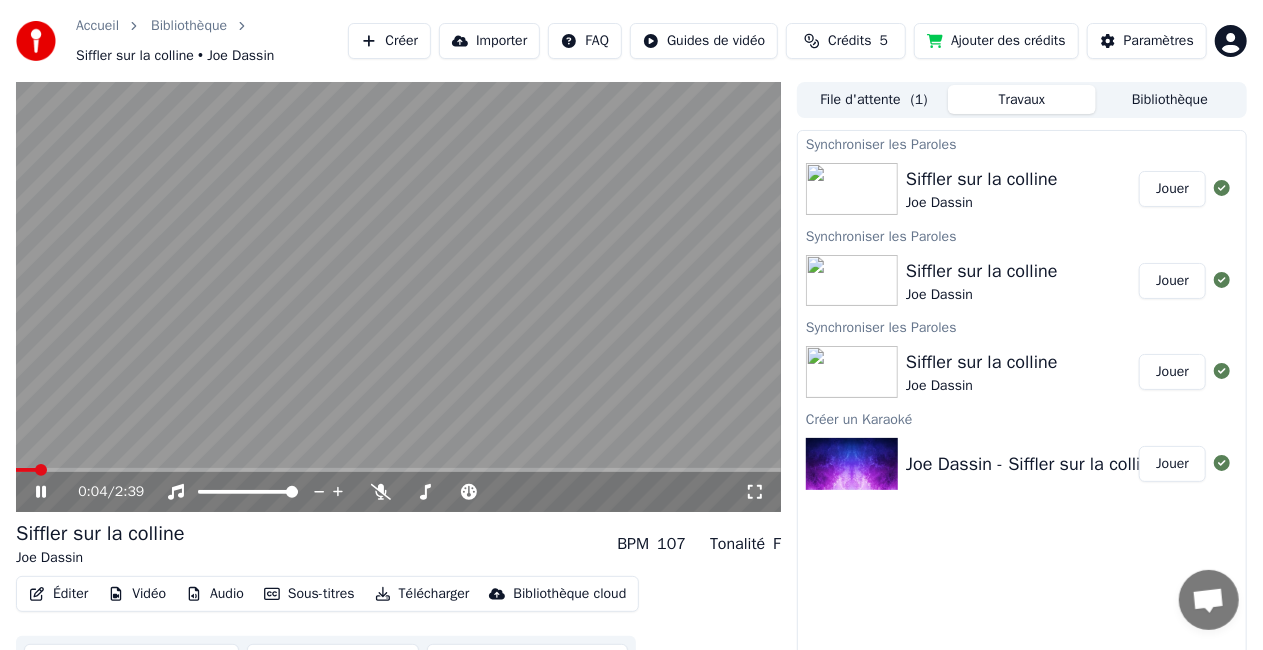 scroll, scrollTop: 38, scrollLeft: 0, axis: vertical 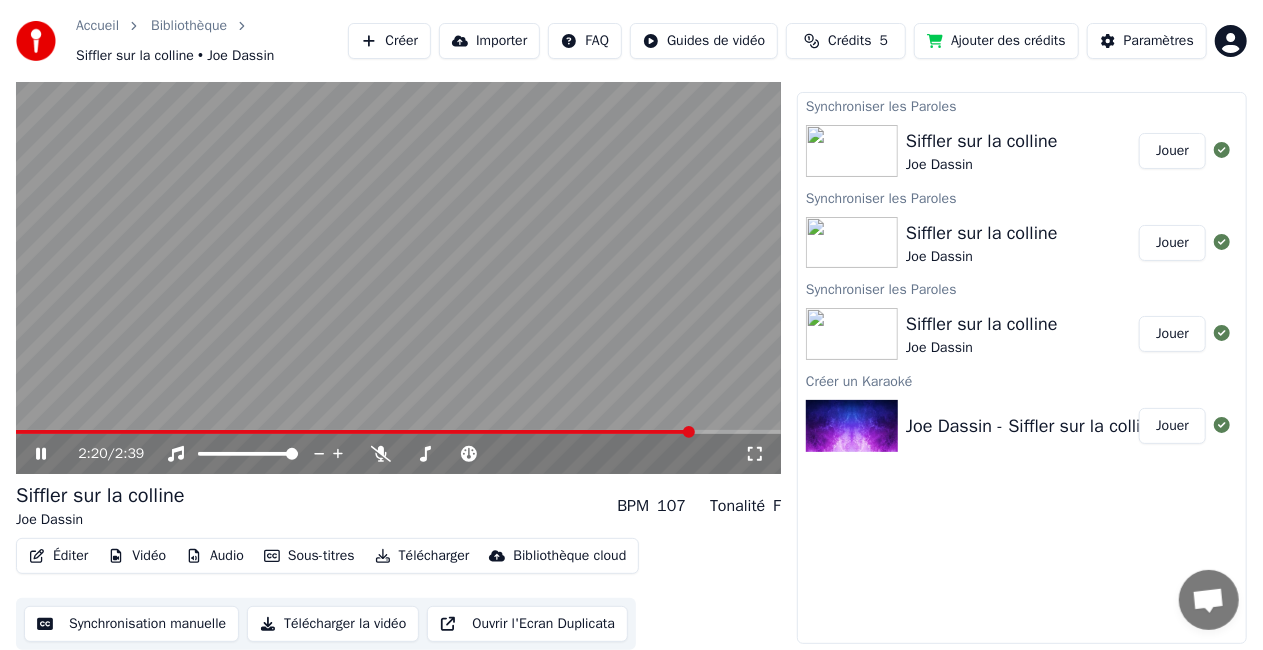 click on "2:20  /  2:39" at bounding box center [398, 454] 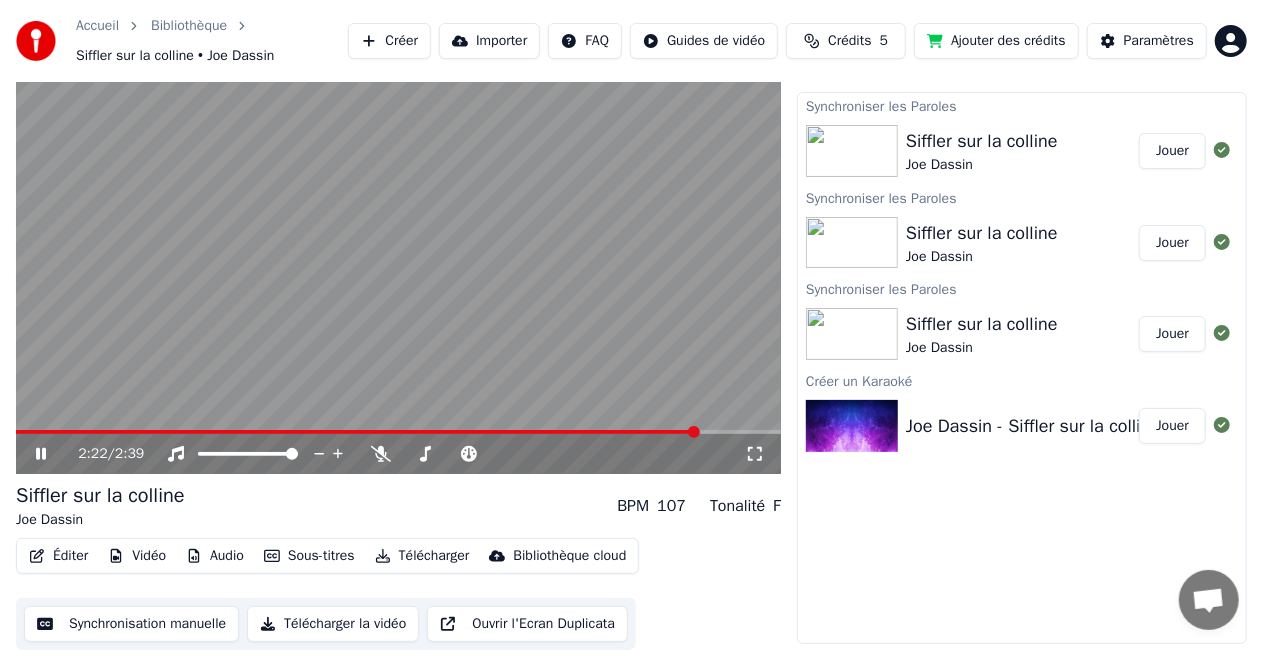 click 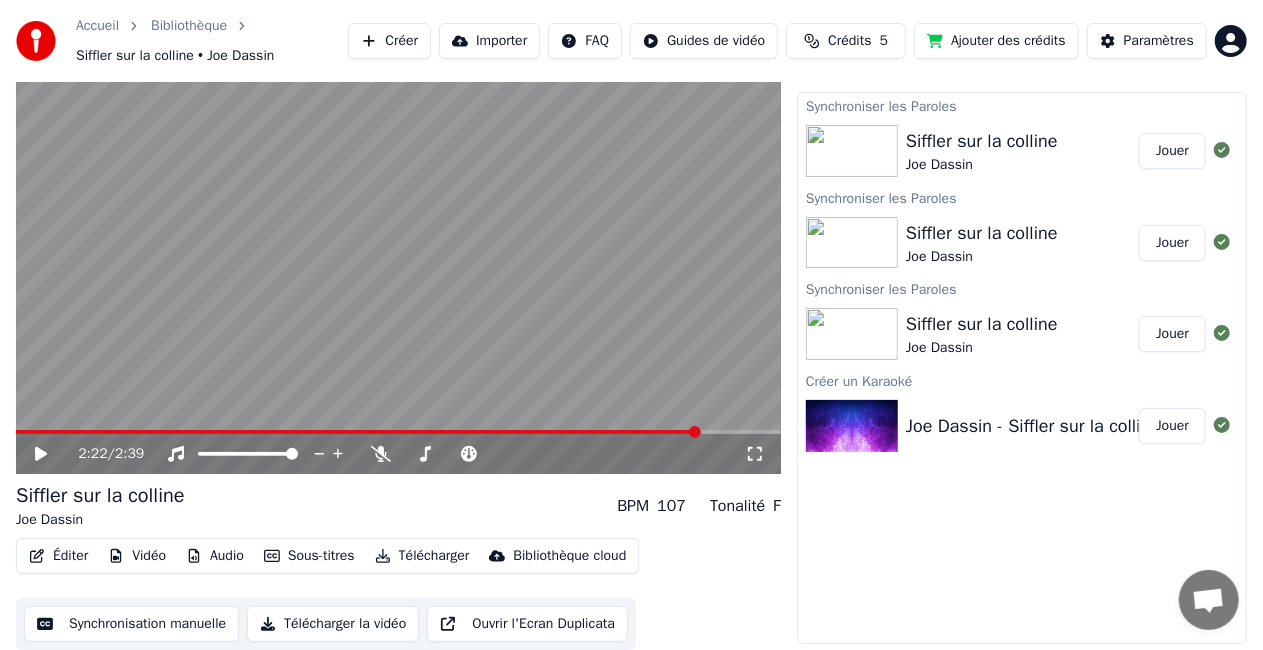 scroll, scrollTop: 38, scrollLeft: 0, axis: vertical 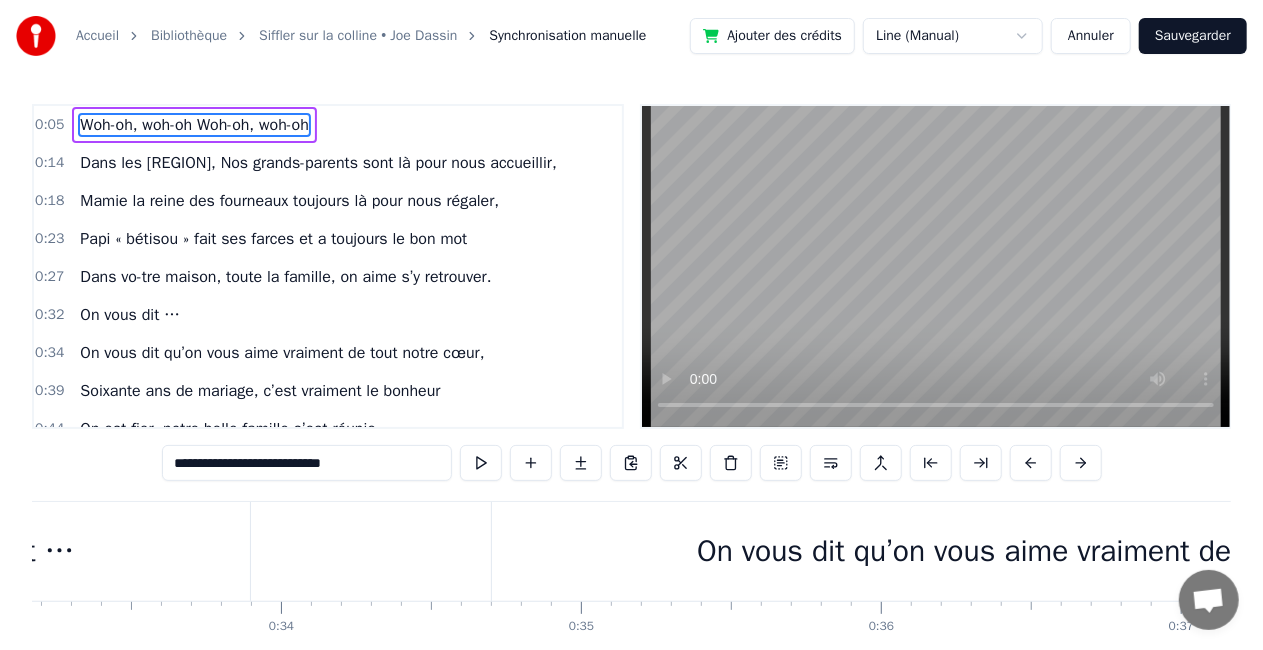 click on "On vous dit qu’on vous aime vraiment de tout notre cœur," at bounding box center (1076, 551) 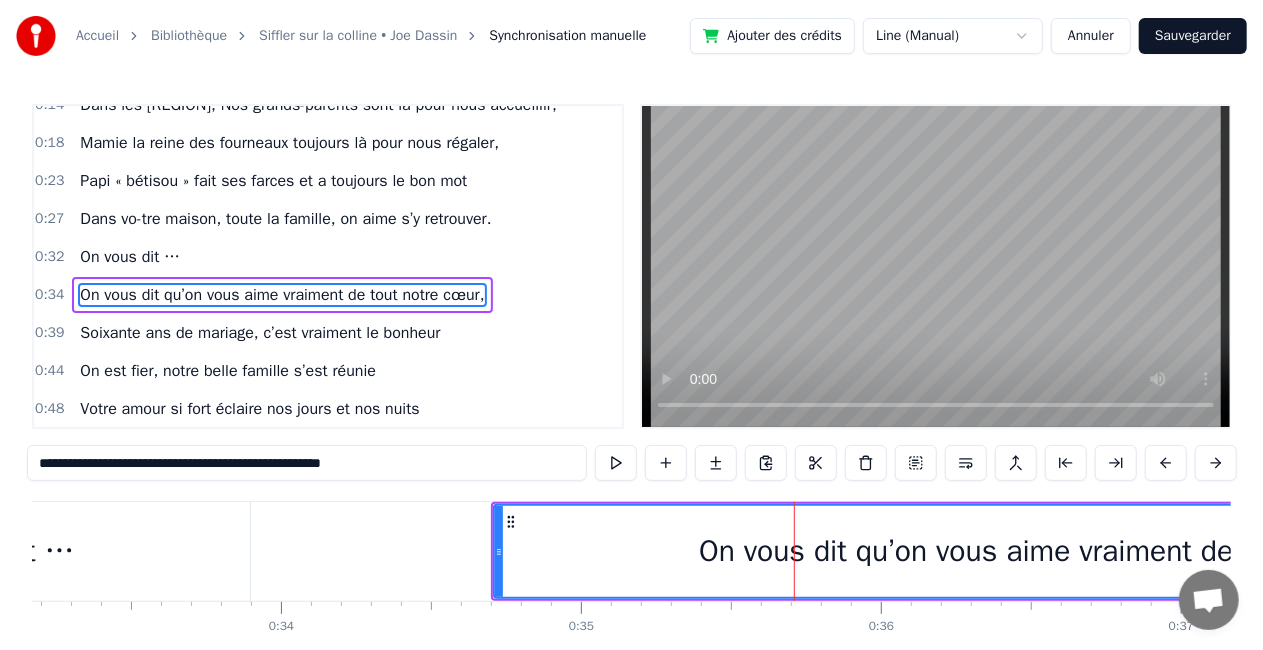 scroll, scrollTop: 82, scrollLeft: 0, axis: vertical 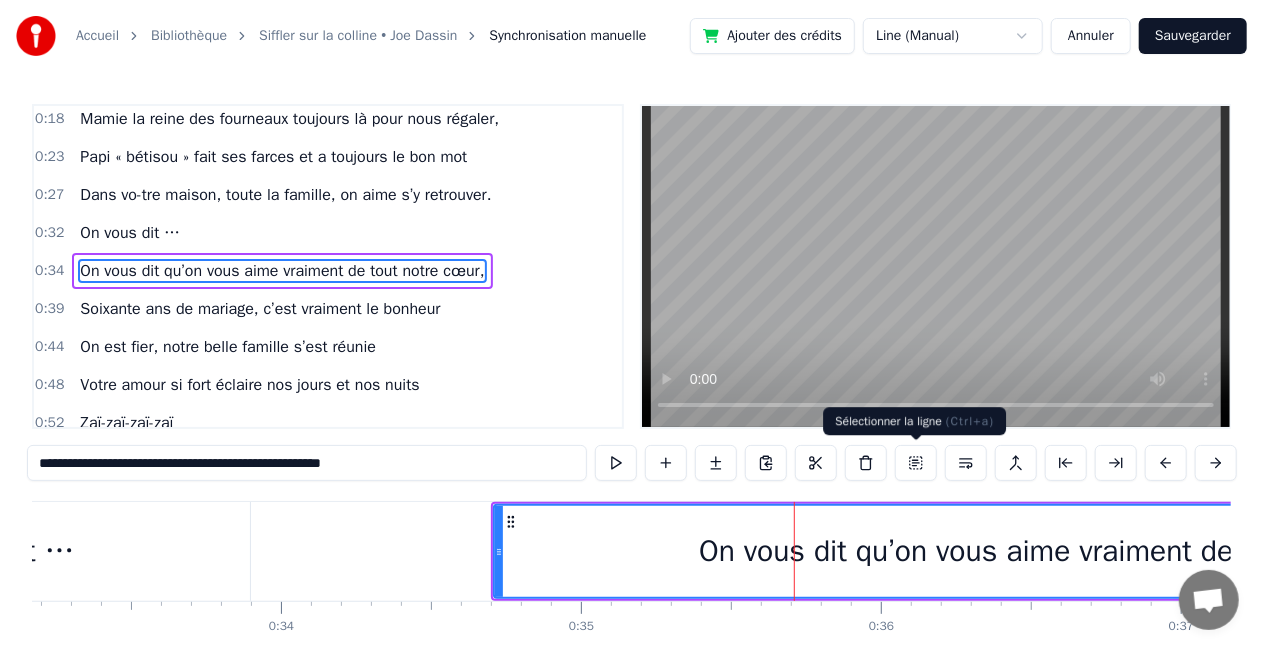 click at bounding box center [916, 463] 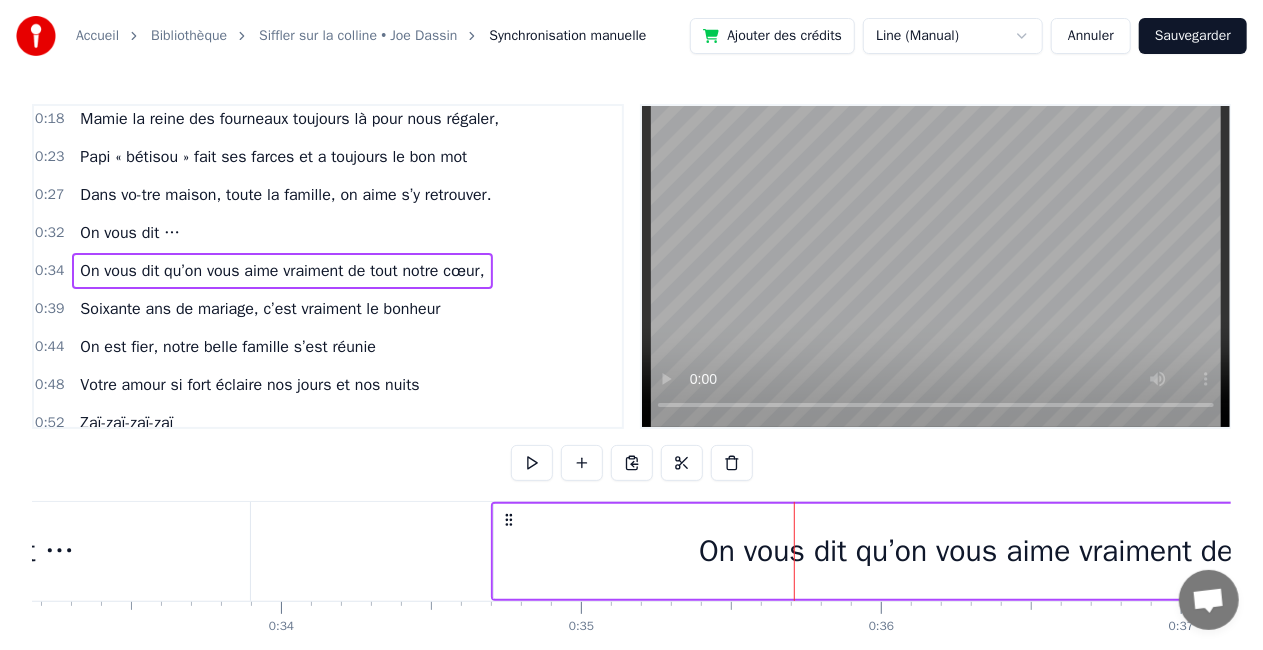 click on "Accueil Bibliothèque Siffler sur la colline • Joe Dassin Synchronisation manuelle Ajouter des crédits Line (Manual) Annuler Sauvegarder 0:05 Woh-oh, woh-oh Woh-oh, woh-oh 0:14 Dans les [REGION], Nos grands-parents sont là pour nous accueillir, 0:18 Mamie la reine des fourneaux toujours là pour nous régaler,  0:23 Papi « bétisou » fait ses farces et a toujours le bon mot 0:27 Dans vo-tre maison, toute la famille, on aime s’y retrouver.  0:32 On vous dit … 0:34 On vous dit qu’on vous aime vraiment de tout notre cœur, 0:39 Soixante ans de mariage, c’est vraiment le bonheur 0:44 On est fier, notre belle famille s’est réunie 0:48 Votre amour si fort éclaire nos jours et nos nuits 0:52 Zaï-zaï-zaï-zaï 0:54 Zaï-zaï-zaï-zaï 0:56 Zaï-zaï-zaï-zaï 0:58 Zaï-zaï-zaï-zaï 1:01 Papi a un grand grenier qui est pas loin de déborder ! 1:05 Mais surtout ne pas jeter, oui c'est ça son plus grand secret ! 1:10 Mamie aussi généreuse dans les assiettes que dans la vie 1:14 1:19 1:21 1:26 1:30" at bounding box center (631, 367) 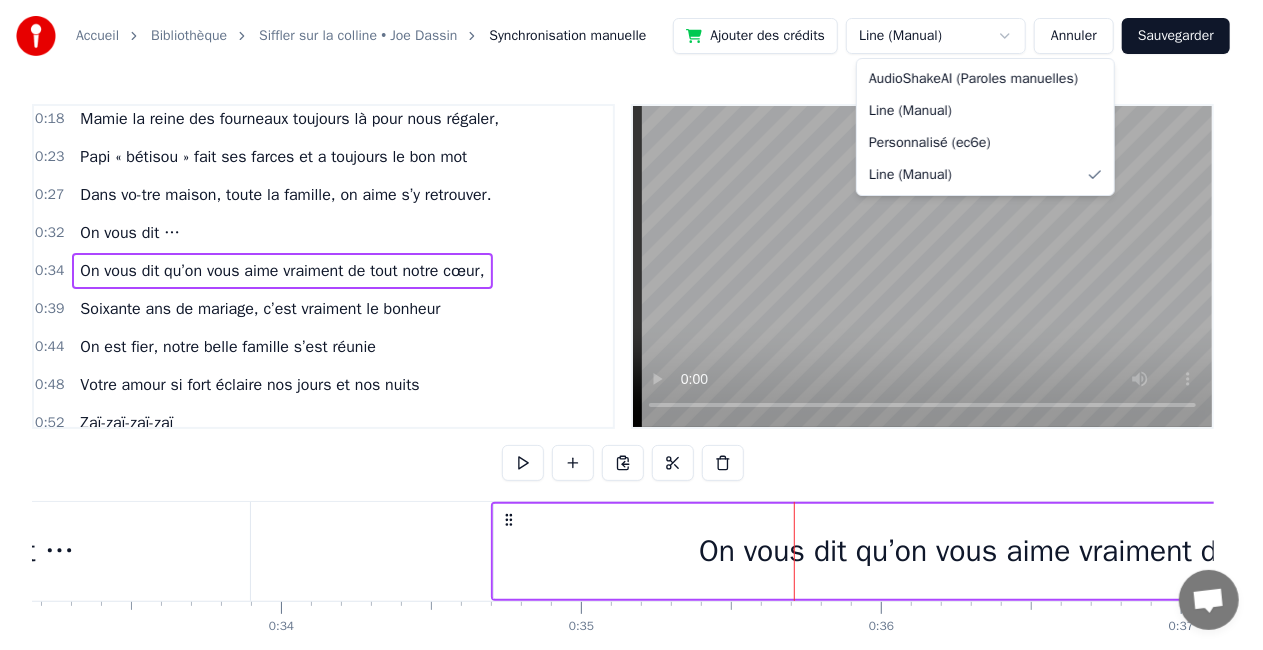 click on "Accueil Bibliothèque Siffler sur la colline • Joe Dassin Synchronisation manuelle Ajouter des crédits Line (Manual) Annuler Sauvegarder 0:05 Woh-oh, woh-oh Woh-oh, woh-oh 0:14 Dans les [REGION], Nos grands-parents sont là pour nous accueillir, 0:18 Mamie la reine des fourneaux toujours là pour nous régaler,  0:23 Papi « bétisou » fait ses farces et a toujours le bon mot 0:27 Dans vo-tre maison, toute la famille, on aime s’y retrouver.  0:32 On vous dit … 0:34 On vous dit qu’on vous aime vraiment de tout notre cœur, 0:39 Soixante ans de mariage, c’est vraiment le bonheur 0:44 On est fier, notre belle famille s’est réunie 0:48 Votre amour si fort éclaire nos jours et nos nuits 0:52 Zaï-zaï-zaï-zaï 0:54 Zaï-zaï-zaï-zaï 0:56 Zaï-zaï-zaï-zaï 0:58 Zaï-zaï-zaï-zaï 1:01 Papi a un grand grenier qui est pas loin de déborder ! 1:05 Mais surtout ne pas jeter, oui c'est ça son plus grand secret ! 1:10 Mamie aussi généreuse dans les assiettes que dans la vie 1:14 1:19 1:21 1:26 1:30" at bounding box center [631, 367] 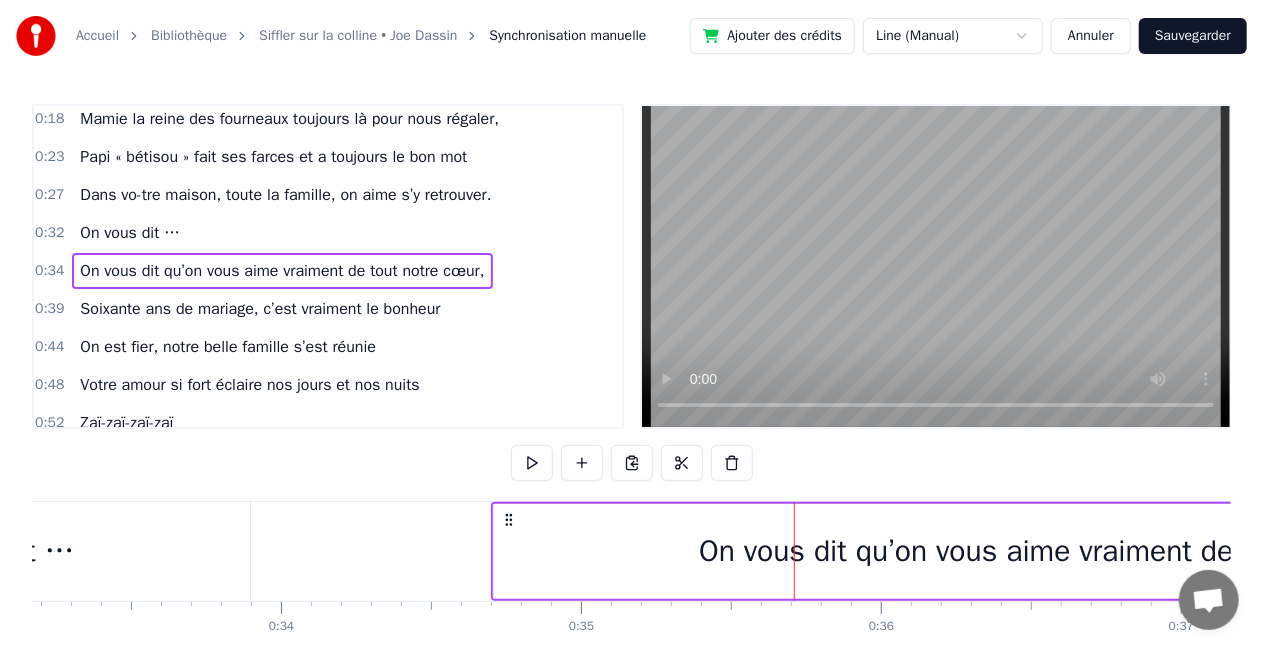click on "Sauvegarder" at bounding box center [1193, 36] 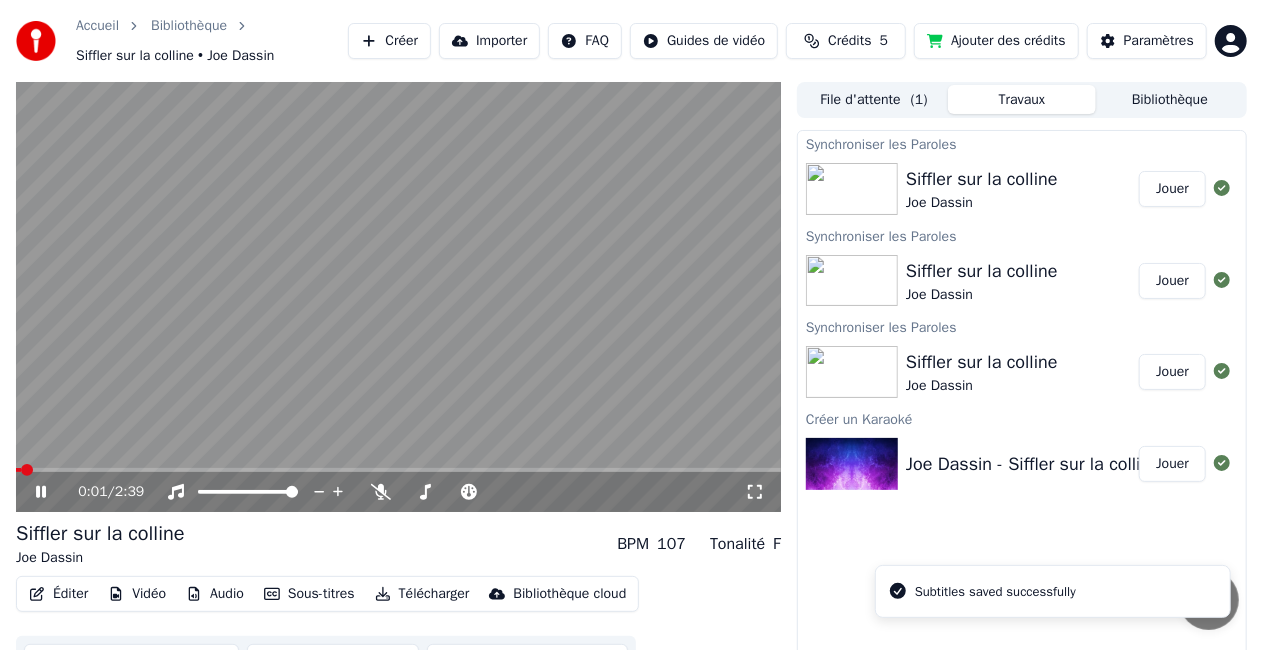 scroll, scrollTop: 38, scrollLeft: 0, axis: vertical 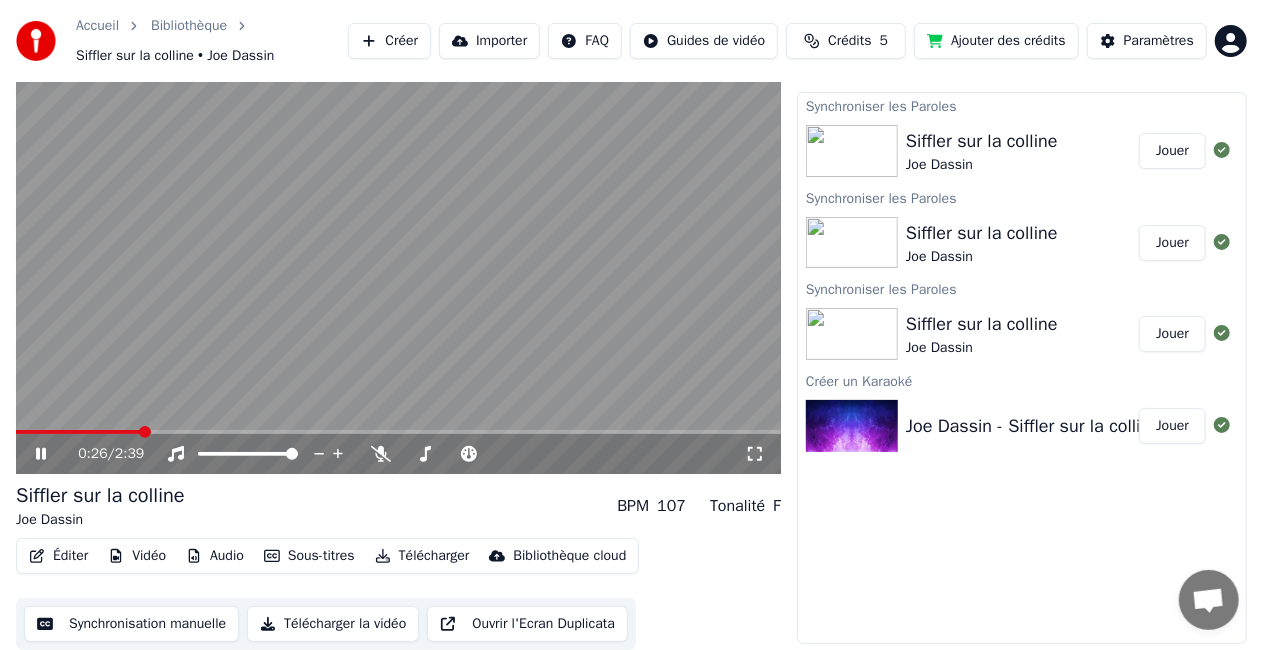 click at bounding box center [398, 432] 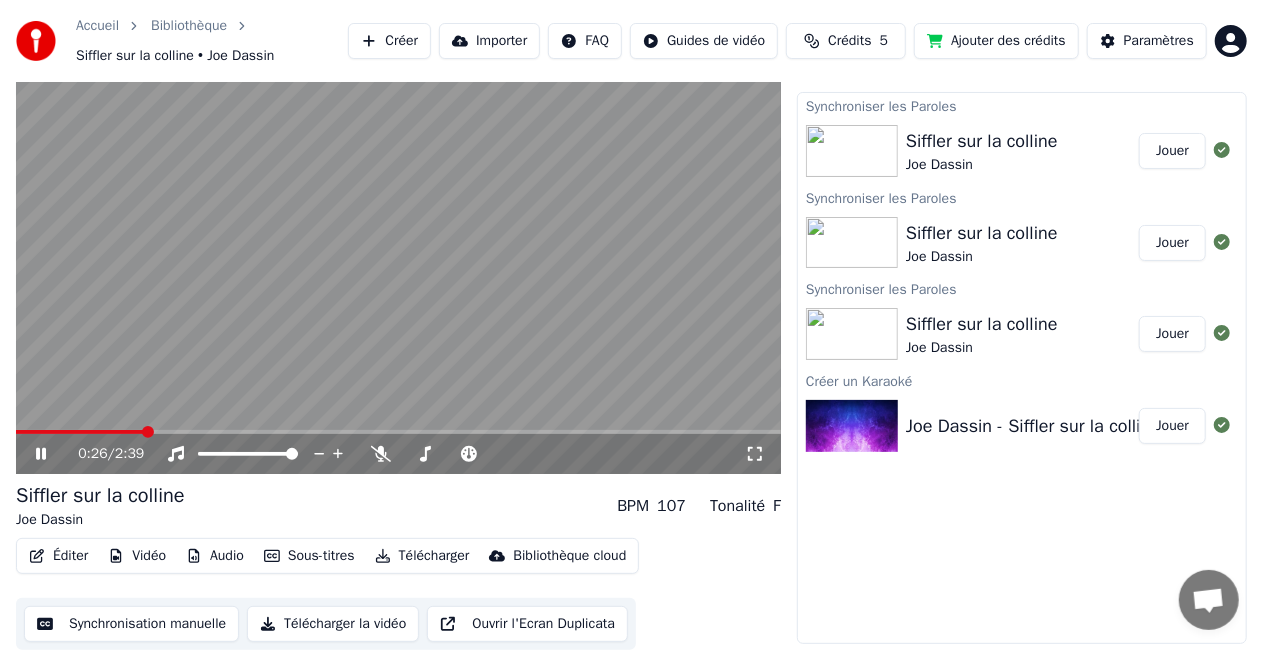 click 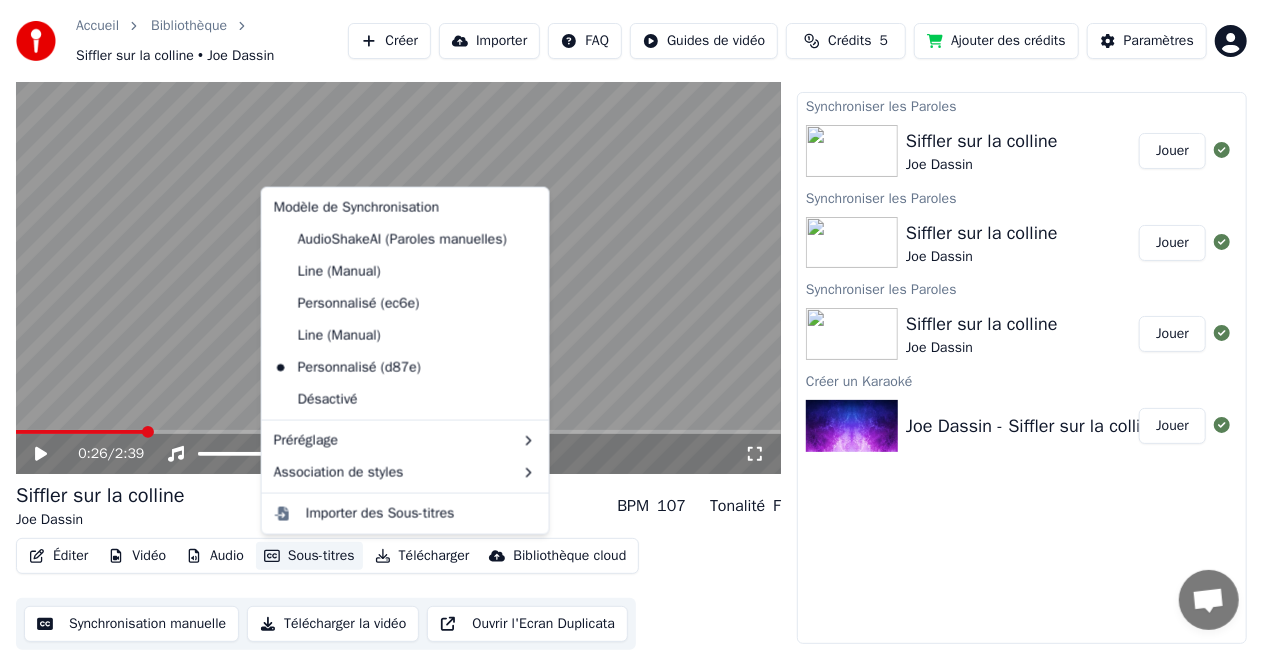 click on "Sous-titres" at bounding box center (309, 556) 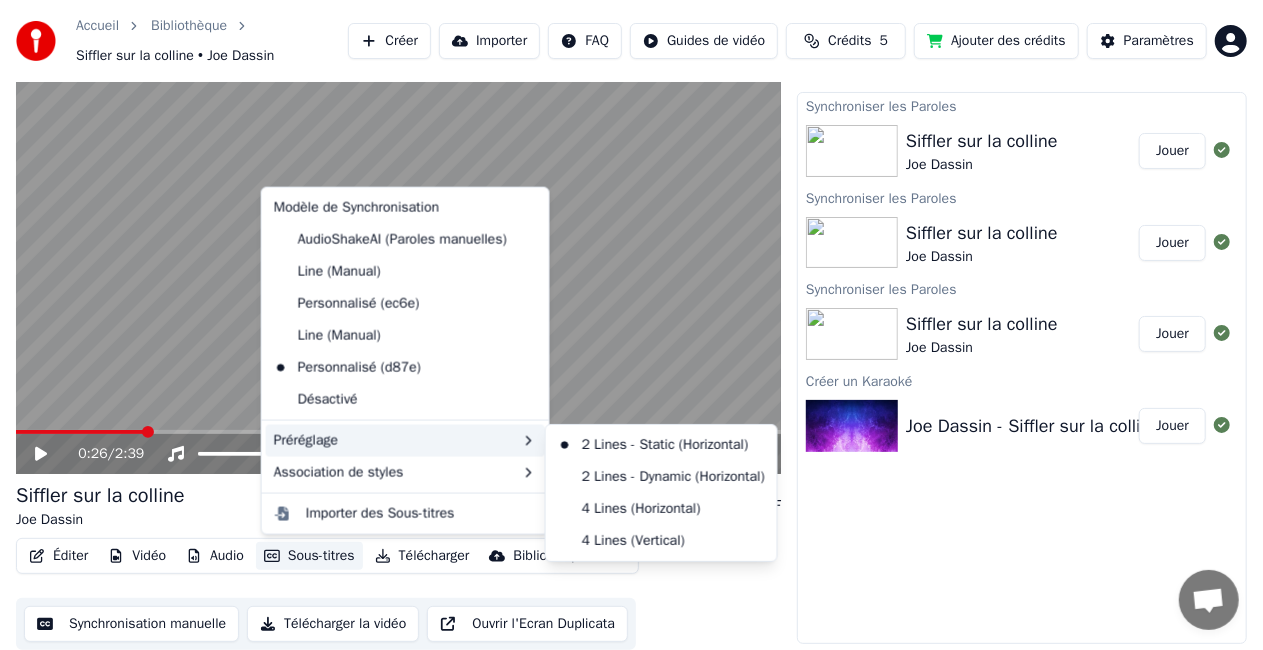 click on "Préréglage" at bounding box center [405, 441] 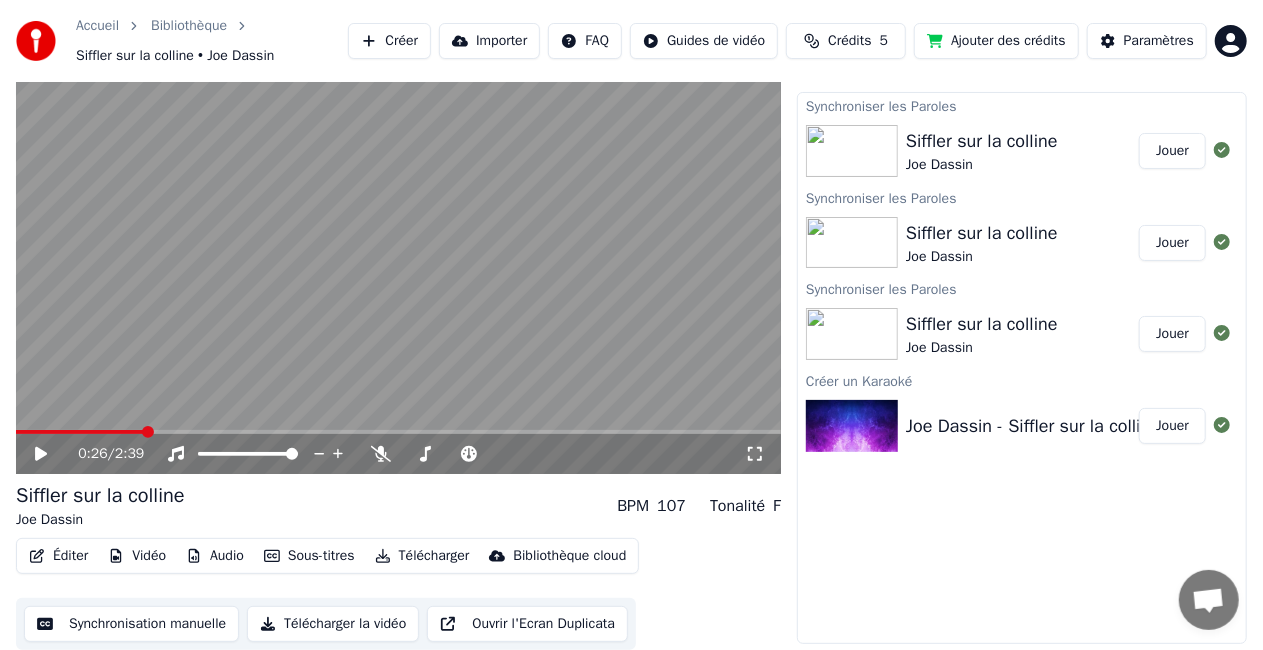 click 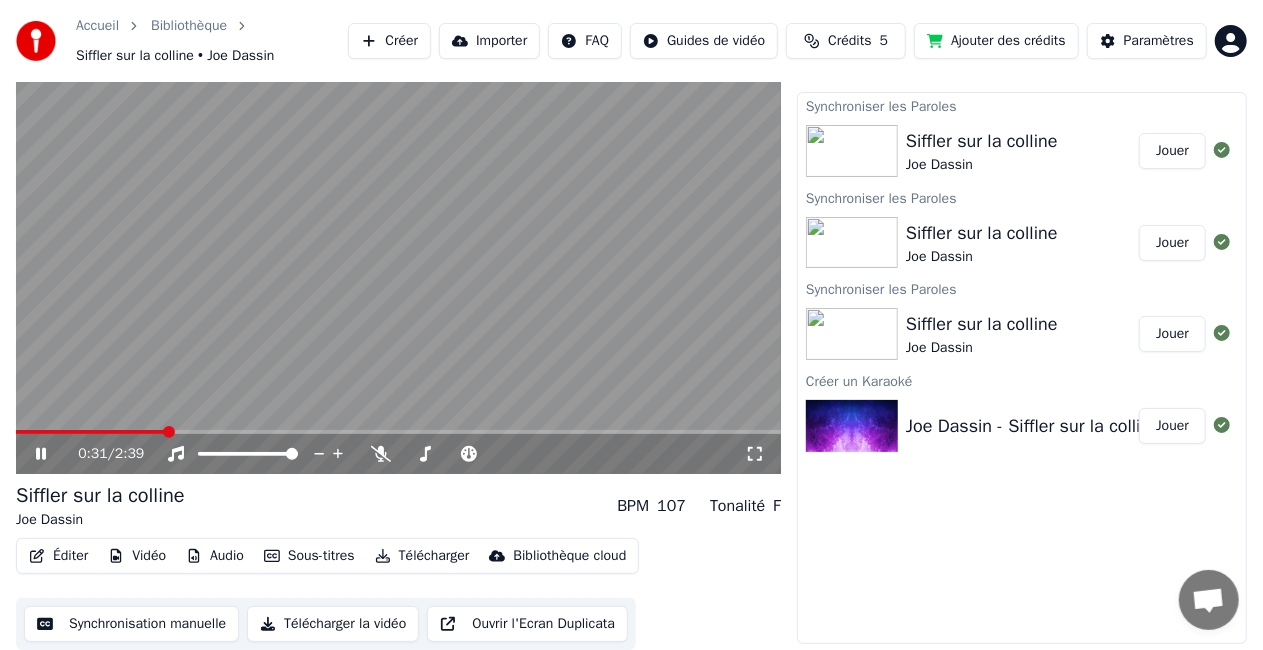 click 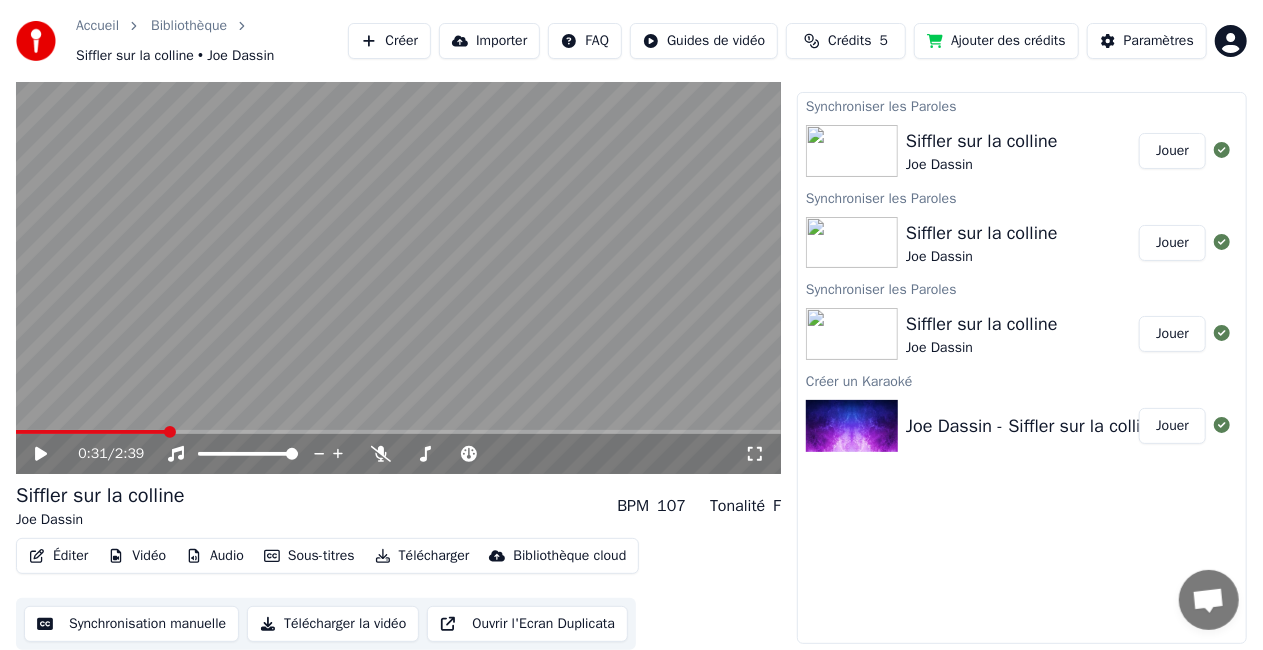 click on "Télécharger la vidéo" at bounding box center (333, 624) 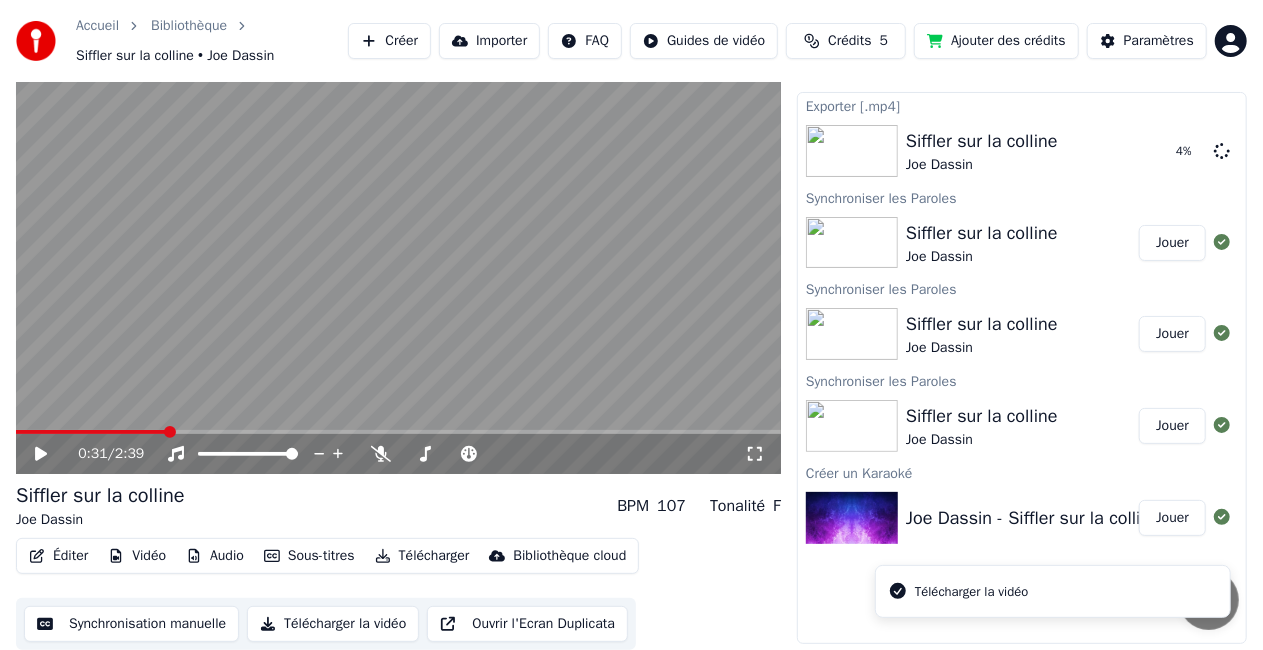 click on "Télécharger" at bounding box center (422, 556) 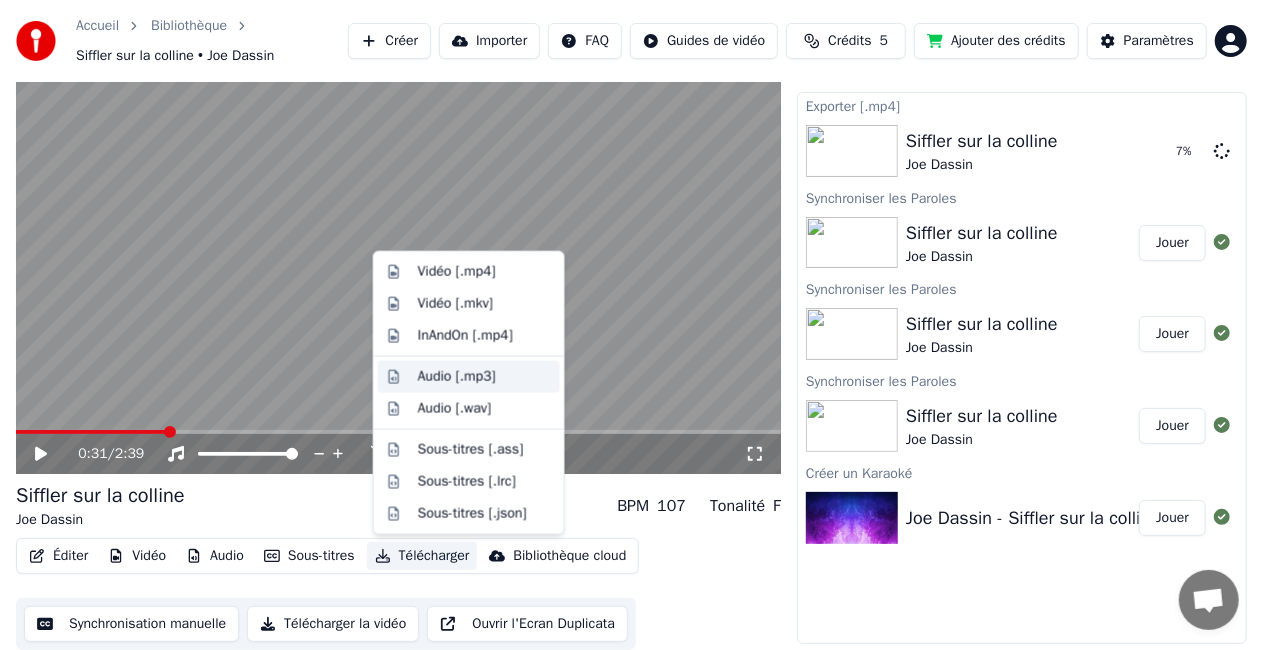 click on "Audio [.mp3]" at bounding box center (457, 377) 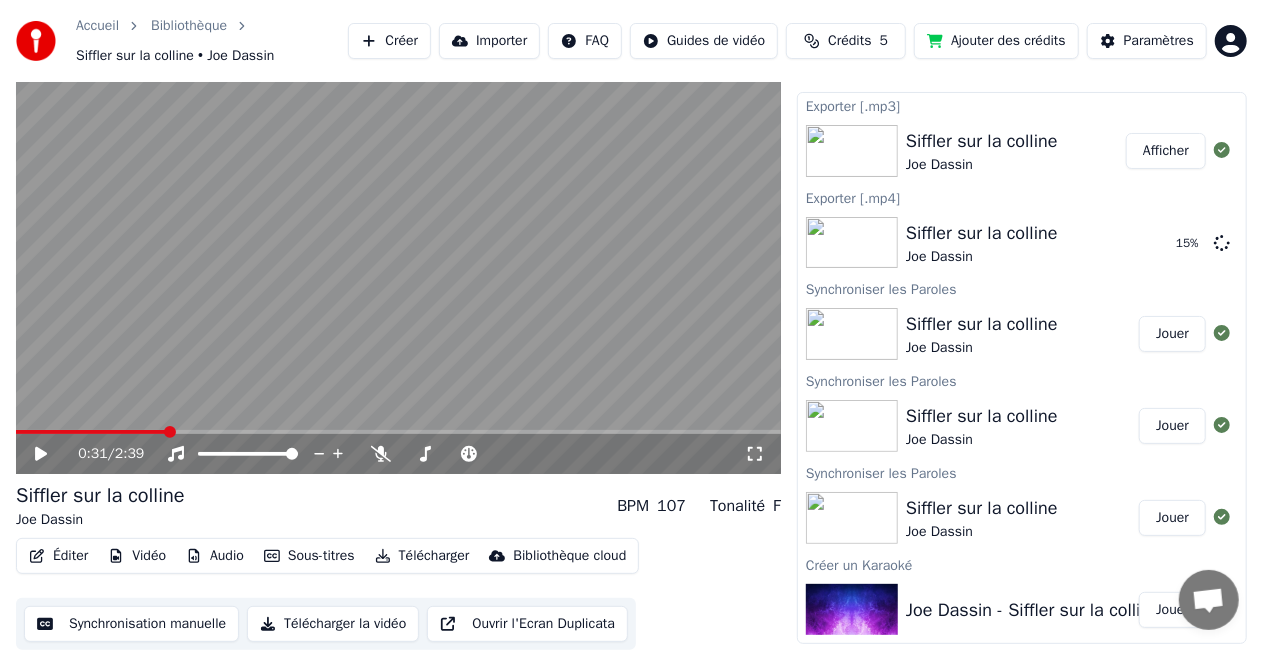 click on "Afficher" at bounding box center (1166, 151) 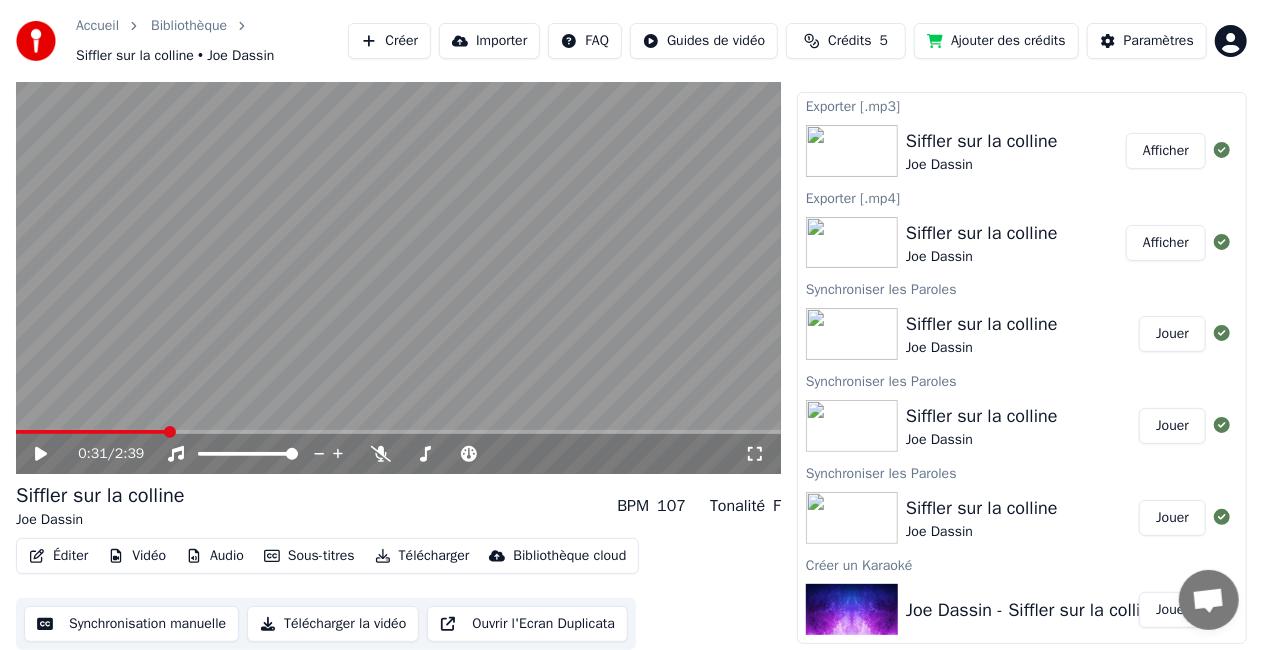 click on "Joe Dassin" at bounding box center (982, 257) 